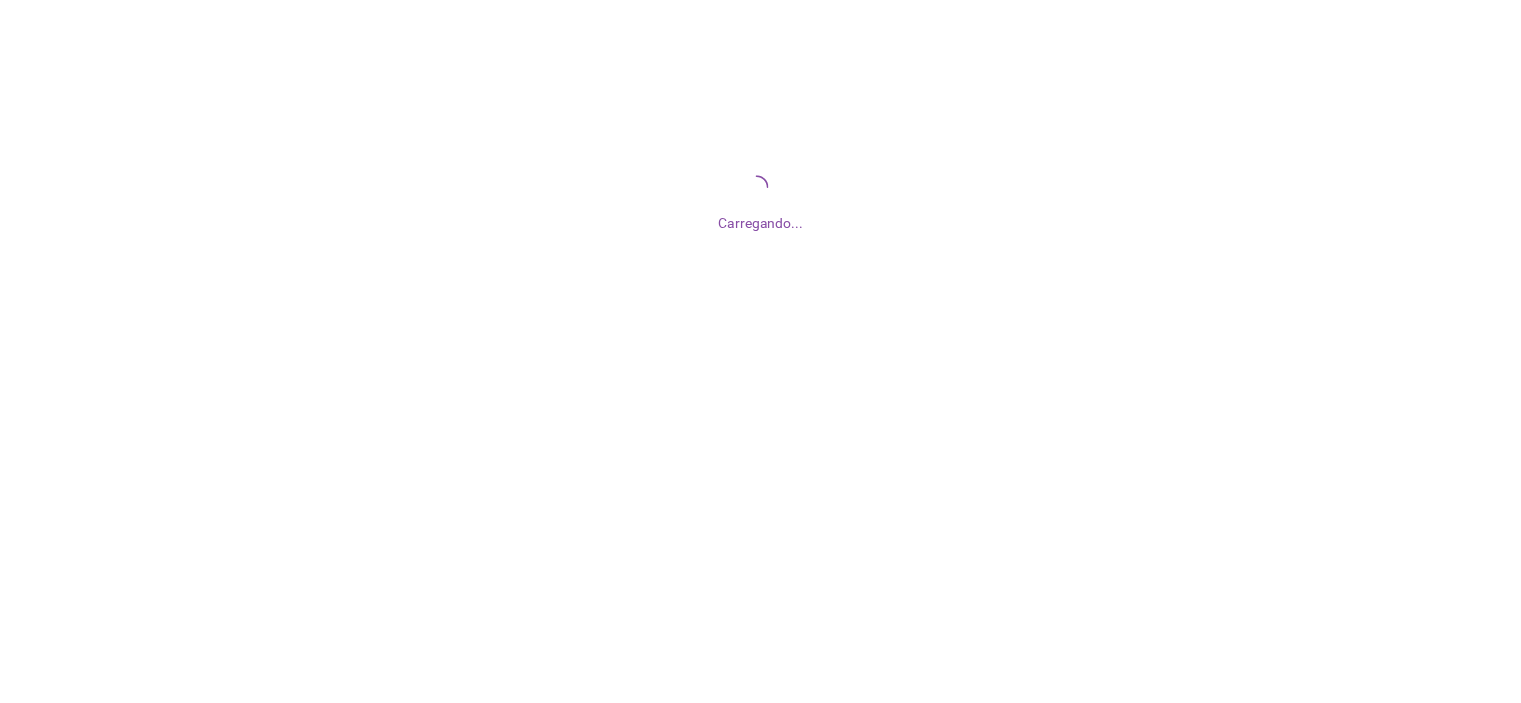 scroll, scrollTop: 0, scrollLeft: 0, axis: both 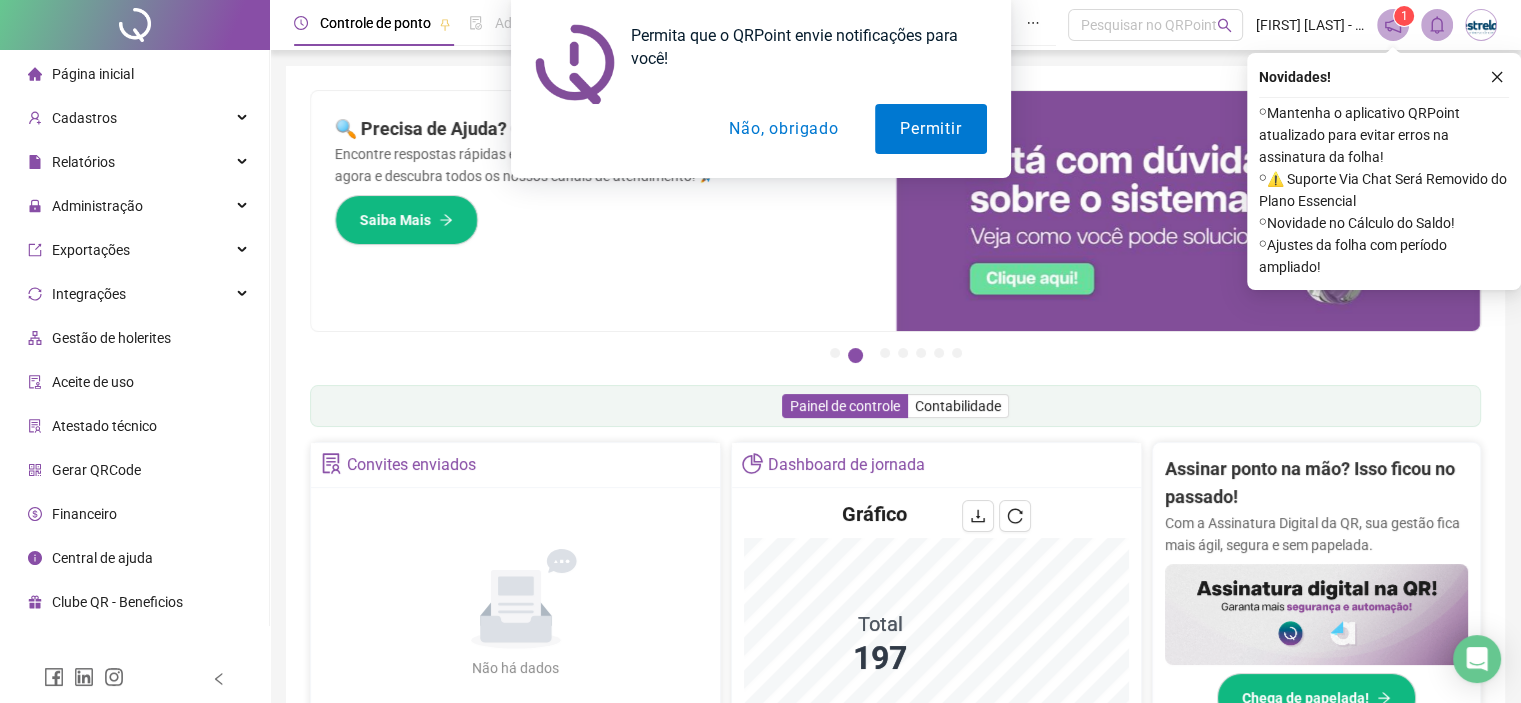 click on "Não, obrigado" at bounding box center (783, 129) 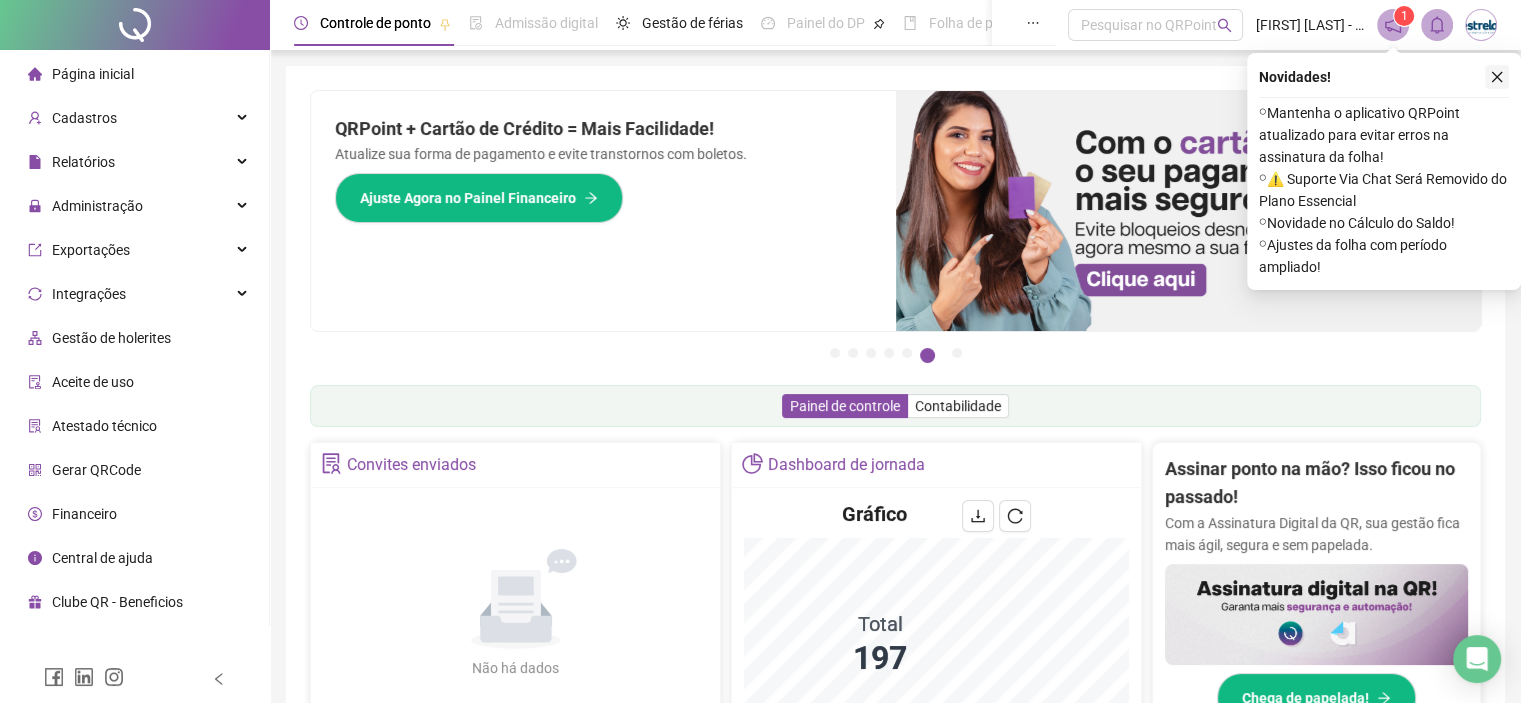 click at bounding box center (1497, 77) 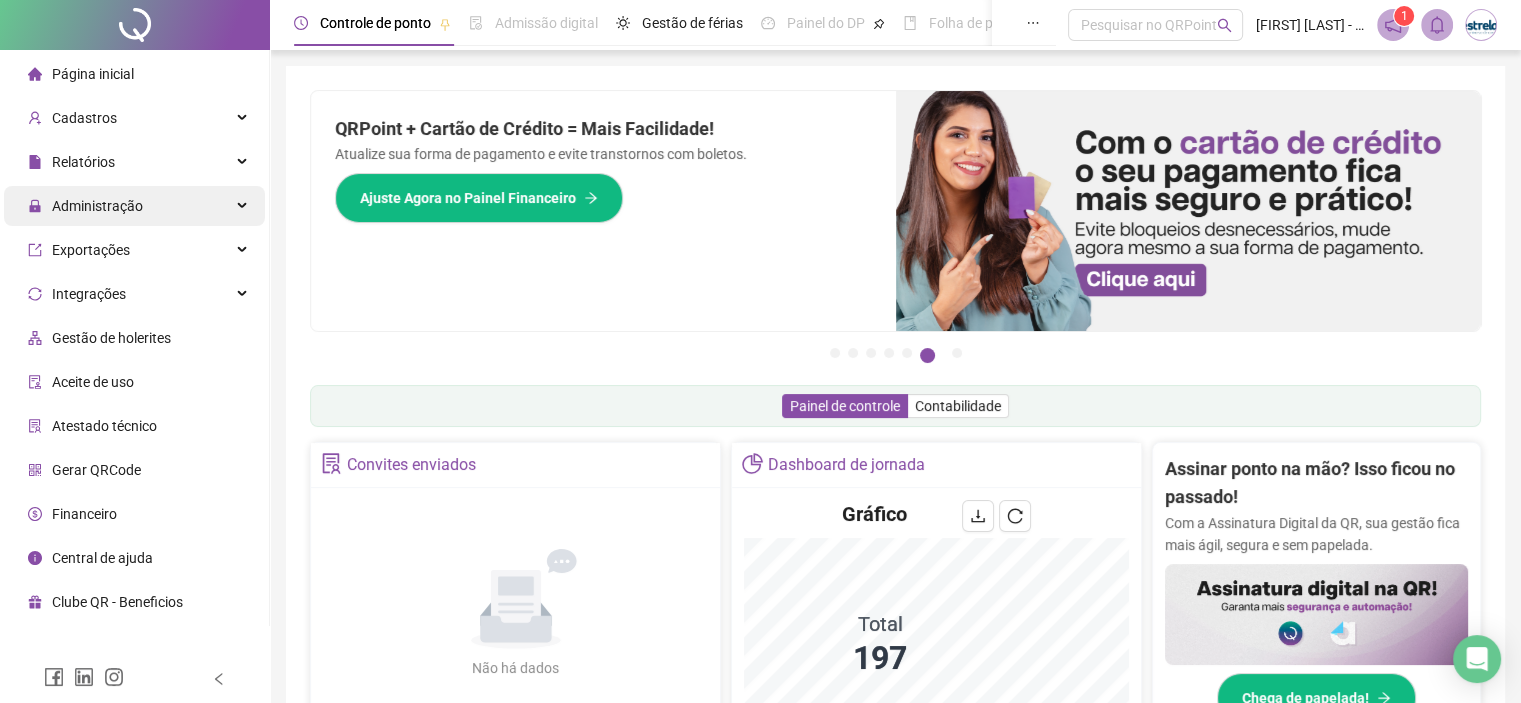 click on "Administração" at bounding box center [97, 206] 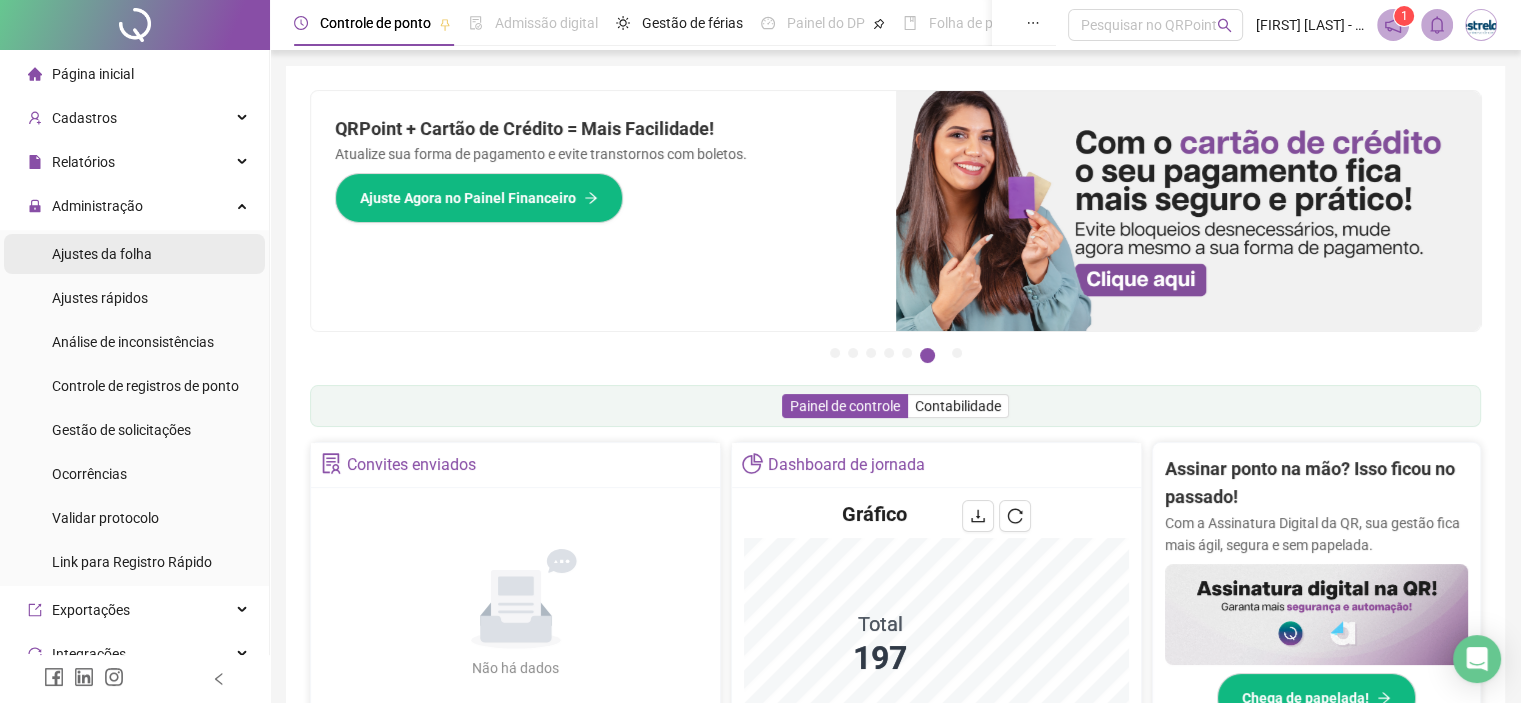 click on "Ajustes da folha" at bounding box center (102, 254) 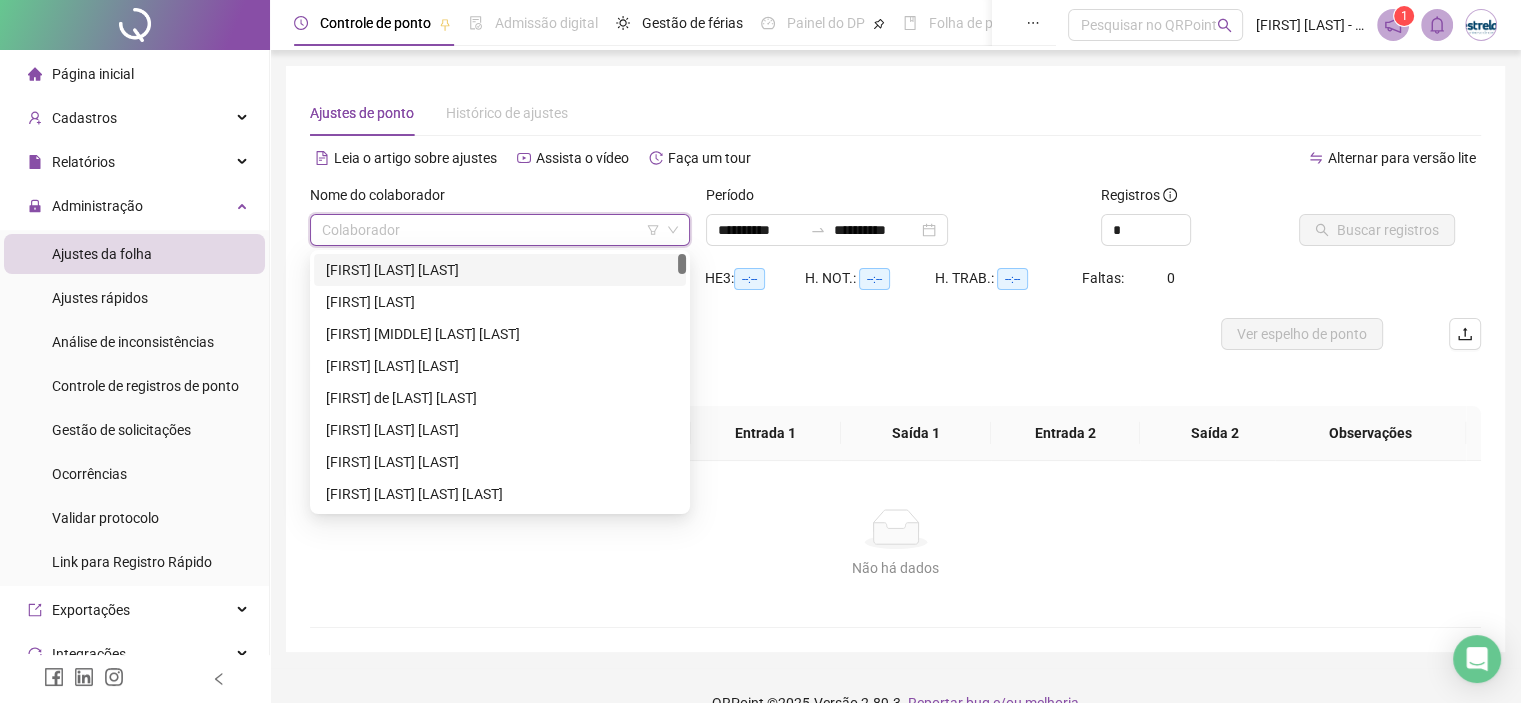 click at bounding box center [491, 230] 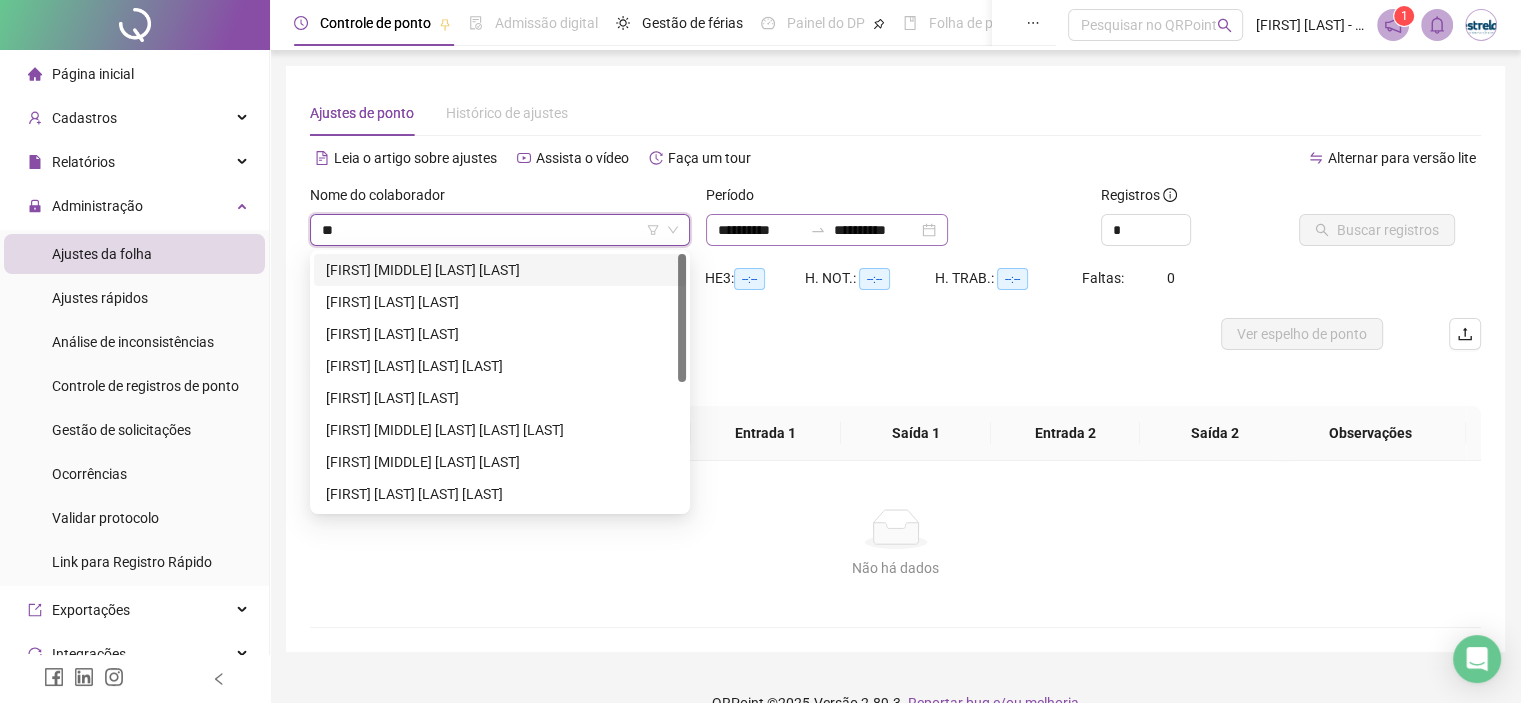 type on "**" 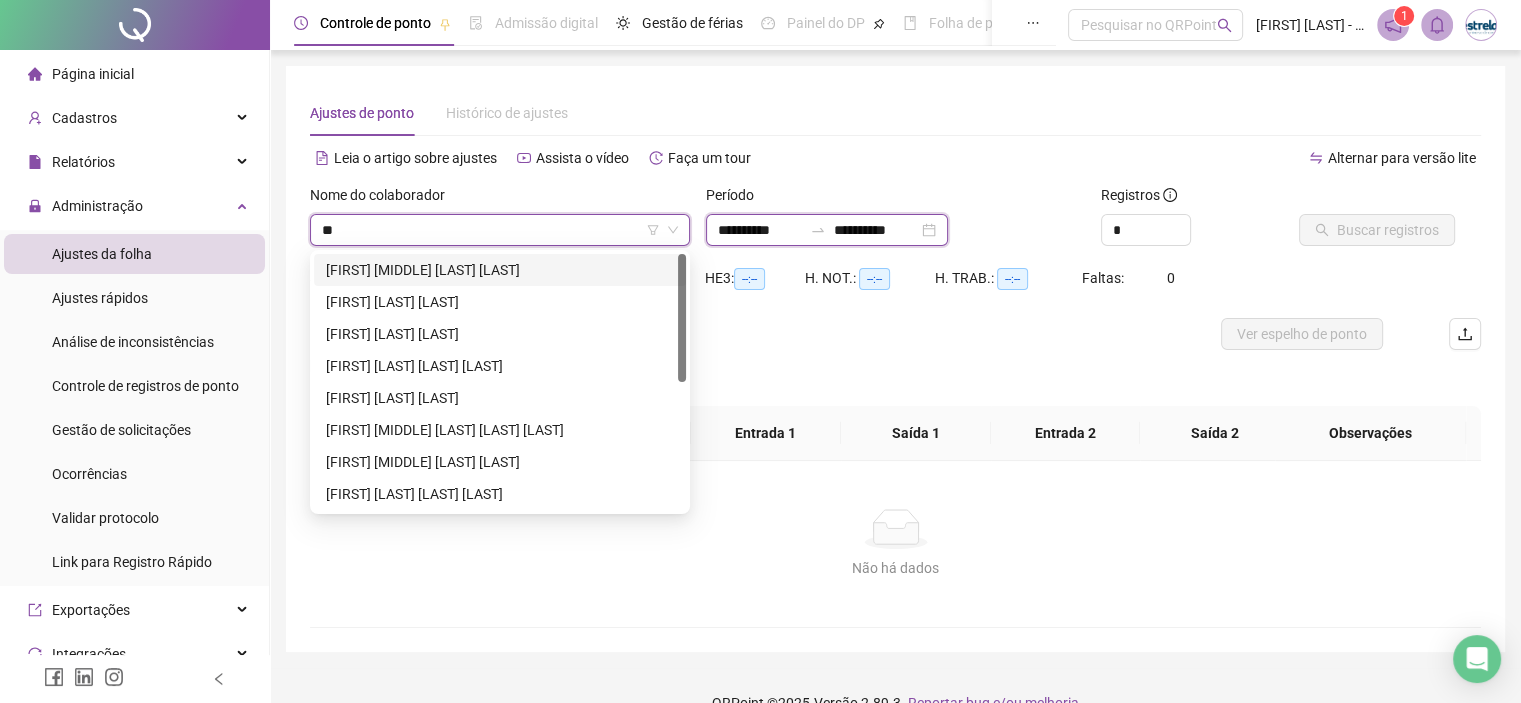 type 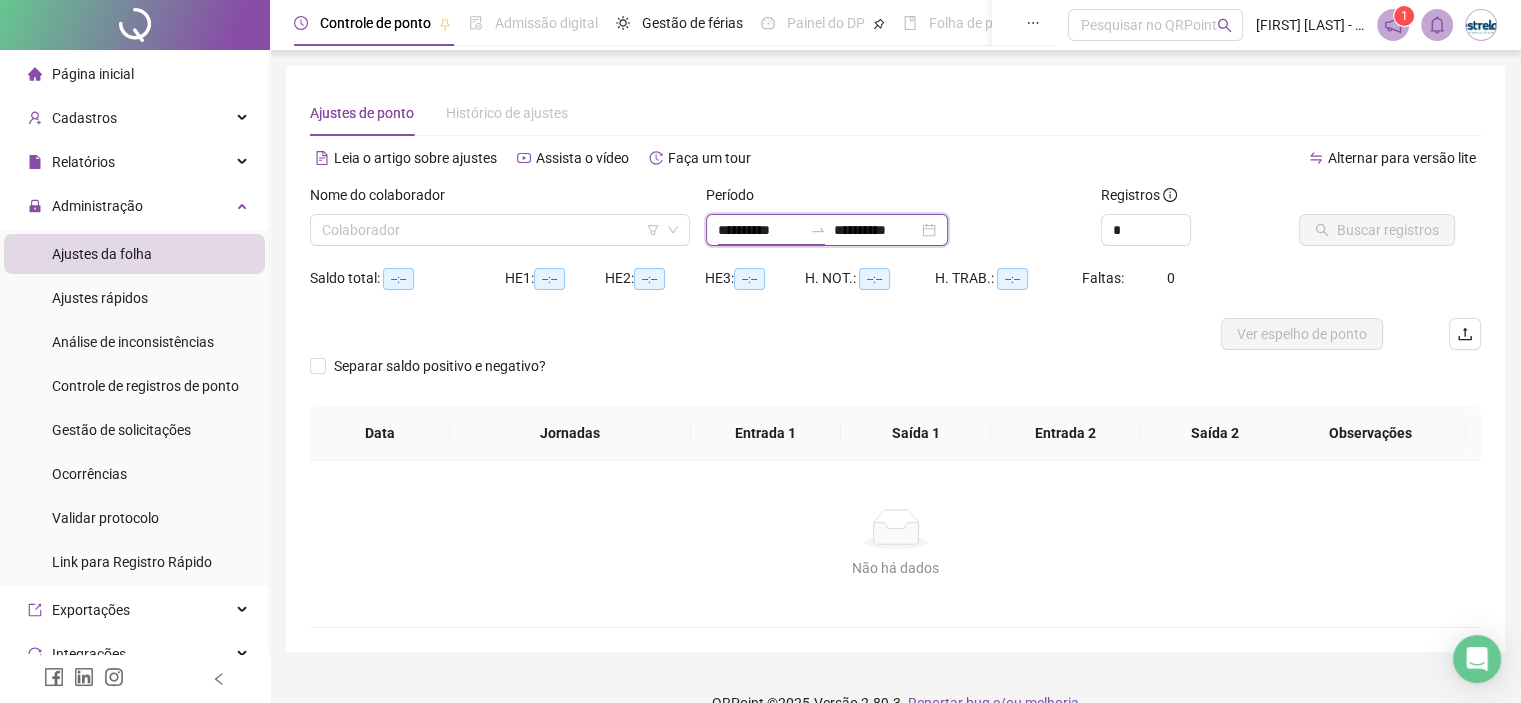 click on "**********" at bounding box center [760, 230] 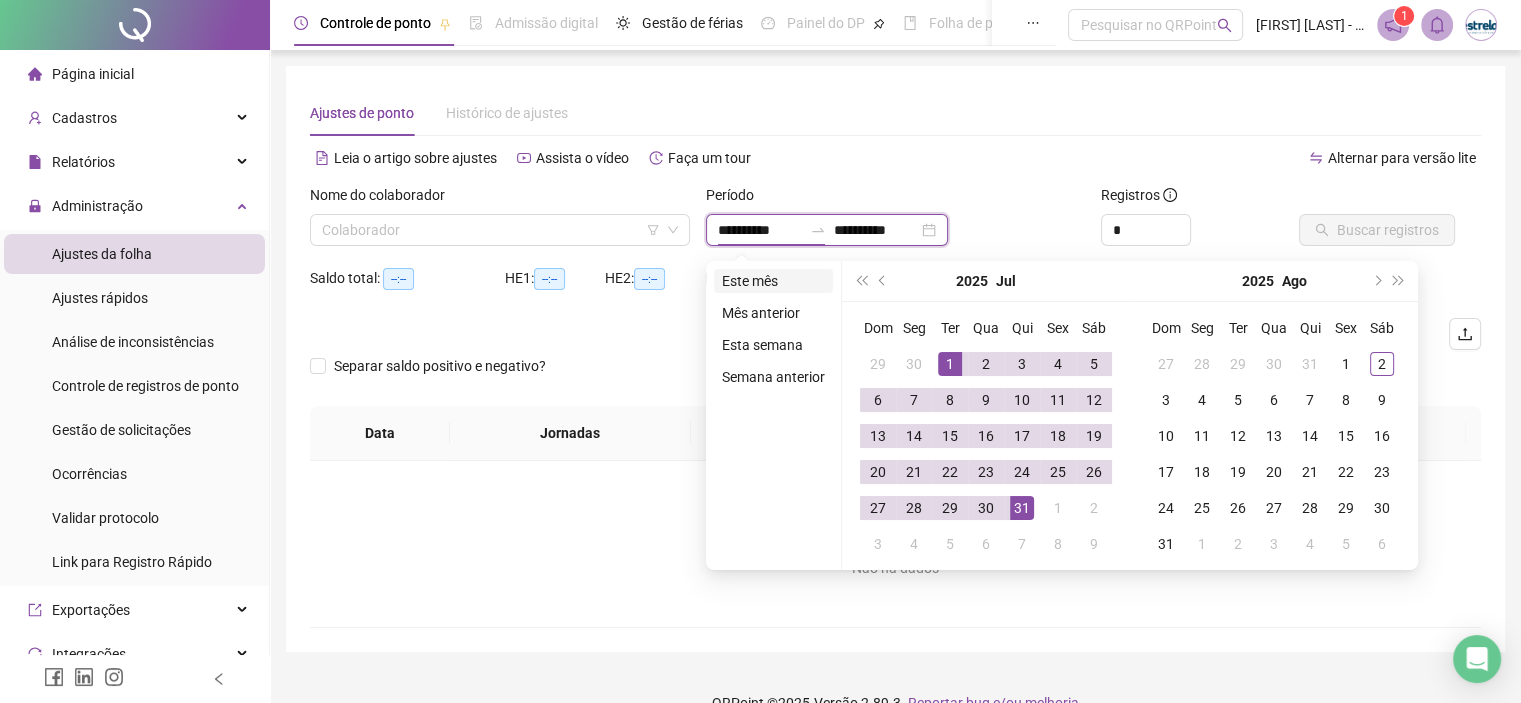 type on "**********" 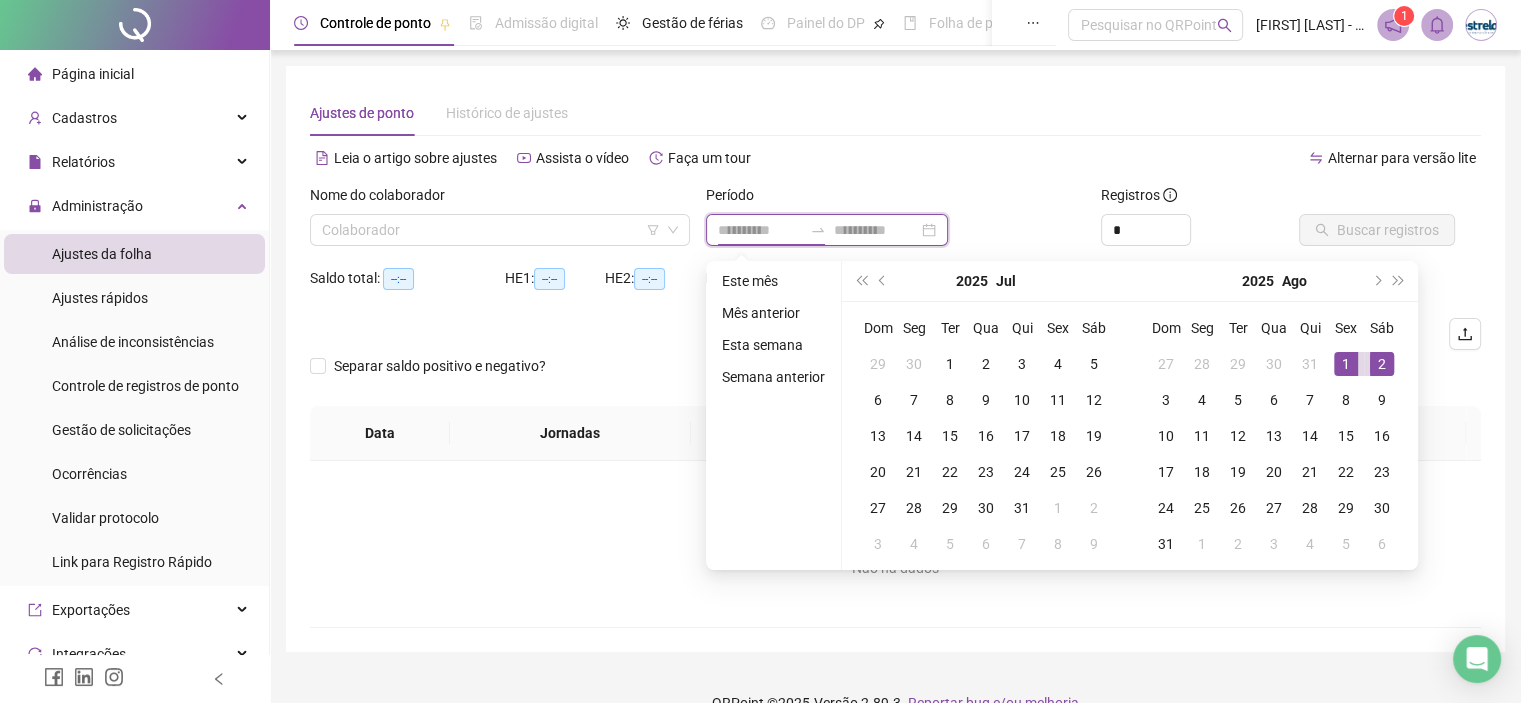 type on "**********" 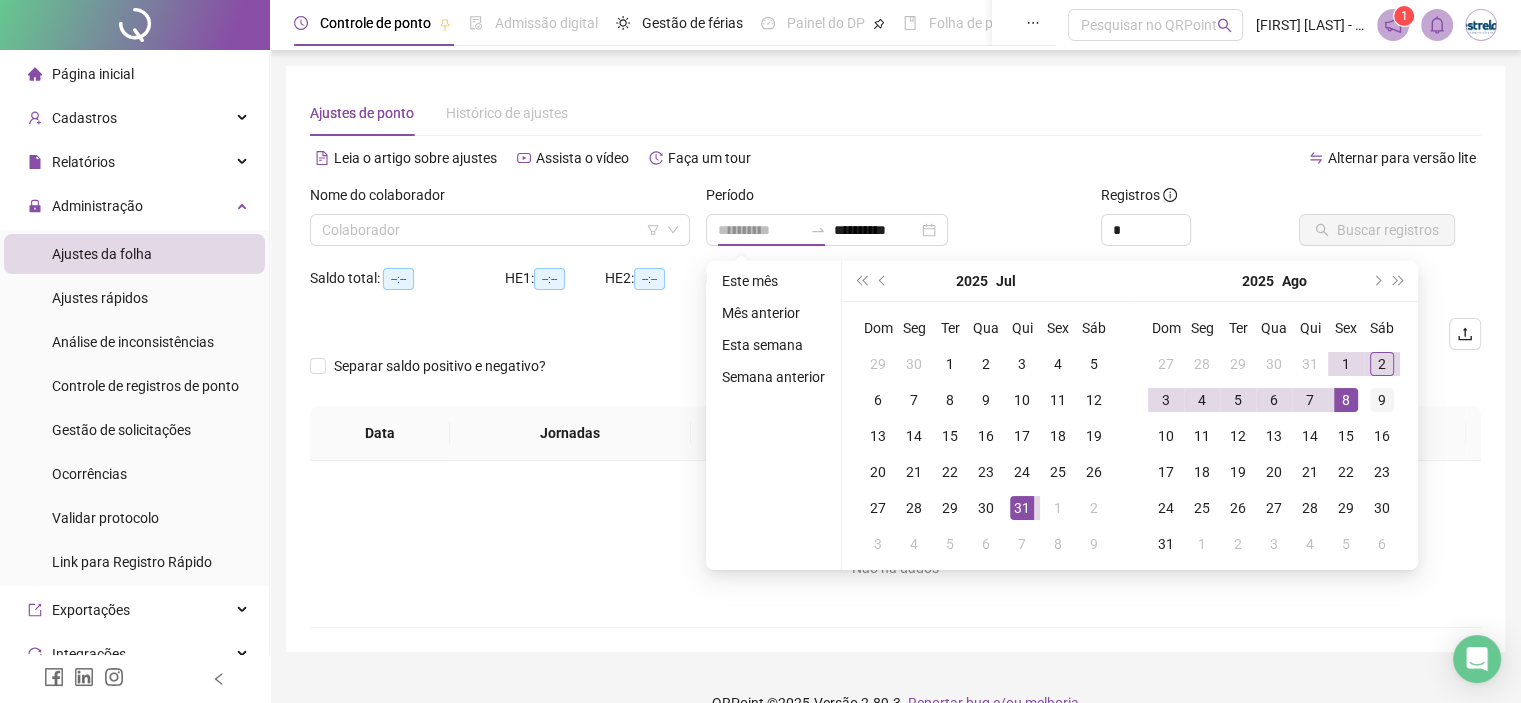 drag, startPoint x: 876, startPoint y: 280, endPoint x: 1369, endPoint y: 406, distance: 508.84674 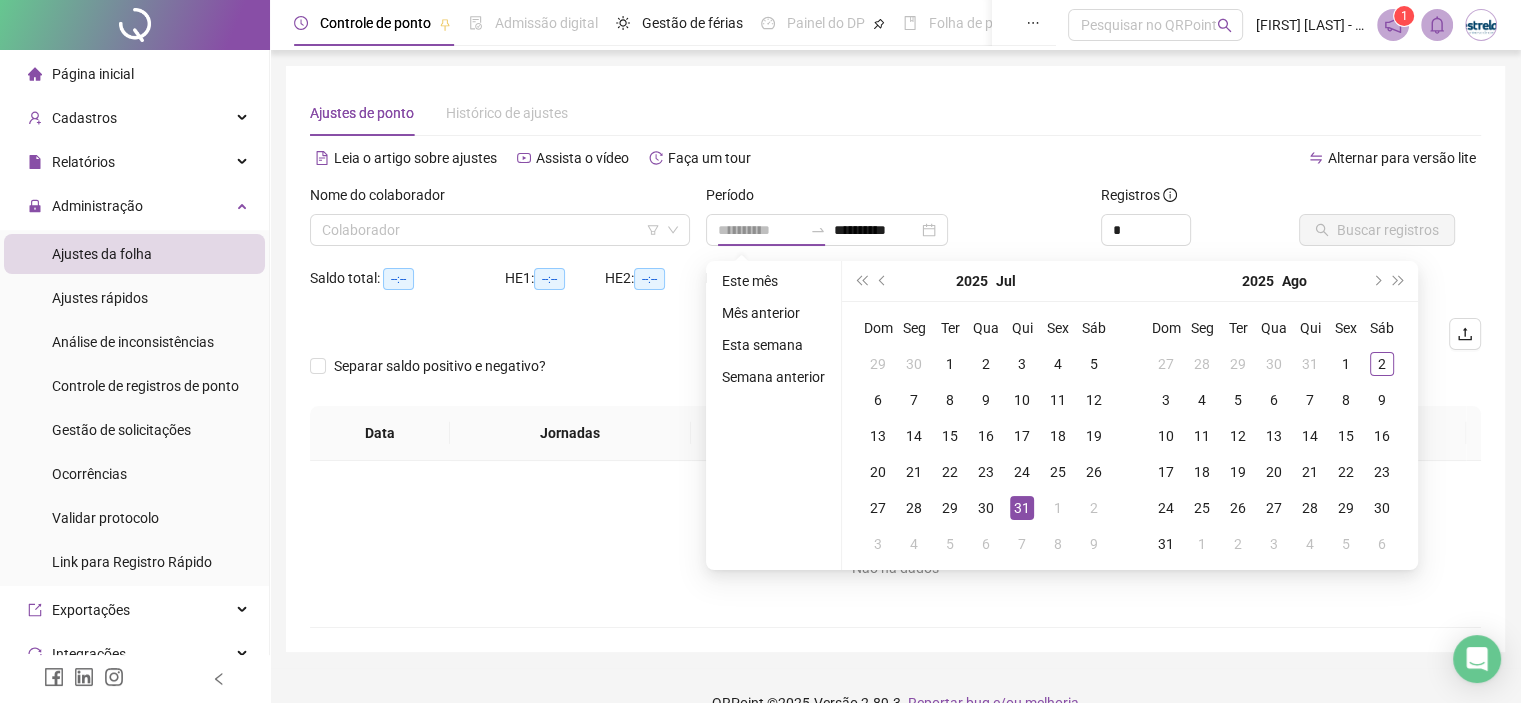 type on "**********" 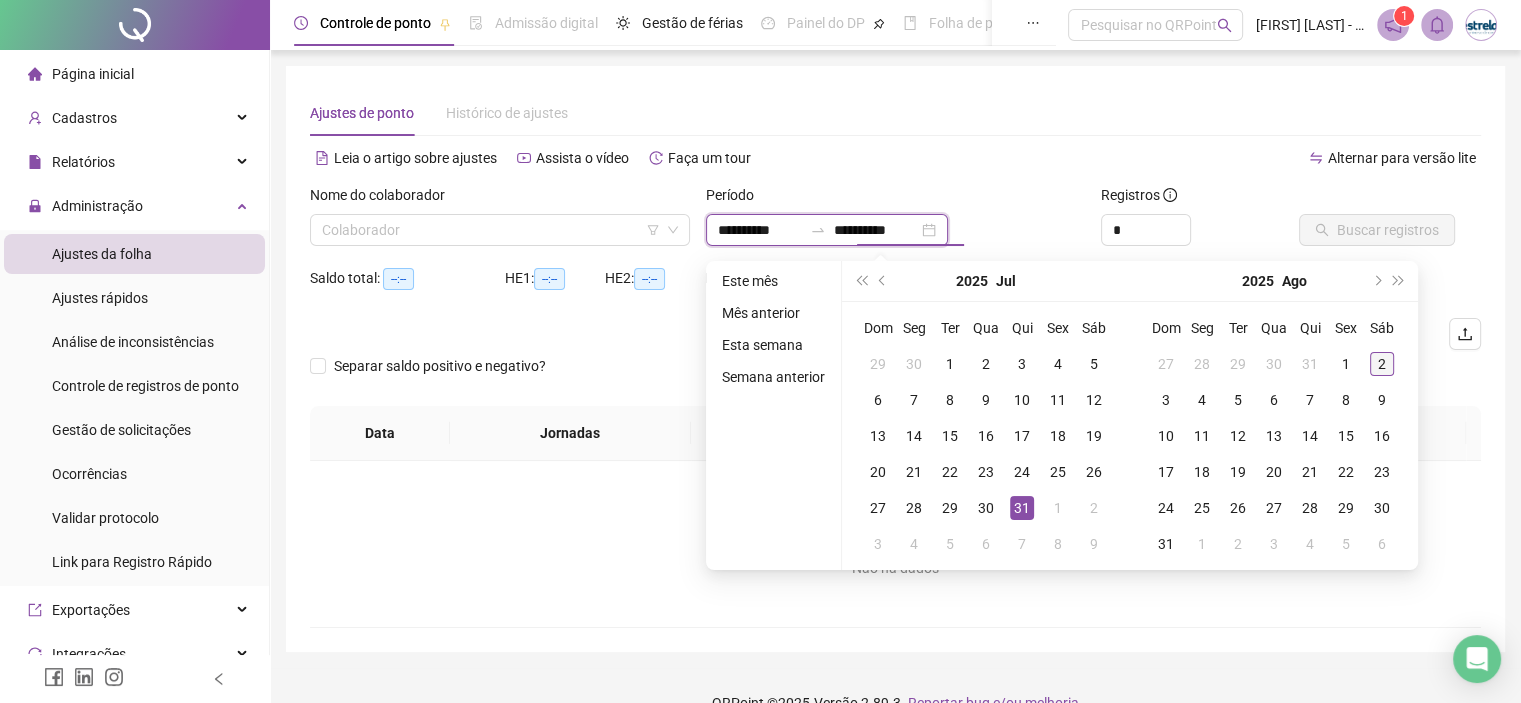 type on "**********" 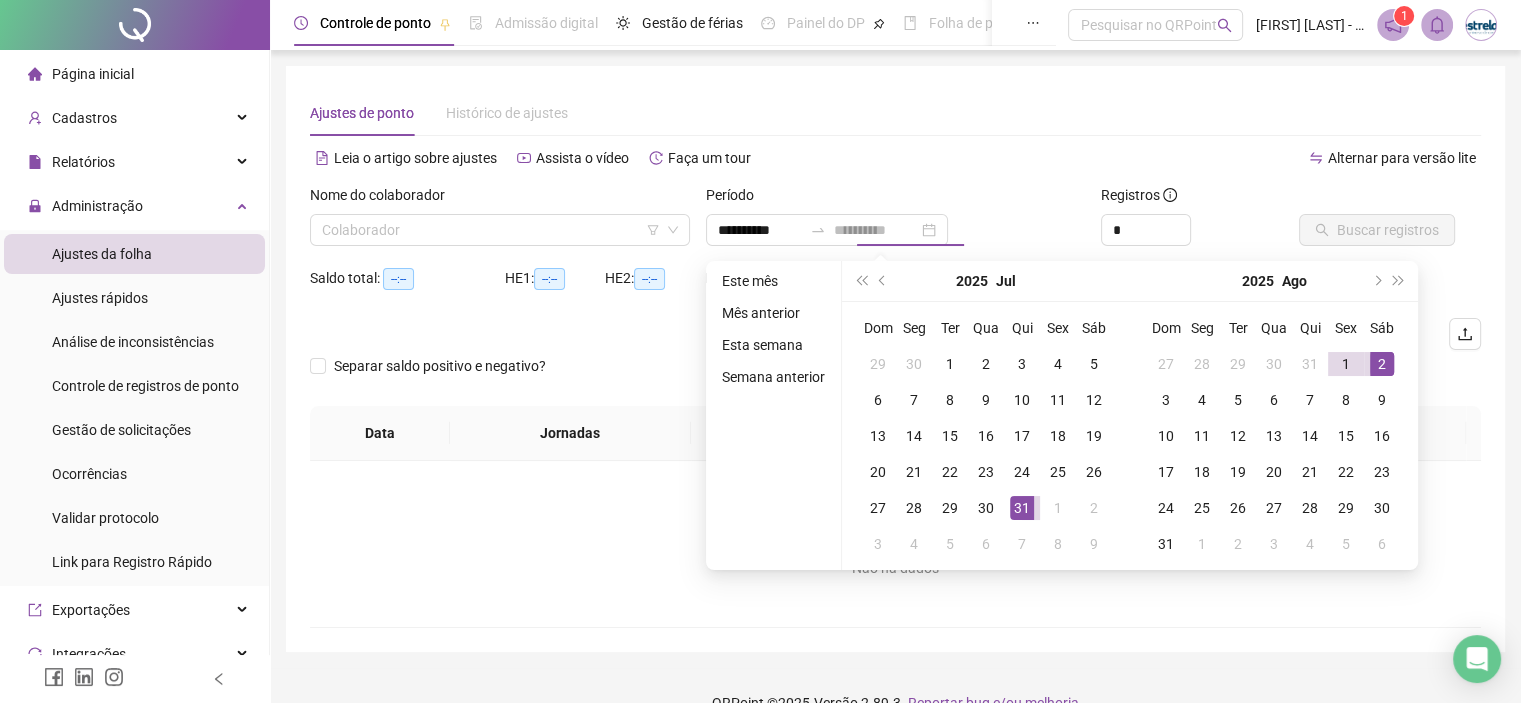 click on "2" at bounding box center [1382, 364] 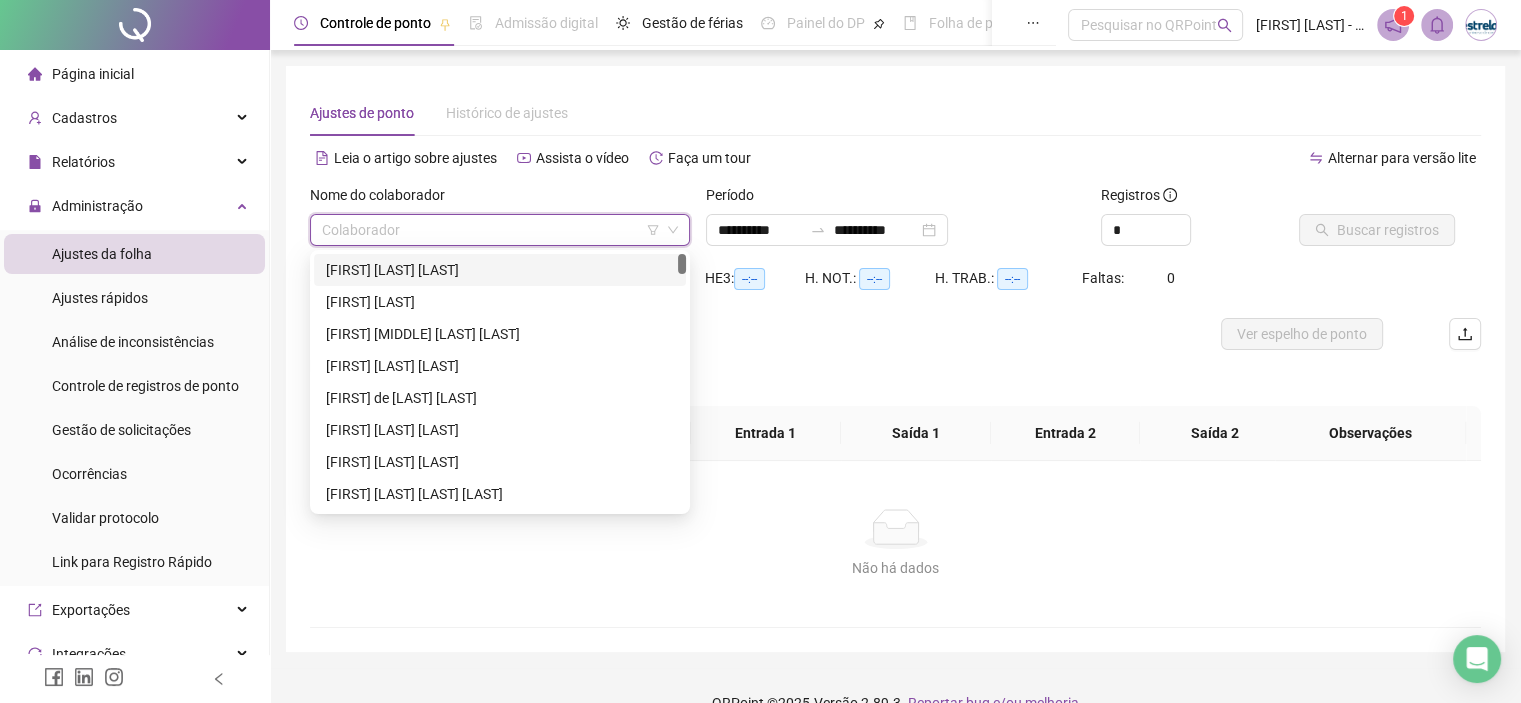 click at bounding box center (491, 230) 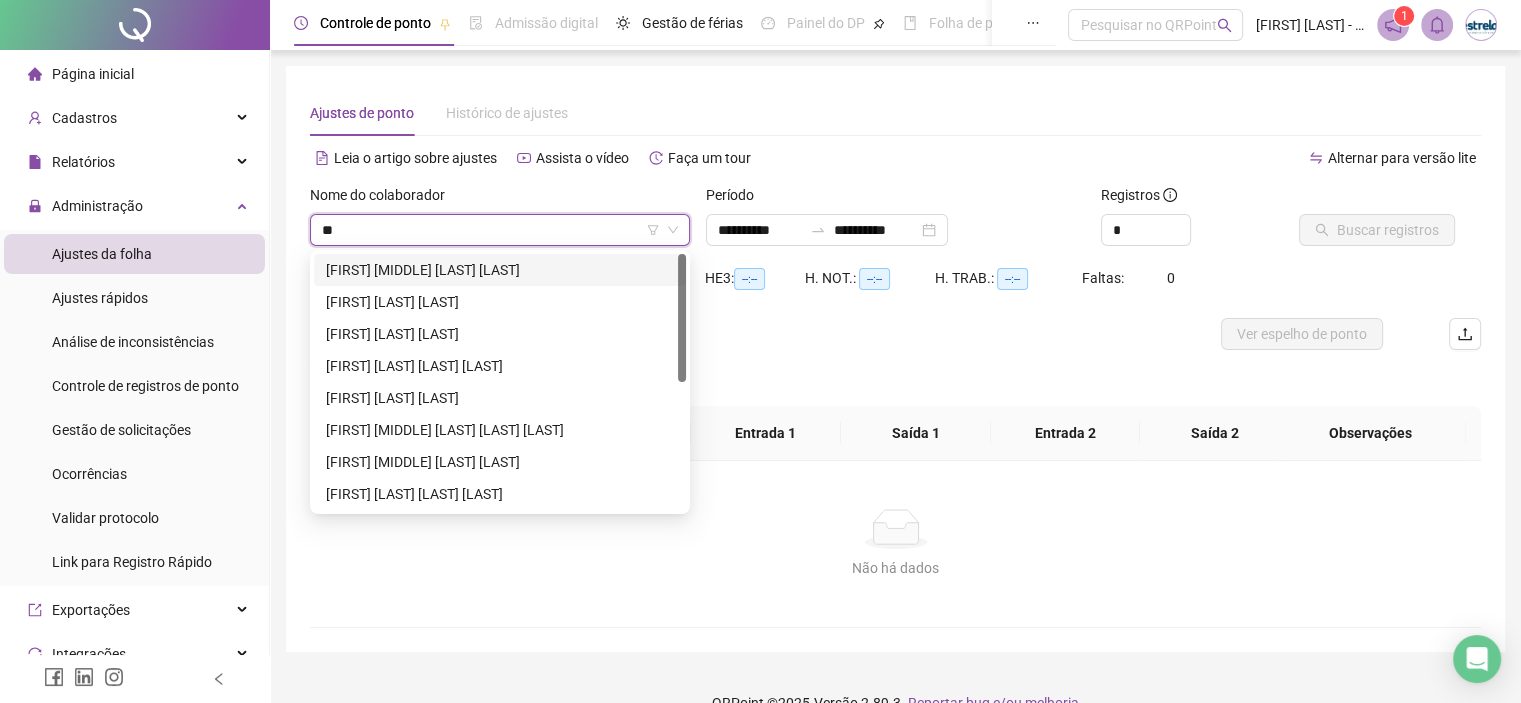 type on "***" 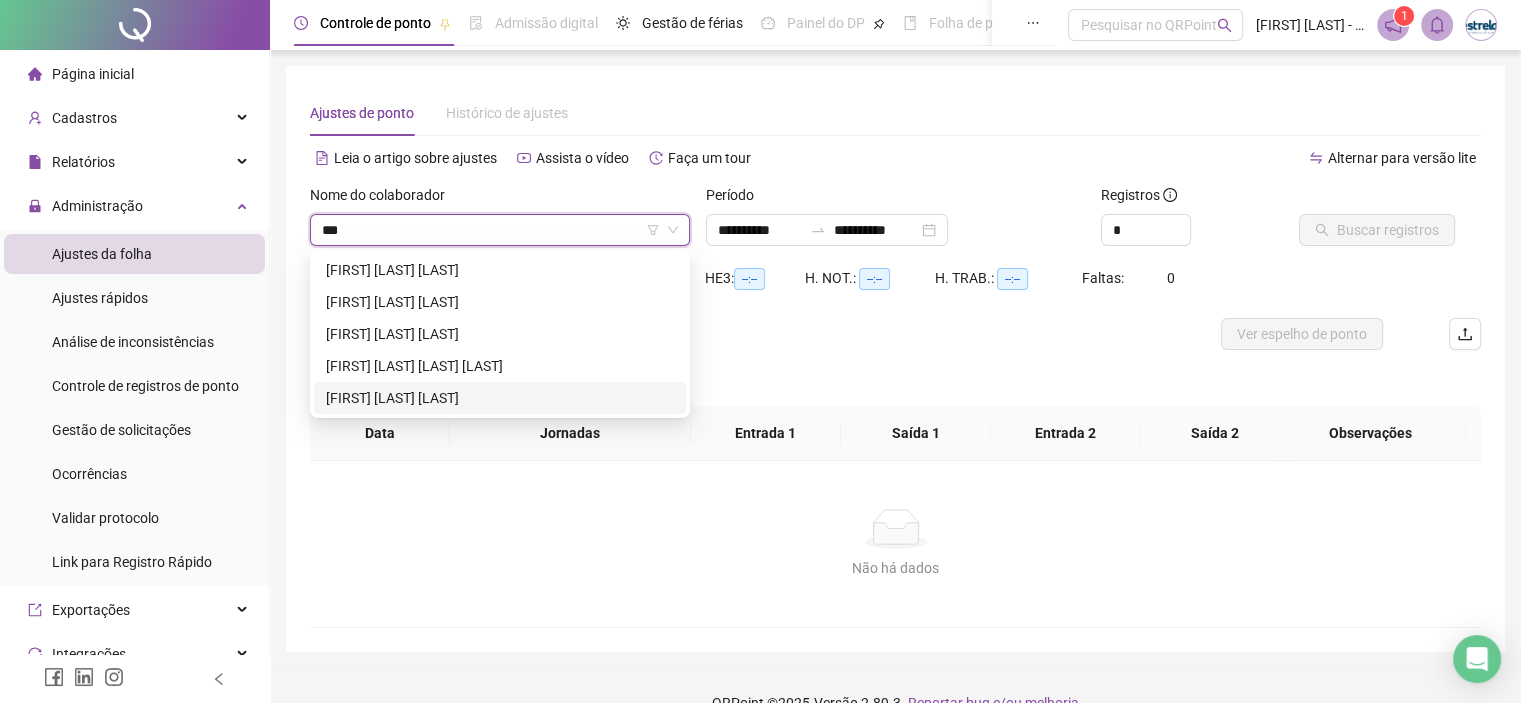 click on "[FIRST] [LAST] [LAST]" at bounding box center (500, 398) 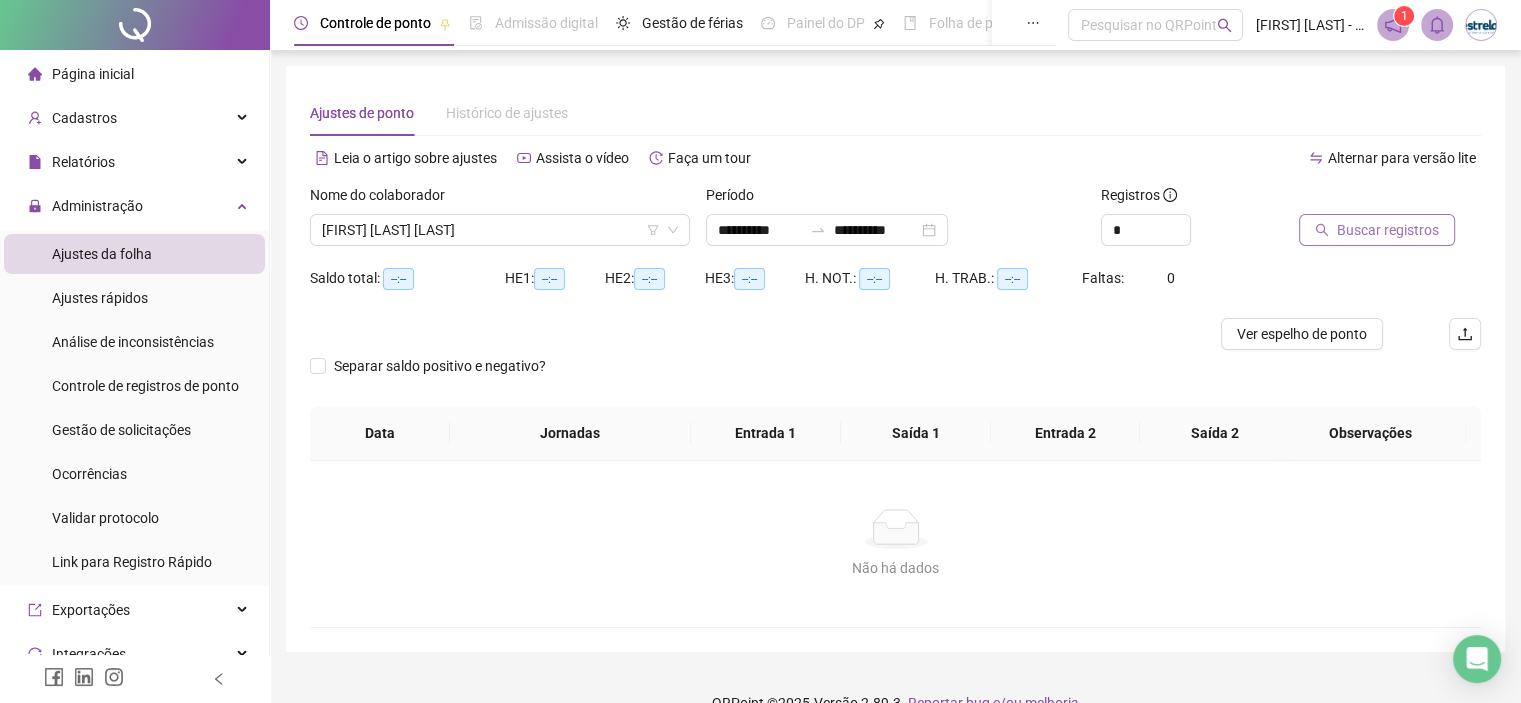 click on "Buscar registros" at bounding box center [1388, 230] 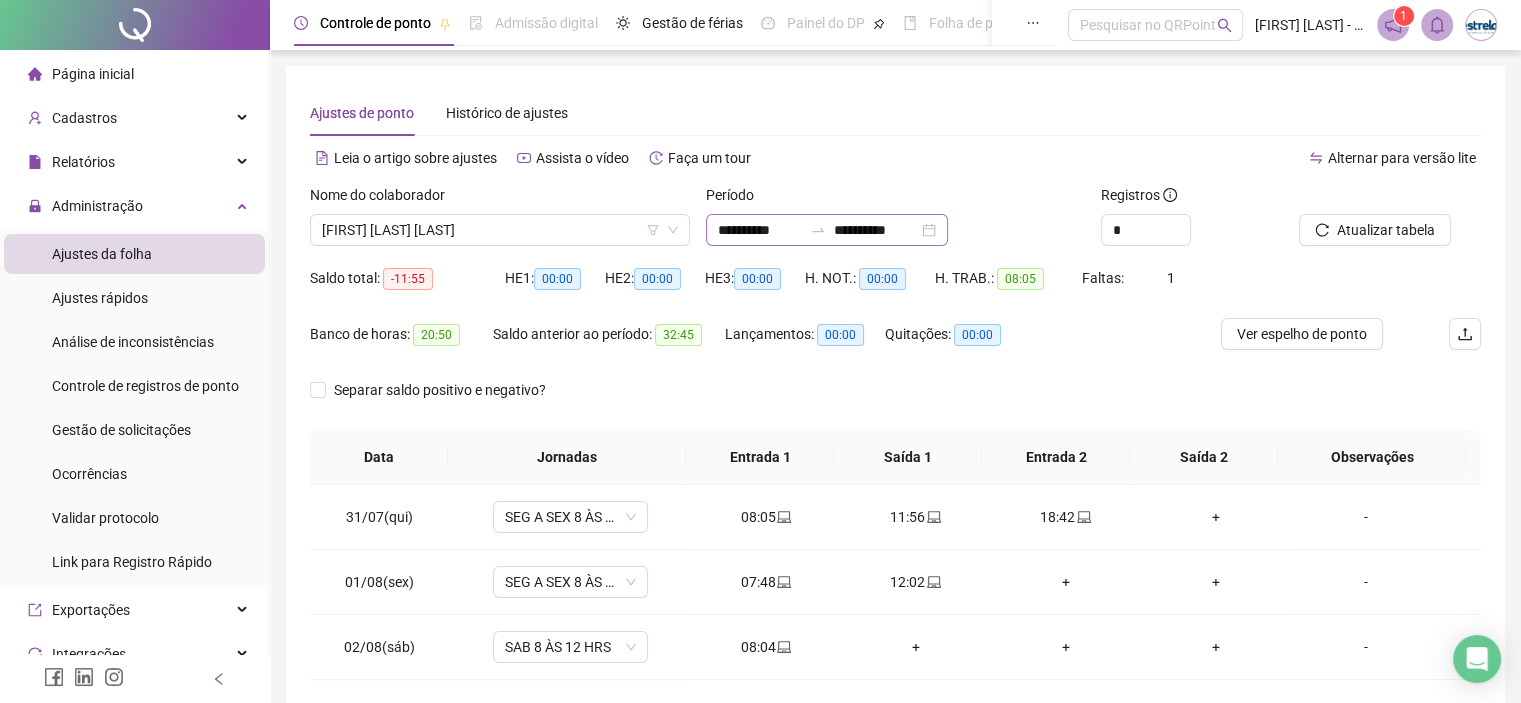 scroll, scrollTop: 86, scrollLeft: 0, axis: vertical 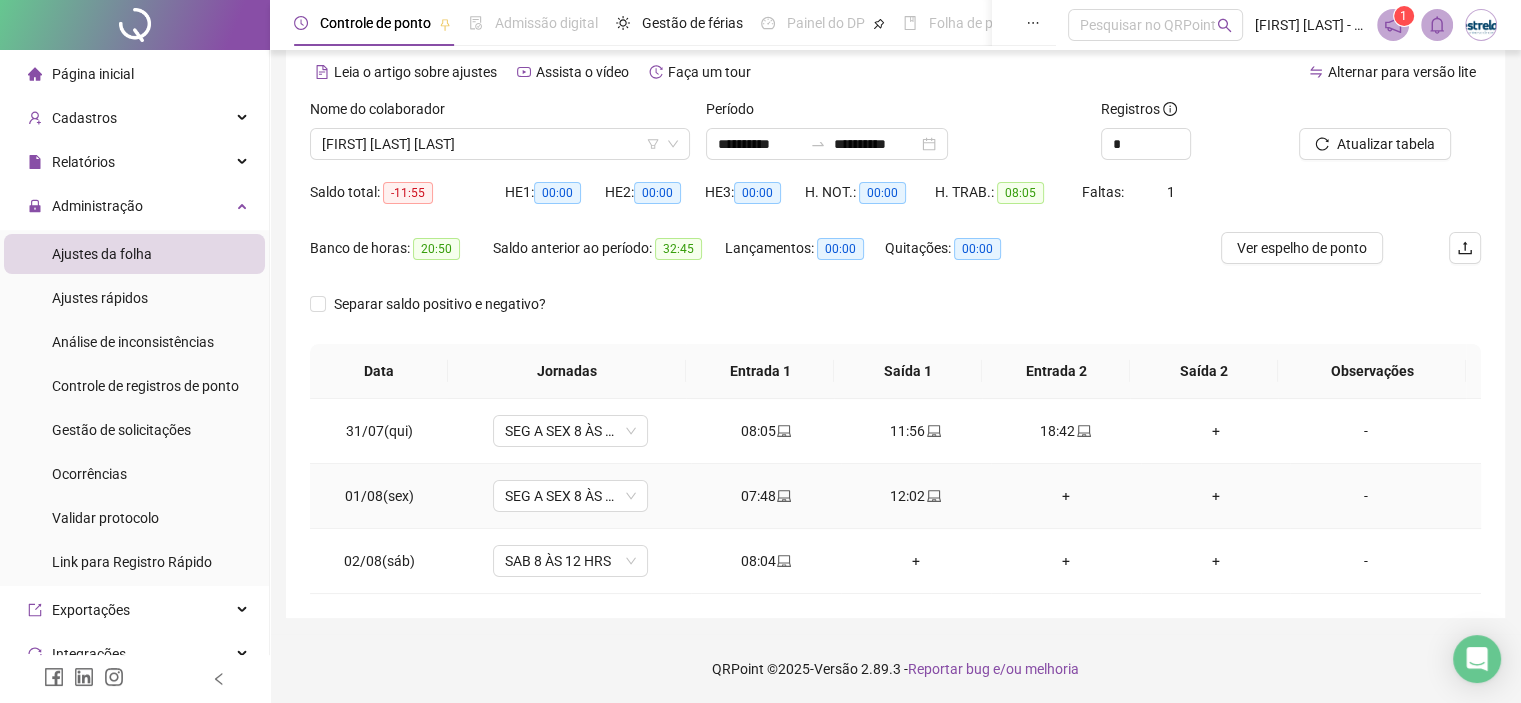 click on "-" at bounding box center (1365, 496) 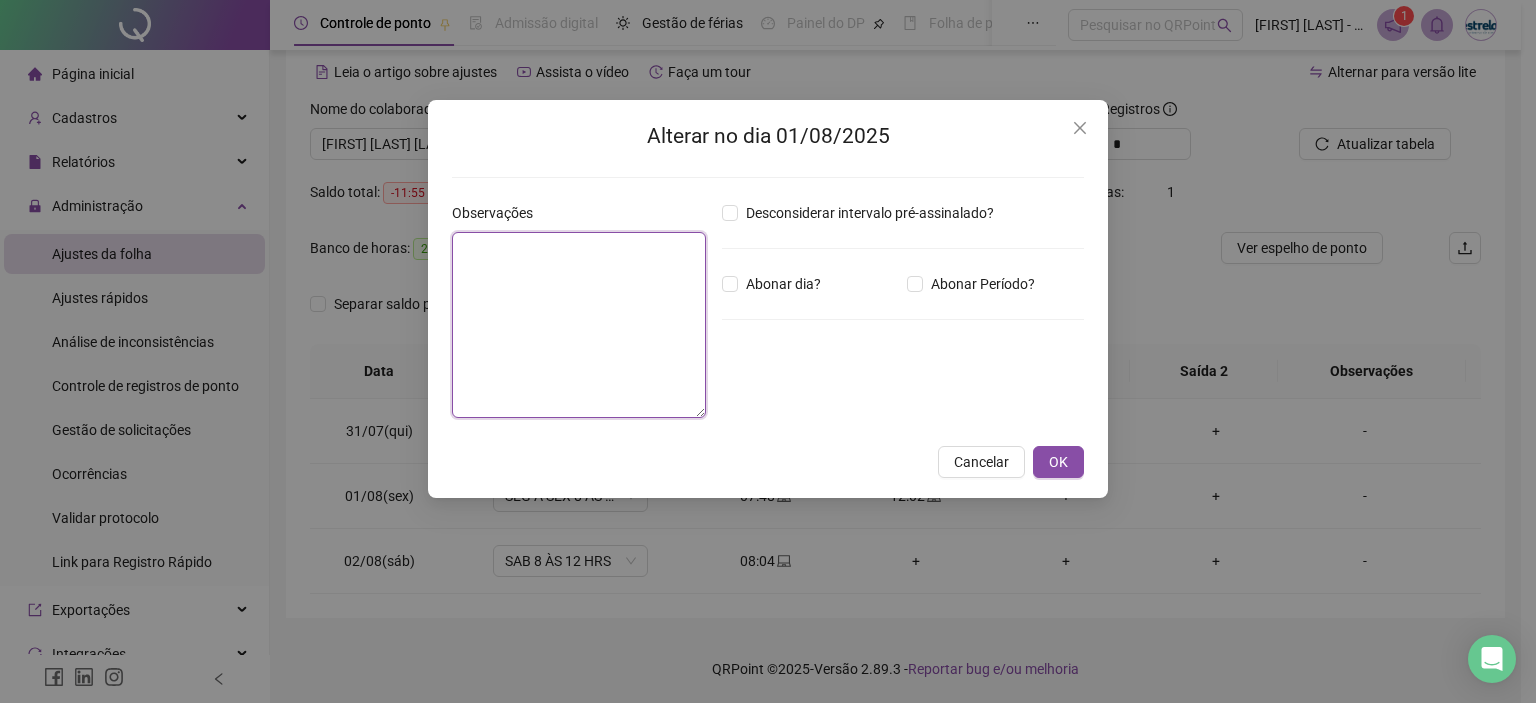 click at bounding box center (579, 325) 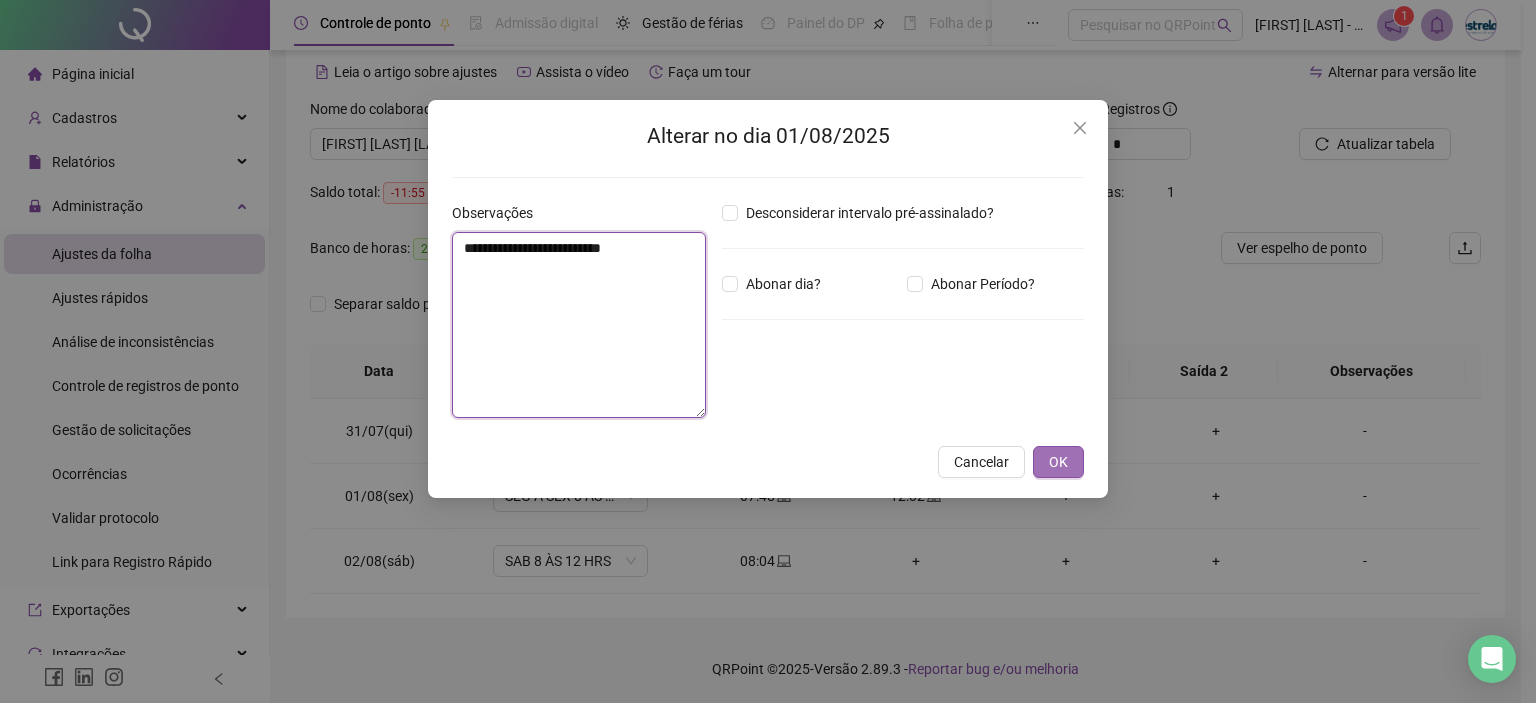 type on "**********" 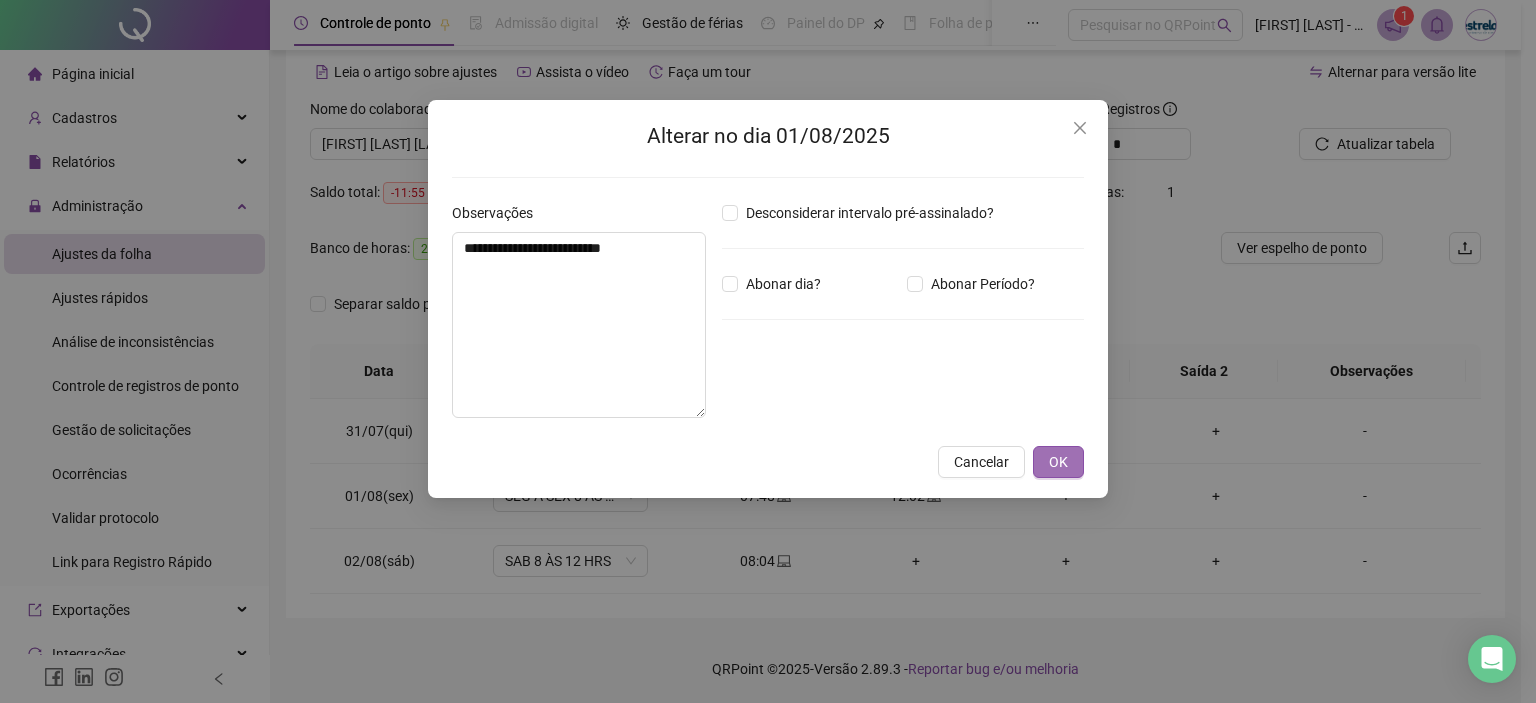 click on "OK" at bounding box center (1058, 462) 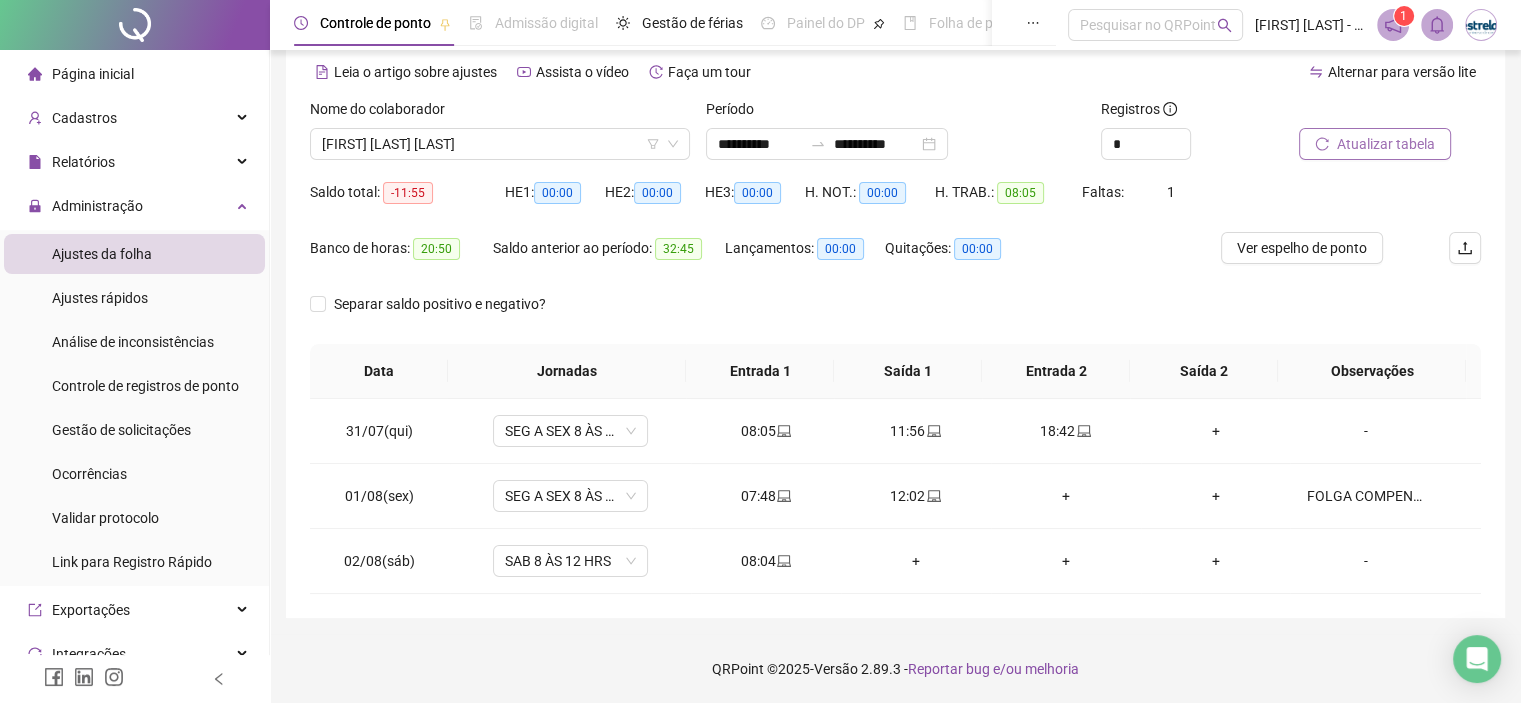 click on "Atualizar tabela" at bounding box center [1375, 144] 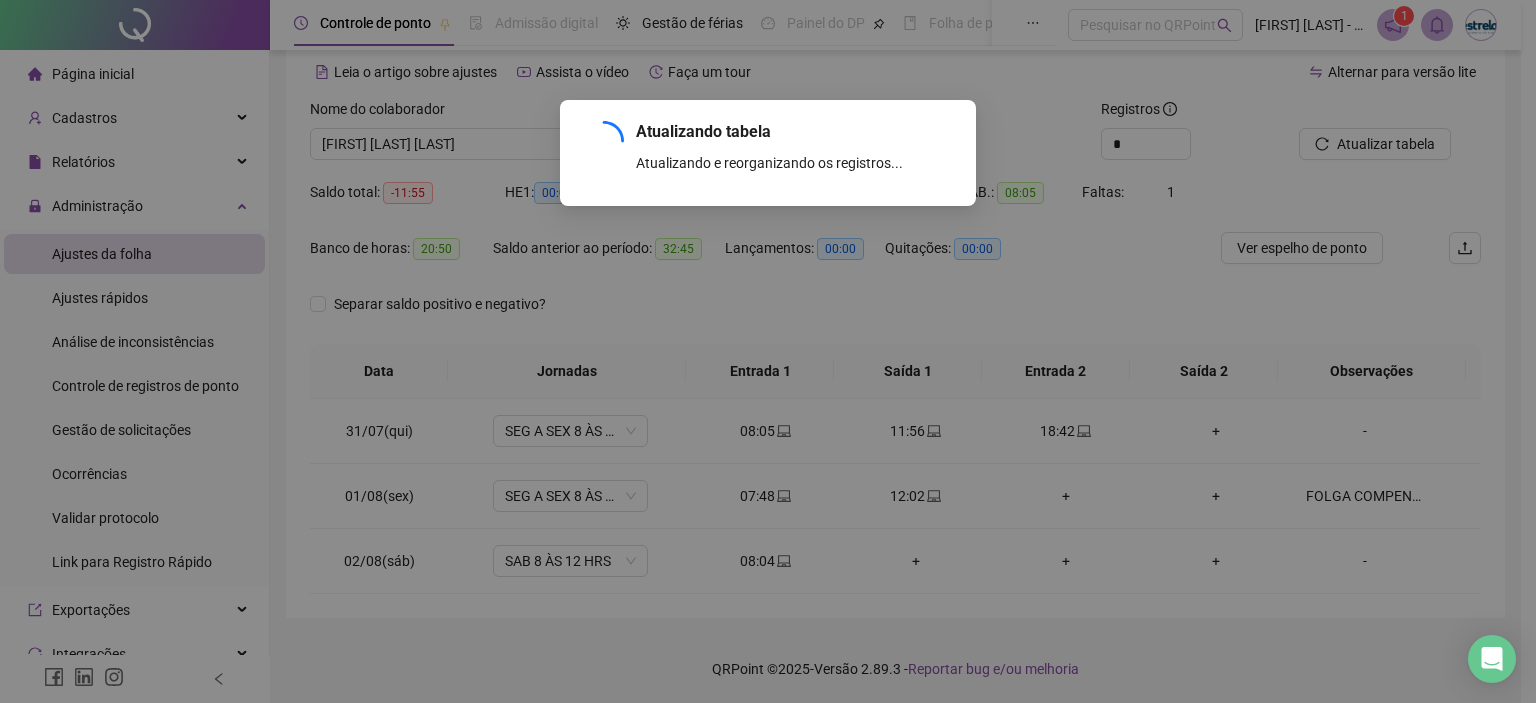 click on "Atualizando tabela Atualizando e reorganizando os registros... OK" at bounding box center [768, 351] 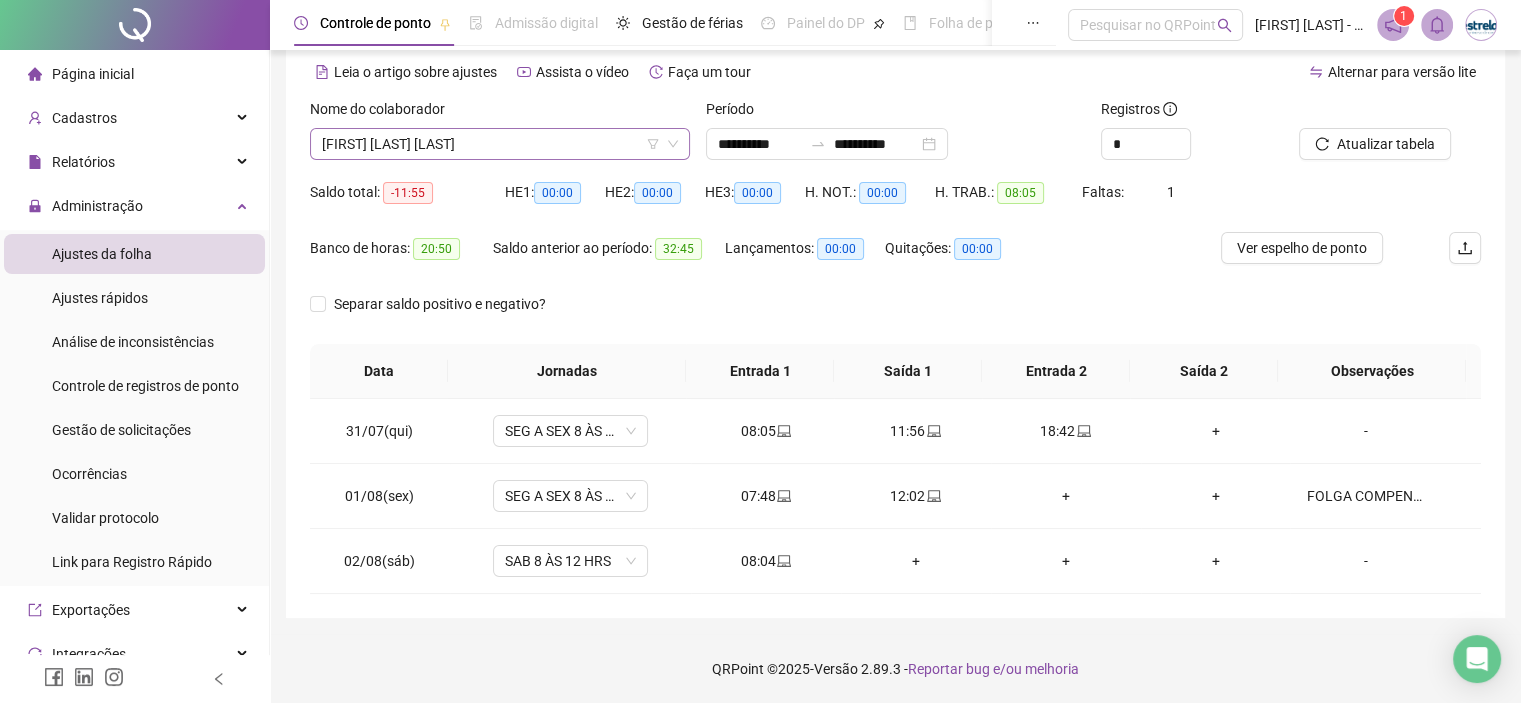click on "[FIRST] [LAST] [LAST]" at bounding box center [500, 144] 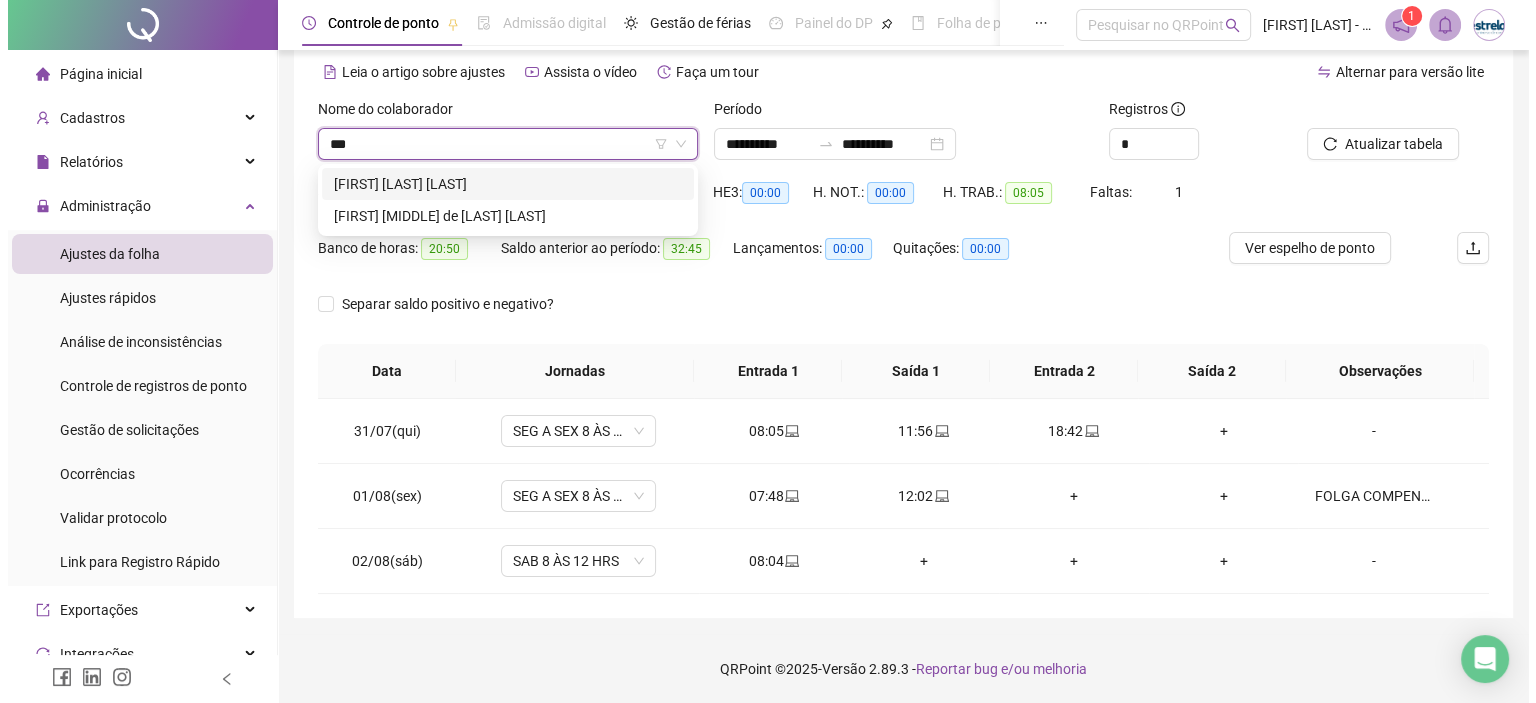 scroll, scrollTop: 0, scrollLeft: 0, axis: both 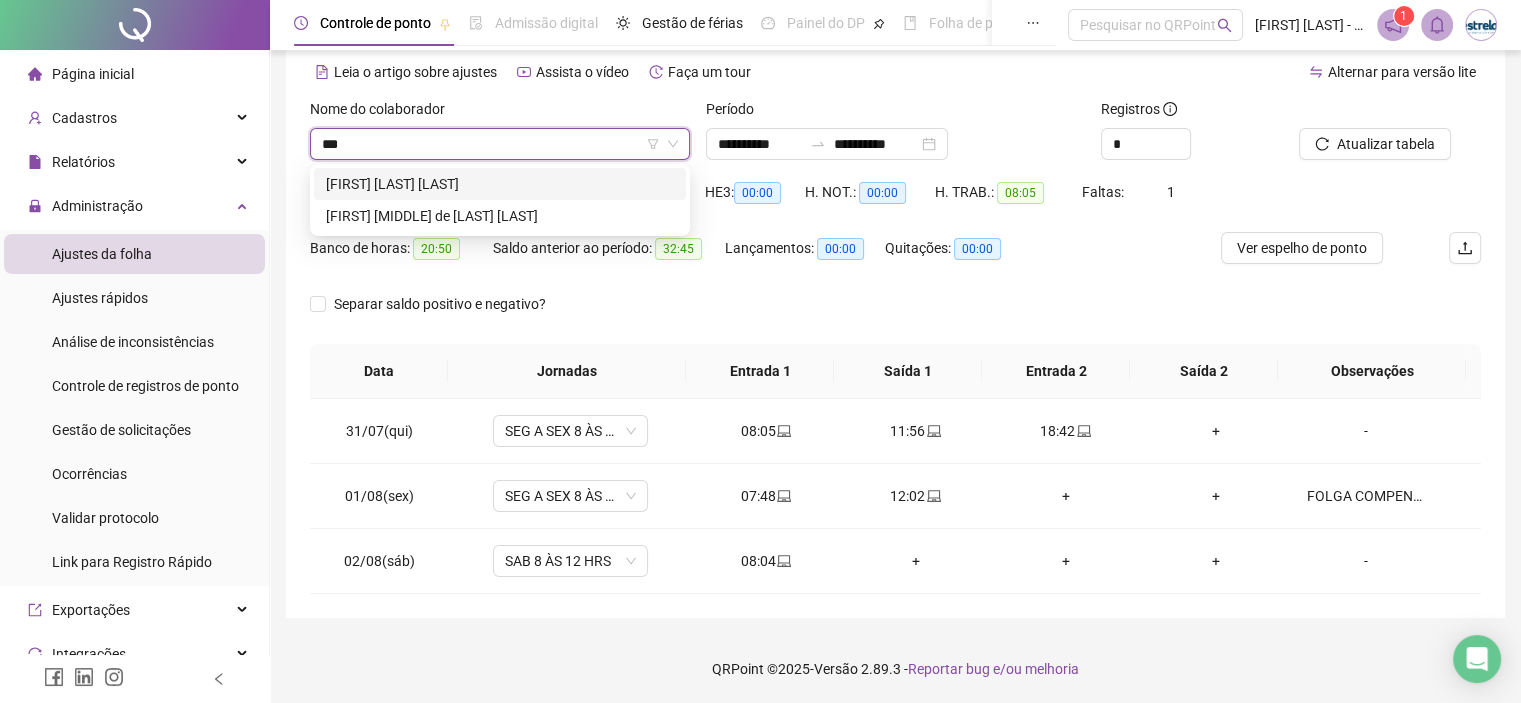 type on "****" 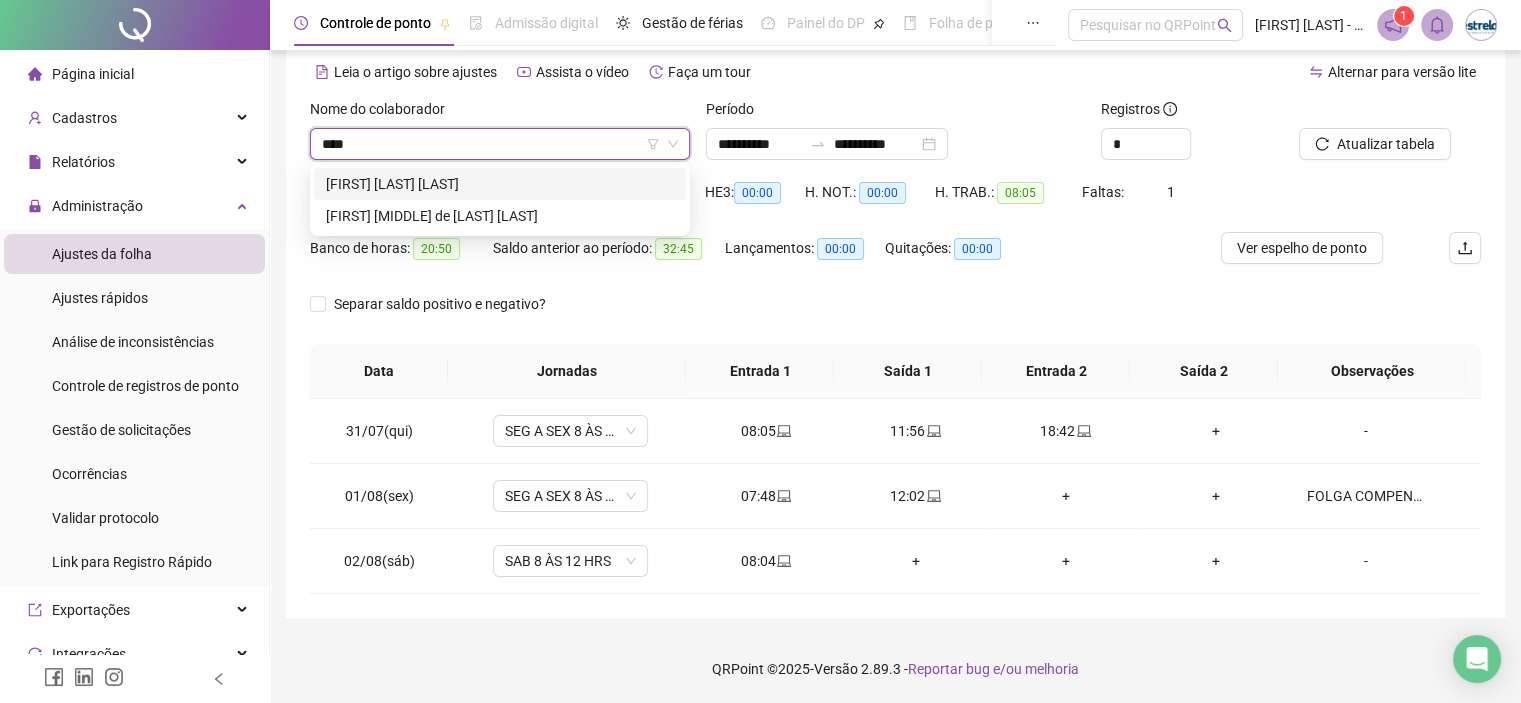 click on "[FIRST] [LAST] [LAST]" at bounding box center (500, 184) 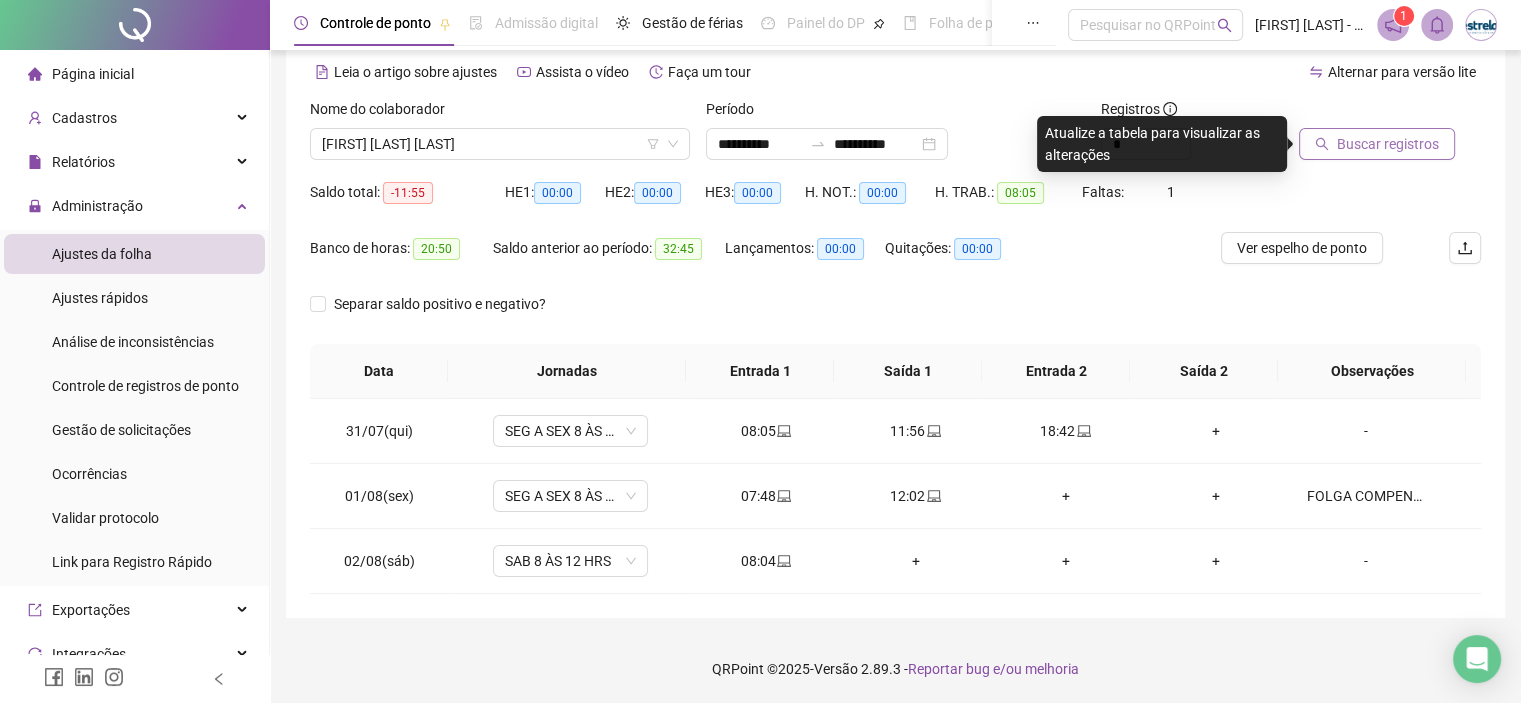 click on "Buscar registros" at bounding box center (1388, 144) 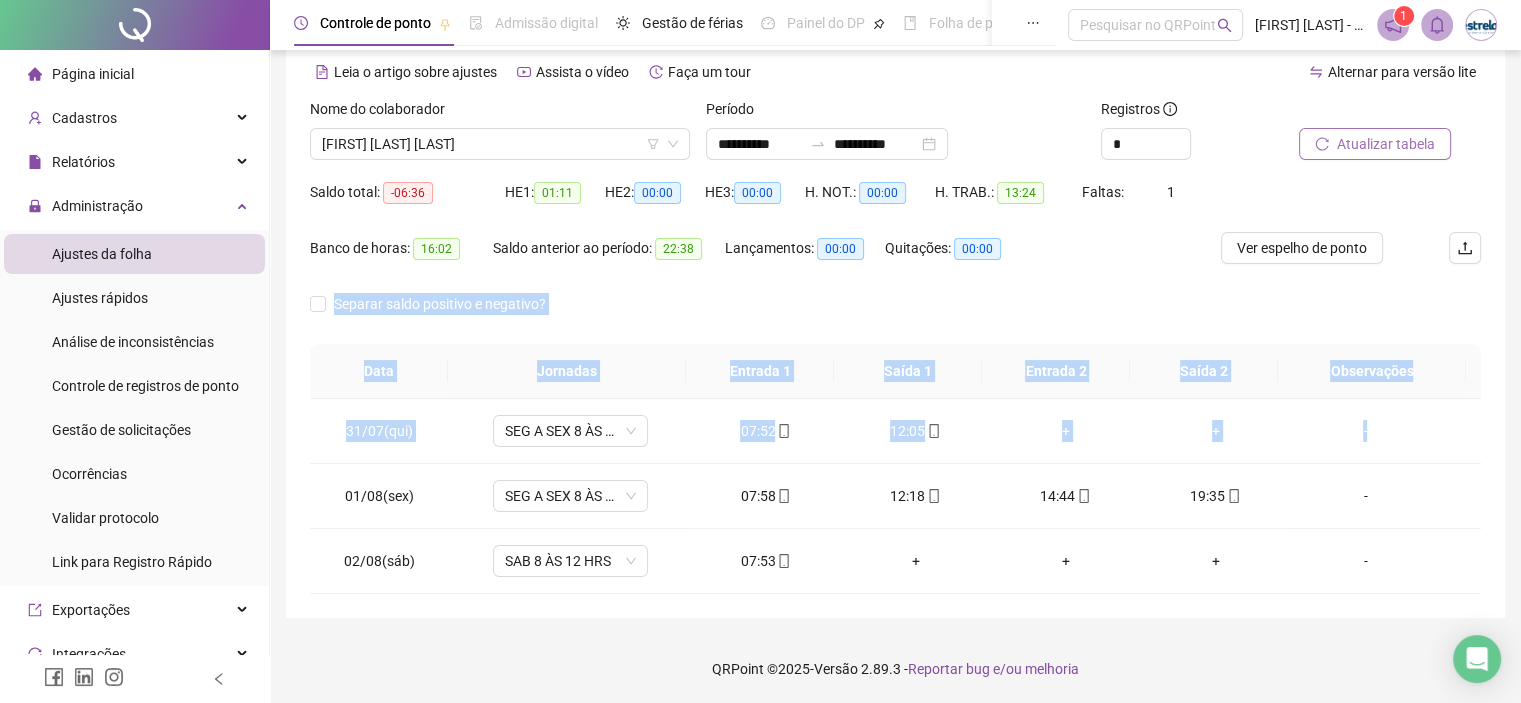 drag, startPoint x: 1362, startPoint y: 427, endPoint x: 1348, endPoint y: 220, distance: 207.47289 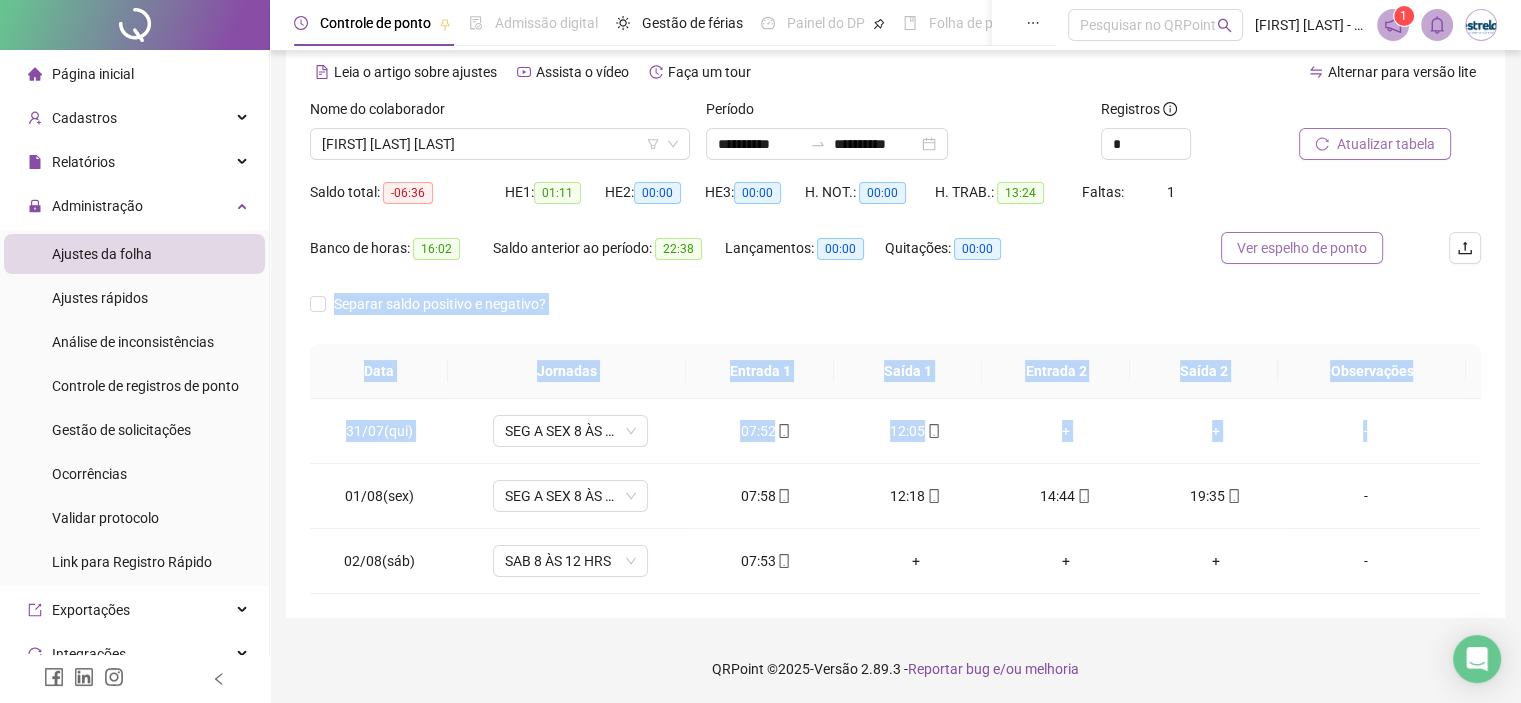 click on "Ver espelho de ponto" at bounding box center (1302, 248) 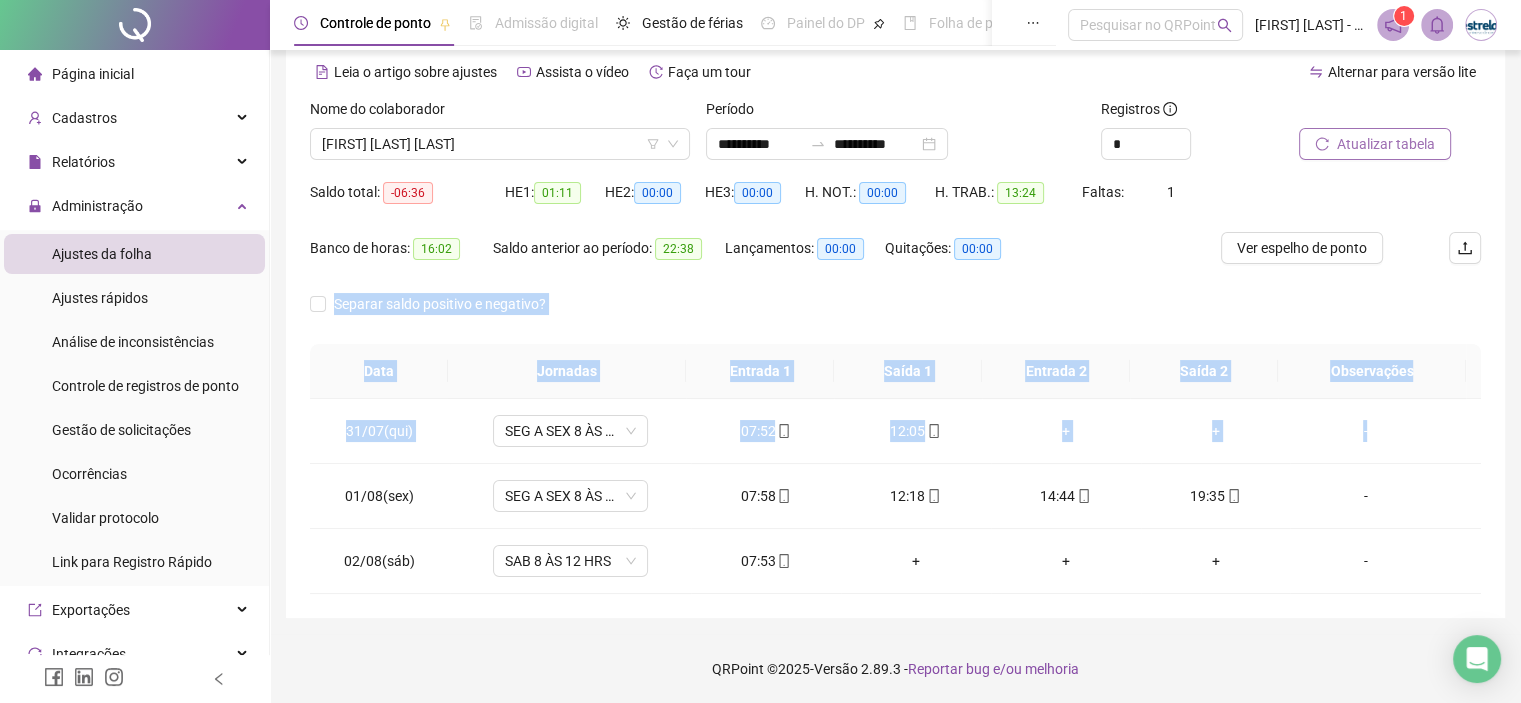 click on "Separar saldo positivo e negativo?" at bounding box center (895, 316) 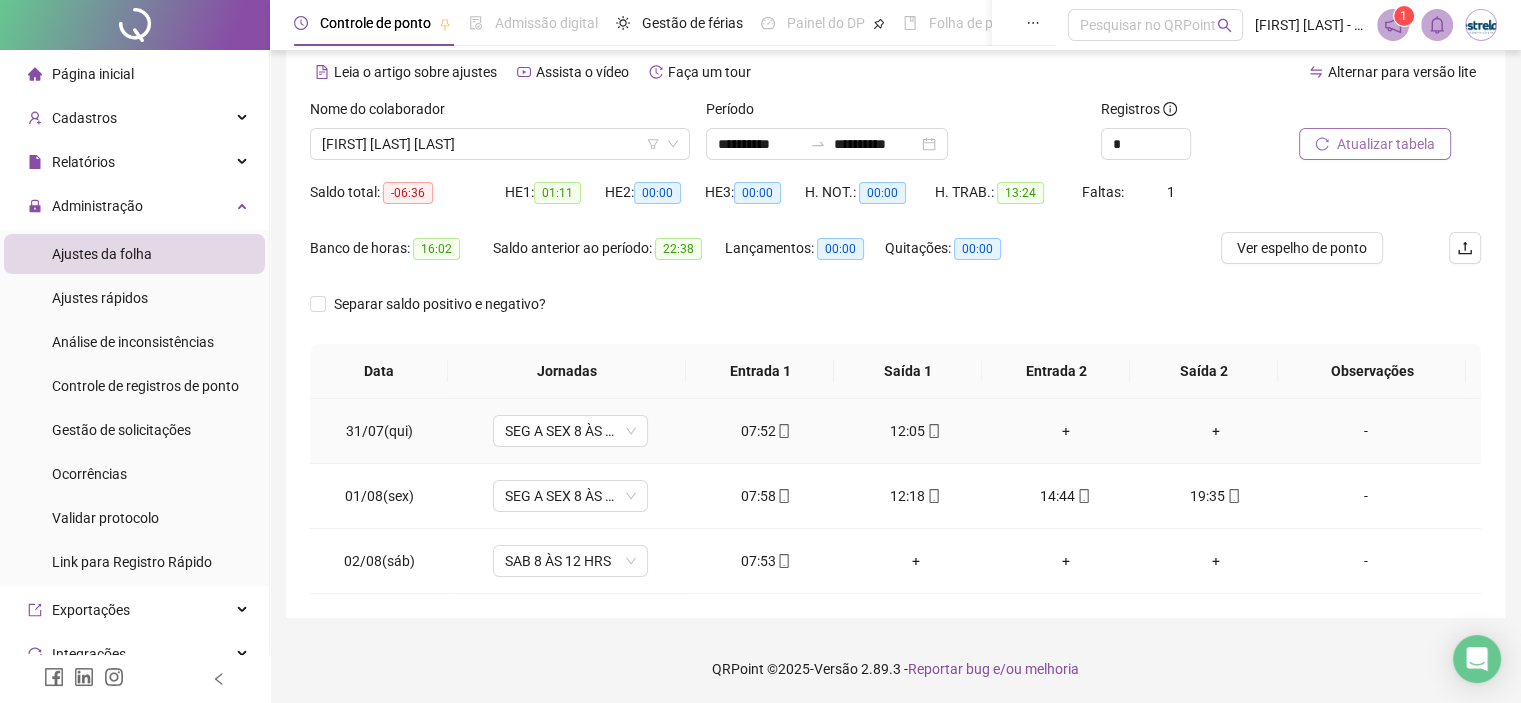click on "-" at bounding box center (1365, 431) 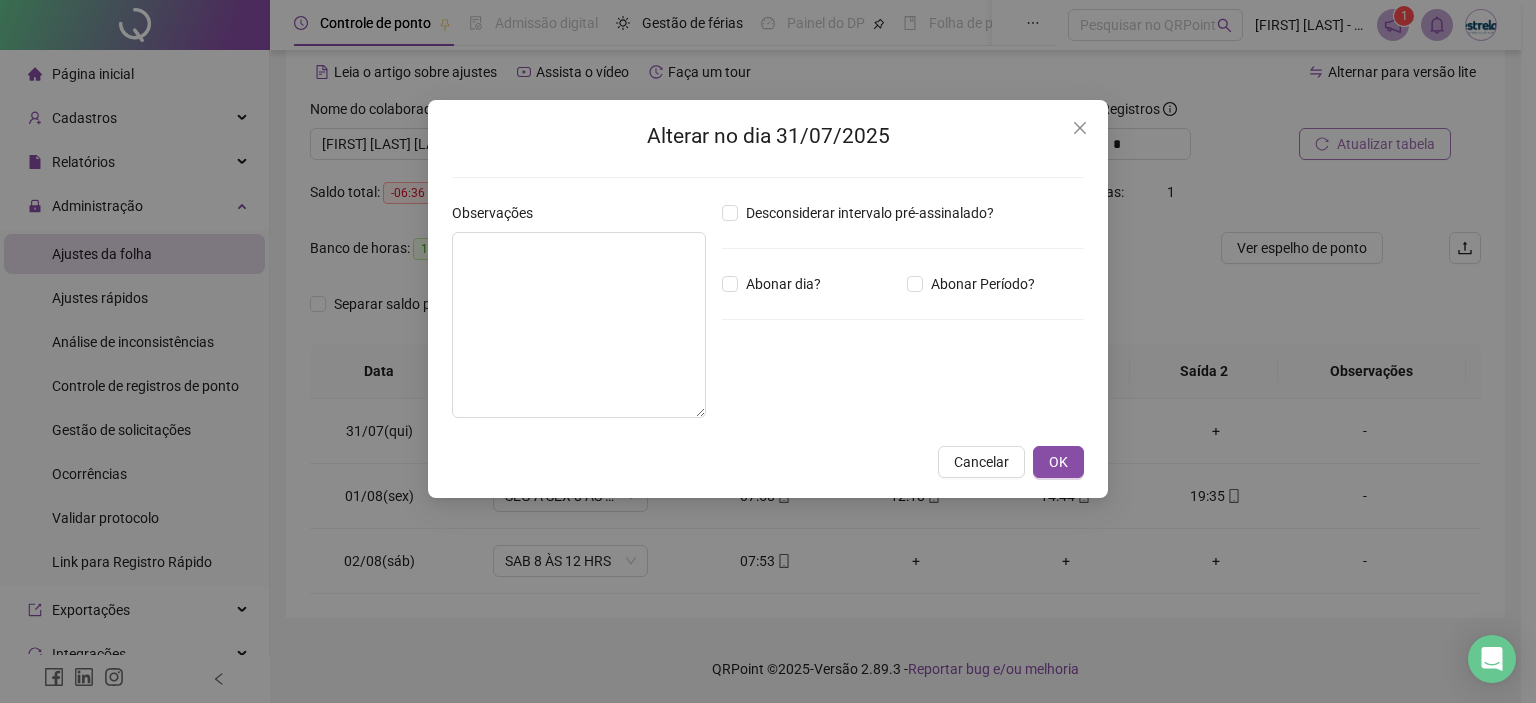 type 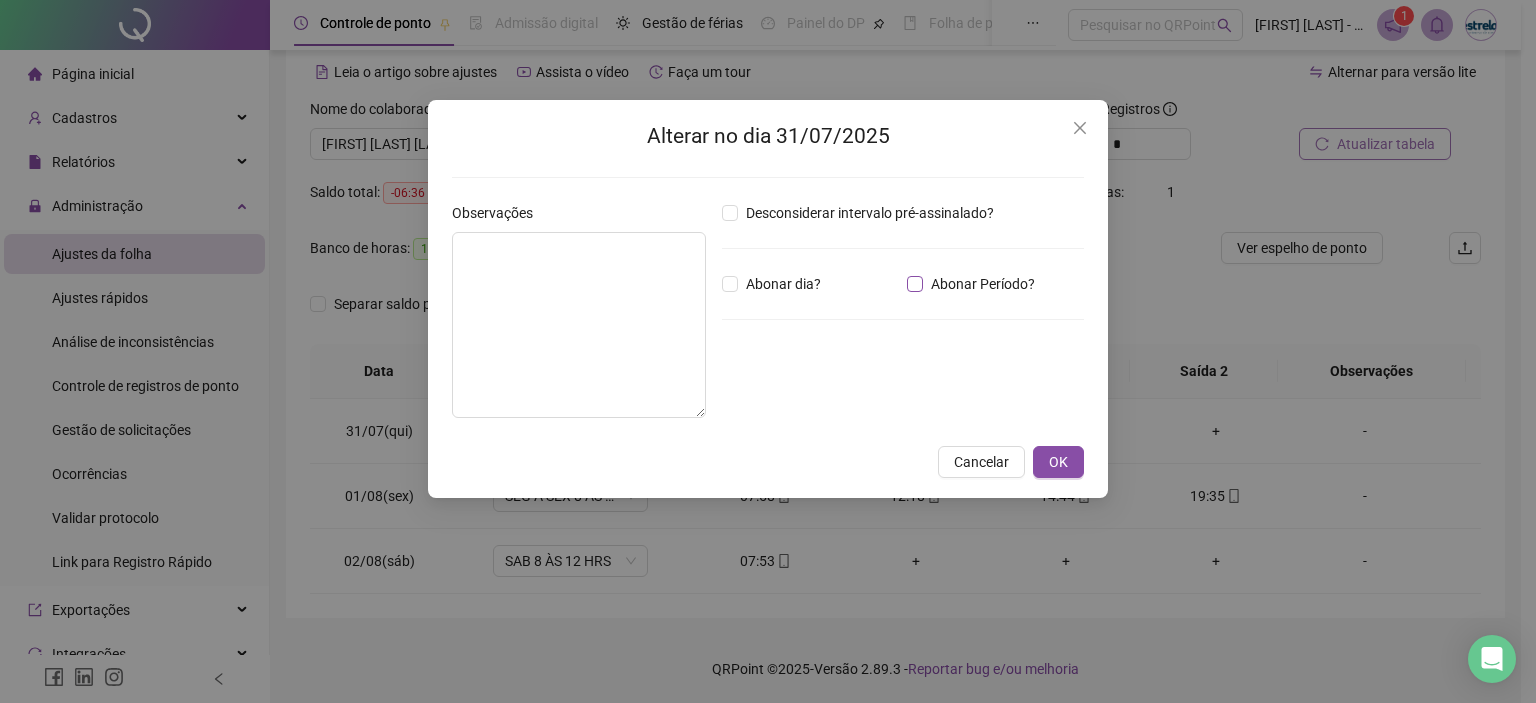 click on "Abonar Período?" at bounding box center (975, 284) 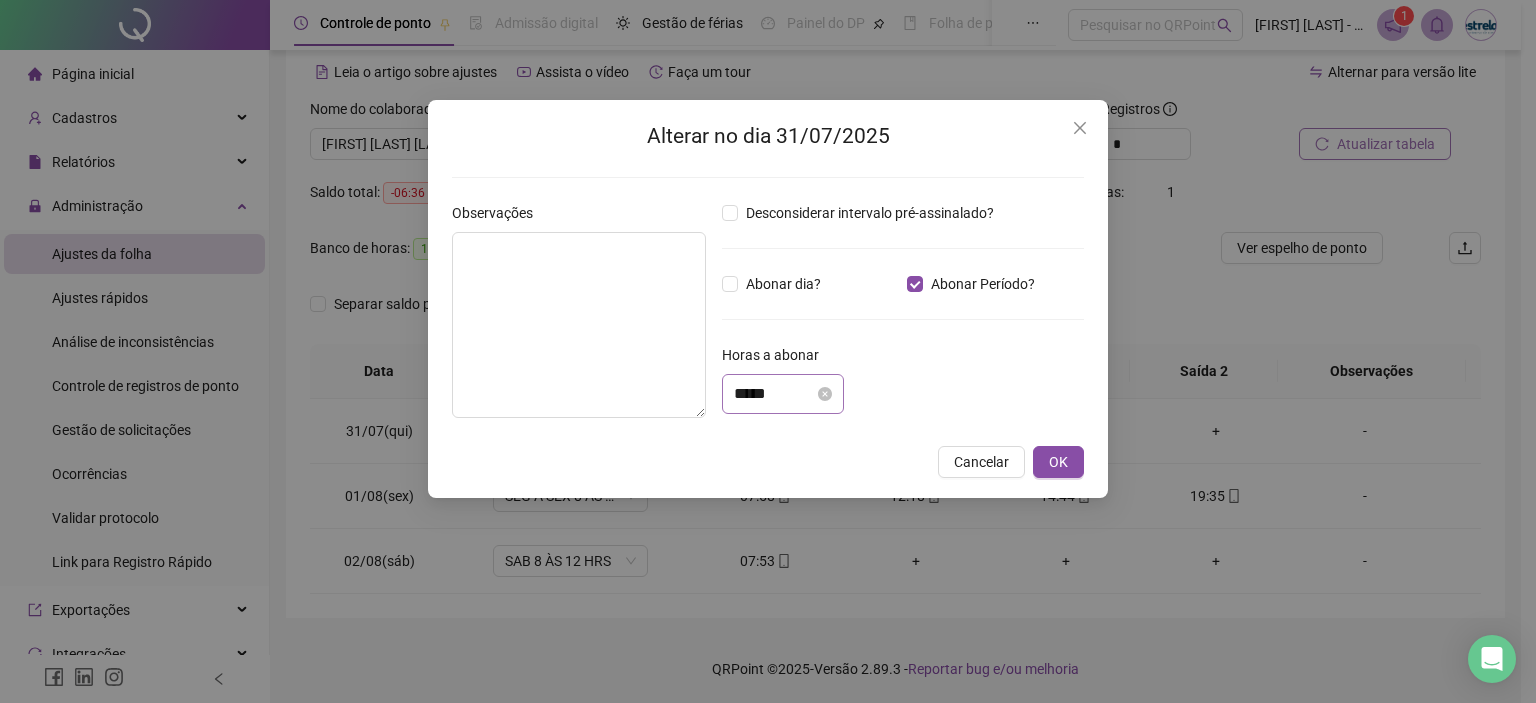 drag, startPoint x: 787, startPoint y: 372, endPoint x: 784, endPoint y: 383, distance: 11.401754 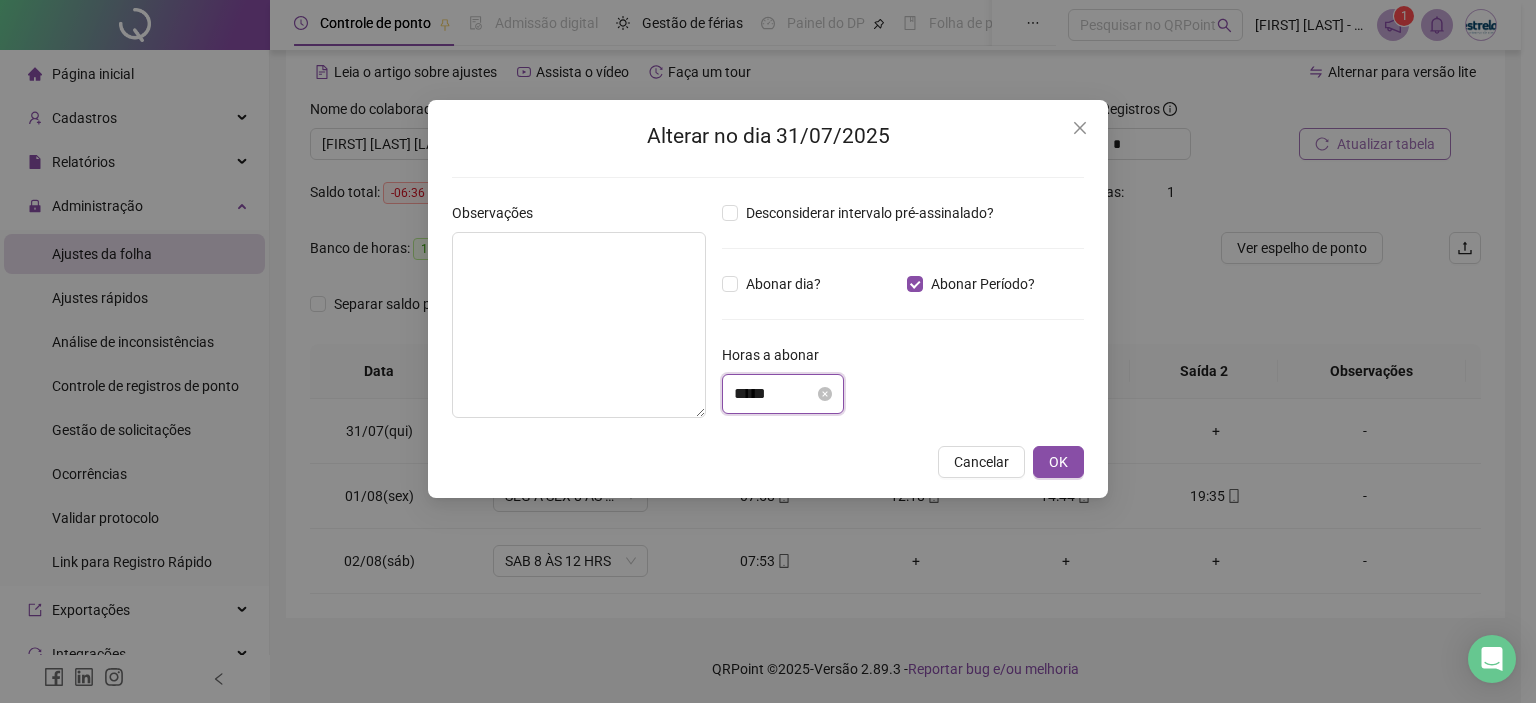 click on "*****" at bounding box center [774, 394] 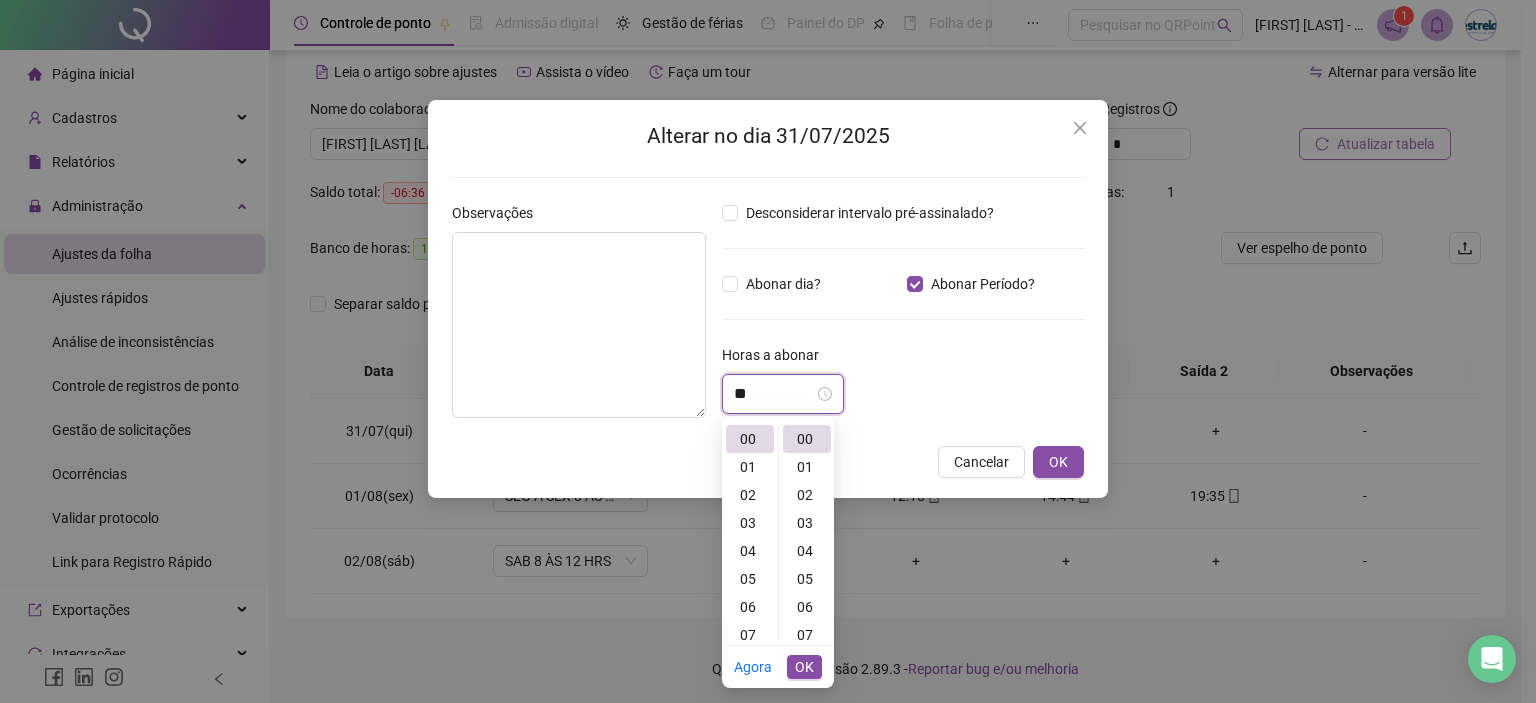type on "*" 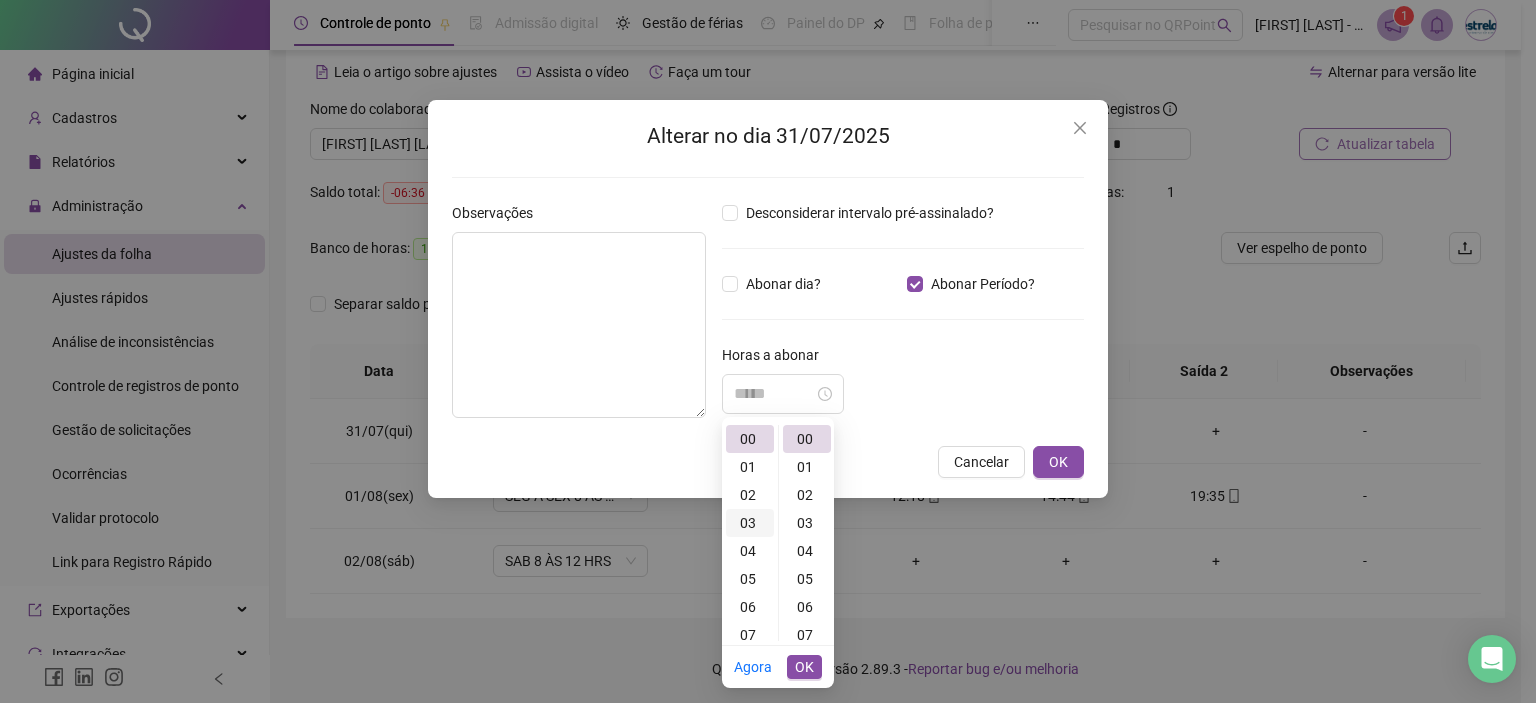 click on "03" at bounding box center [750, 523] 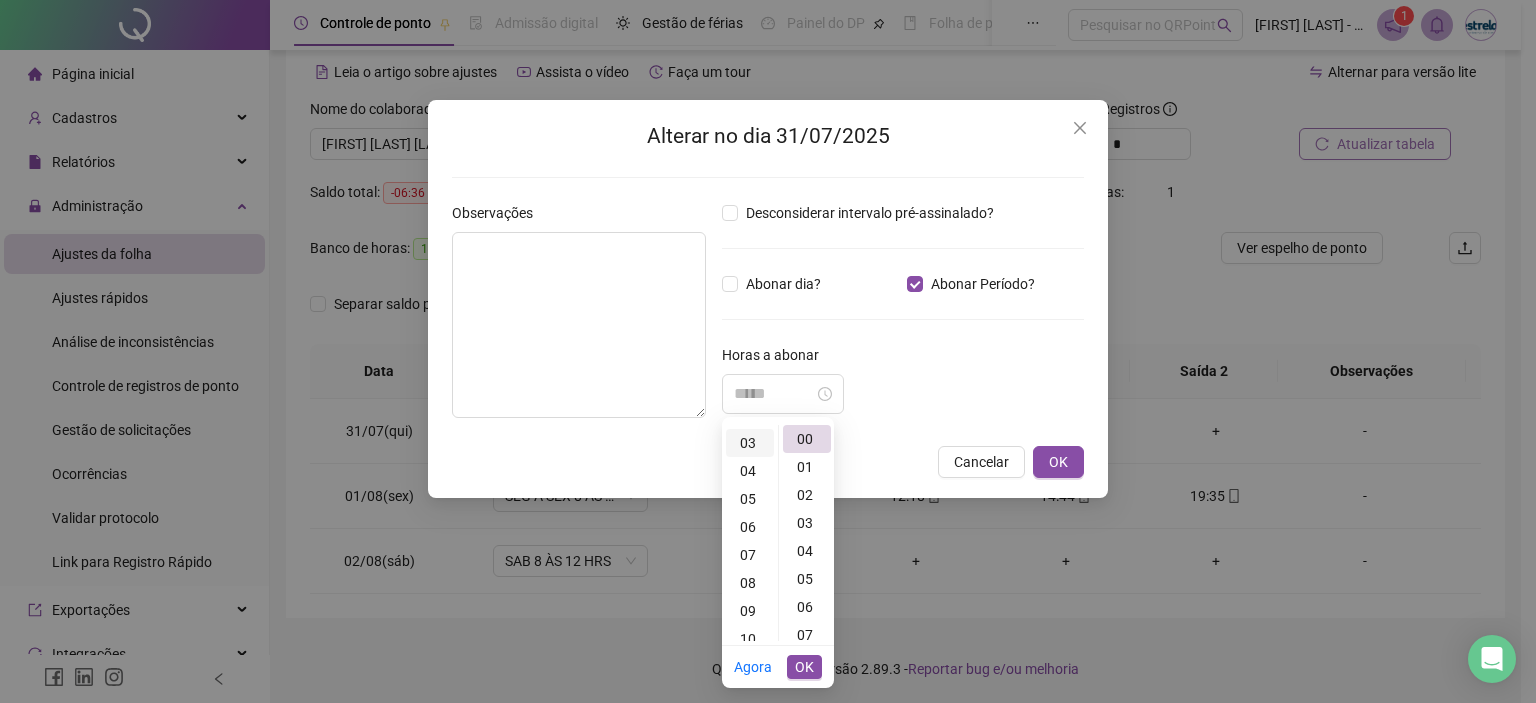 scroll, scrollTop: 84, scrollLeft: 0, axis: vertical 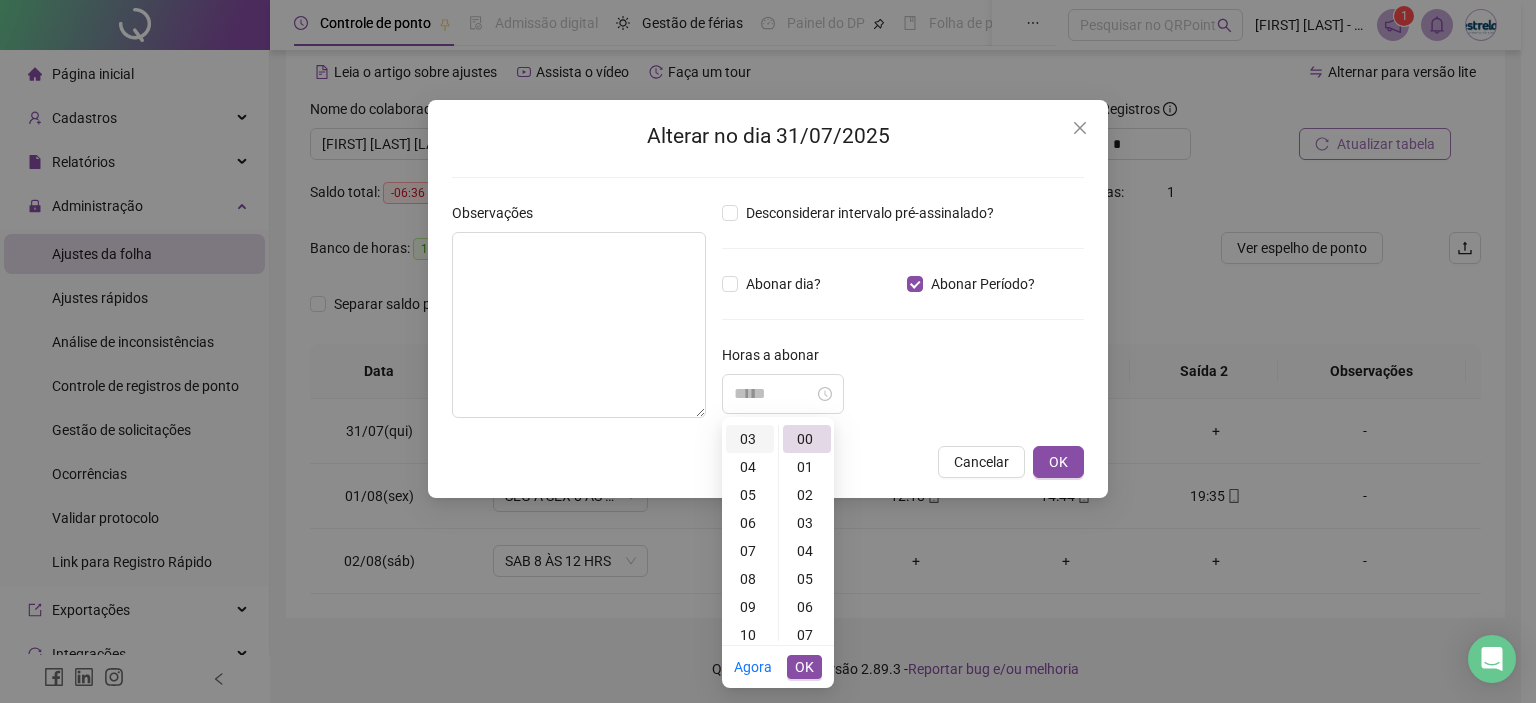 click on "03" at bounding box center [750, 439] 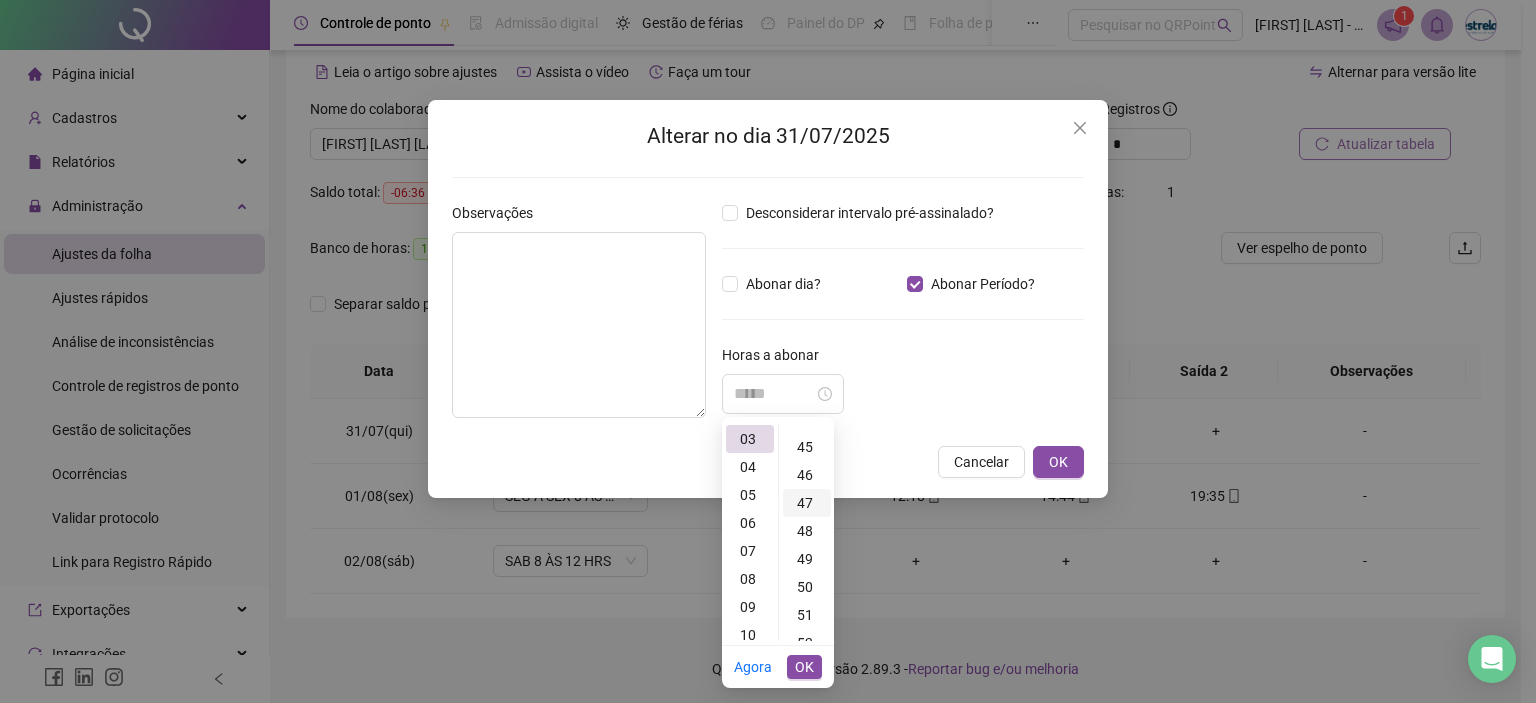 click on "47" at bounding box center (807, 503) 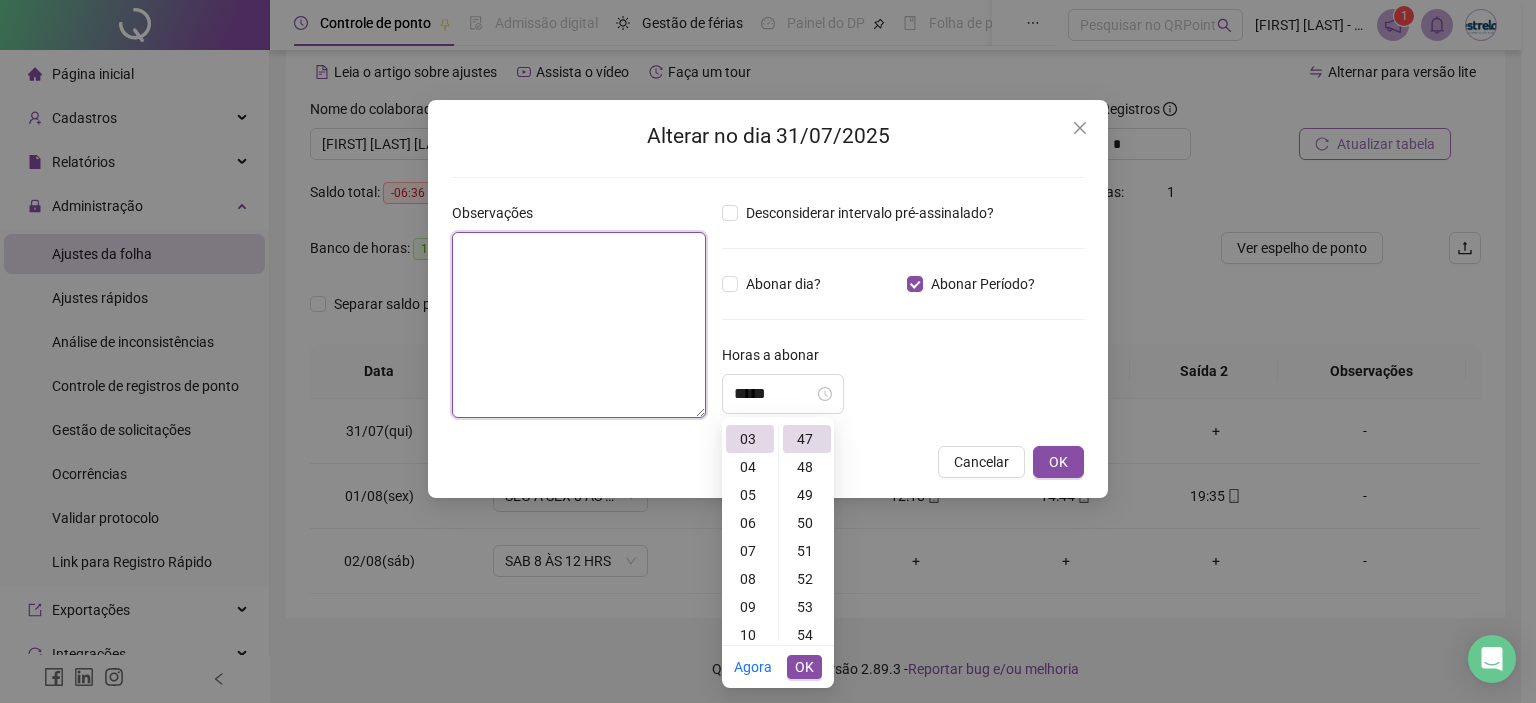 type on "*****" 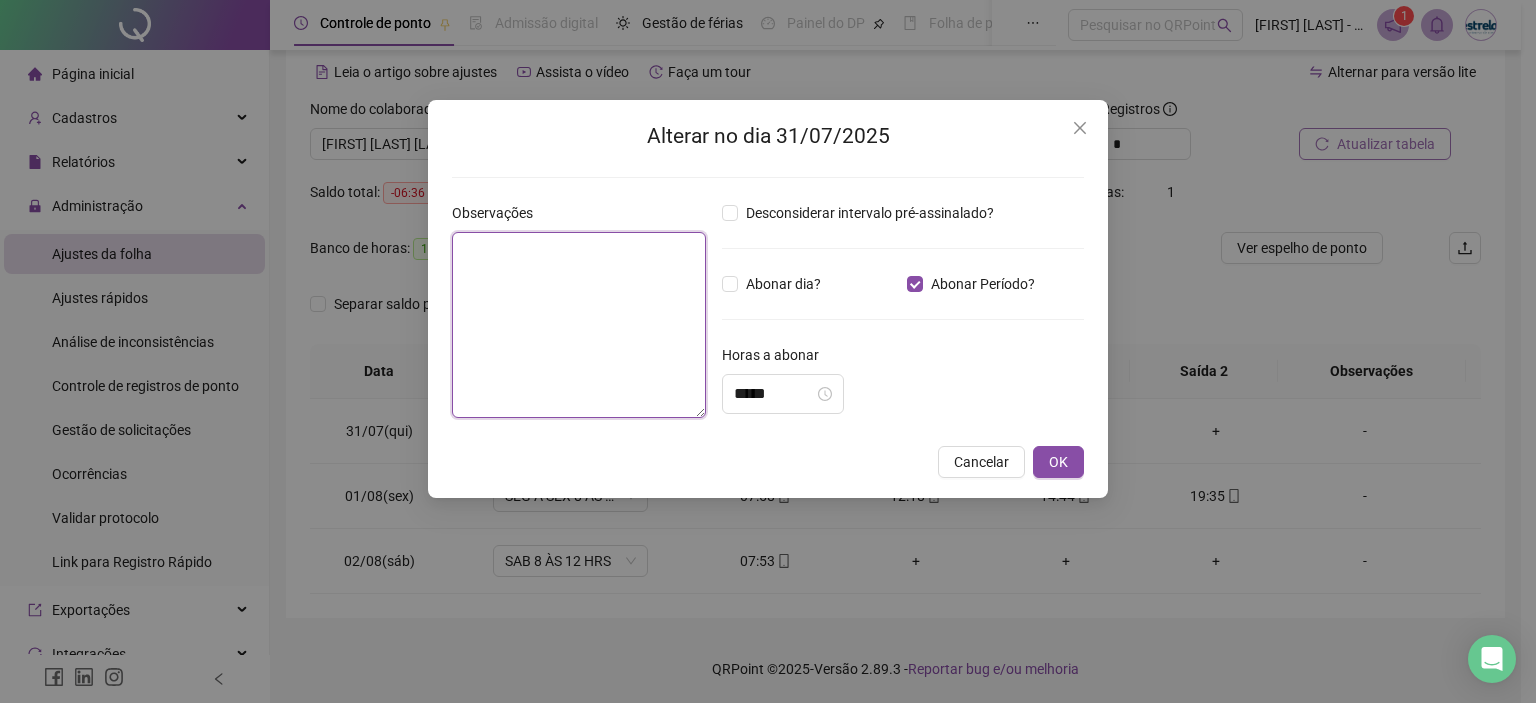 click at bounding box center (579, 325) 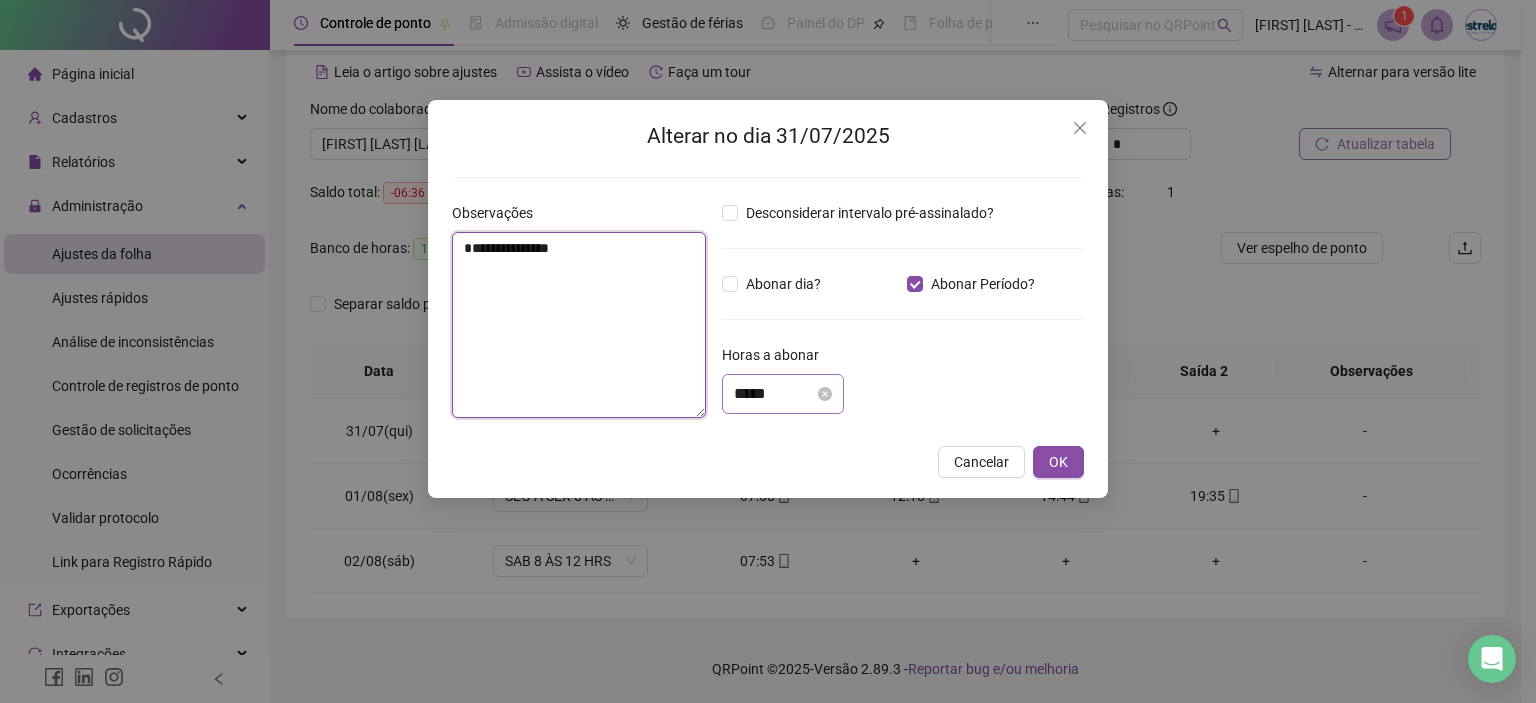 type on "**********" 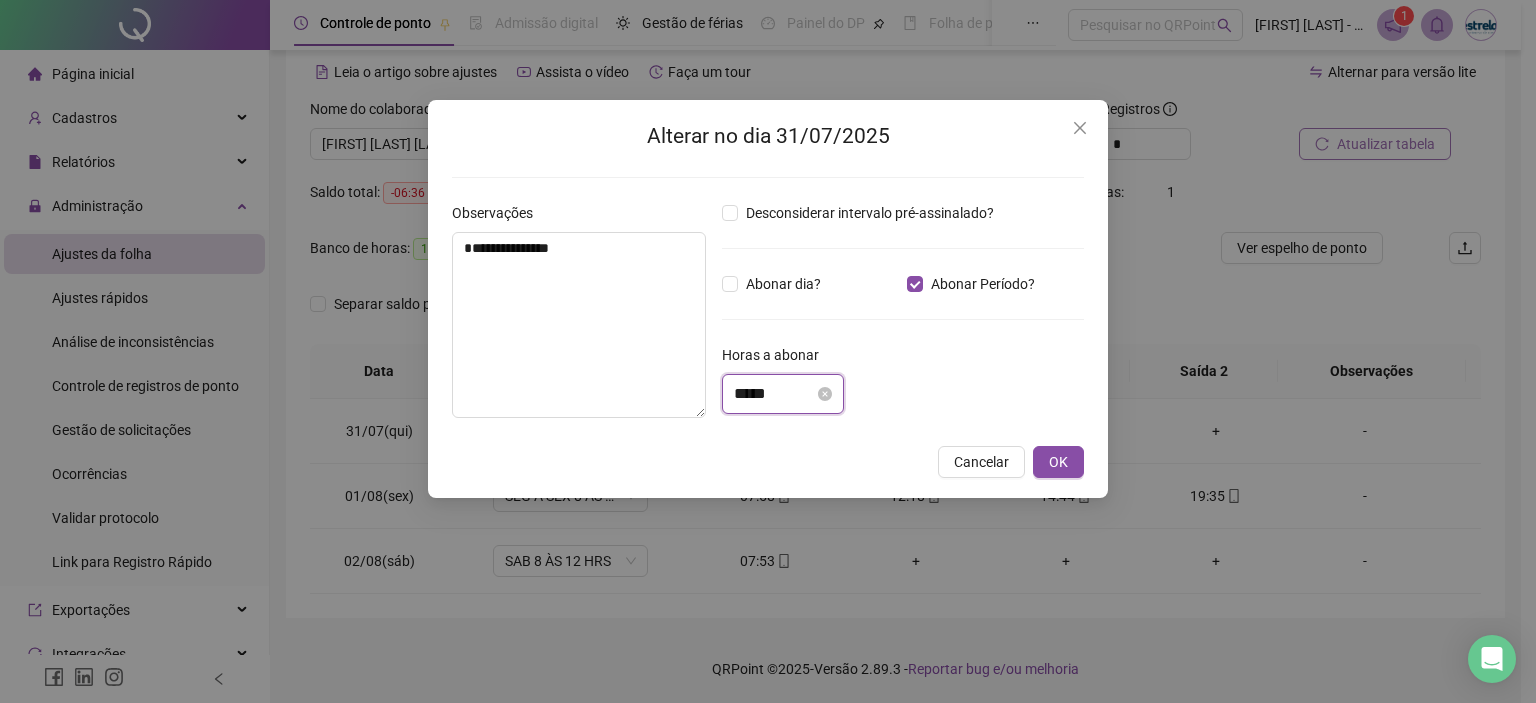 click on "*****" at bounding box center [774, 394] 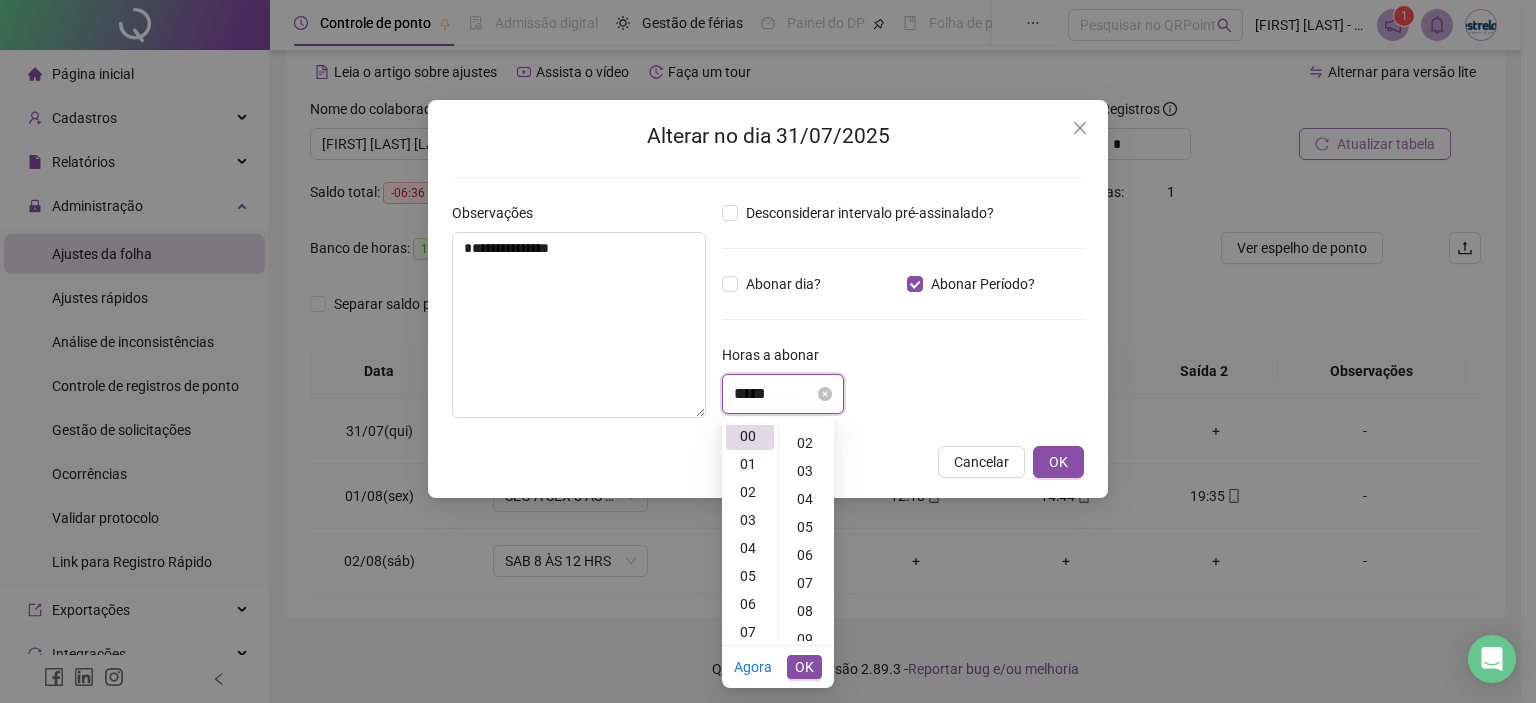 scroll, scrollTop: 0, scrollLeft: 0, axis: both 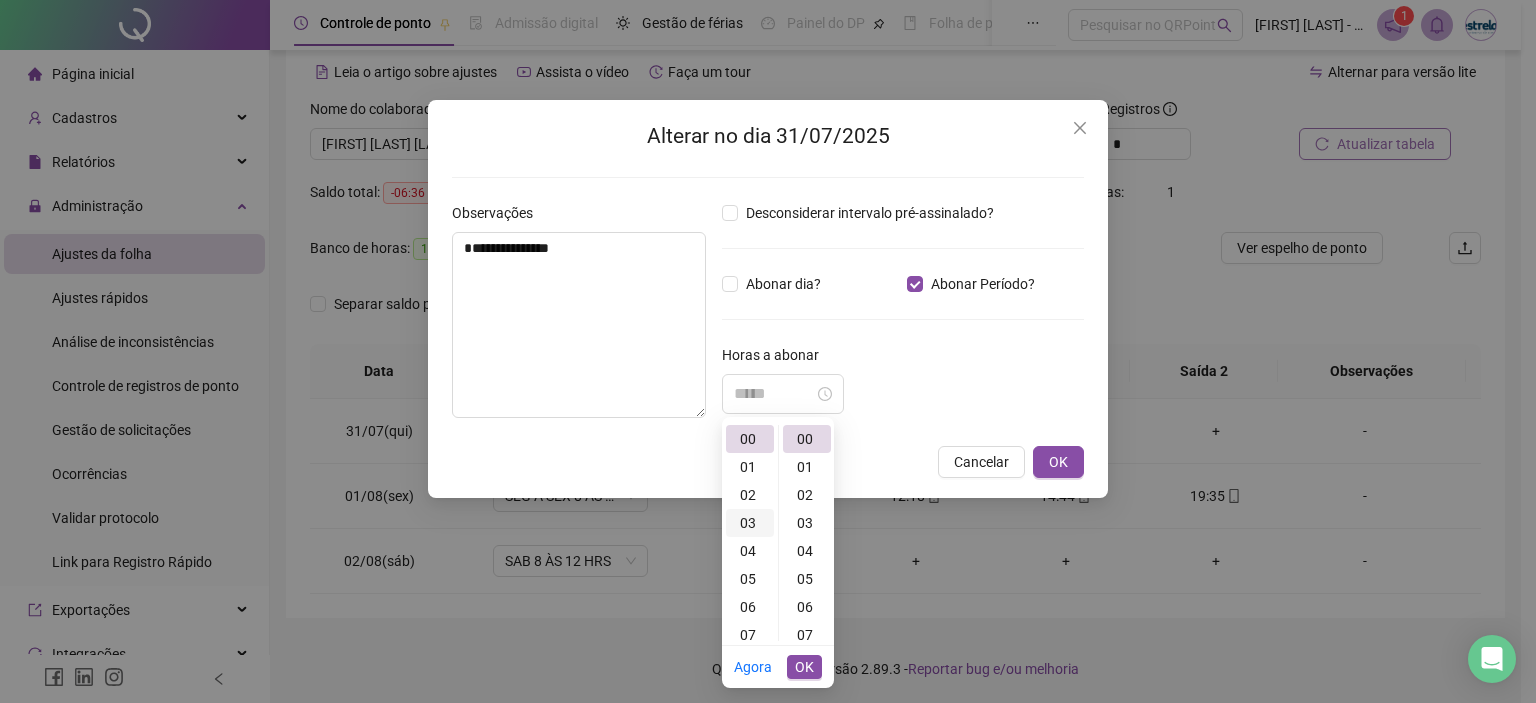click on "03" at bounding box center (750, 523) 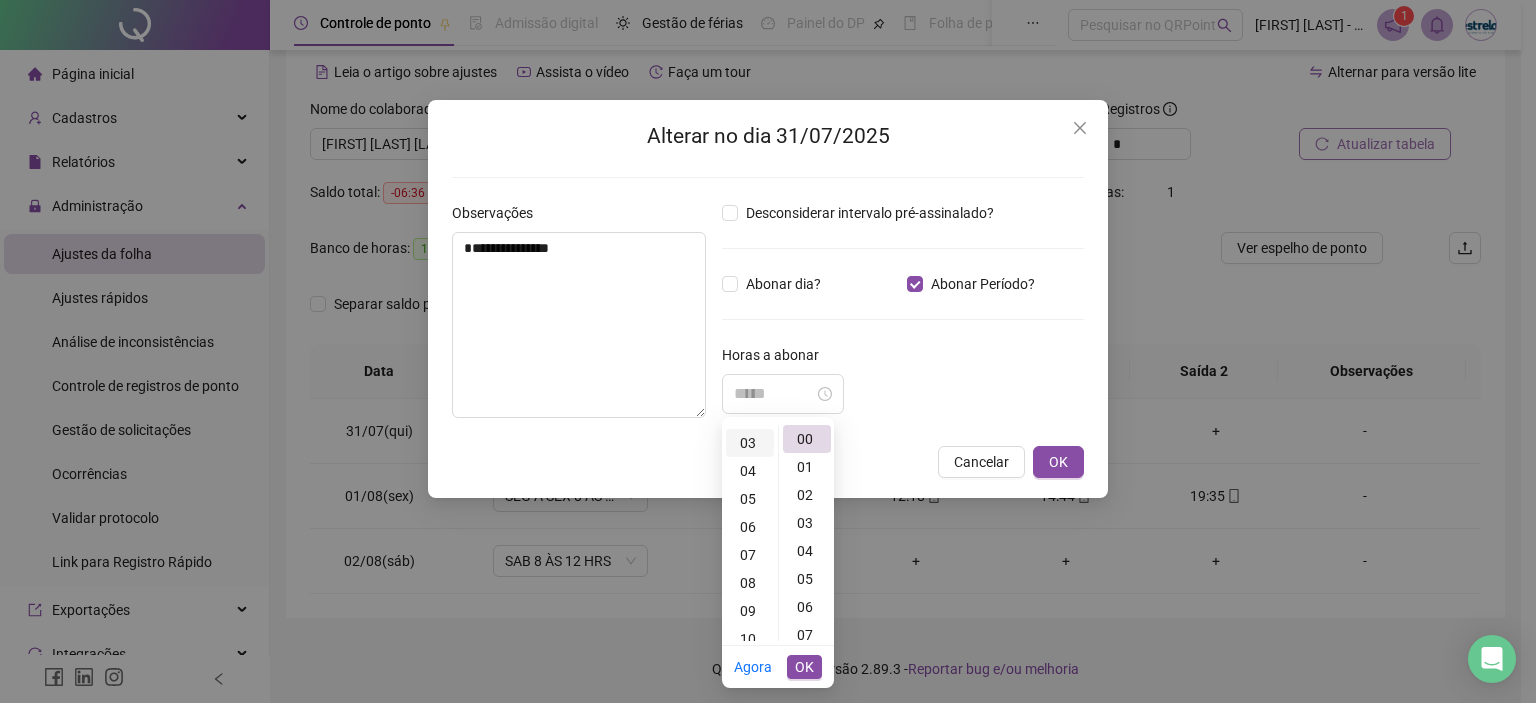 scroll, scrollTop: 84, scrollLeft: 0, axis: vertical 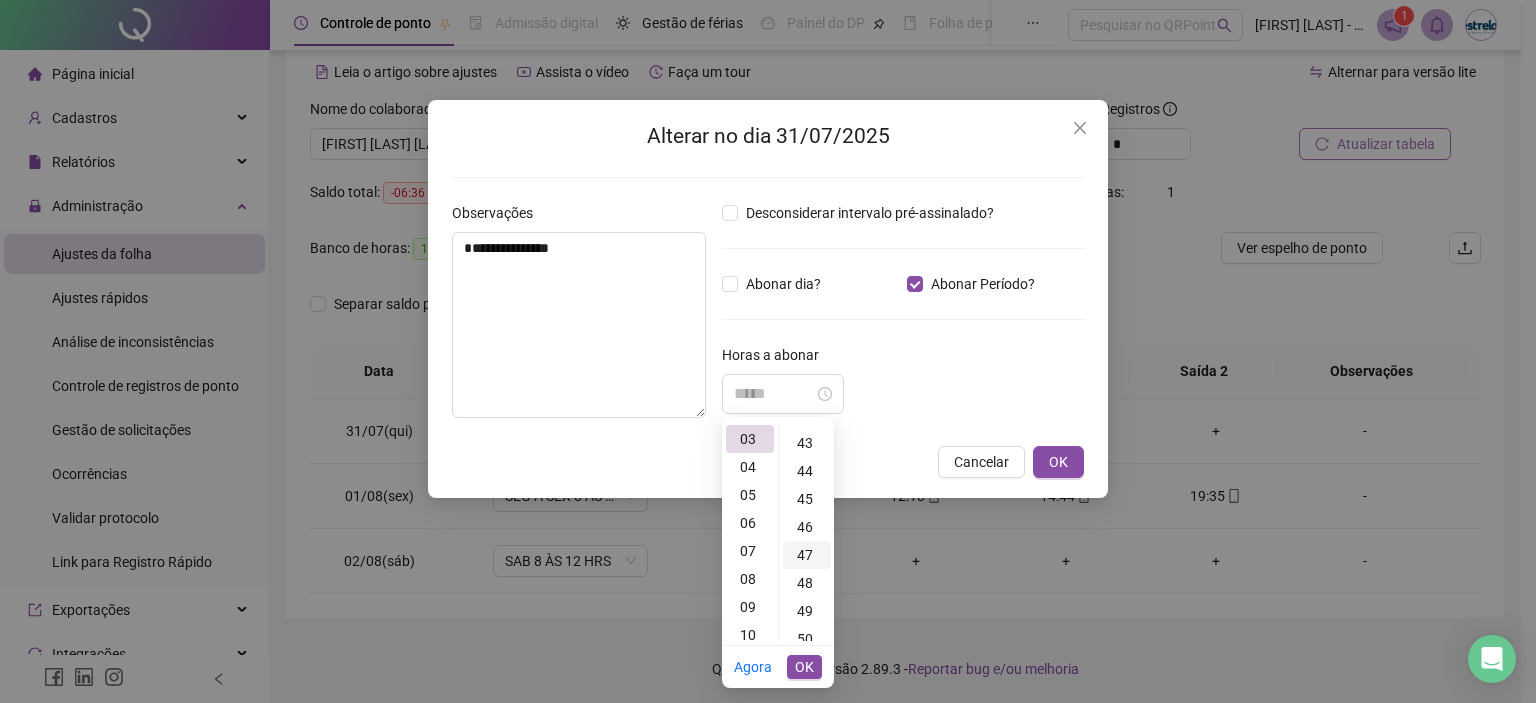 click on "47" at bounding box center (807, 555) 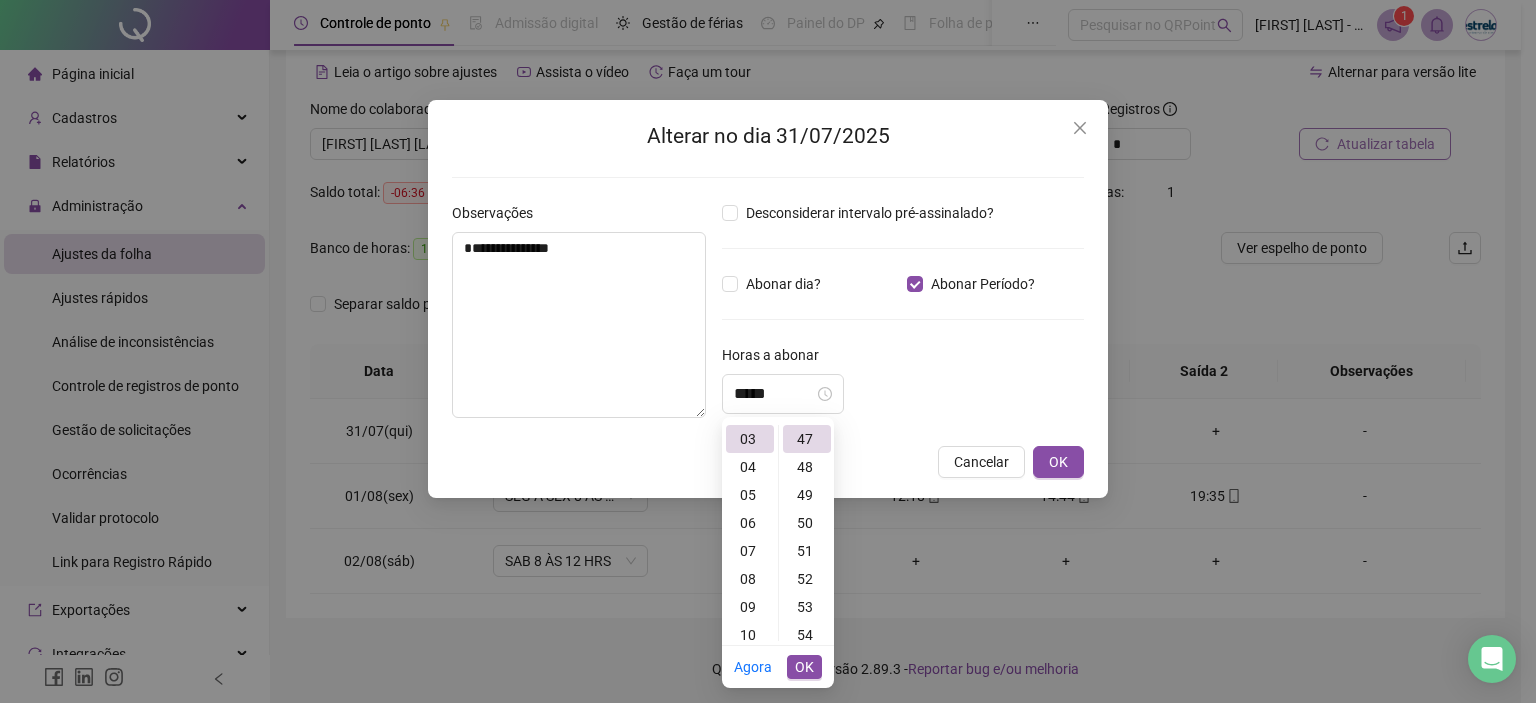 click on "*****" at bounding box center (903, 394) 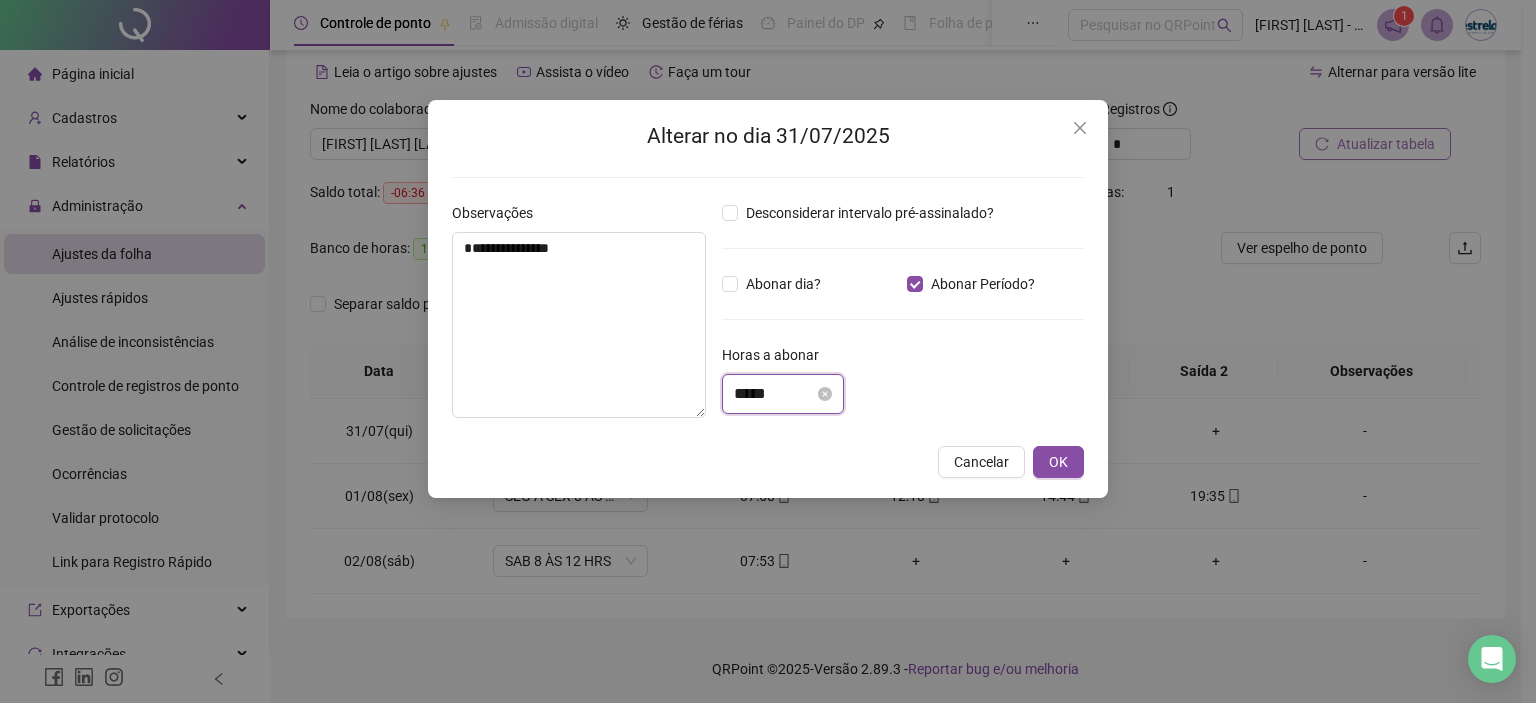 click on "*****" at bounding box center (774, 394) 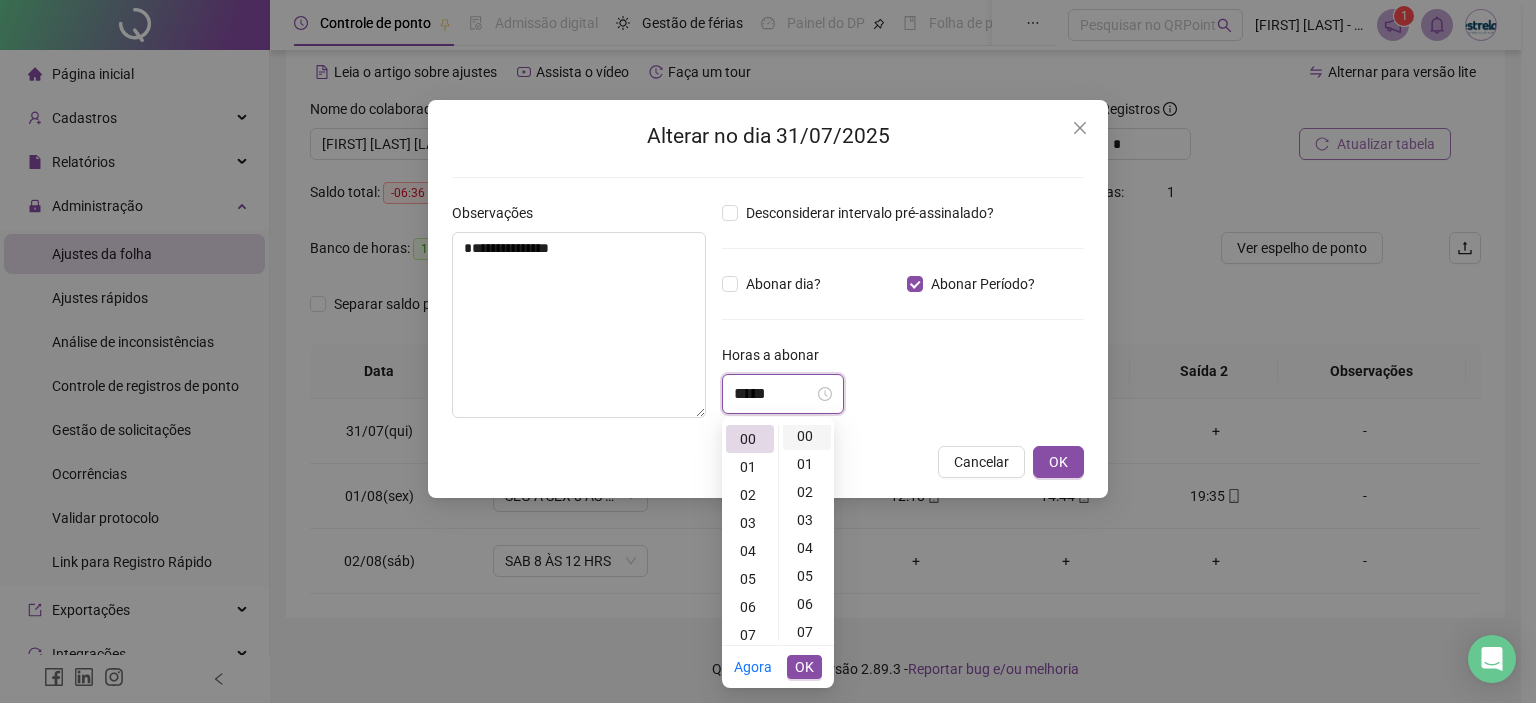 scroll, scrollTop: 0, scrollLeft: 0, axis: both 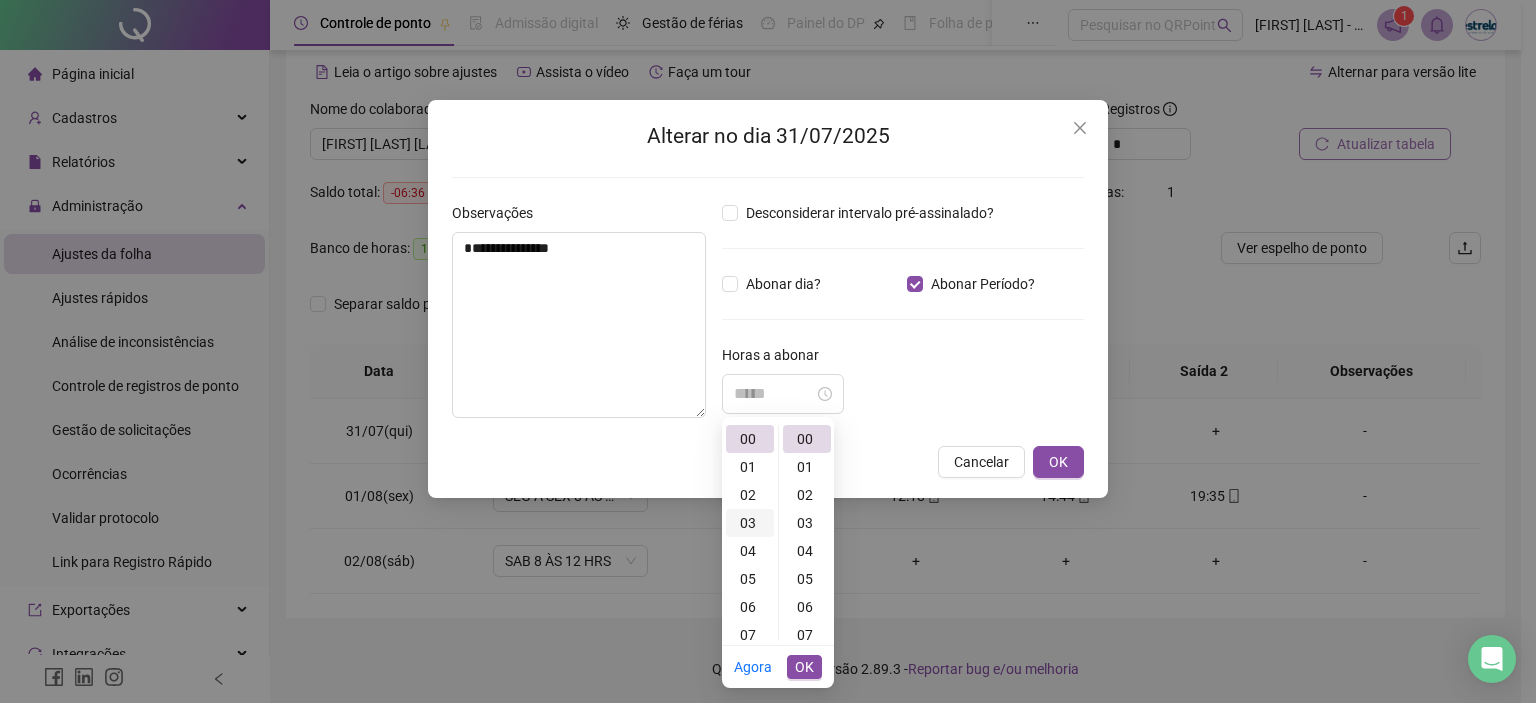 click on "03" at bounding box center (750, 523) 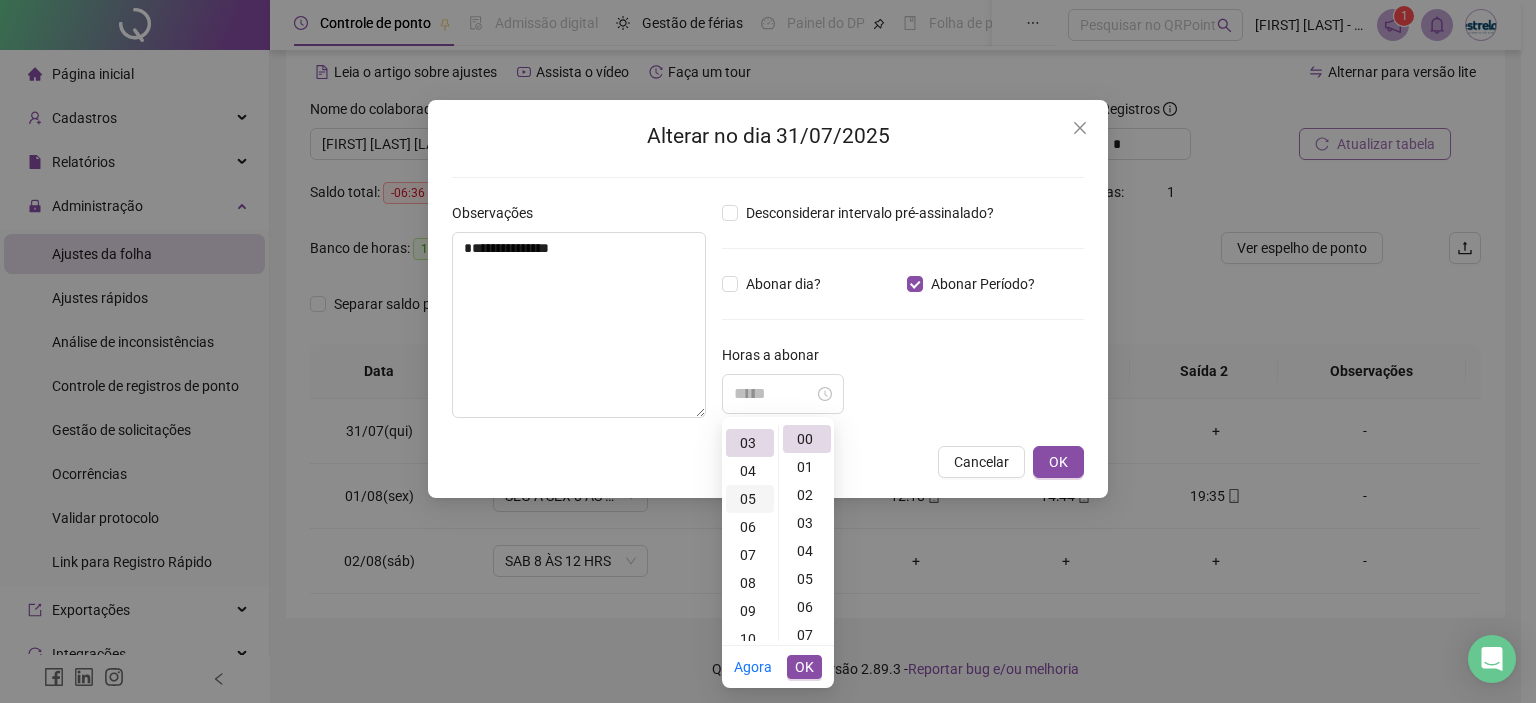 scroll, scrollTop: 84, scrollLeft: 0, axis: vertical 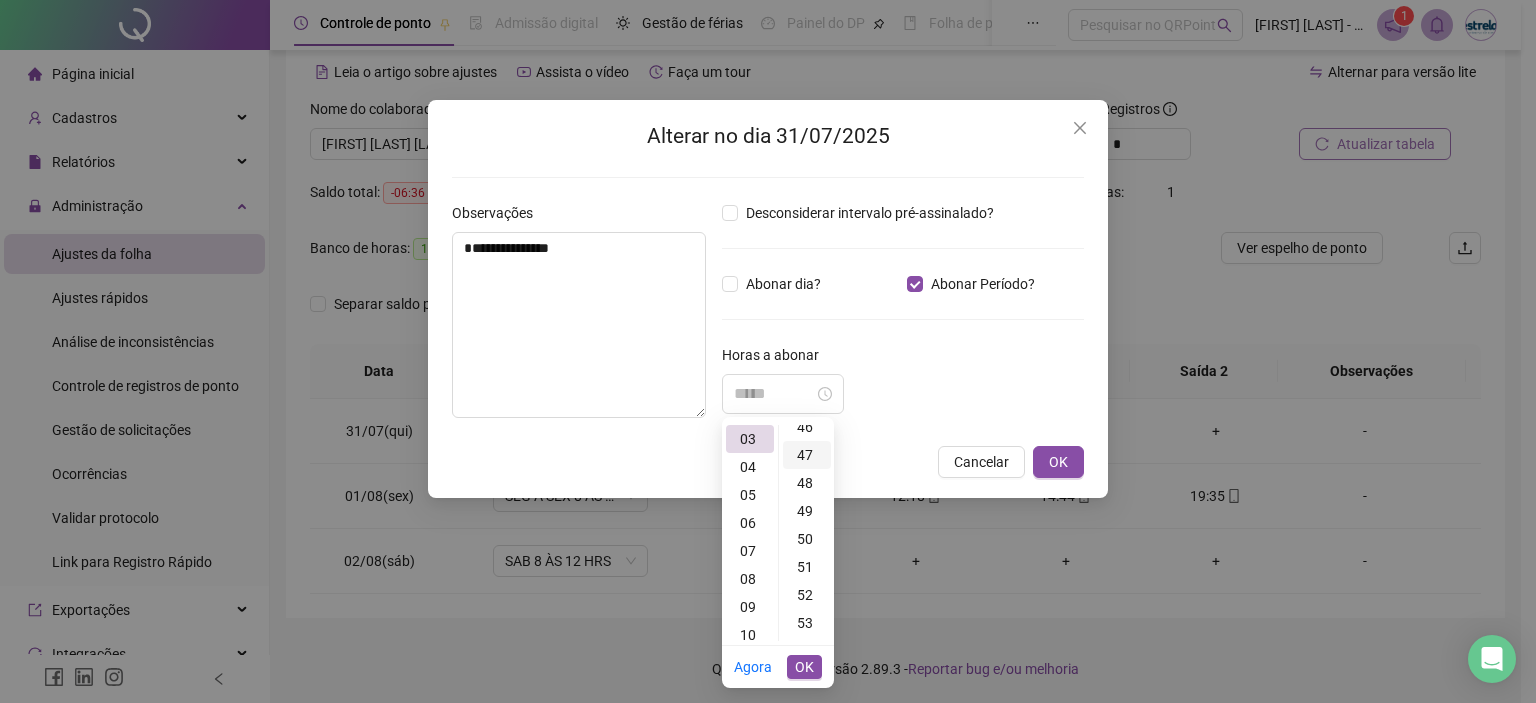 click on "47" at bounding box center (807, 455) 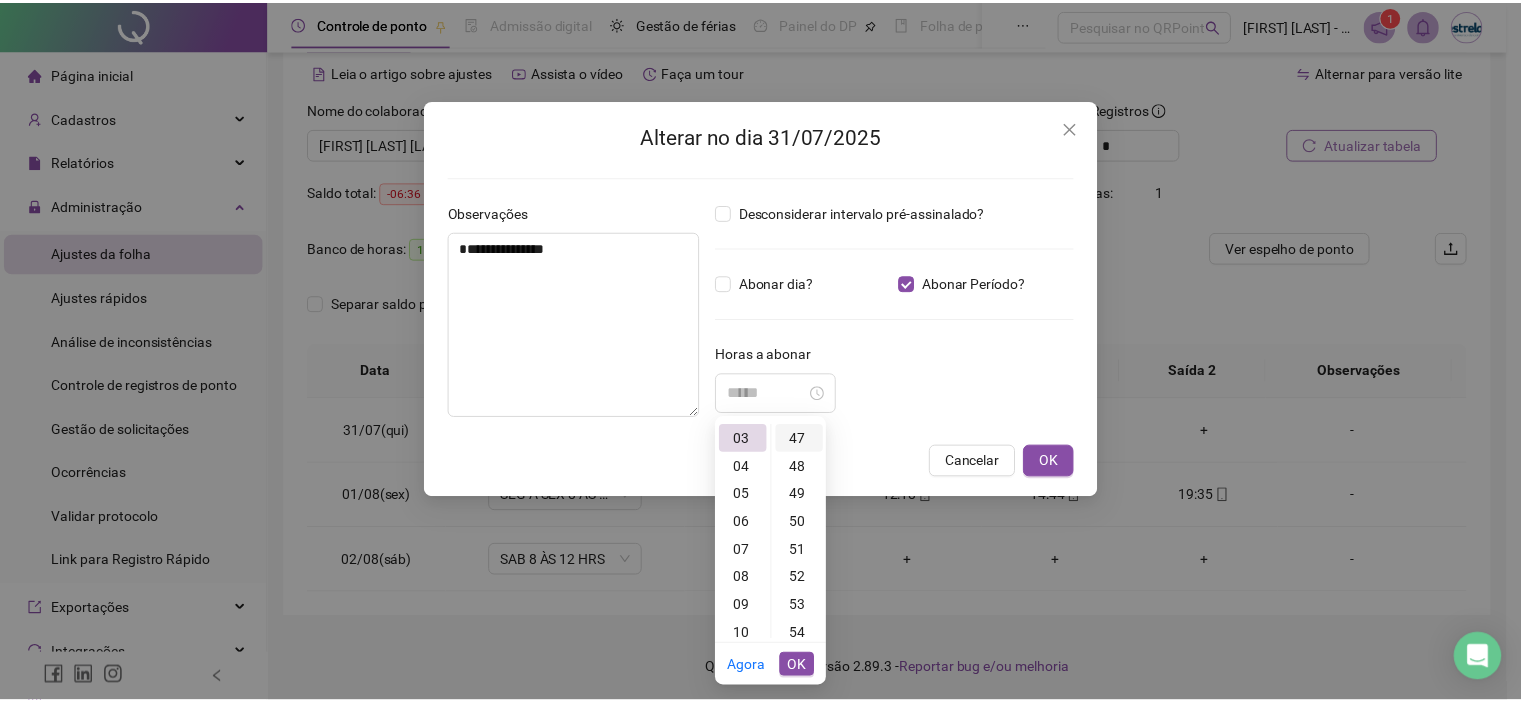 scroll, scrollTop: 1316, scrollLeft: 0, axis: vertical 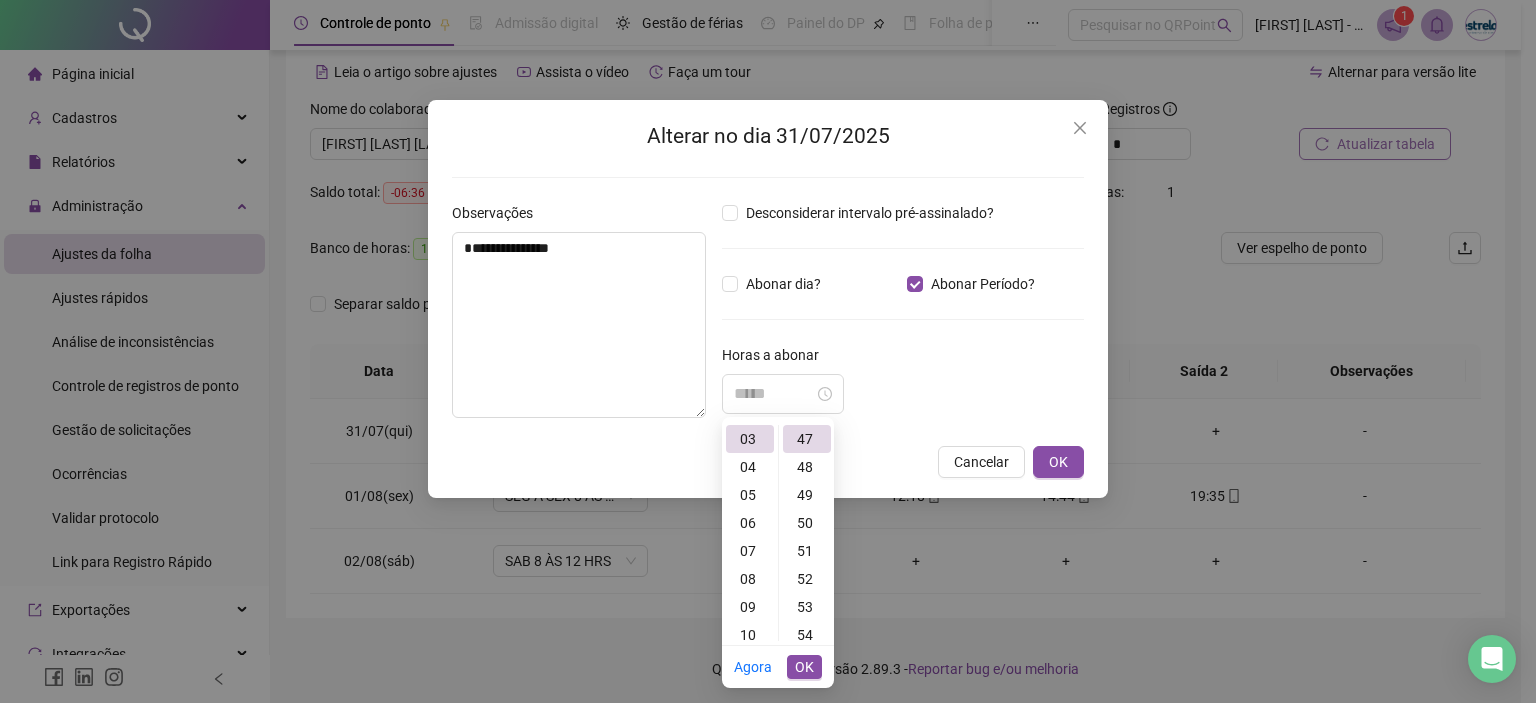 type on "*****" 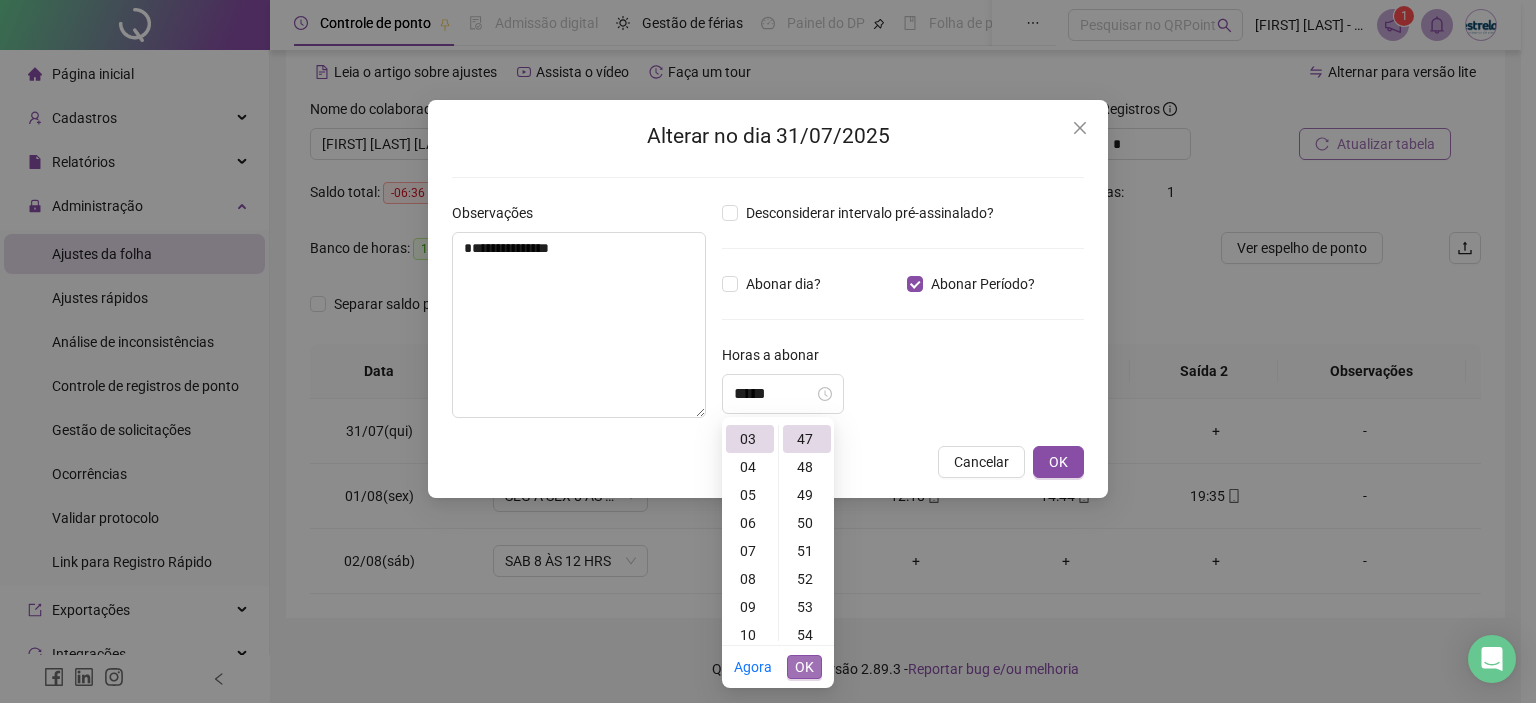 click on "OK" at bounding box center (804, 667) 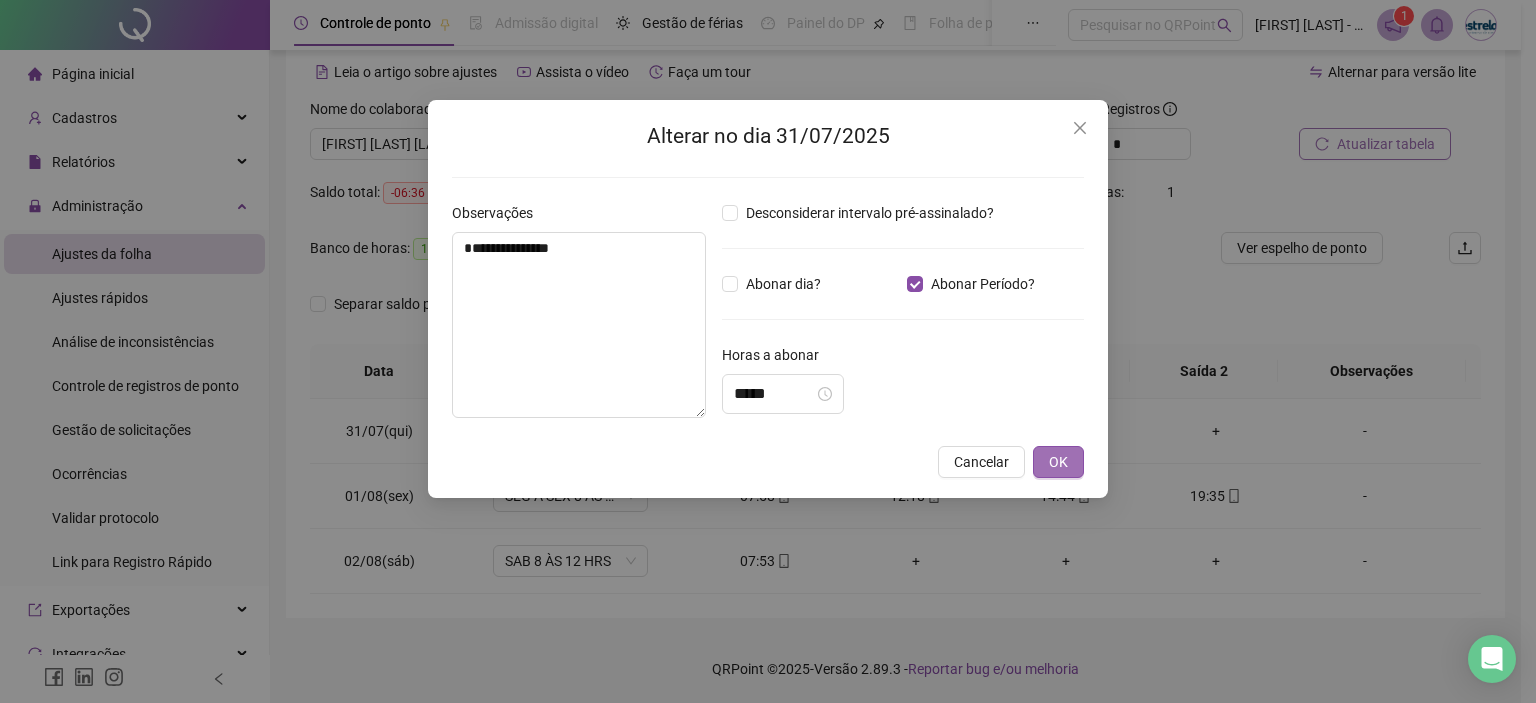 click on "OK" at bounding box center [1058, 462] 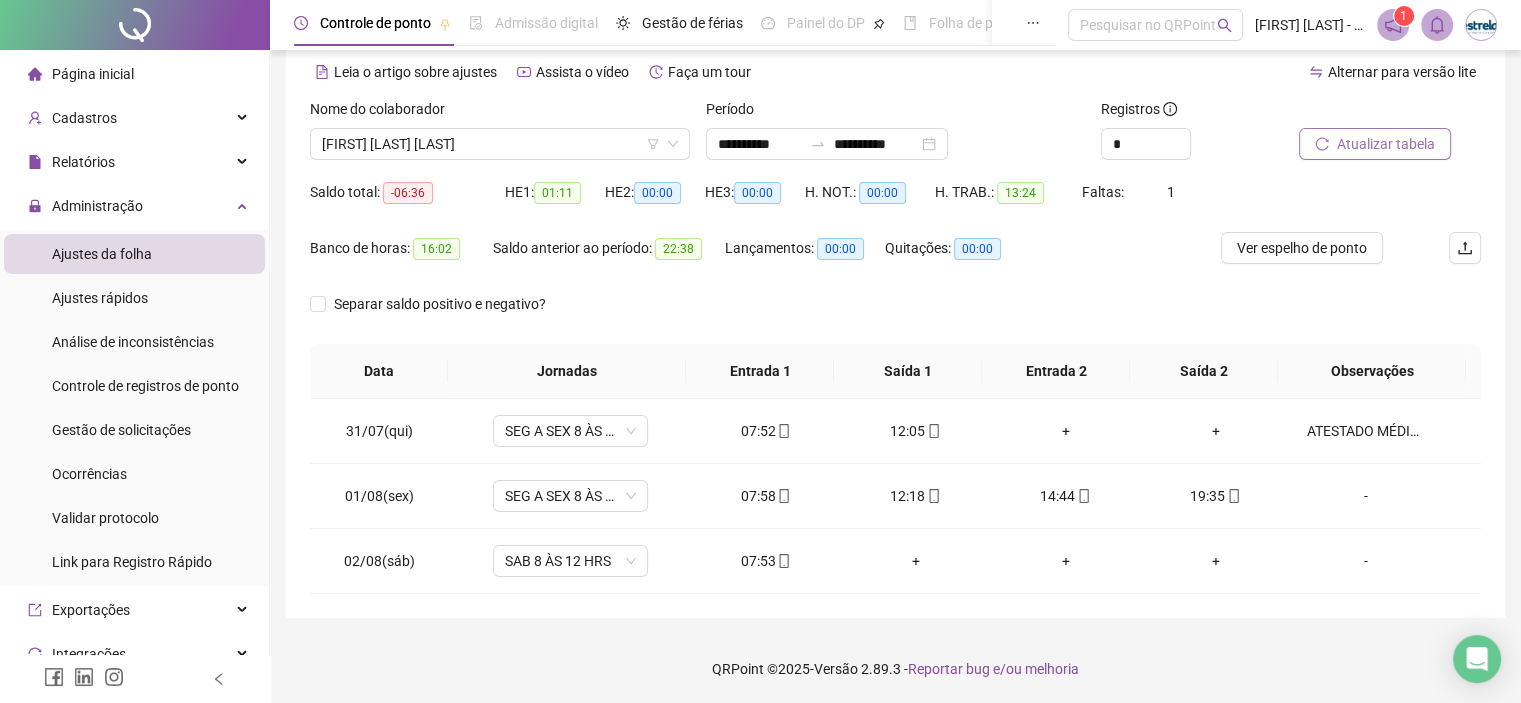 click 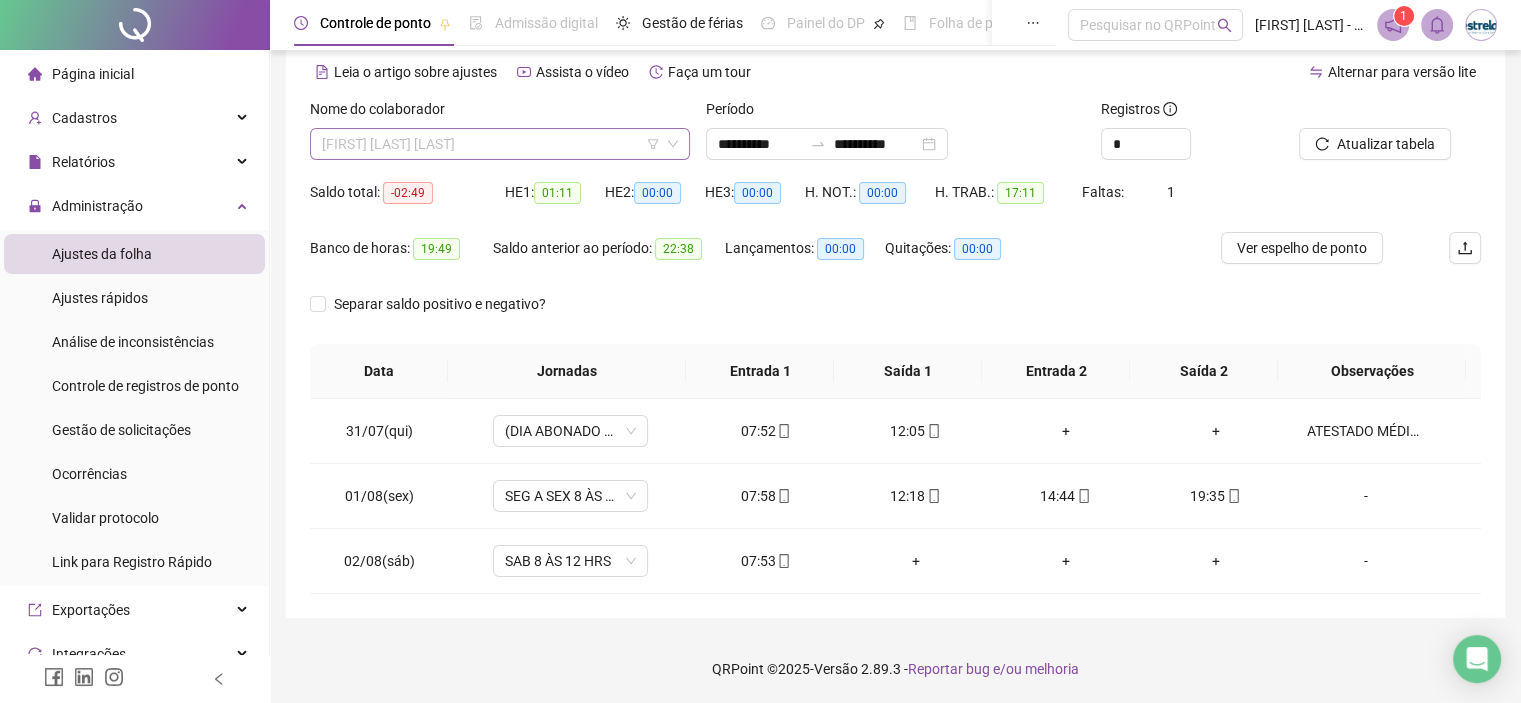 scroll, scrollTop: 2048, scrollLeft: 0, axis: vertical 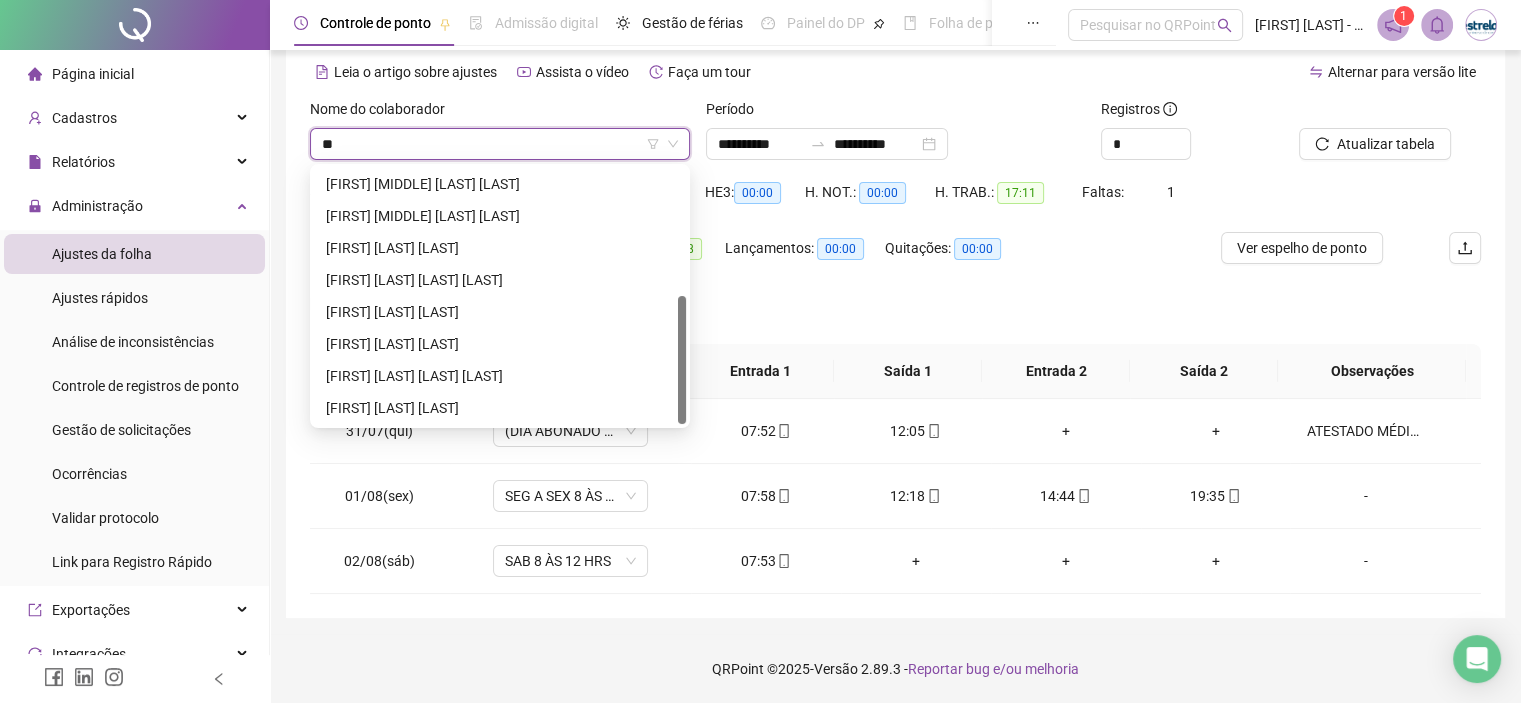 type on "***" 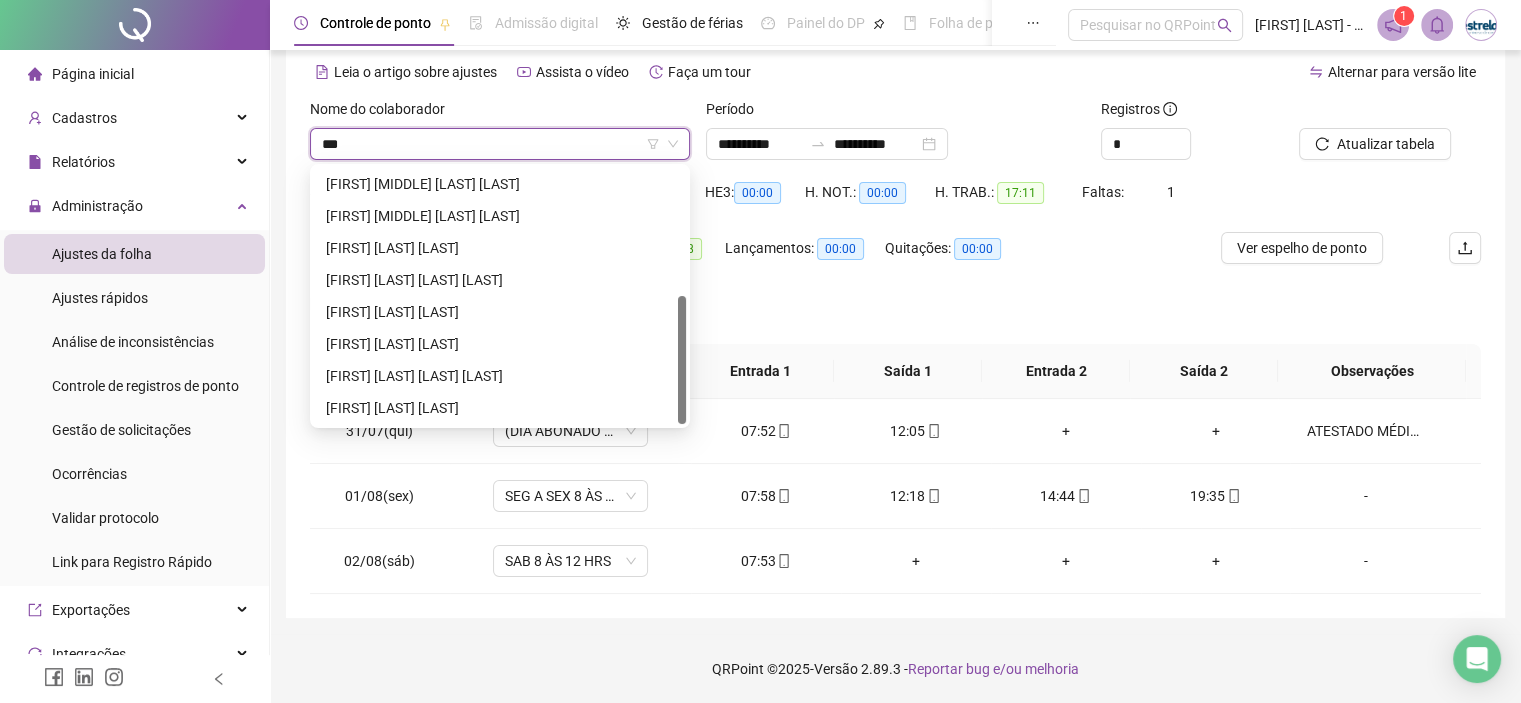 scroll, scrollTop: 0, scrollLeft: 0, axis: both 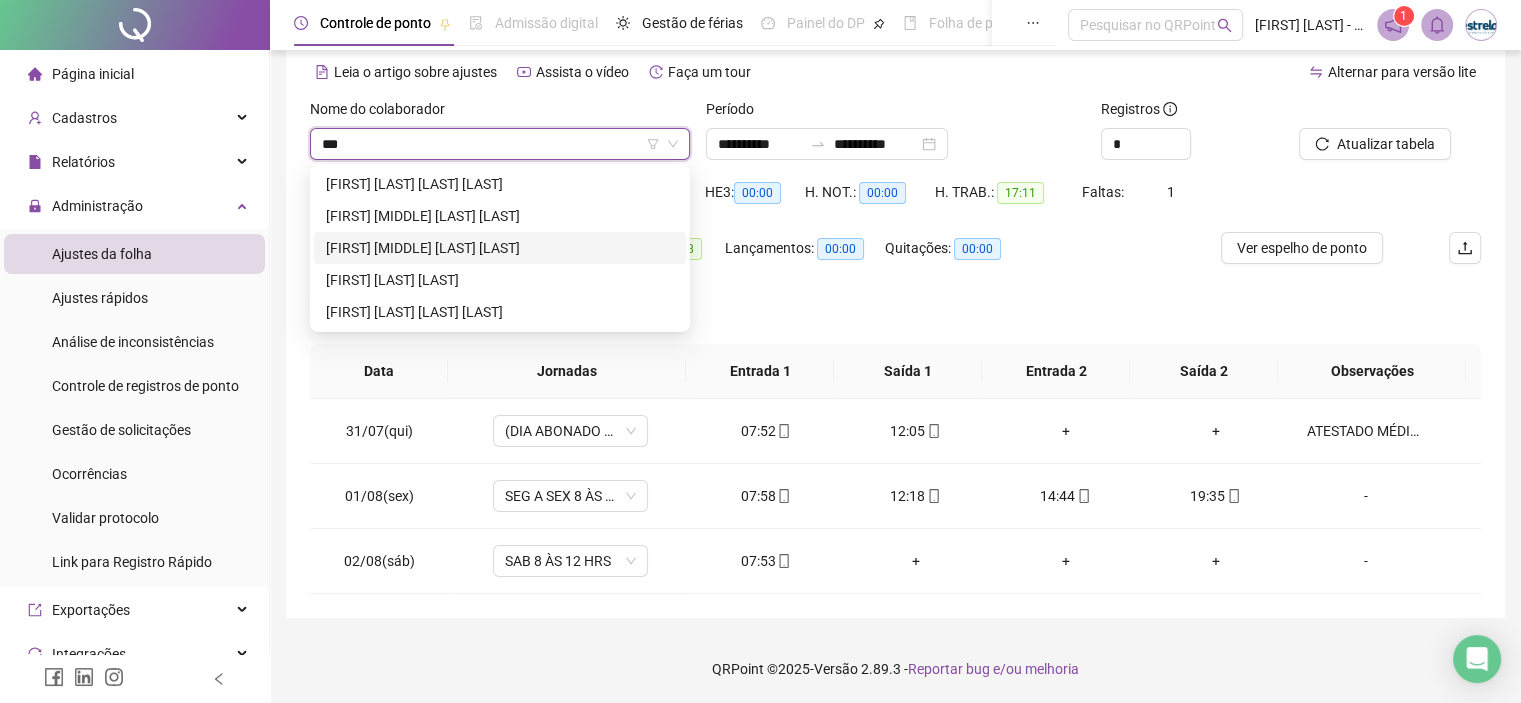 click on "[FIRST] [MIDDLE] [LAST] [LAST]" at bounding box center (500, 248) 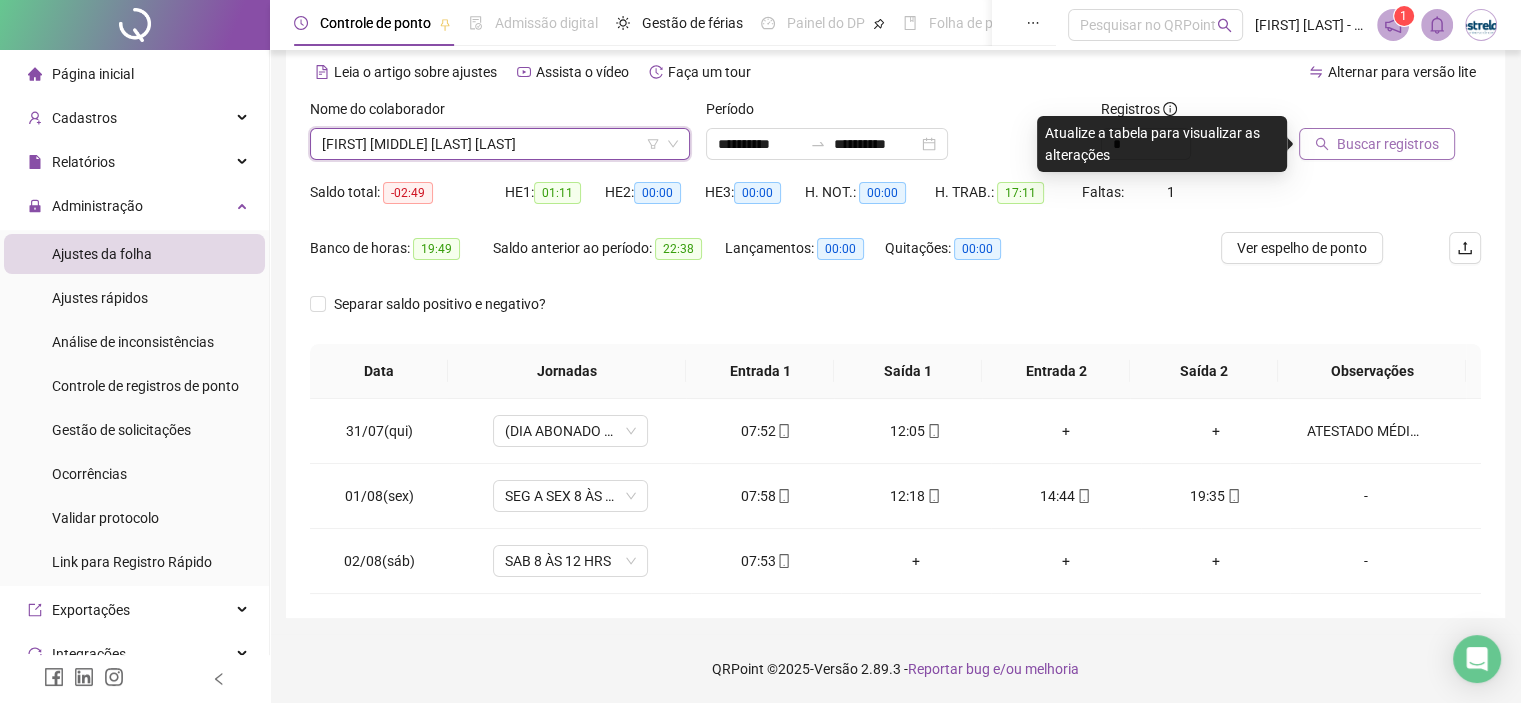 click on "Buscar registros" at bounding box center [1388, 144] 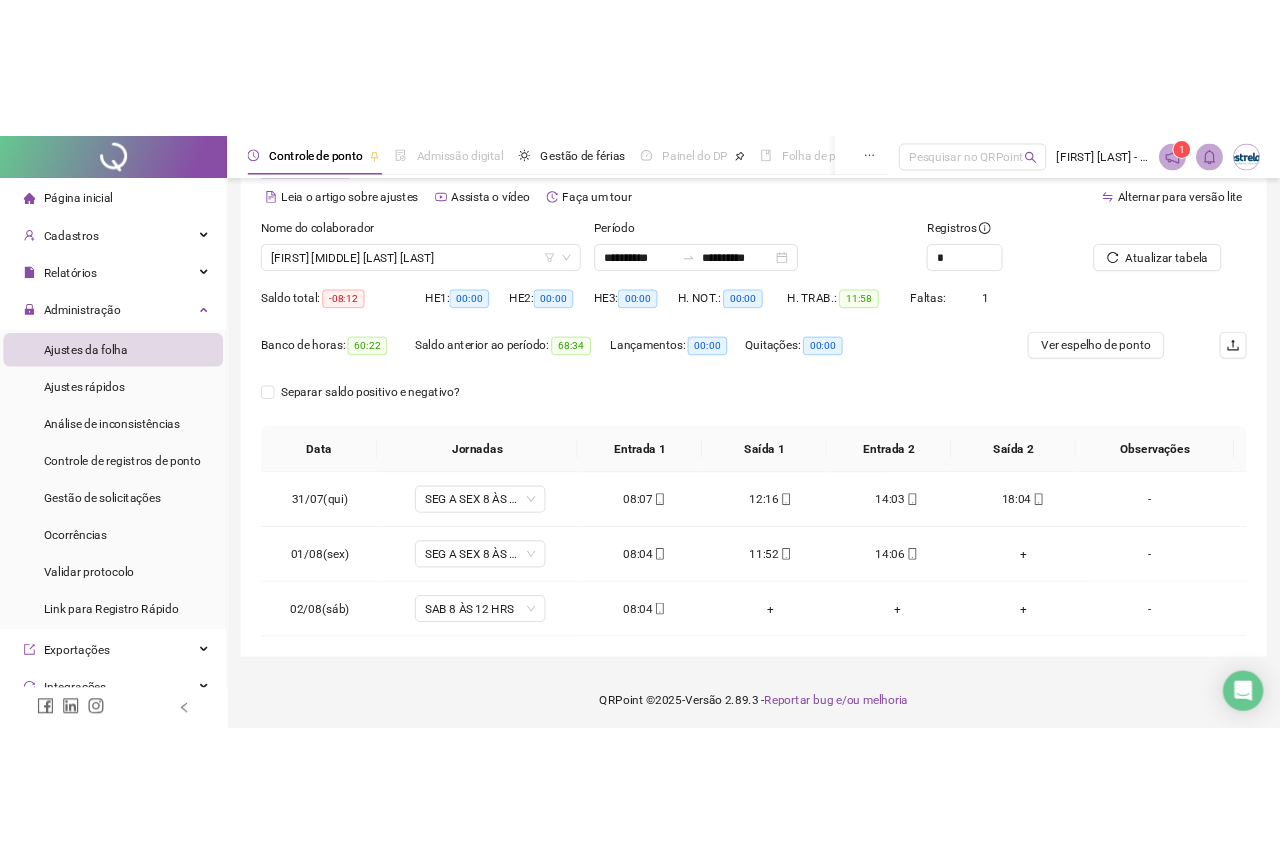 scroll, scrollTop: 0, scrollLeft: 0, axis: both 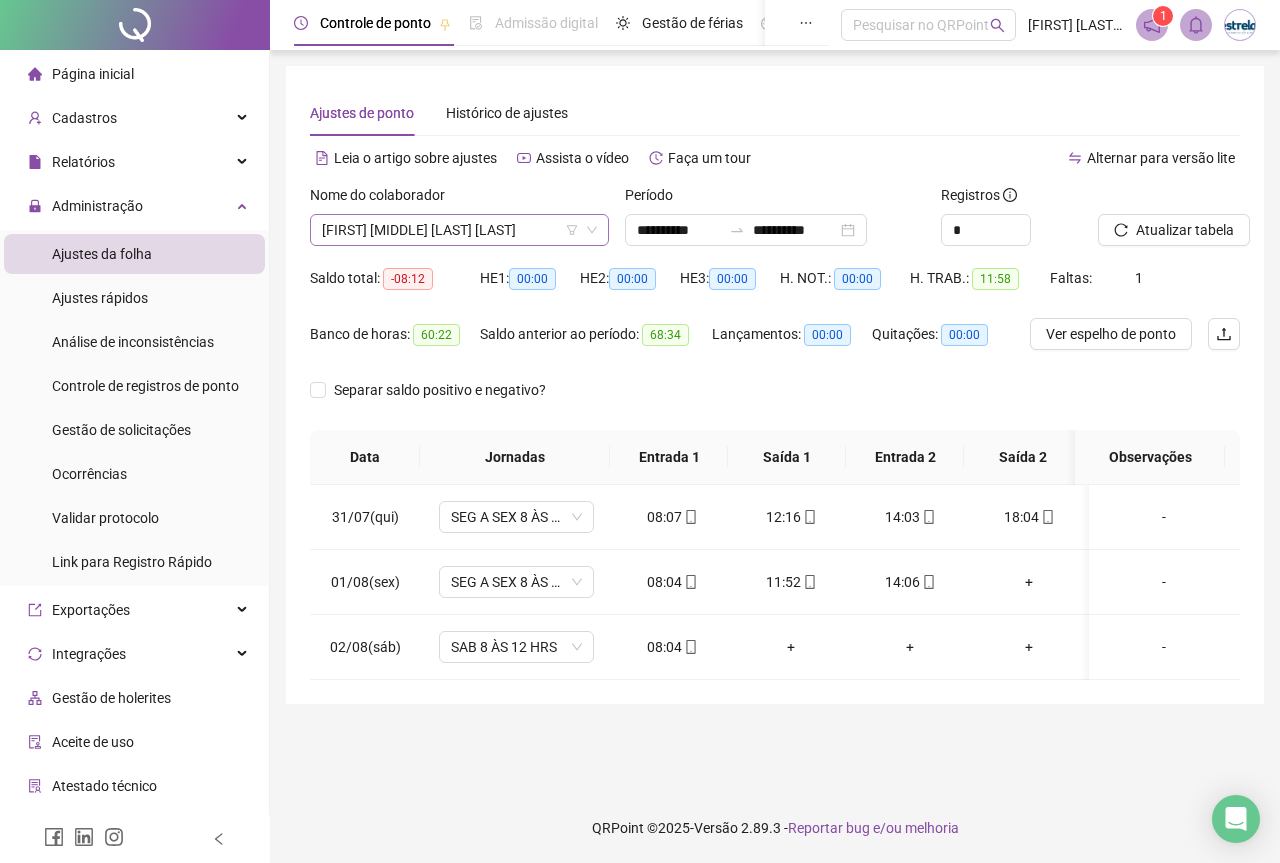 click on "[FIRST] [MIDDLE] [LAST] [LAST]" at bounding box center (459, 230) 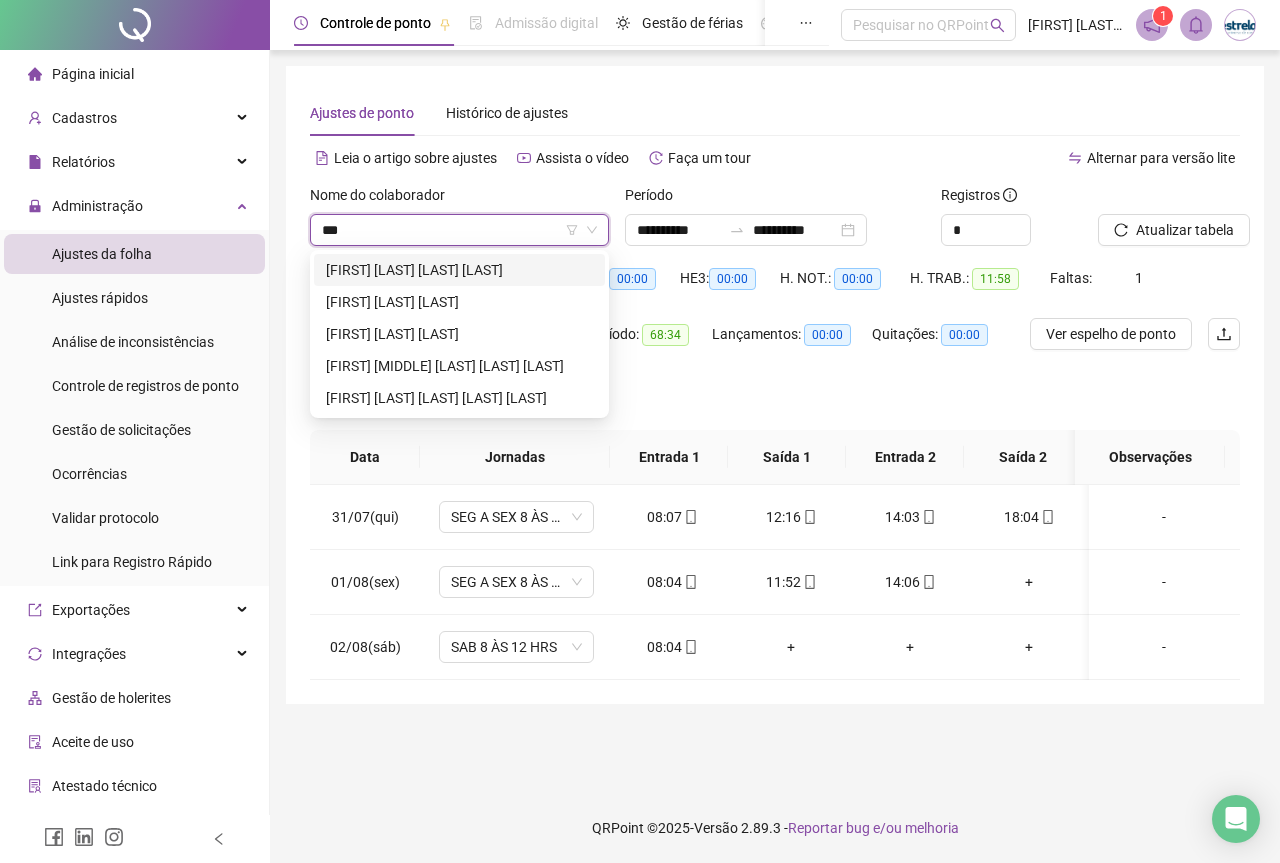 scroll, scrollTop: 0, scrollLeft: 0, axis: both 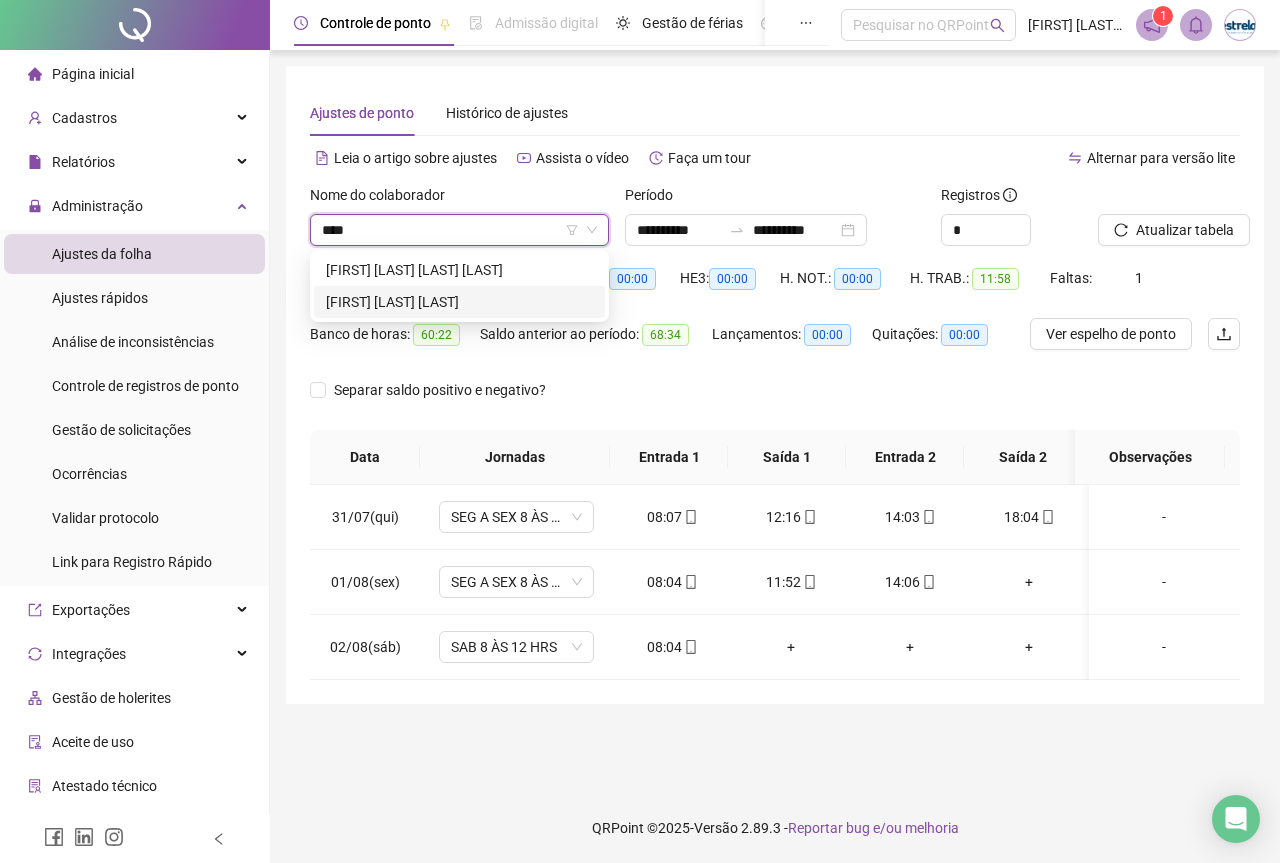 click on "[FIRST] [LAST] [LAST]" at bounding box center (459, 302) 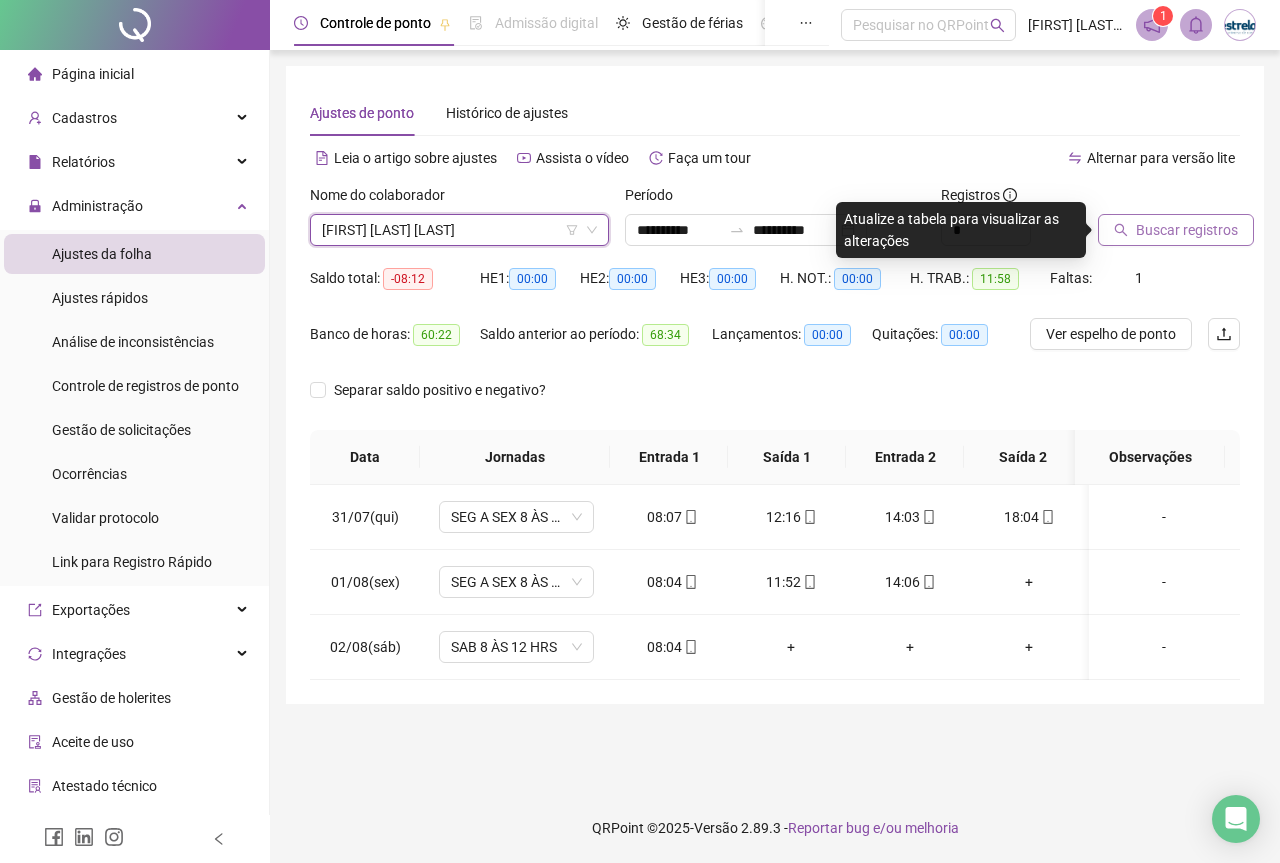 click on "Buscar registros" at bounding box center (1187, 230) 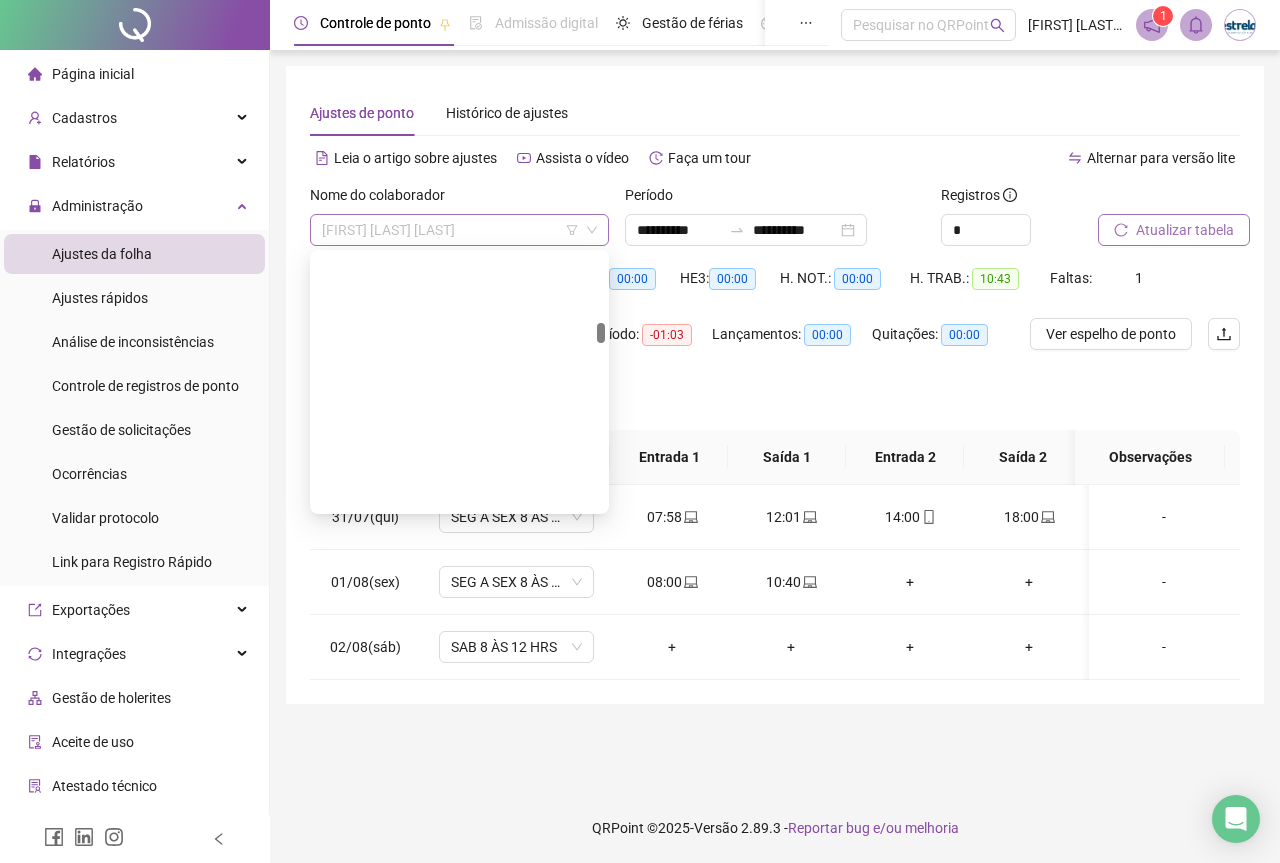 scroll, scrollTop: 1760, scrollLeft: 0, axis: vertical 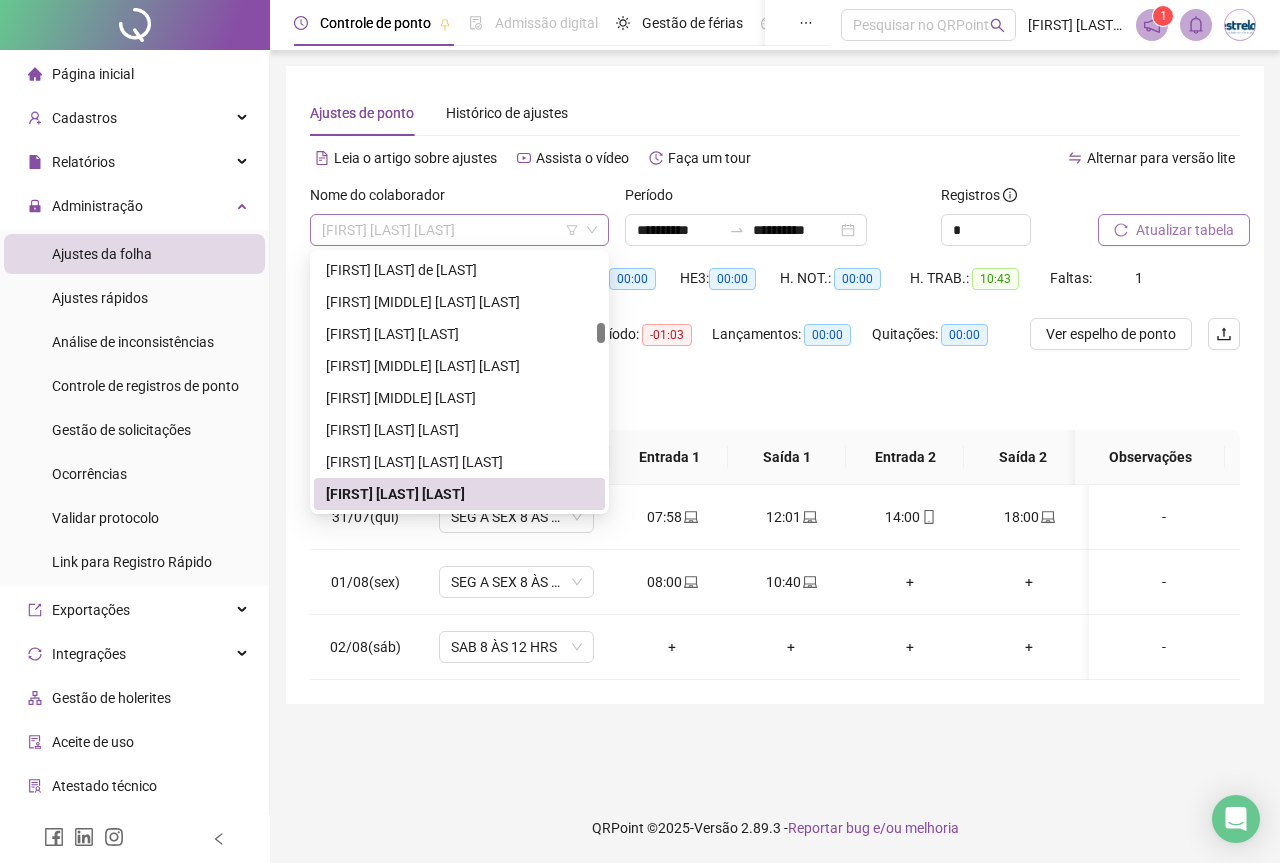 click on "[FIRST] [LAST] [LAST]" at bounding box center [459, 230] 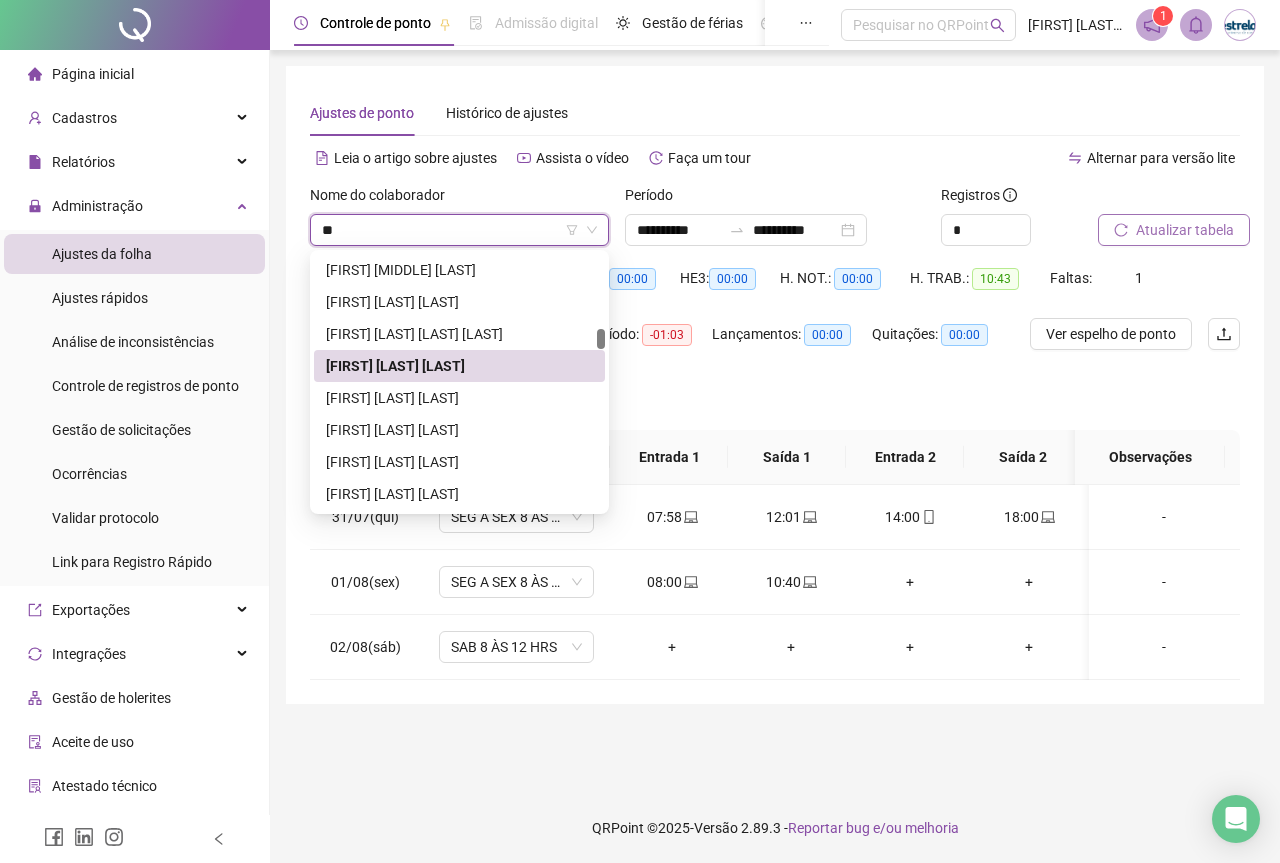 scroll, scrollTop: 0, scrollLeft: 0, axis: both 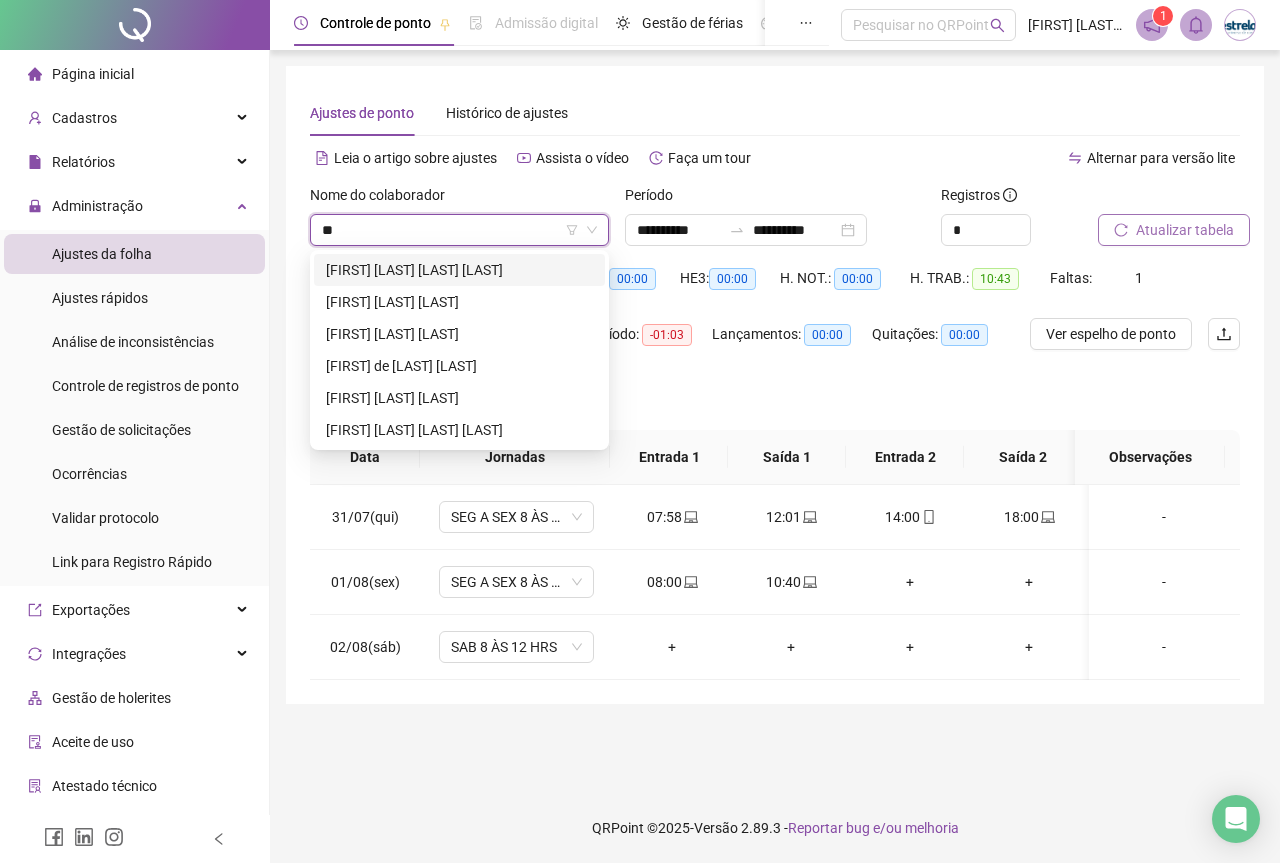 type on "***" 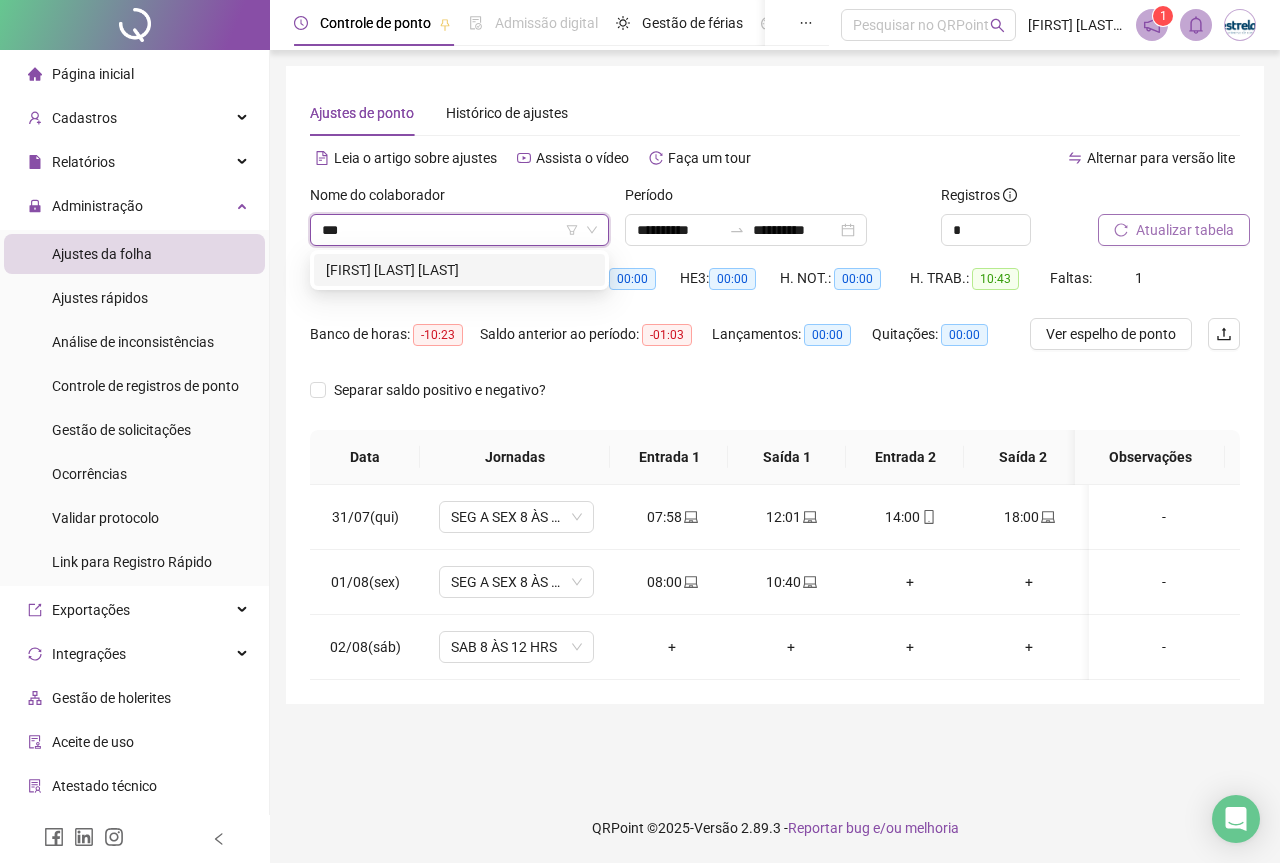 click on "[FIRST] [LAST] [LAST]" at bounding box center (459, 270) 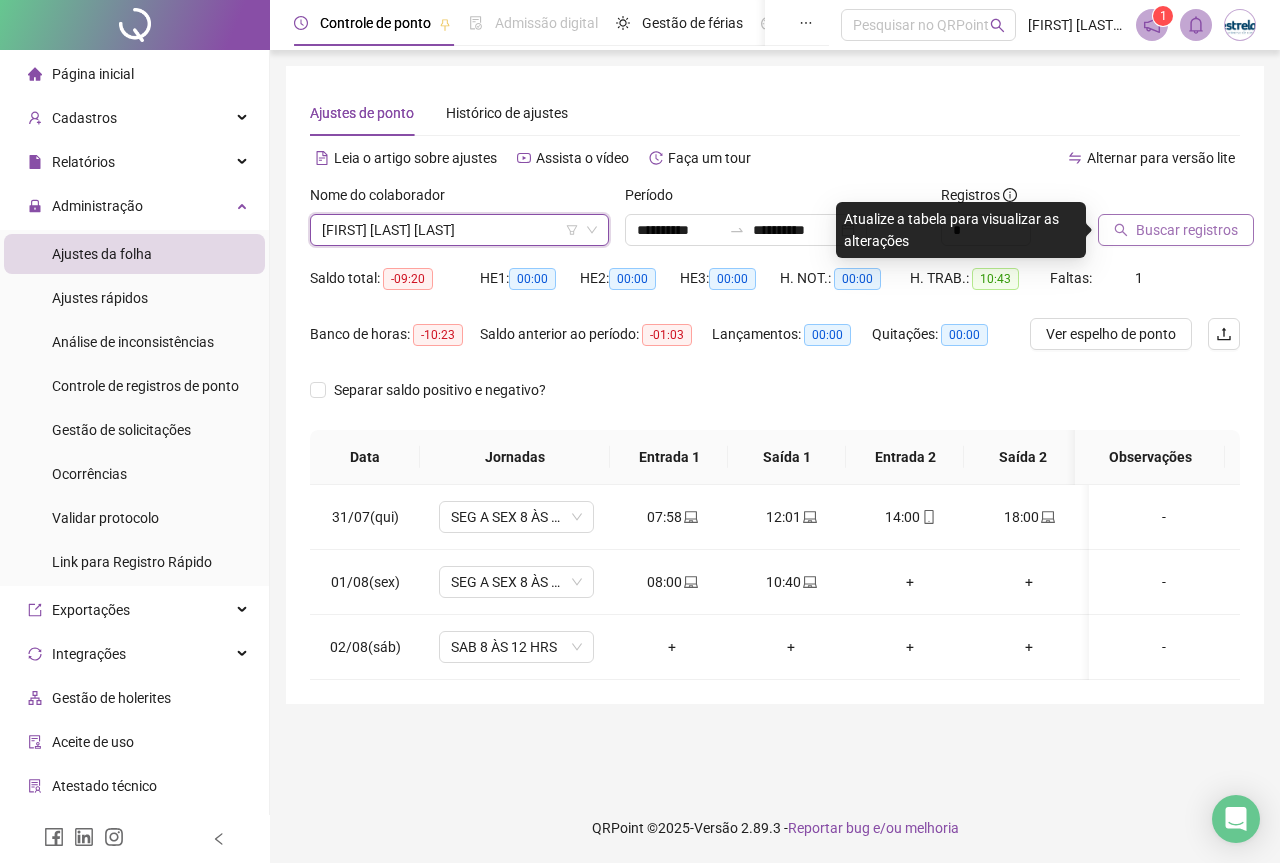 click on "Buscar registros" at bounding box center (1187, 230) 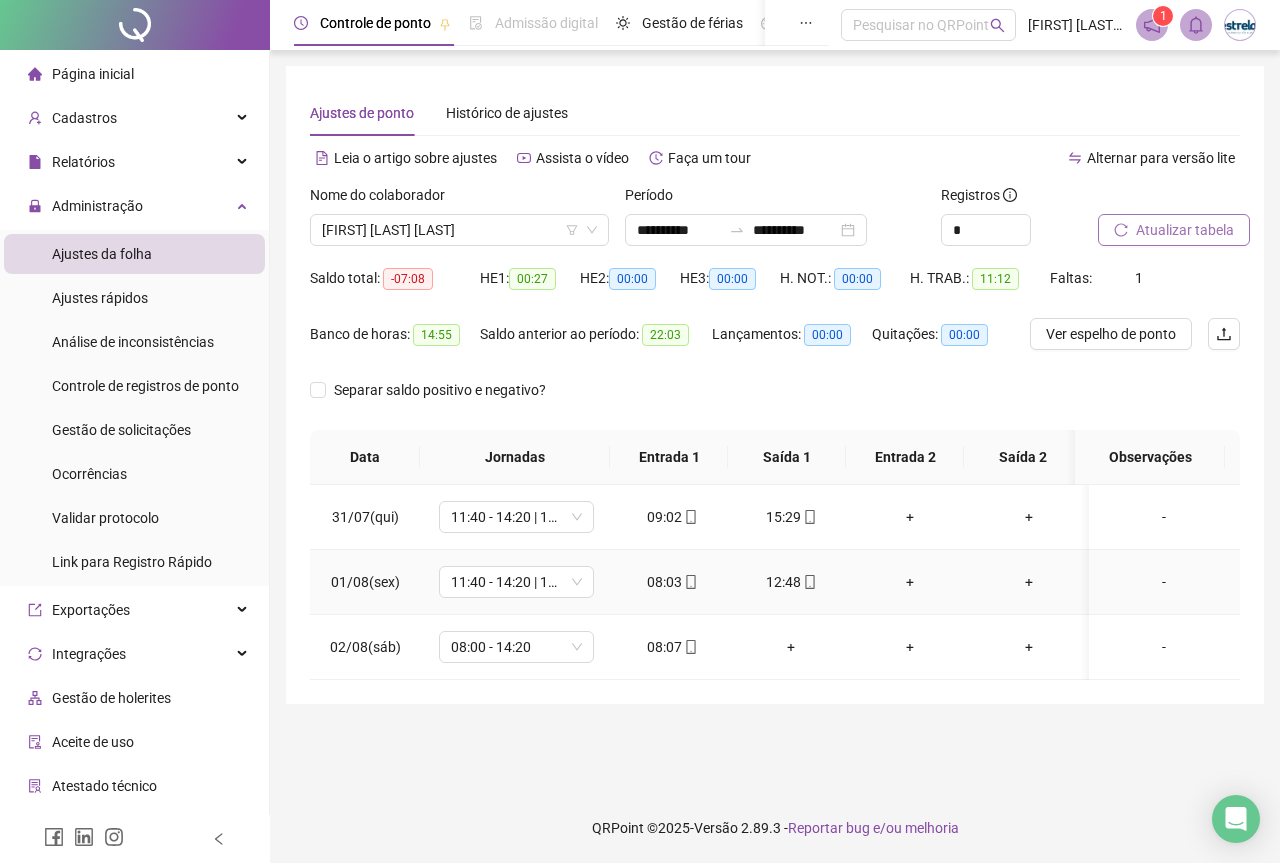 click on "12:48" at bounding box center (791, 582) 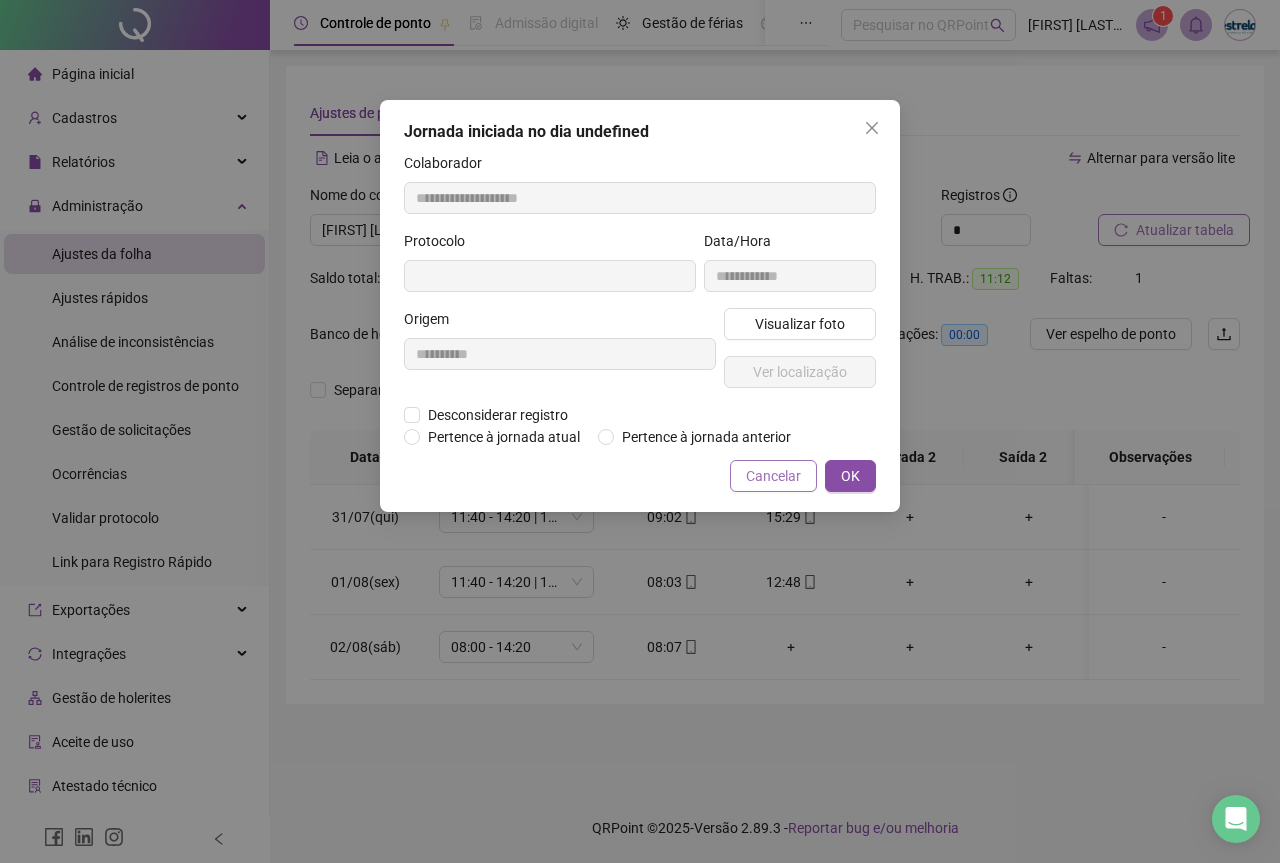 type on "**********" 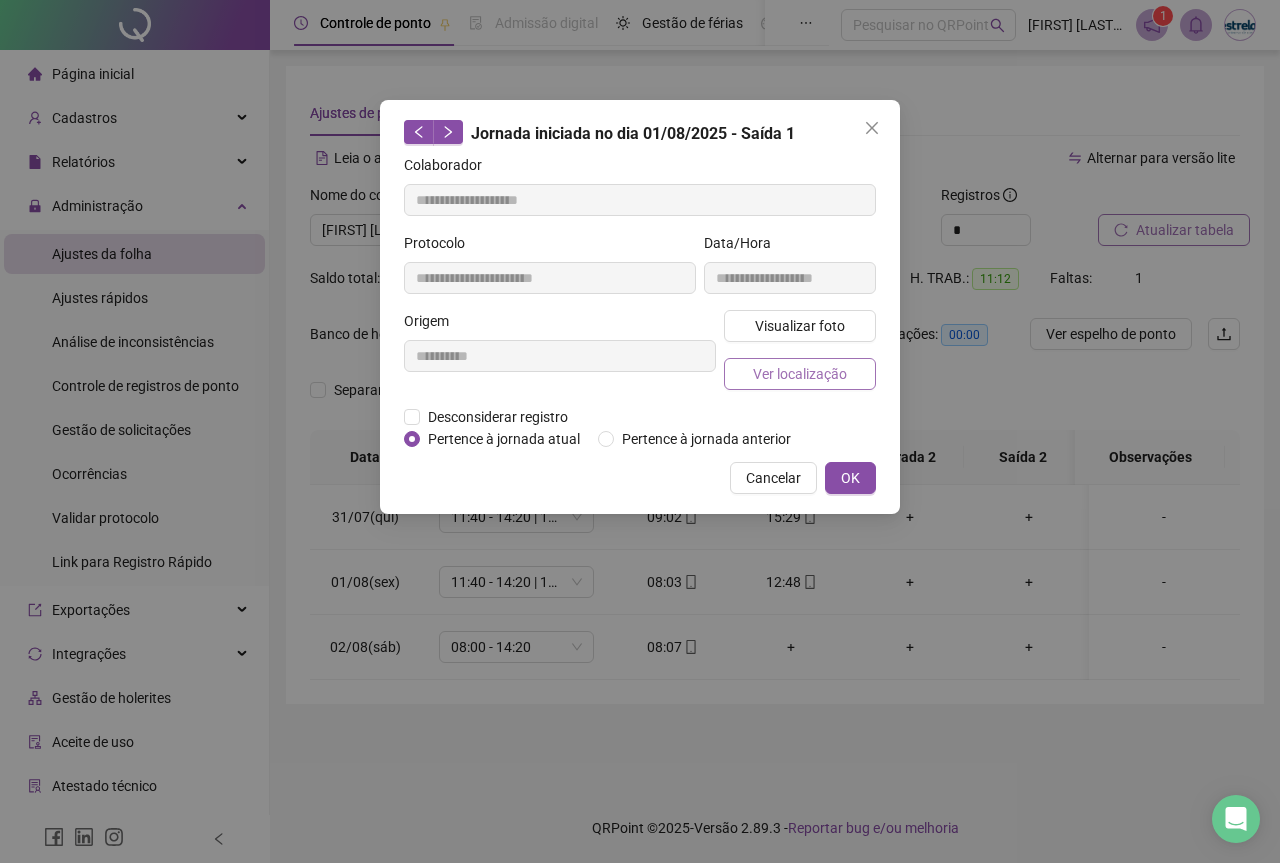 click on "Ver localização" at bounding box center [800, 374] 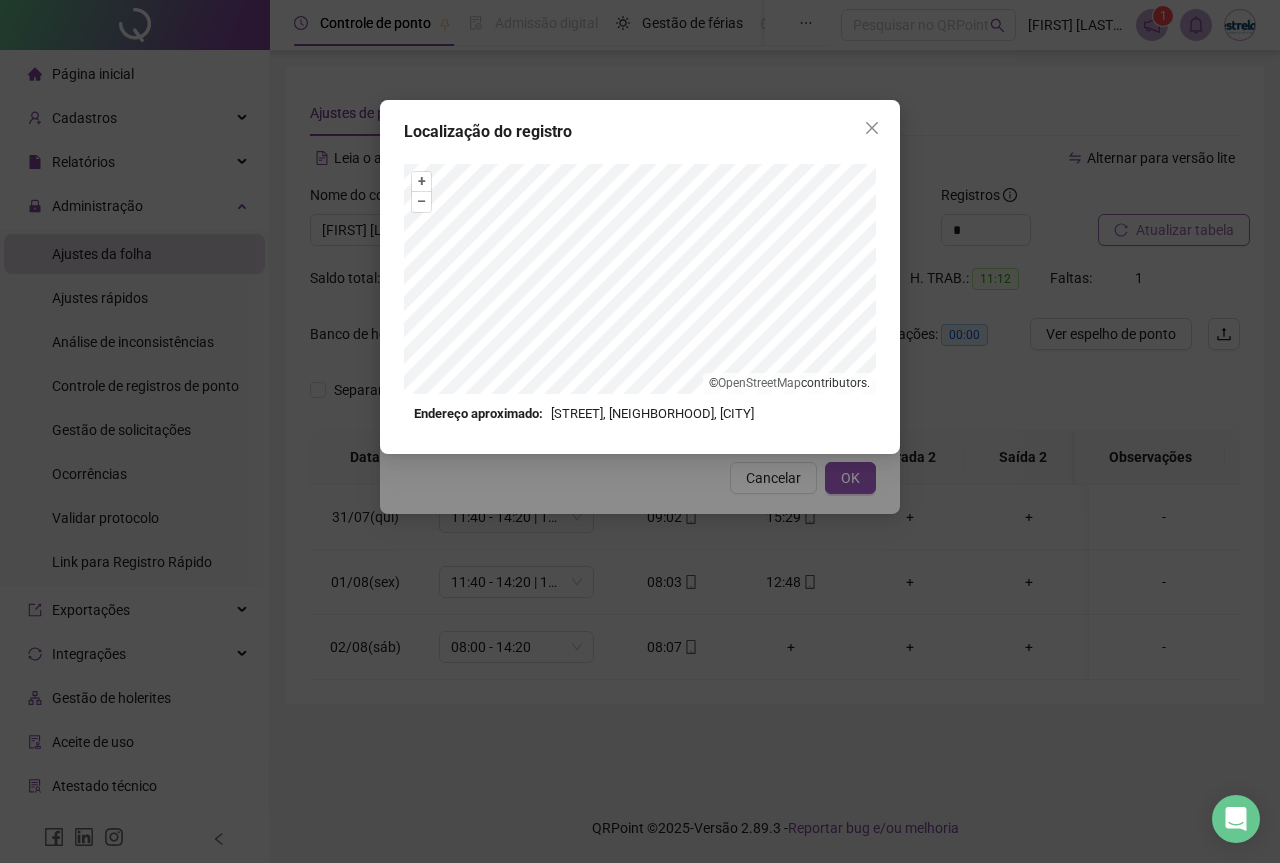 click on "Localização do registro + – ⇧ › ©  OpenStreetMap  contributors. Endereço aproximado:   [STREET], [NEIGHBORHOOD], [CITY] *OBS Os registros de ponto executados através da web utilizam uma tecnologia menos precisa para obter a geolocalização do colaborador, o que poderá resultar em localizações distintas." at bounding box center (640, 277) 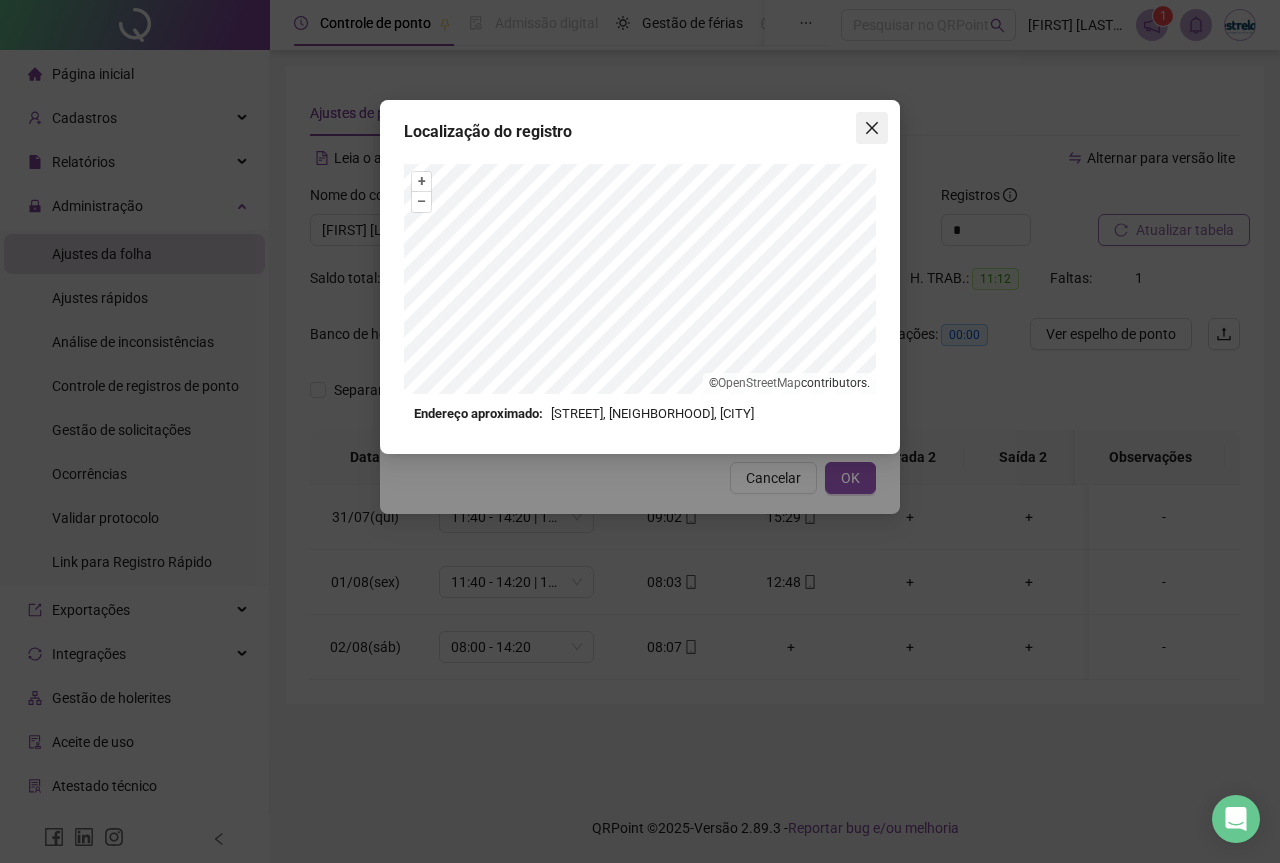 click at bounding box center [872, 128] 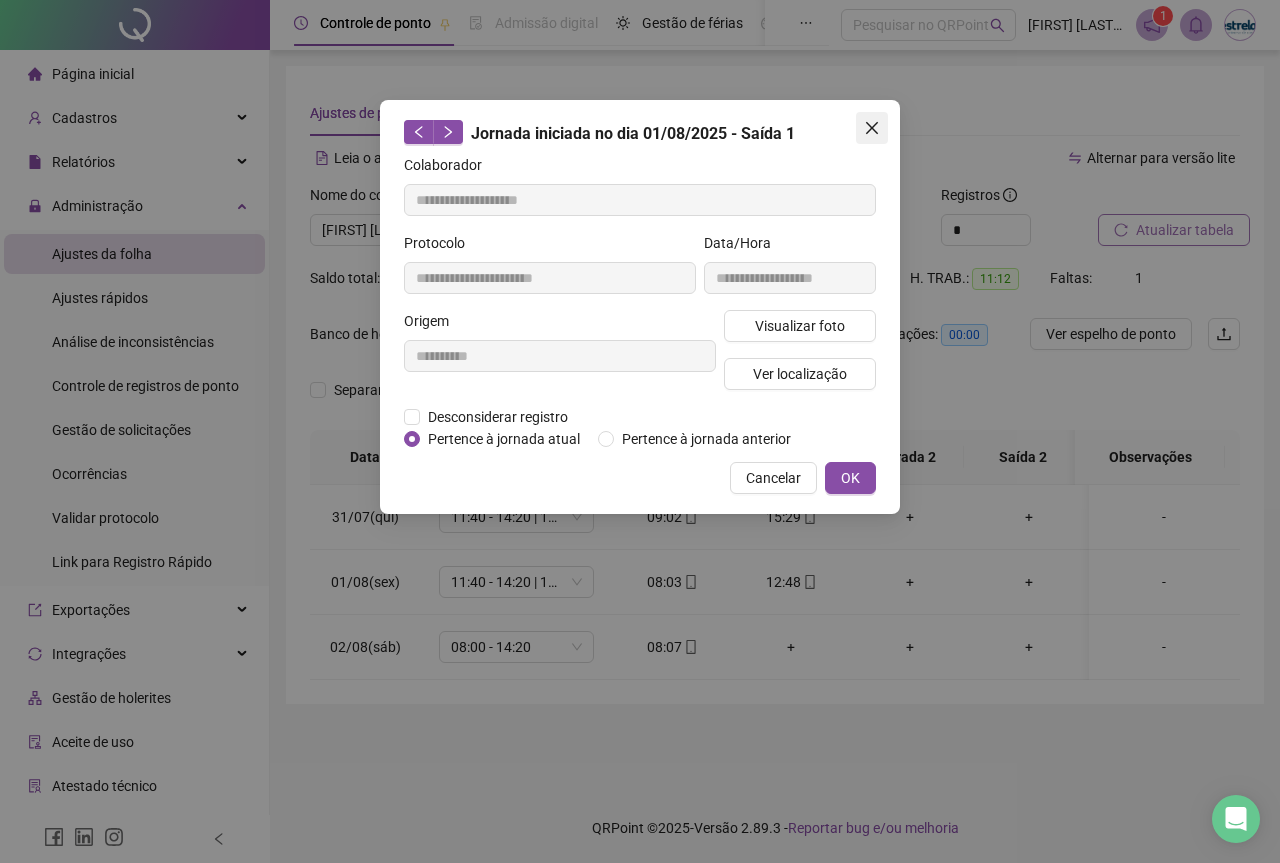 type 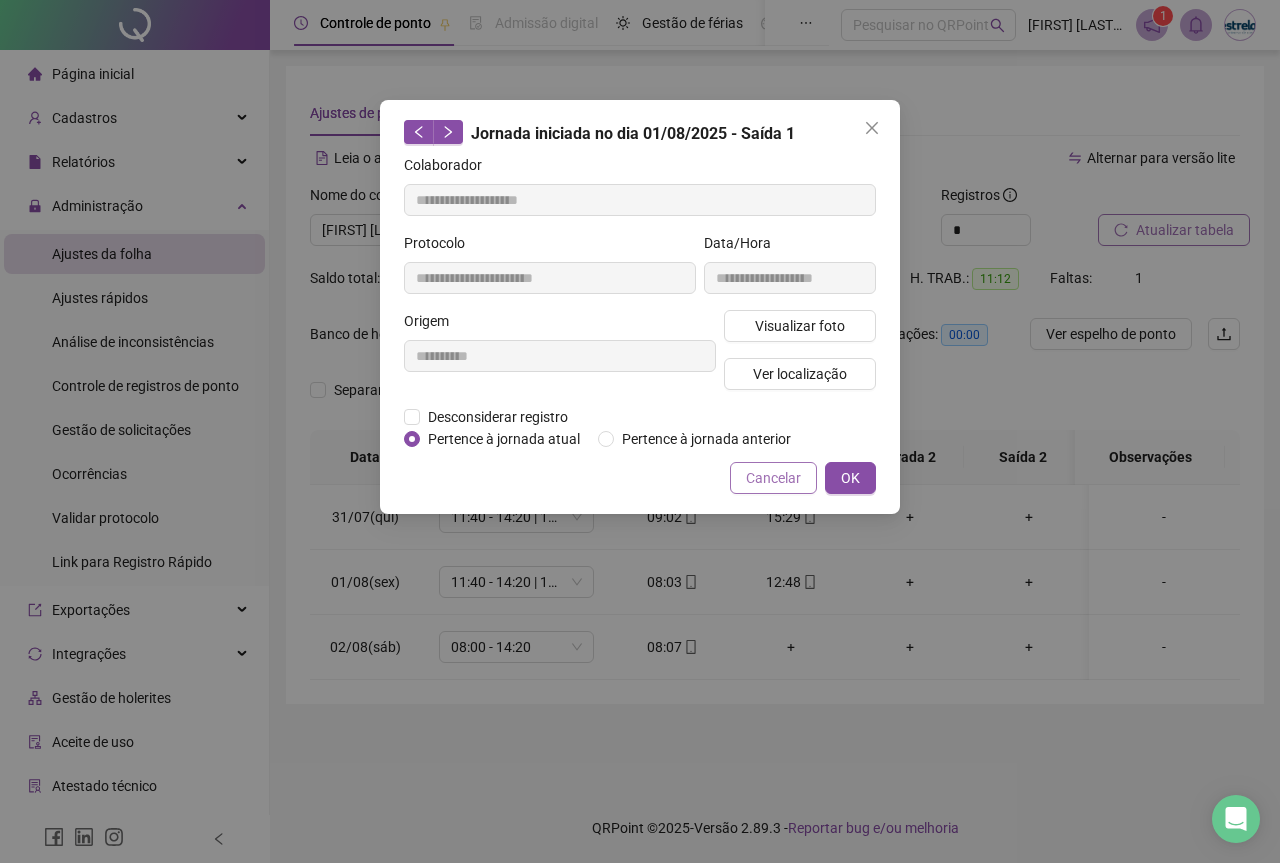 click on "Cancelar" at bounding box center (773, 478) 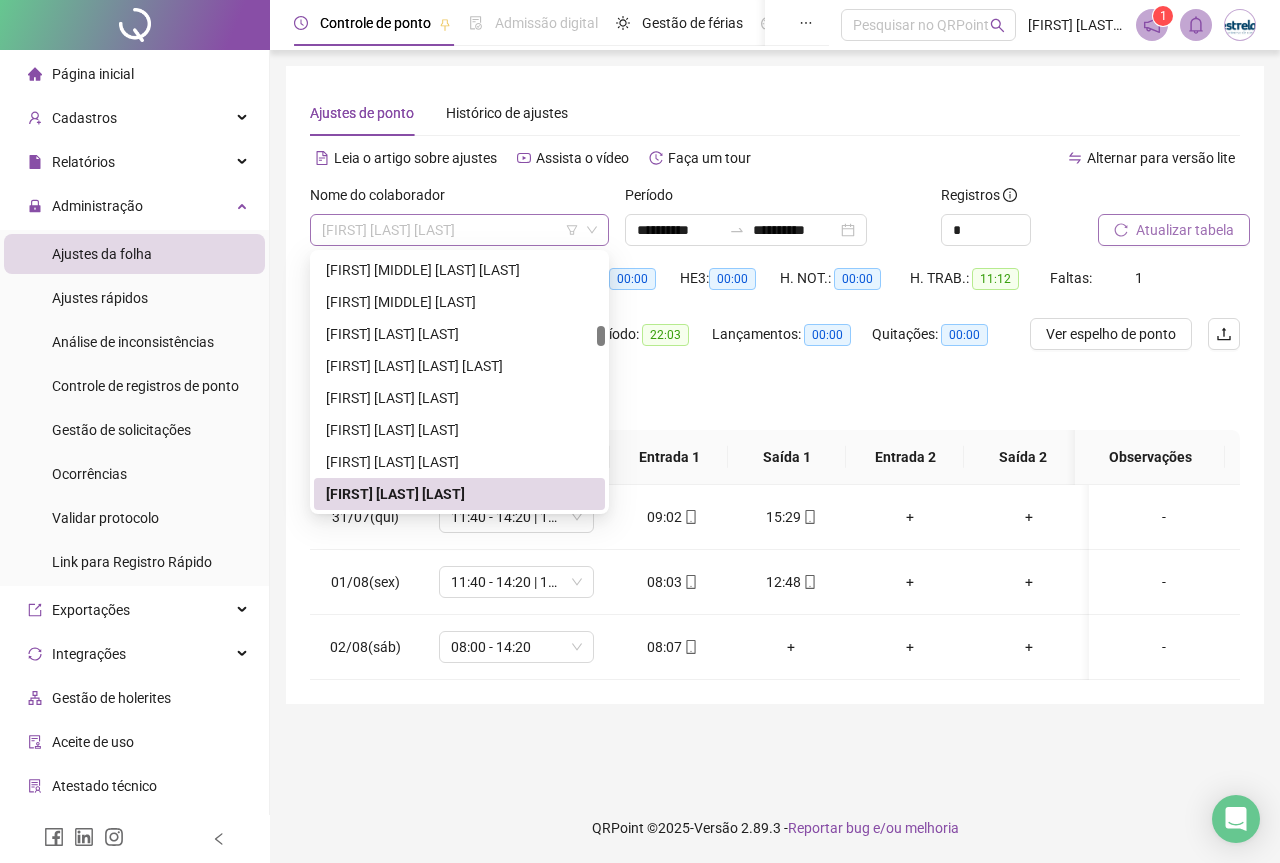 click on "[FIRST] [LAST] [LAST]" at bounding box center [459, 230] 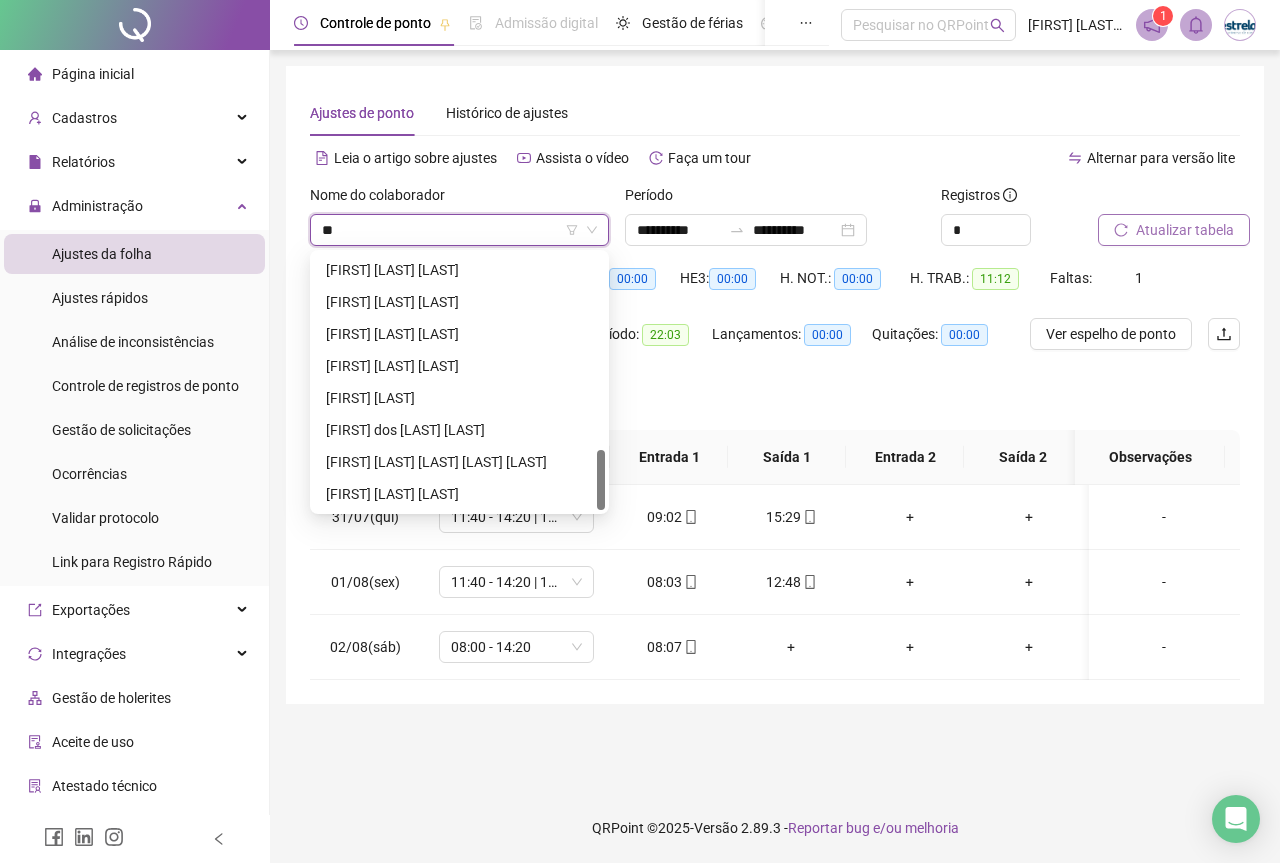 scroll, scrollTop: 0, scrollLeft: 0, axis: both 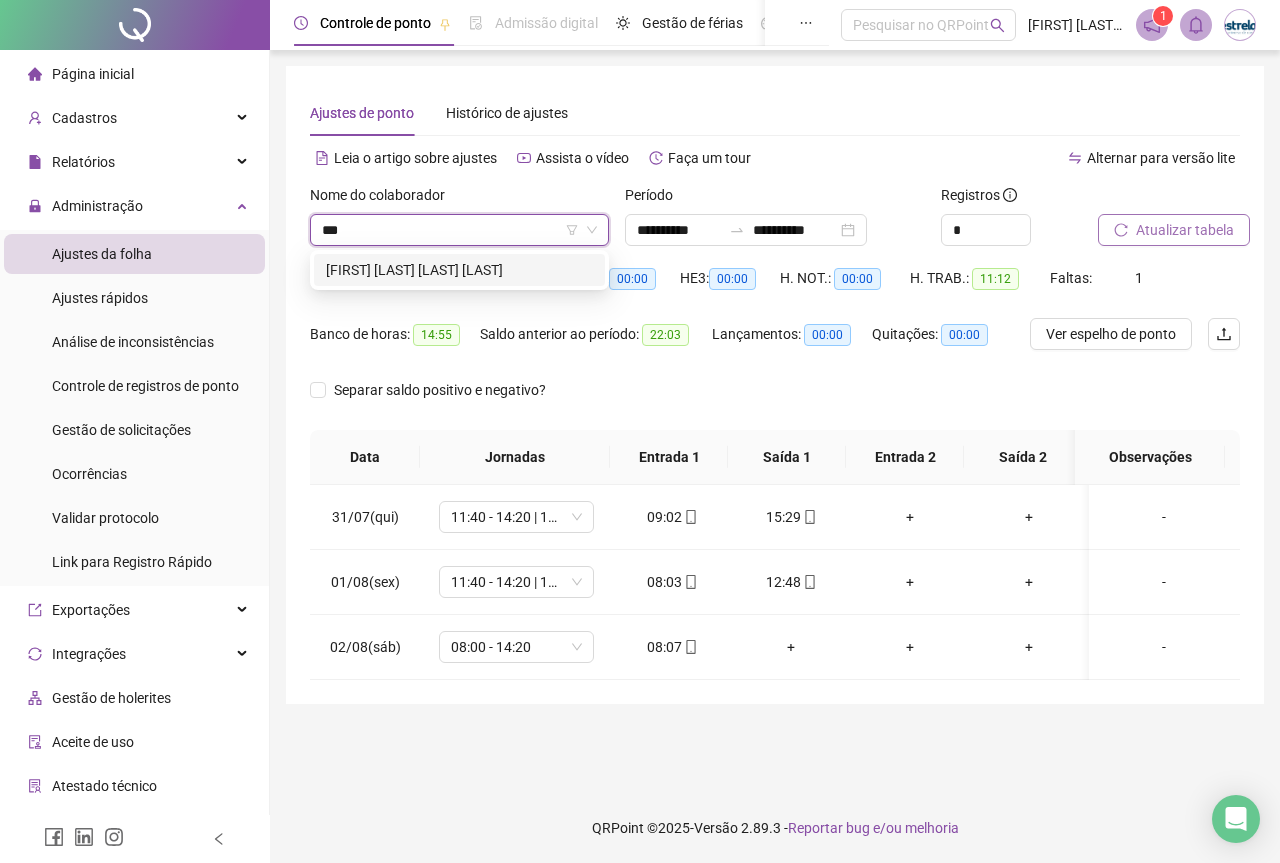 type on "****" 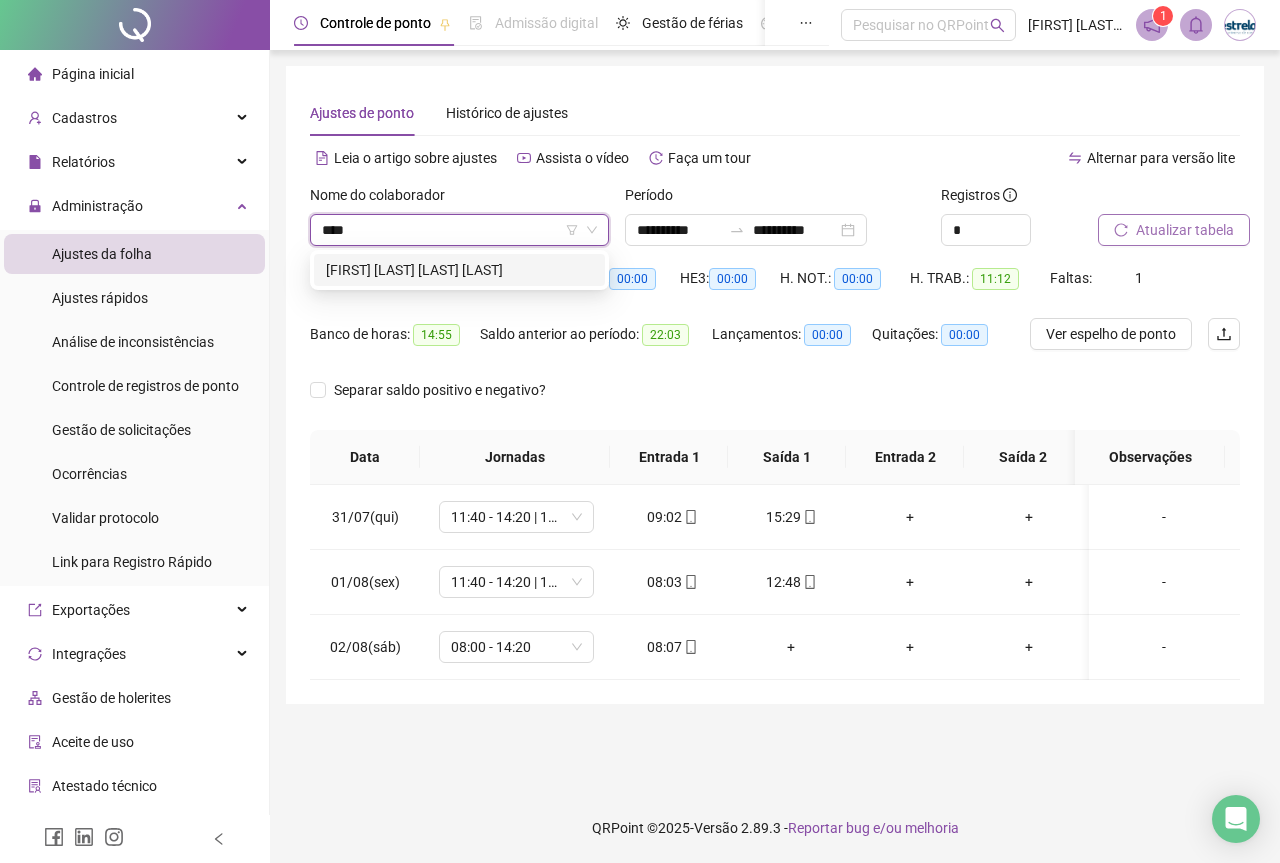 click on "[FIRST] [LAST] [LAST] [LAST]" at bounding box center [459, 270] 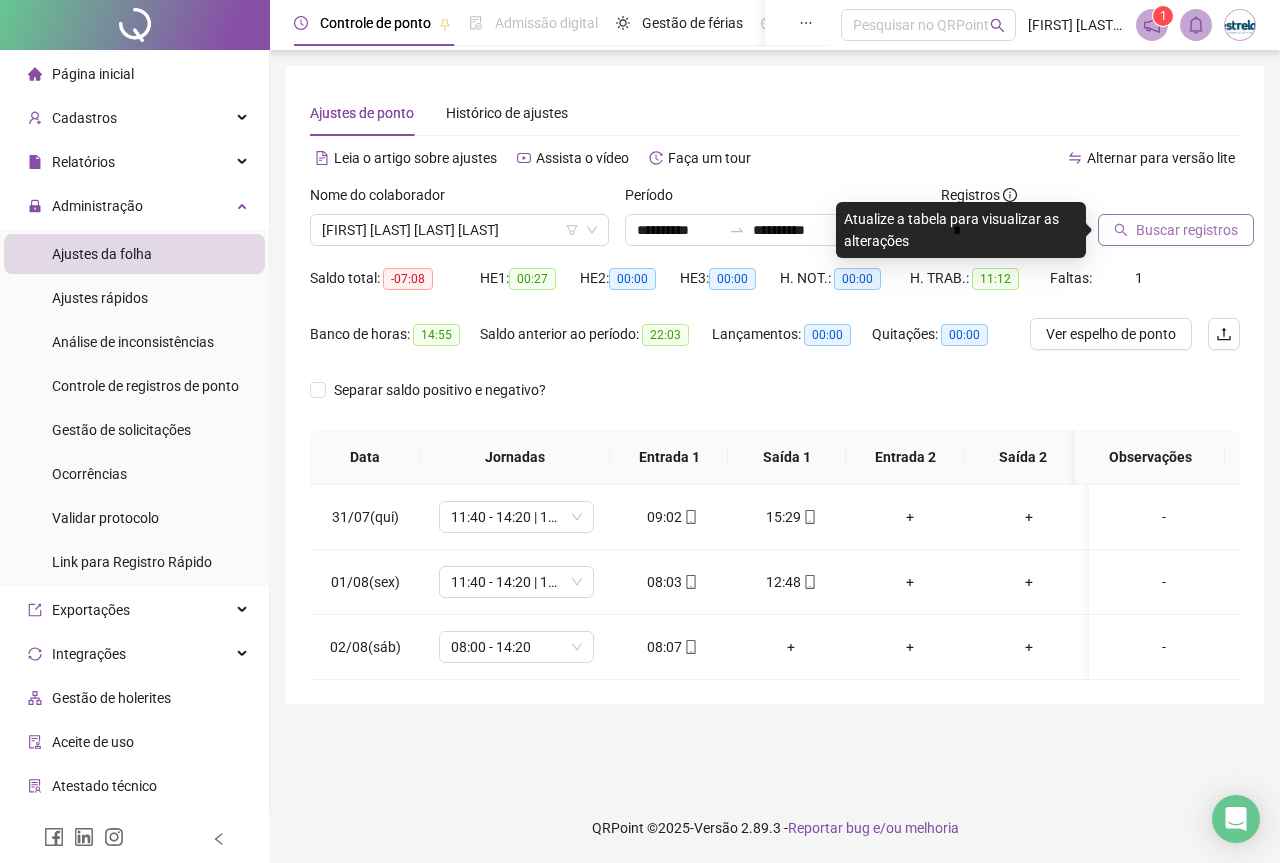 click on "Buscar registros" at bounding box center [1169, 215] 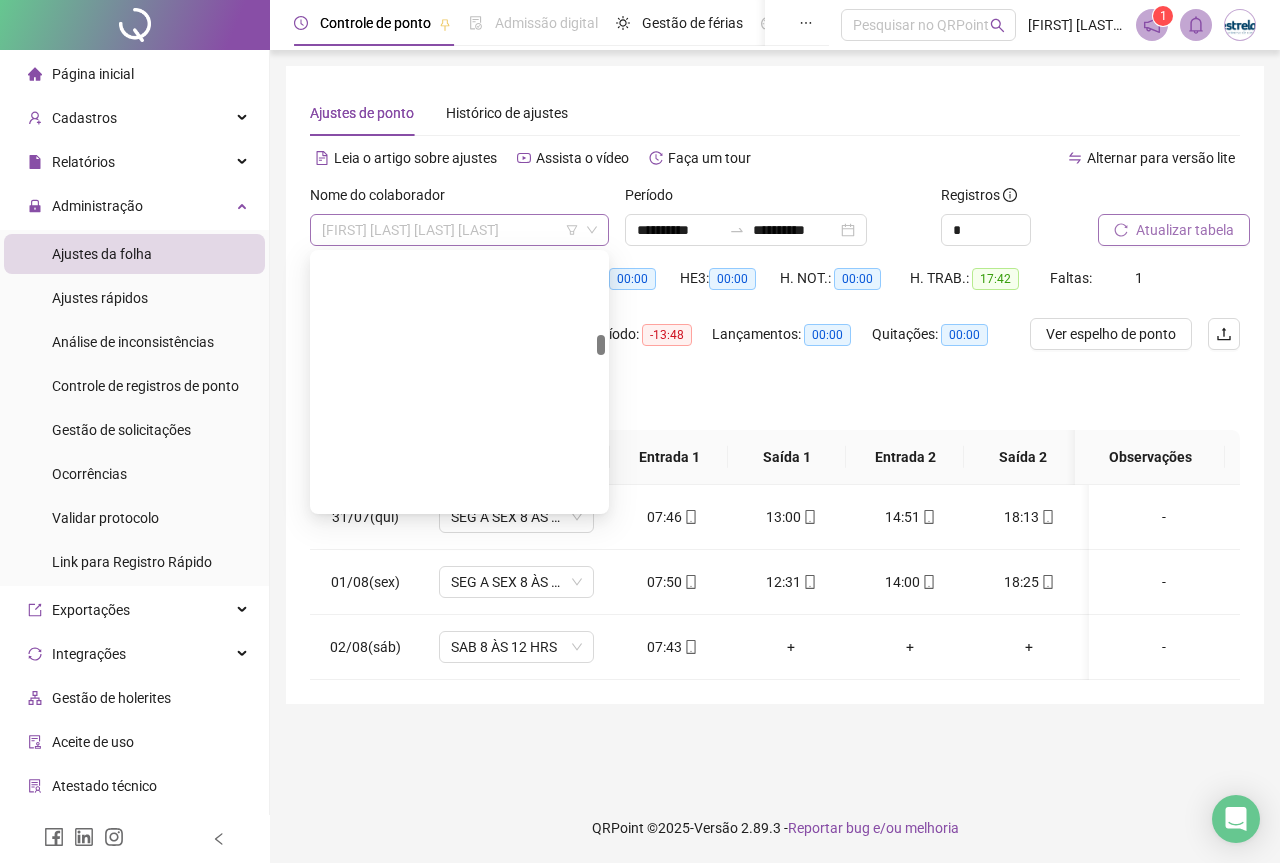 click on "[FIRST] [LAST] [LAST] [LAST]" at bounding box center [459, 230] 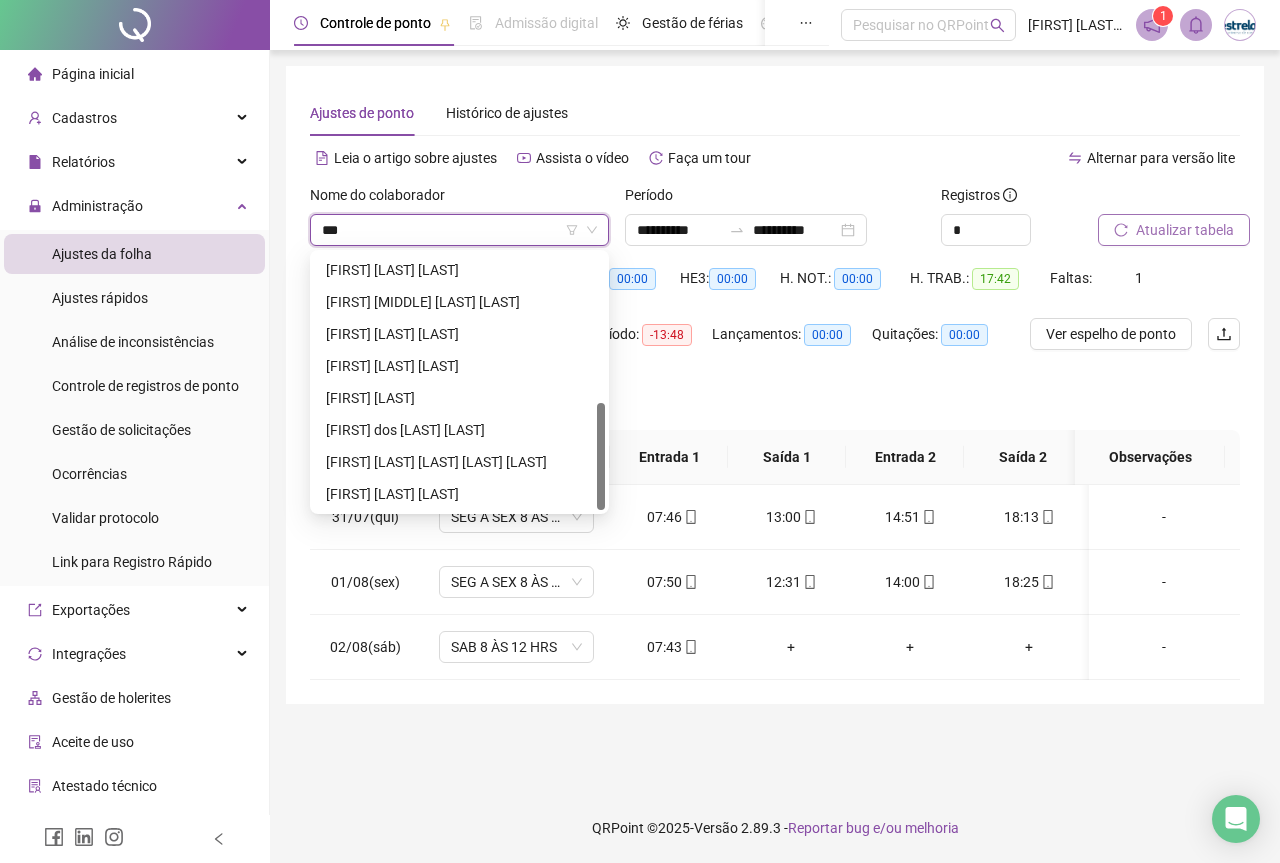 scroll, scrollTop: 0, scrollLeft: 0, axis: both 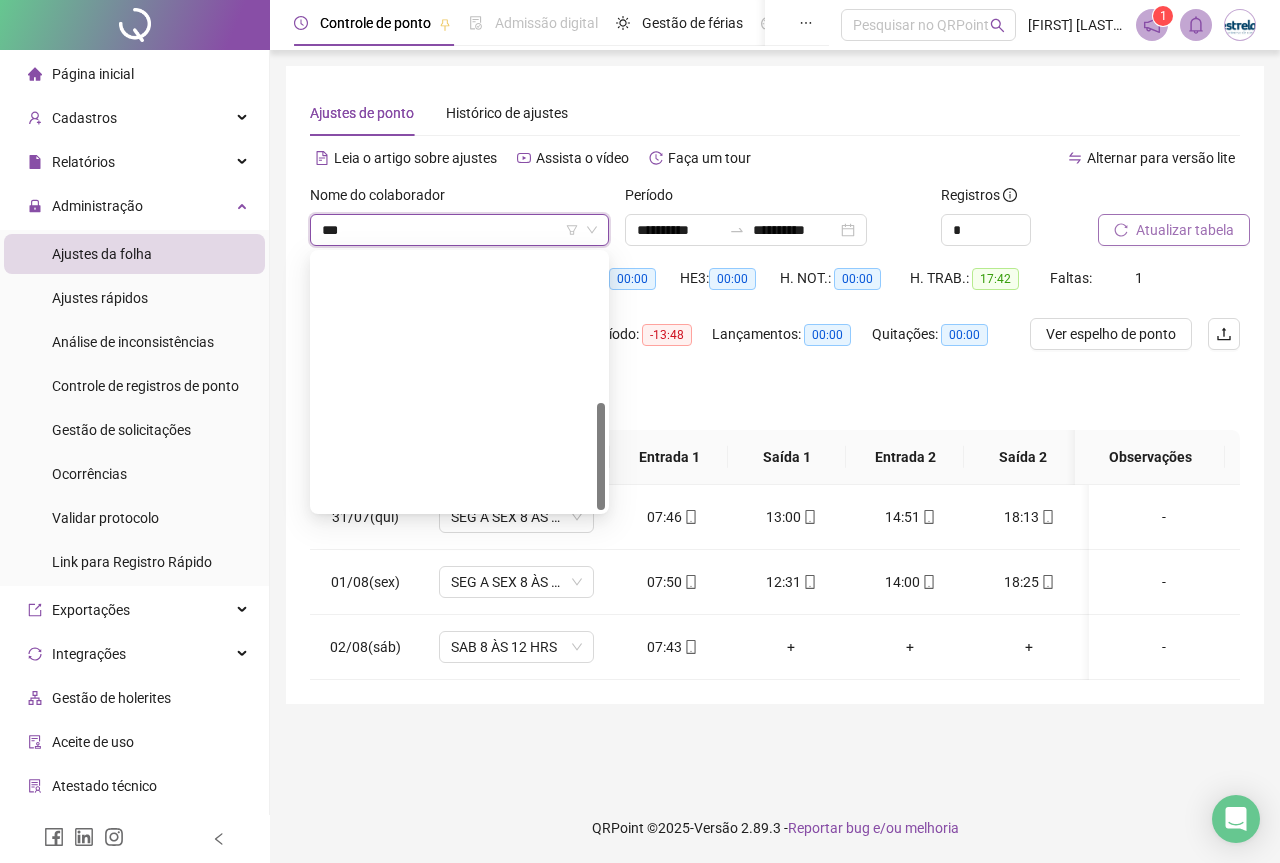 type on "****" 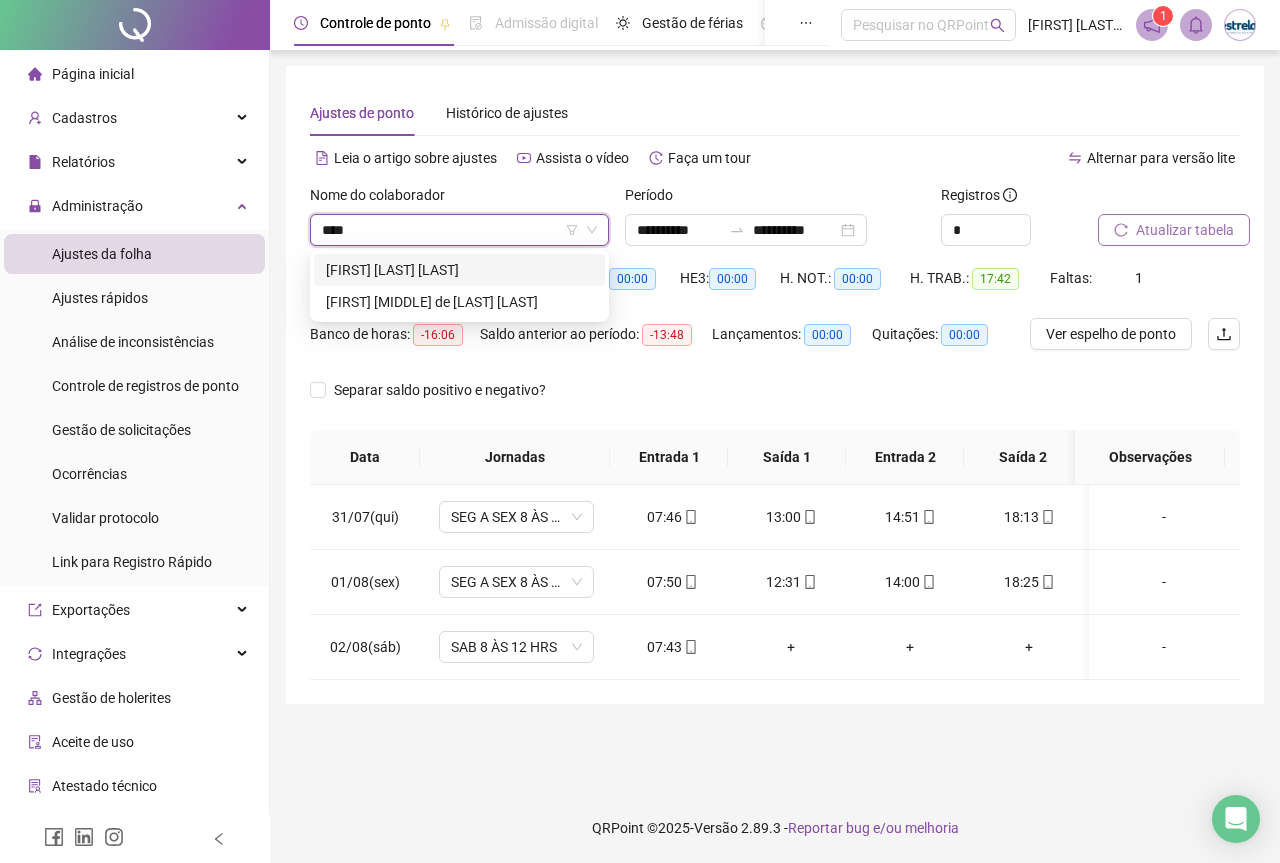 click on "[FIRST] [LAST] [LAST]" at bounding box center (459, 270) 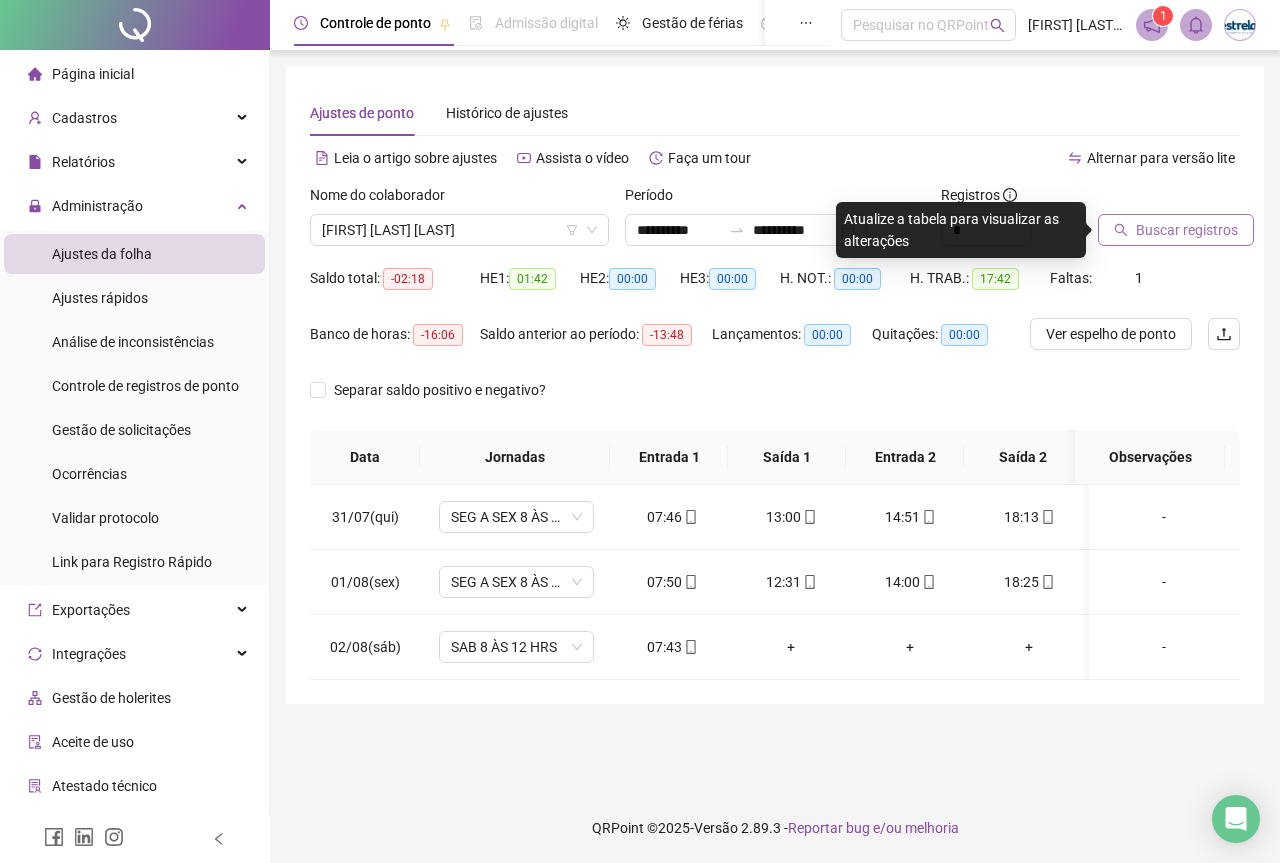 click on "Buscar registros" at bounding box center (1187, 230) 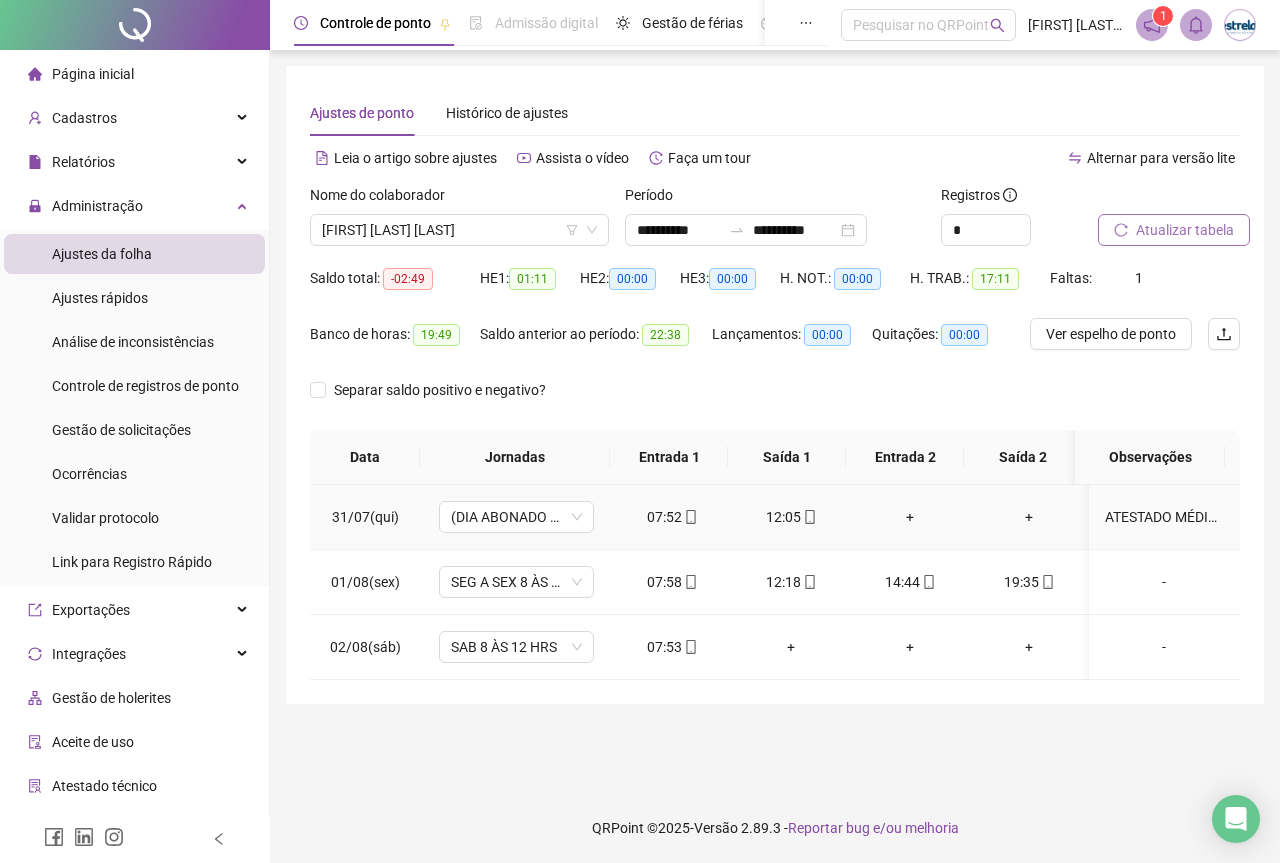 click on "ATESTADO MÉDICO" at bounding box center [1164, 517] 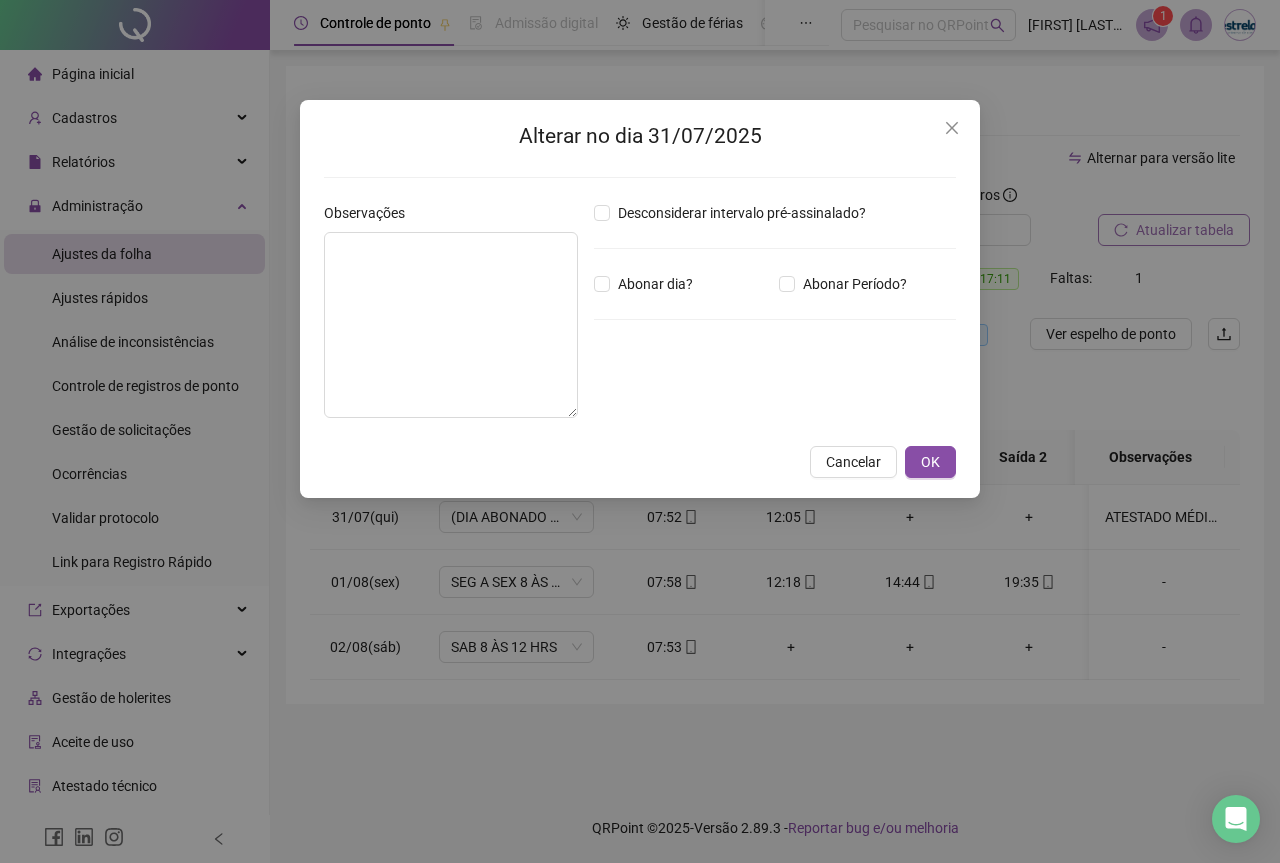 type on "**********" 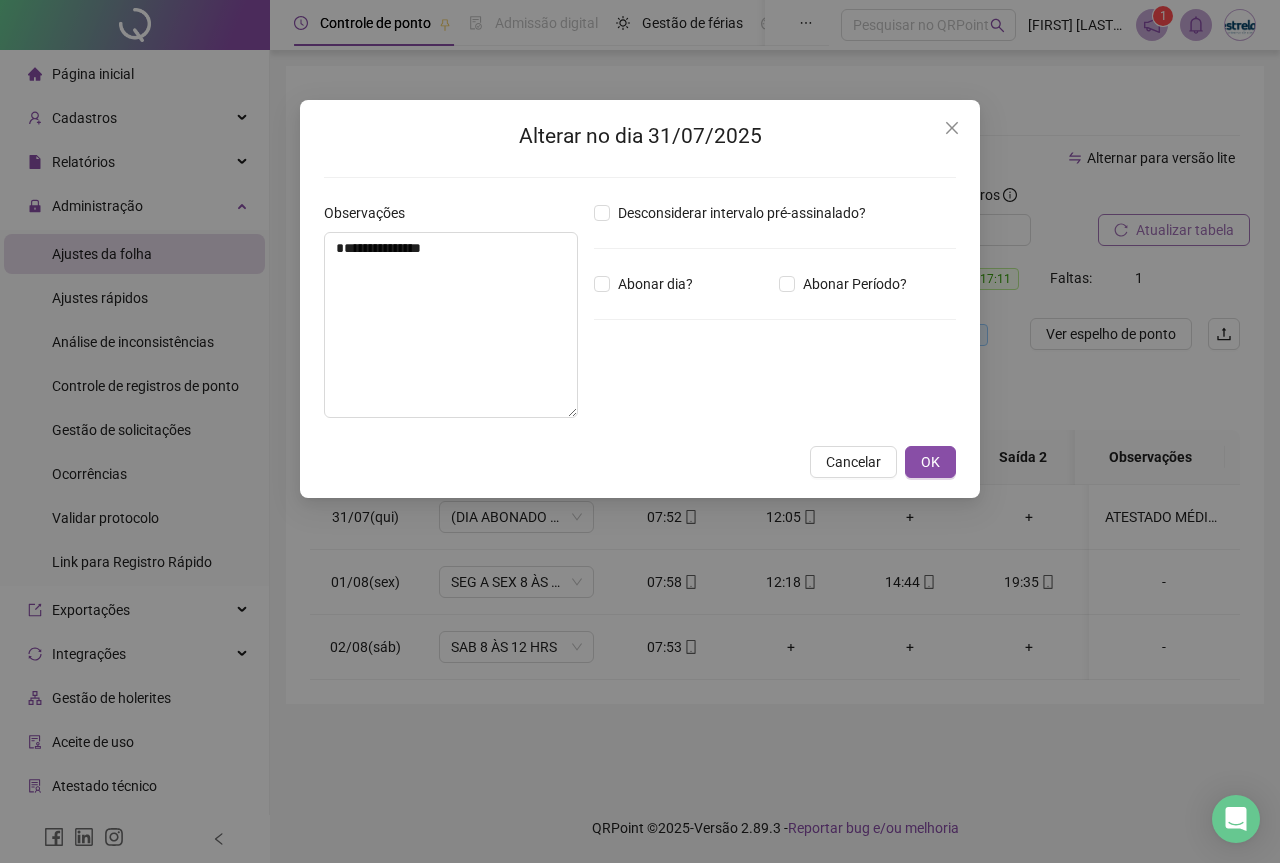 type on "*****" 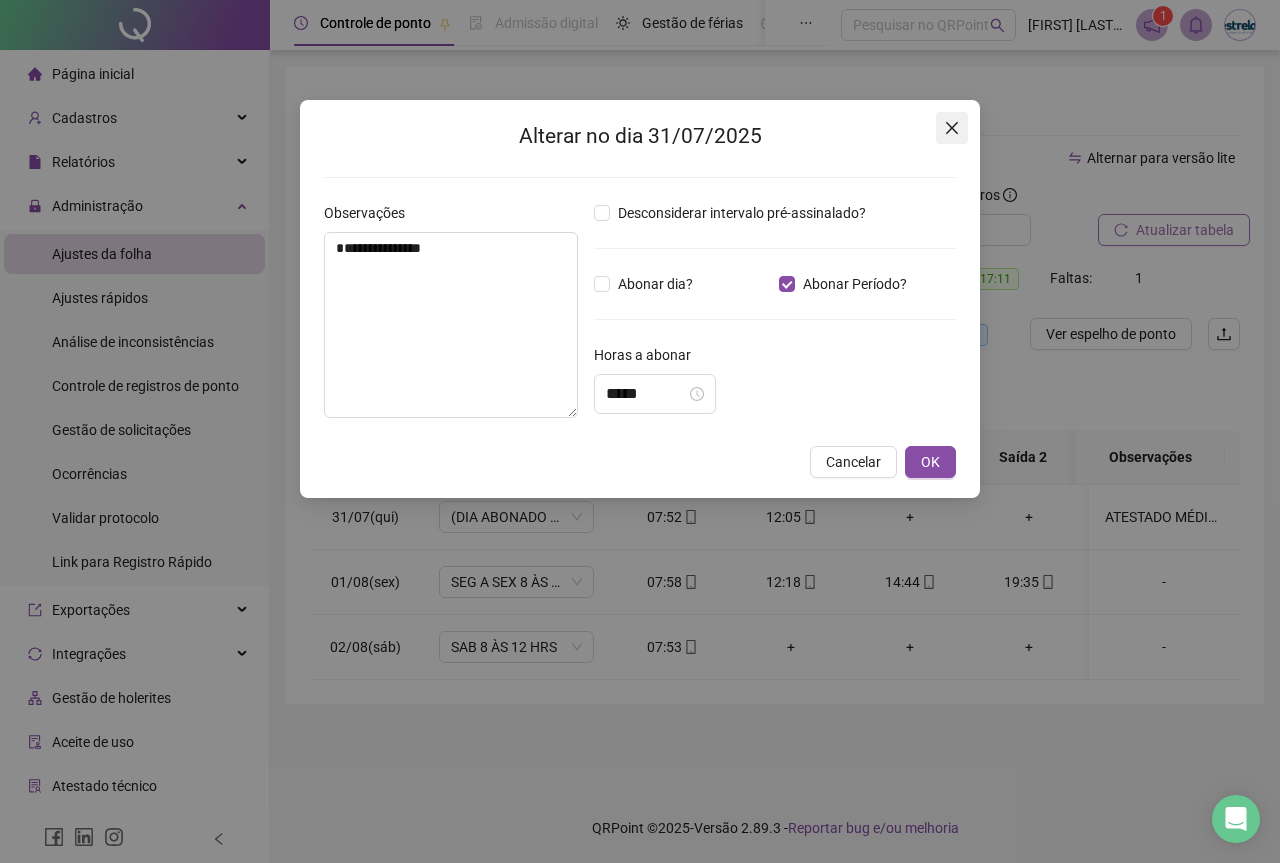 click 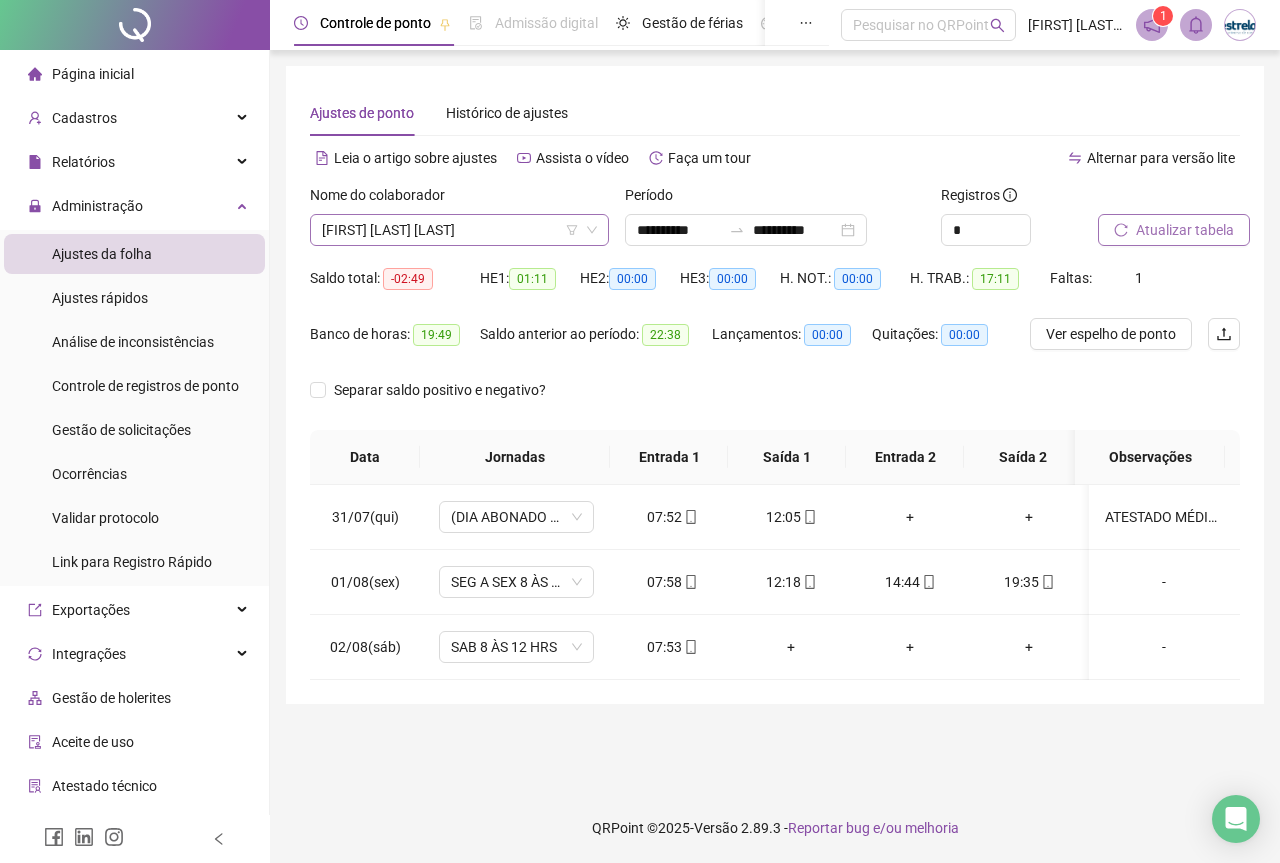 click on "[FIRST] [LAST] [LAST]" at bounding box center [459, 230] 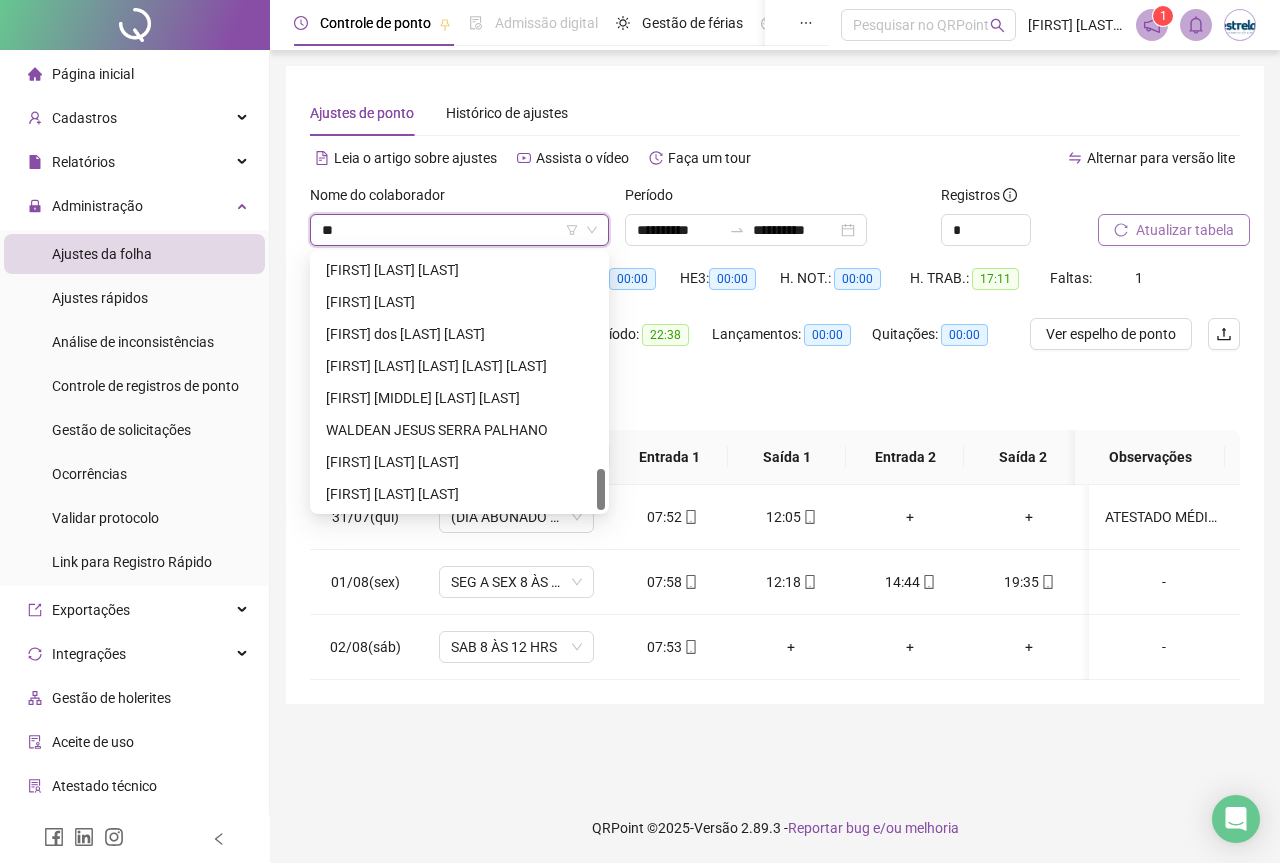 scroll, scrollTop: 1312, scrollLeft: 0, axis: vertical 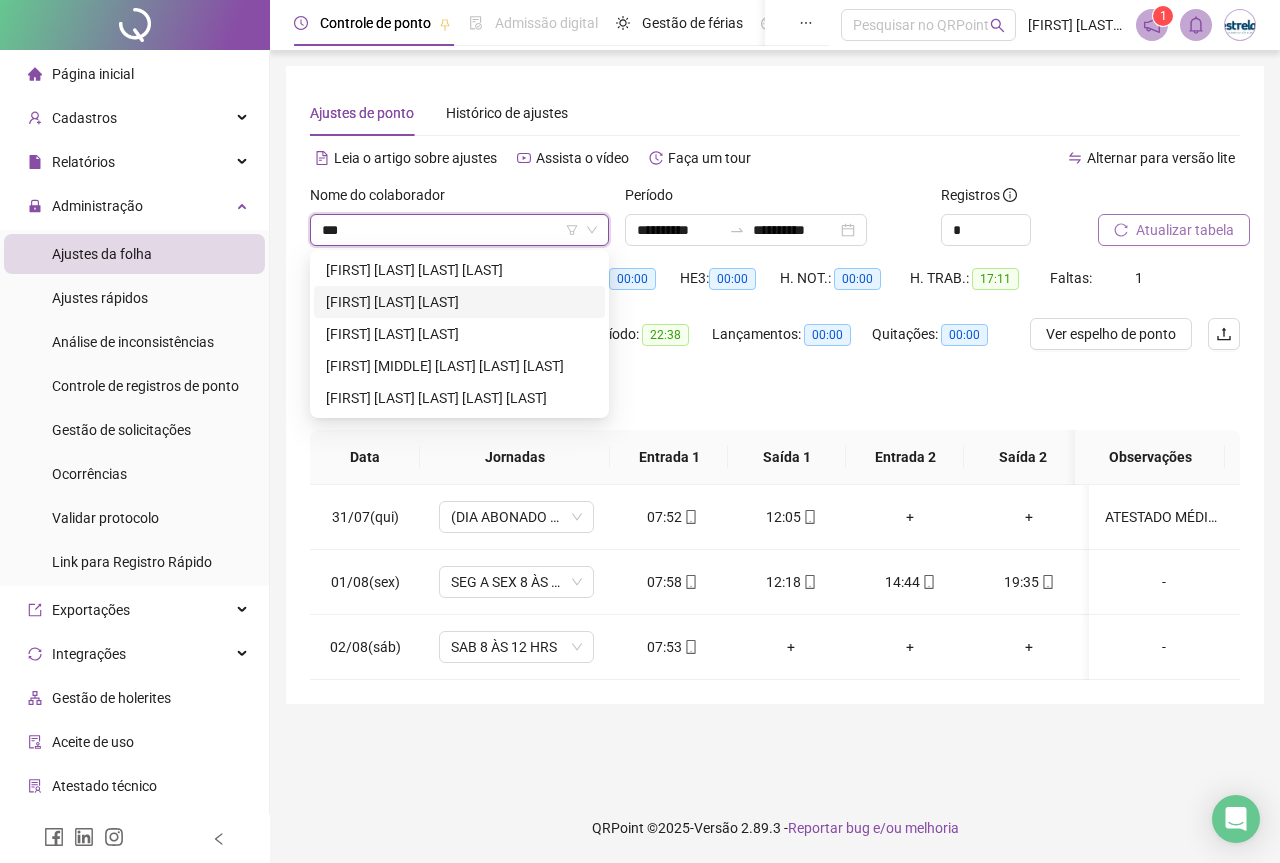 click on "[FIRST] [LAST] [LAST]" at bounding box center [459, 302] 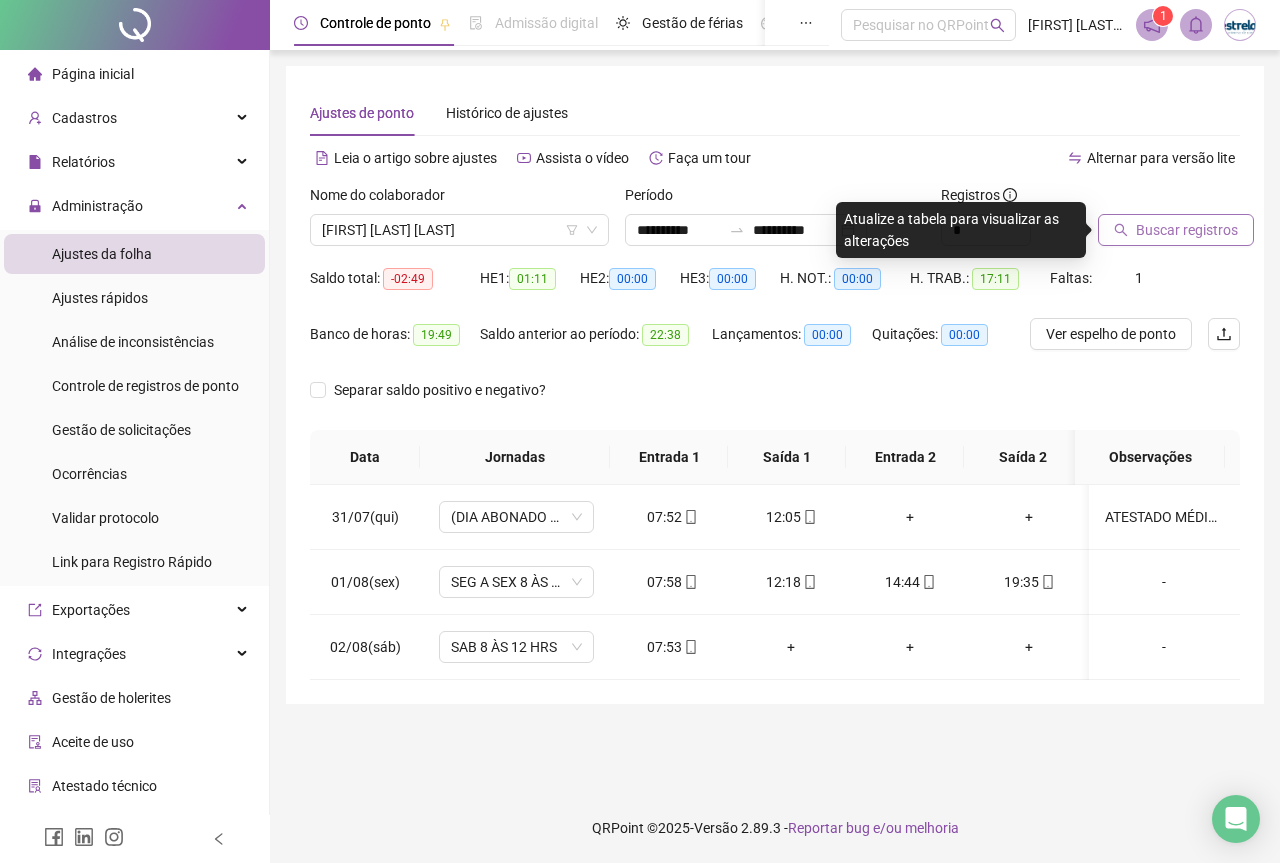 click on "Buscar registros" at bounding box center [1187, 230] 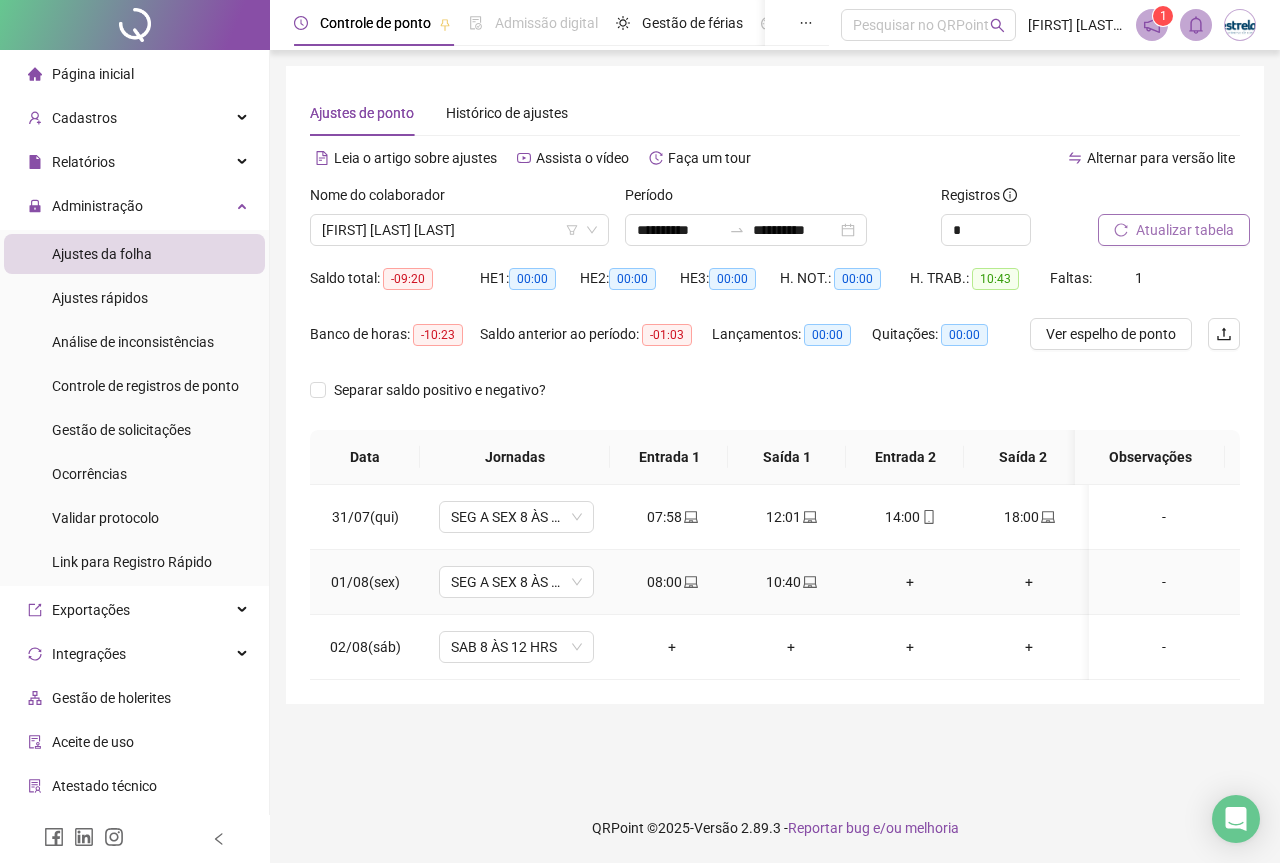 click on "-" at bounding box center (1164, 582) 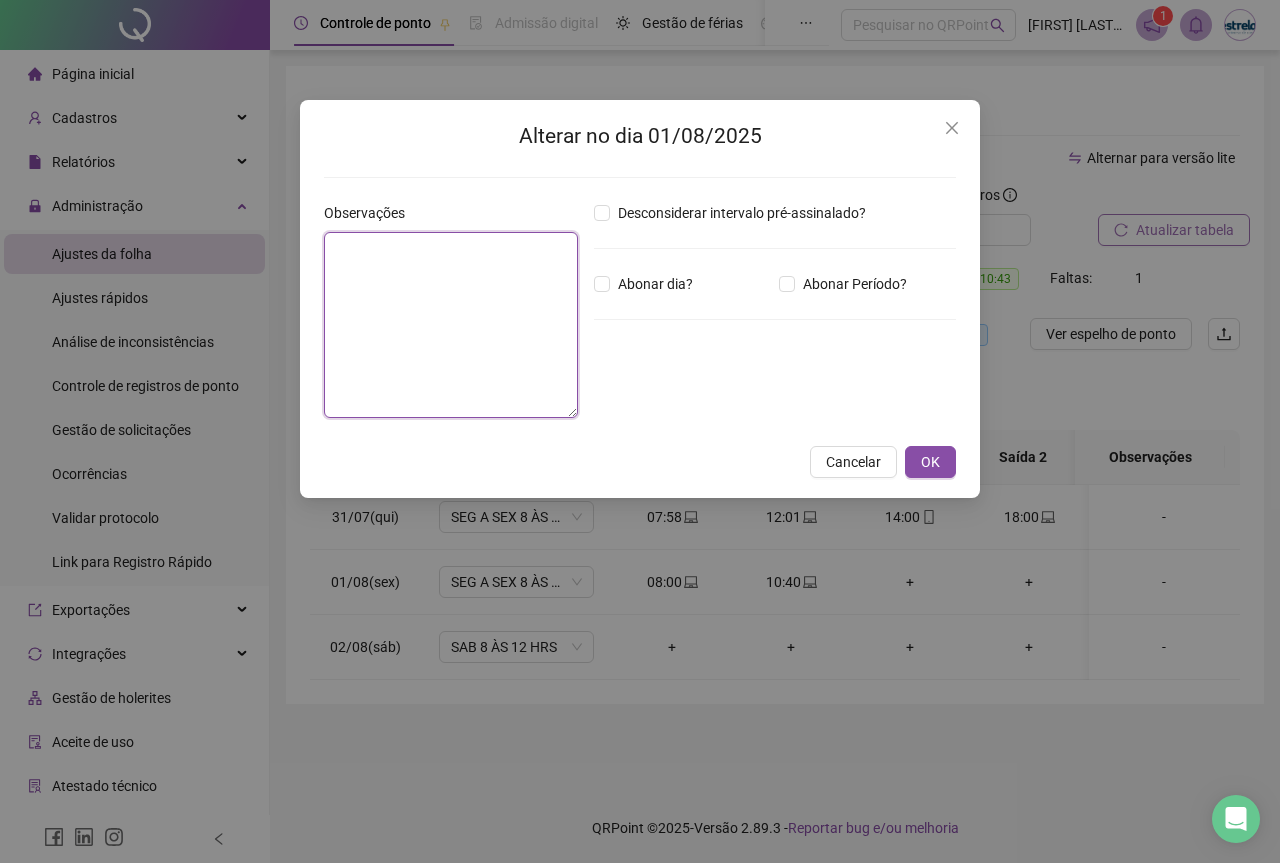 click at bounding box center [451, 325] 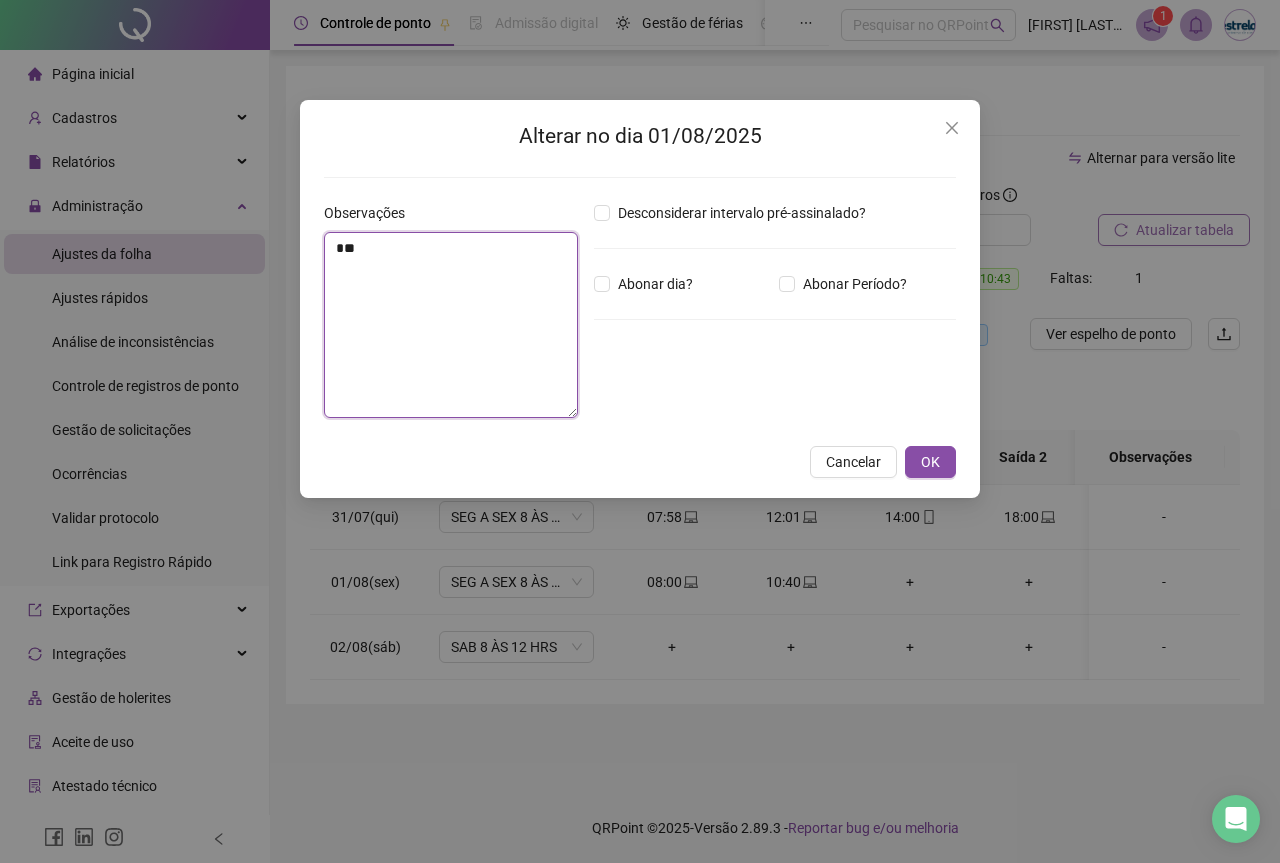 type on "*" 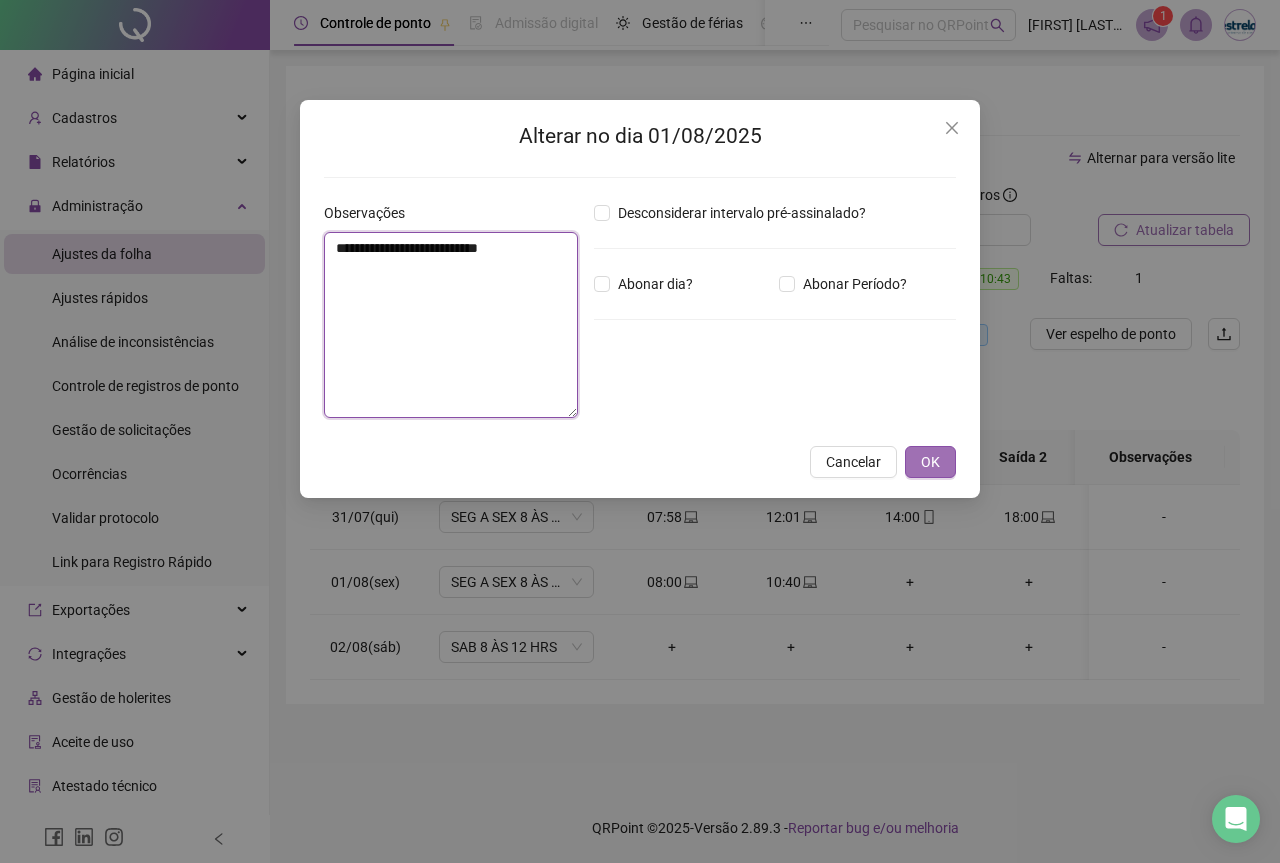type on "**********" 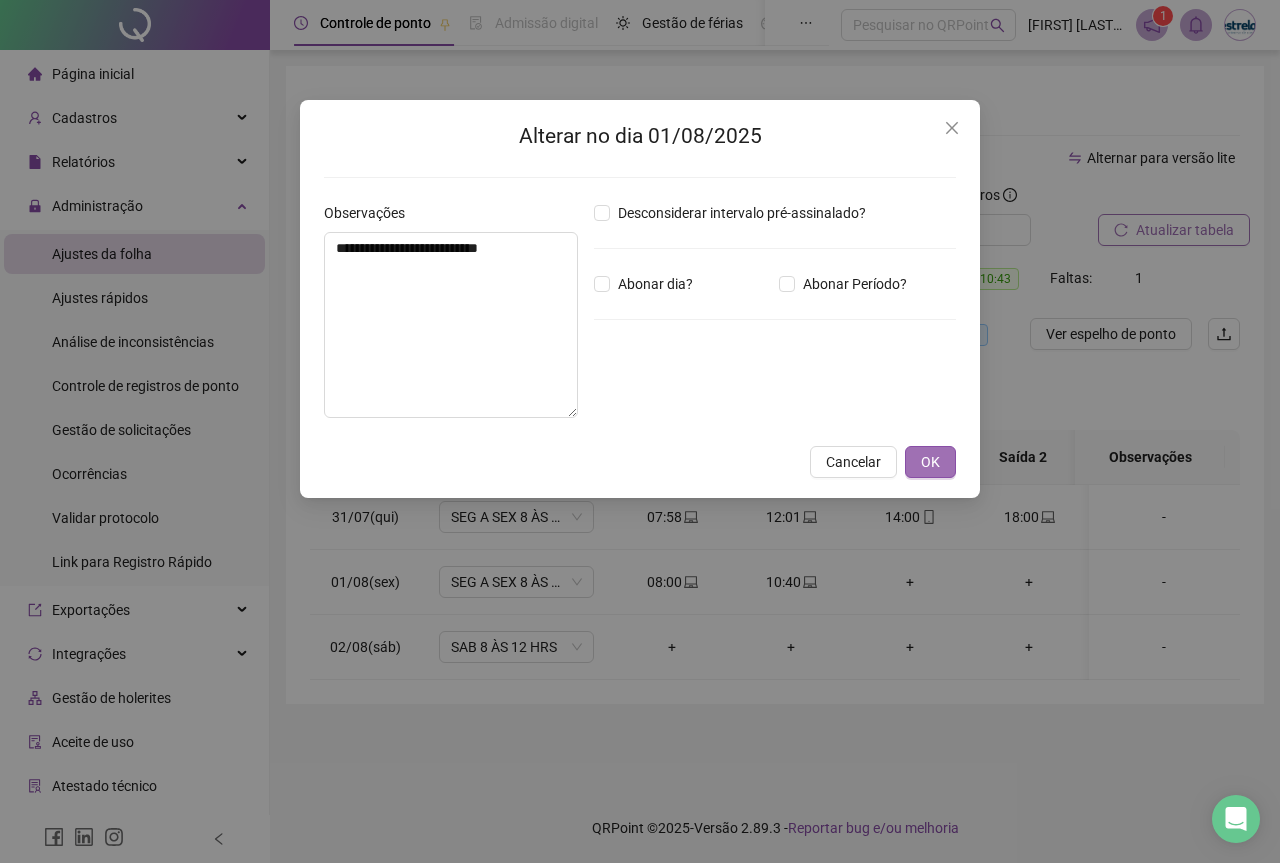 click on "OK" at bounding box center (930, 462) 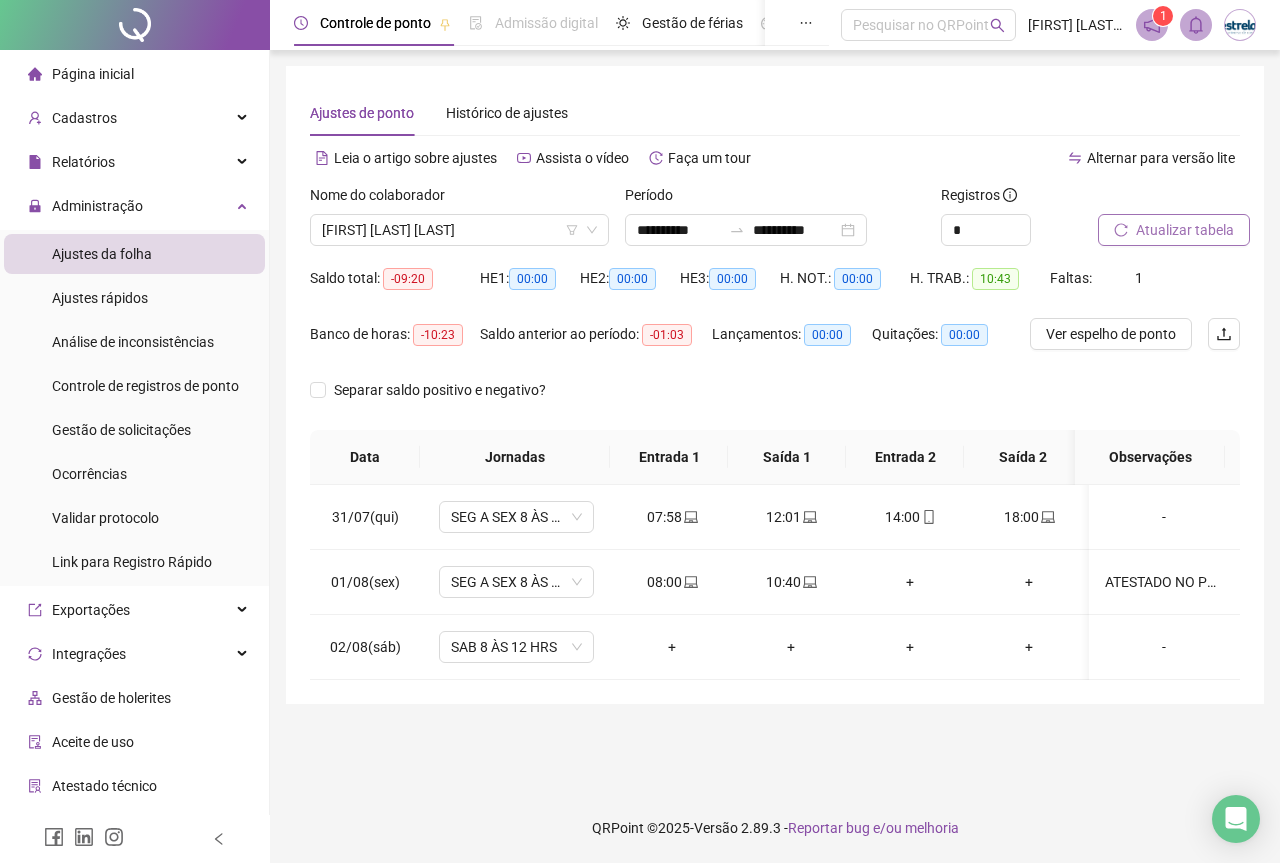 click on "Atualizar tabela" at bounding box center (1185, 230) 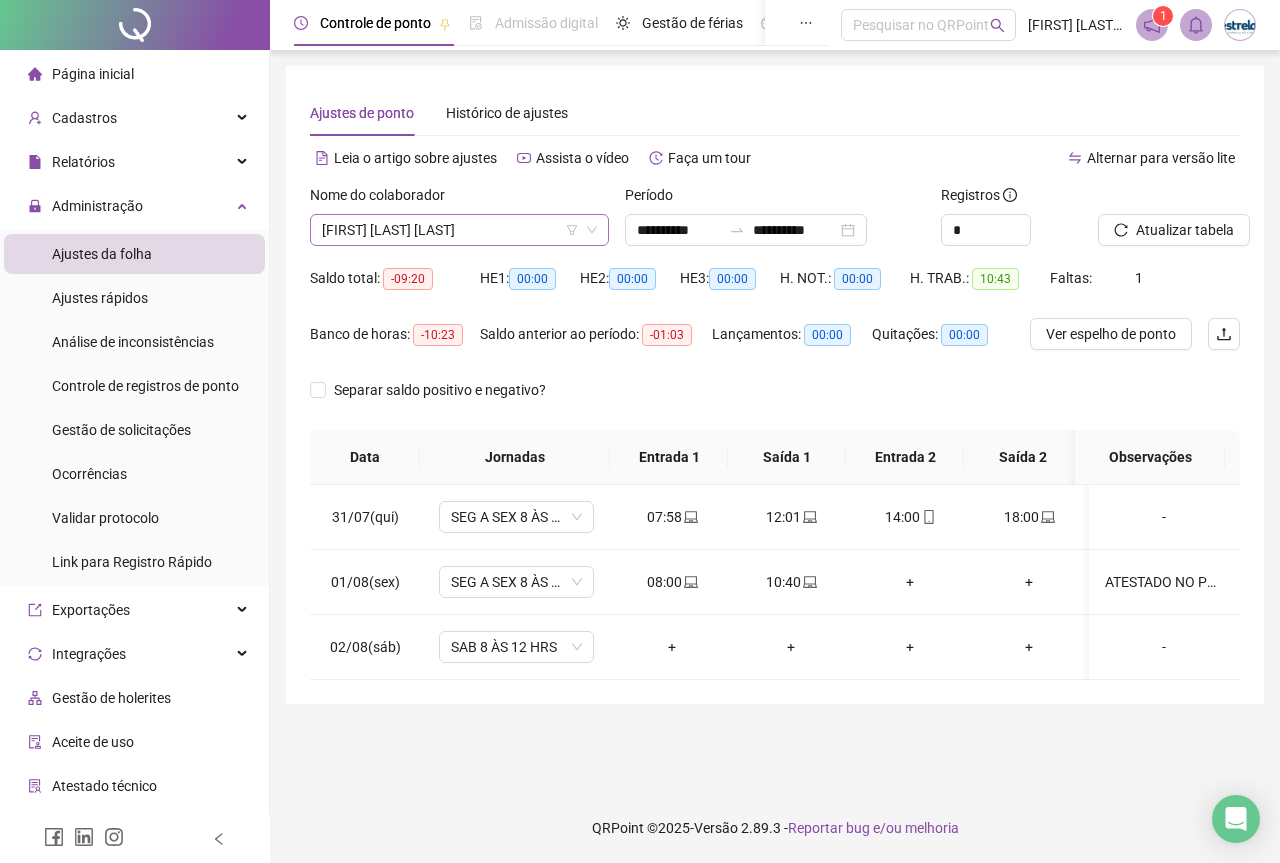 scroll, scrollTop: 1760, scrollLeft: 0, axis: vertical 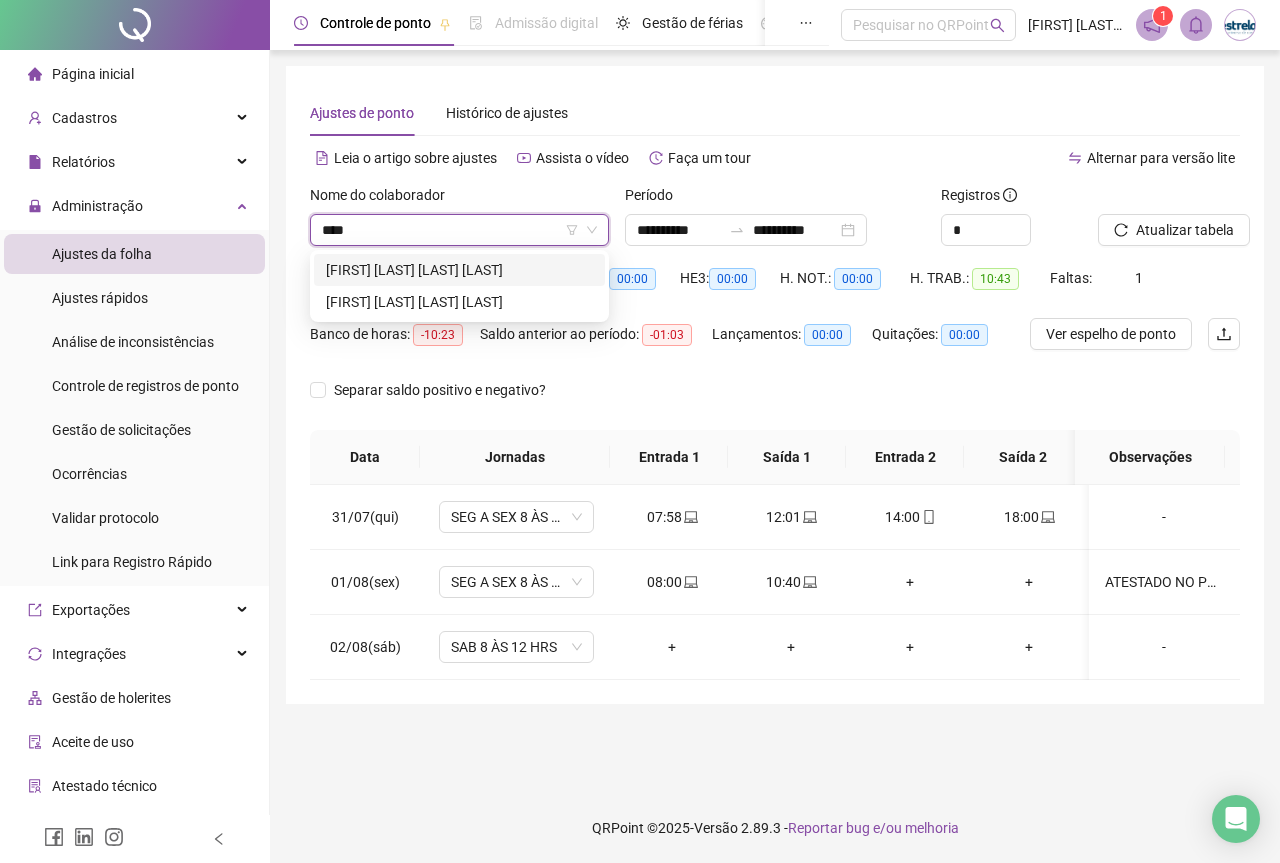 type on "*****" 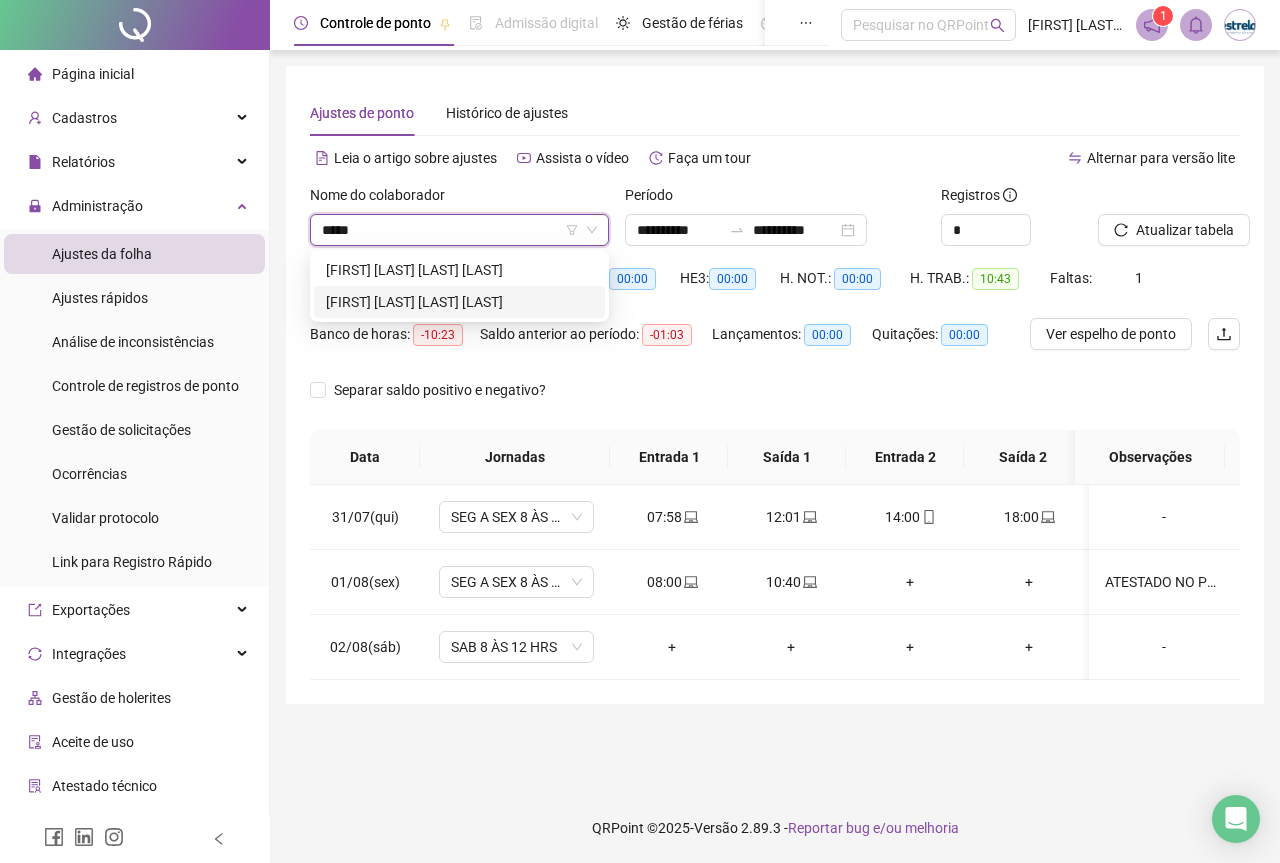click on "[FIRST] [LAST] [LAST] [LAST]" at bounding box center [459, 302] 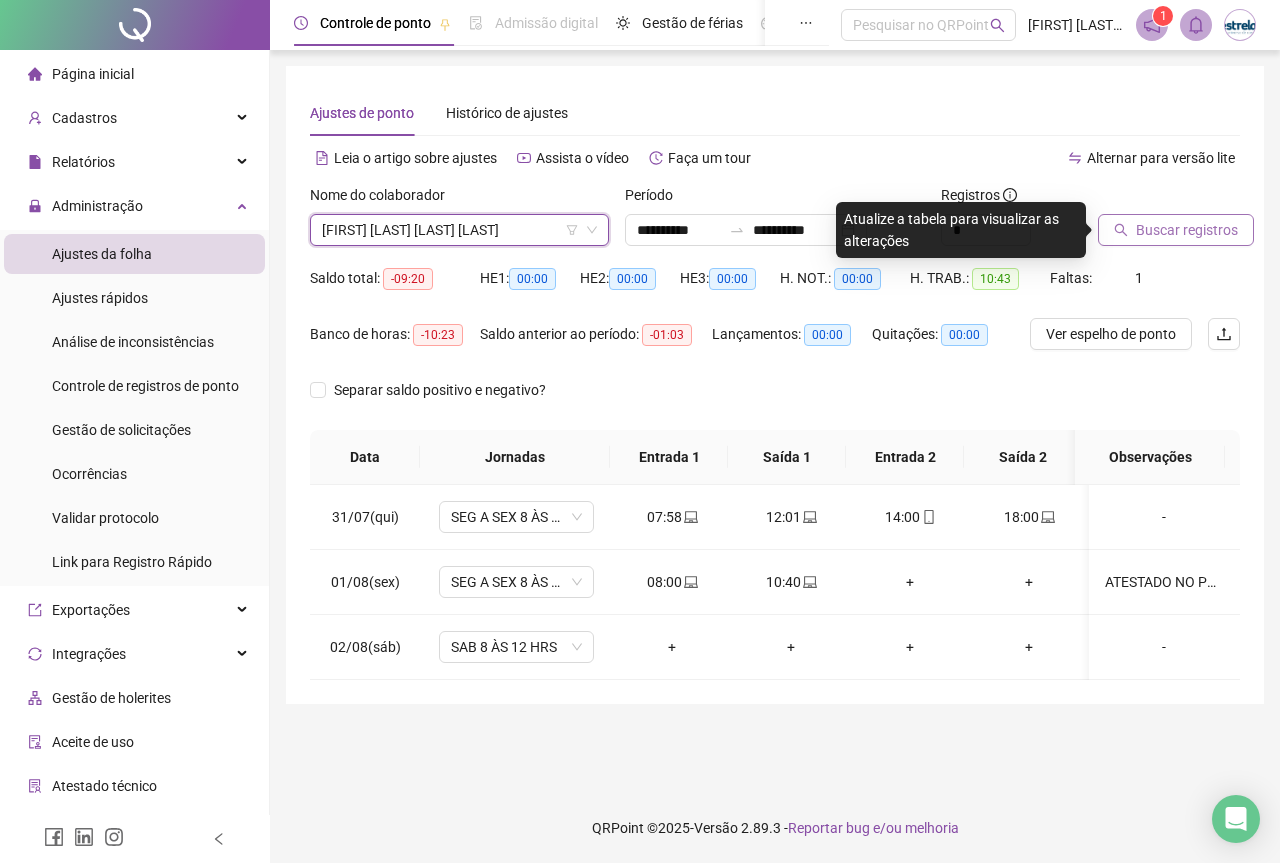 click on "Buscar registros" at bounding box center [1176, 230] 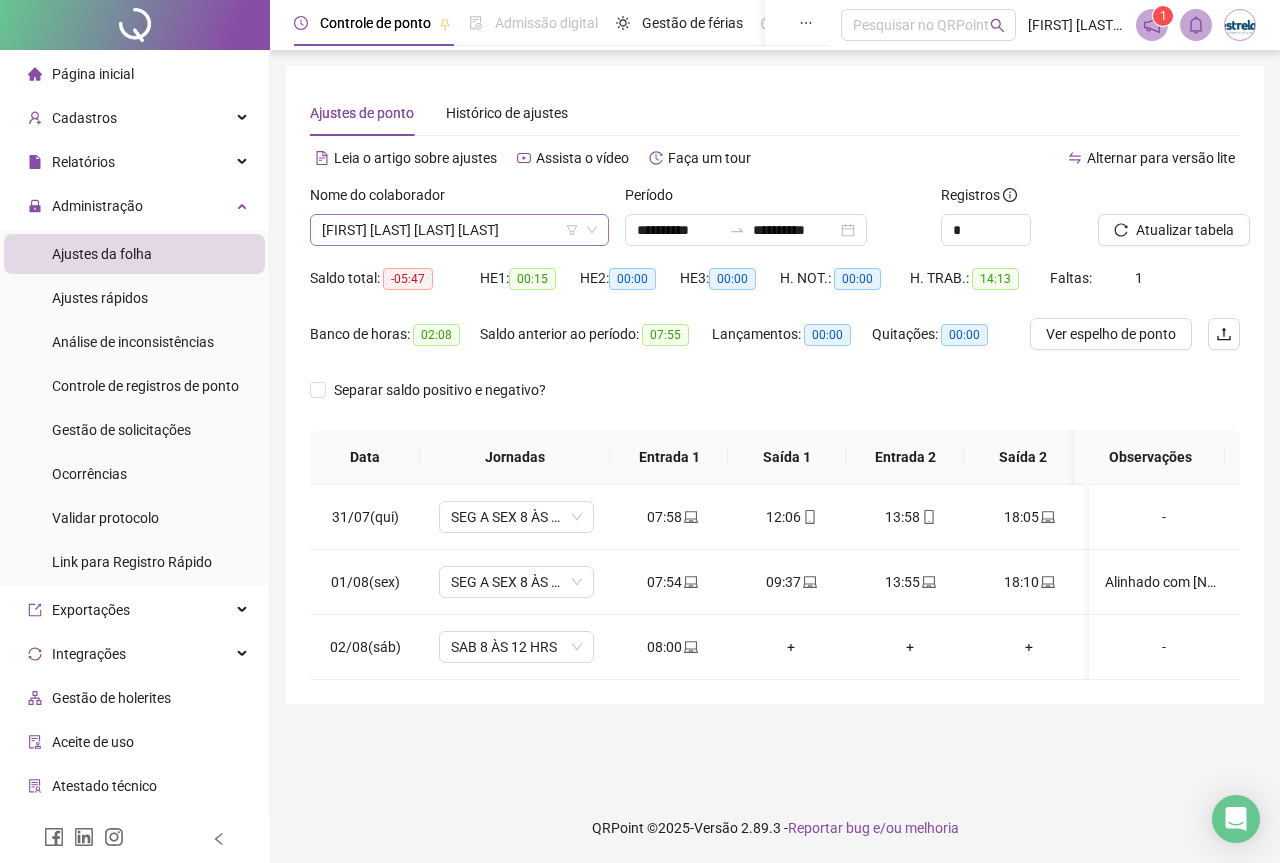 scroll, scrollTop: 800, scrollLeft: 0, axis: vertical 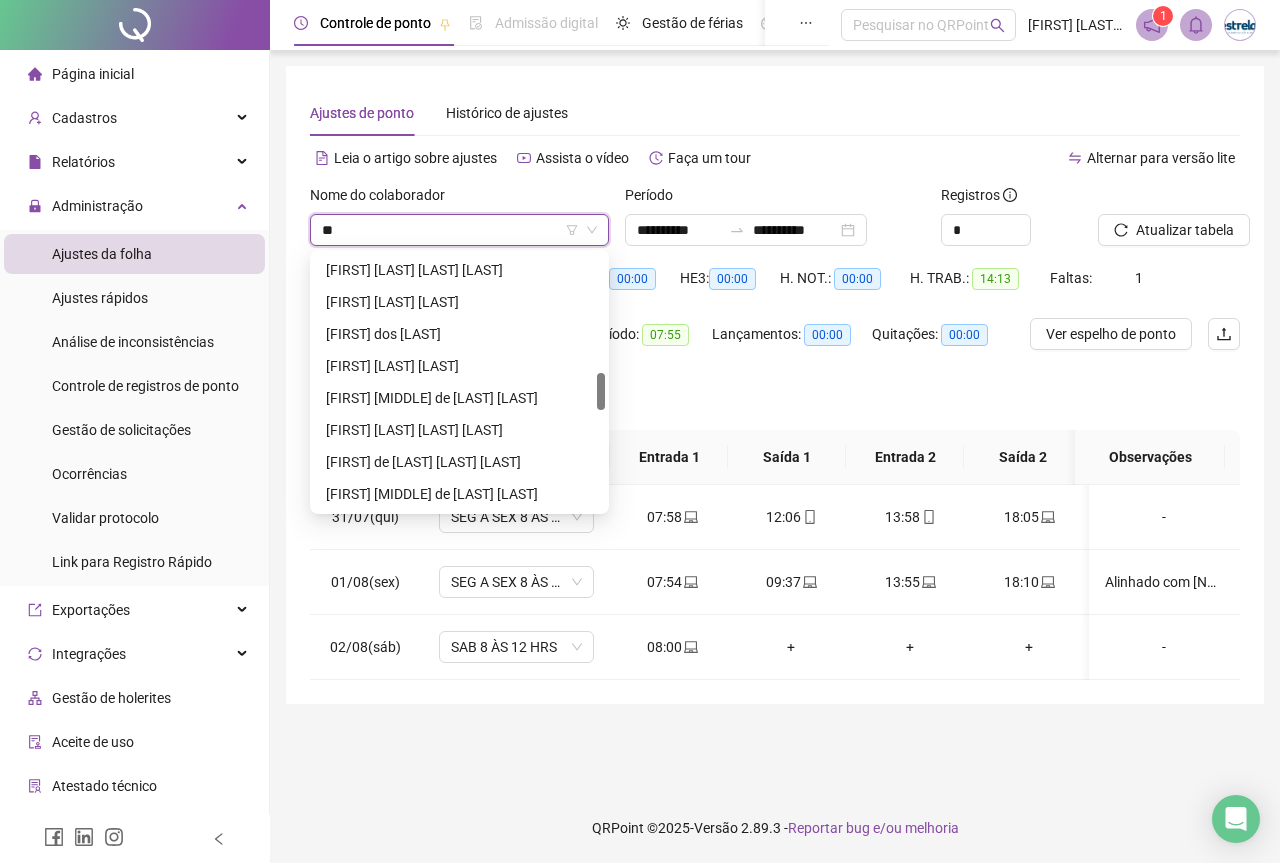 type on "***" 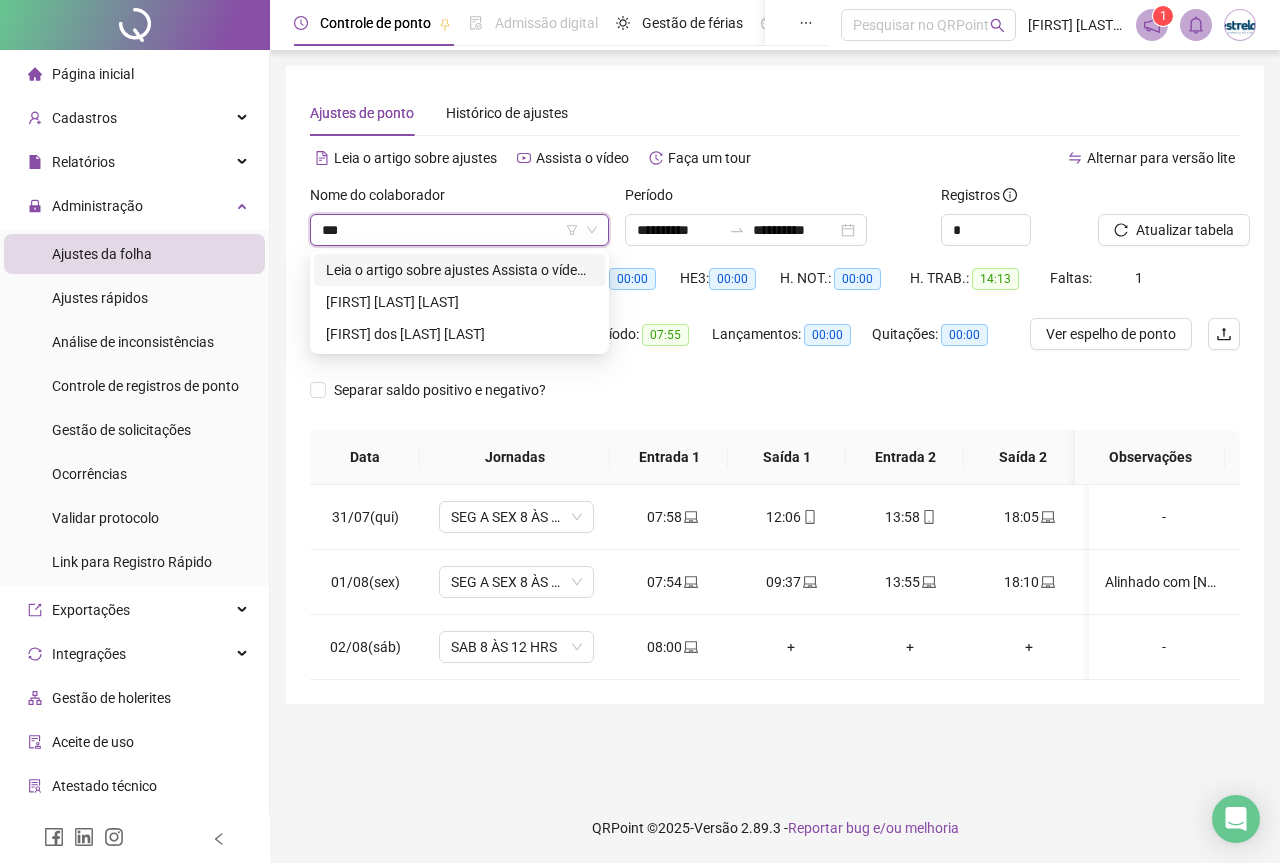 scroll, scrollTop: 0, scrollLeft: 0, axis: both 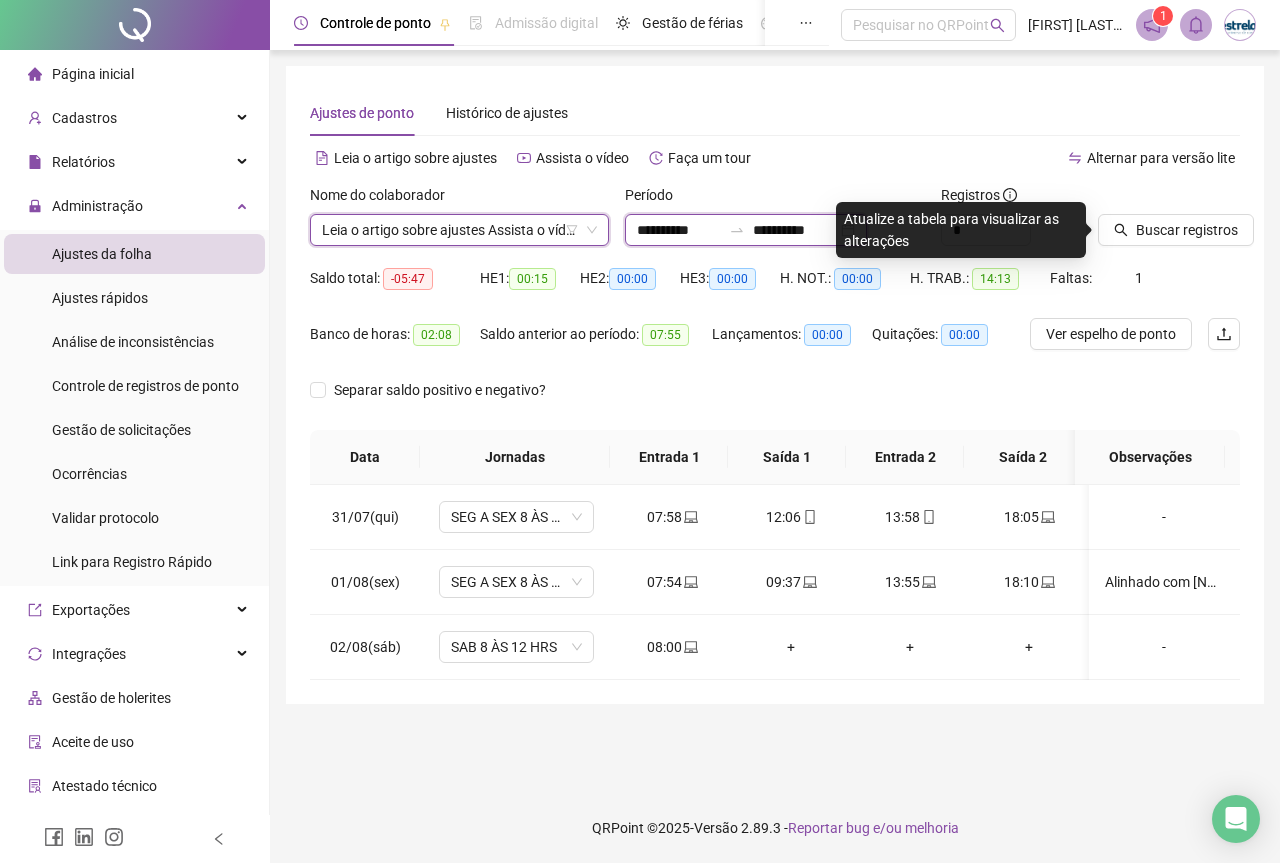 click on "**********" at bounding box center (795, 230) 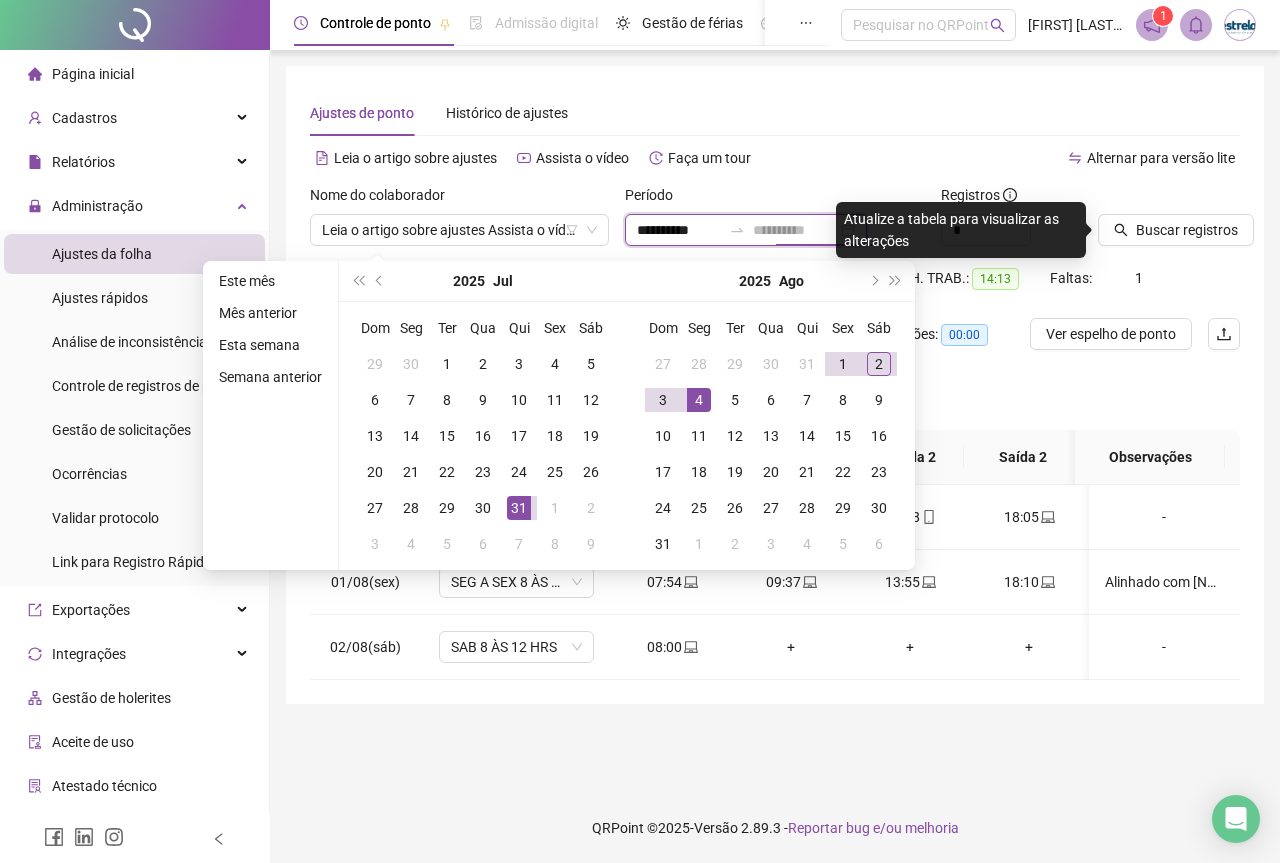 type on "**********" 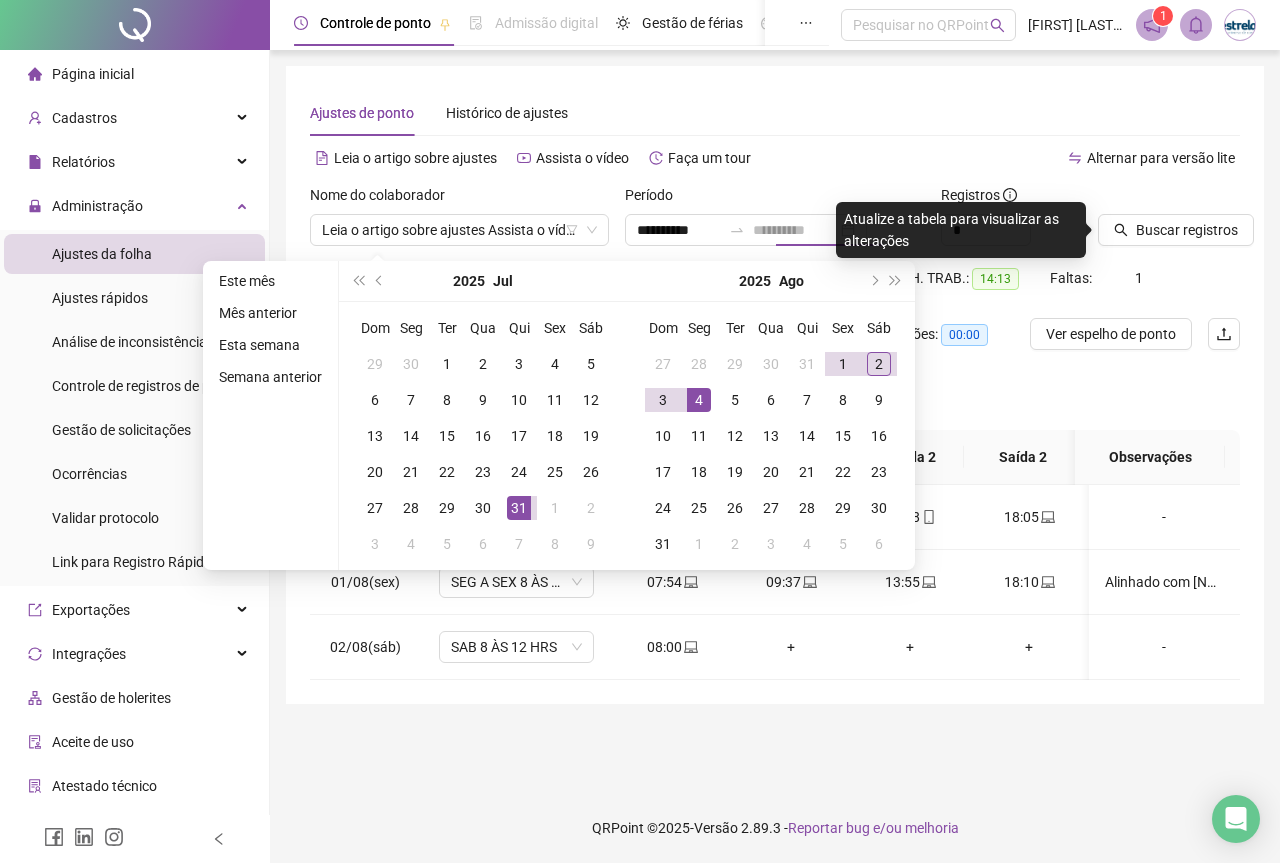 click on "4" at bounding box center [699, 400] 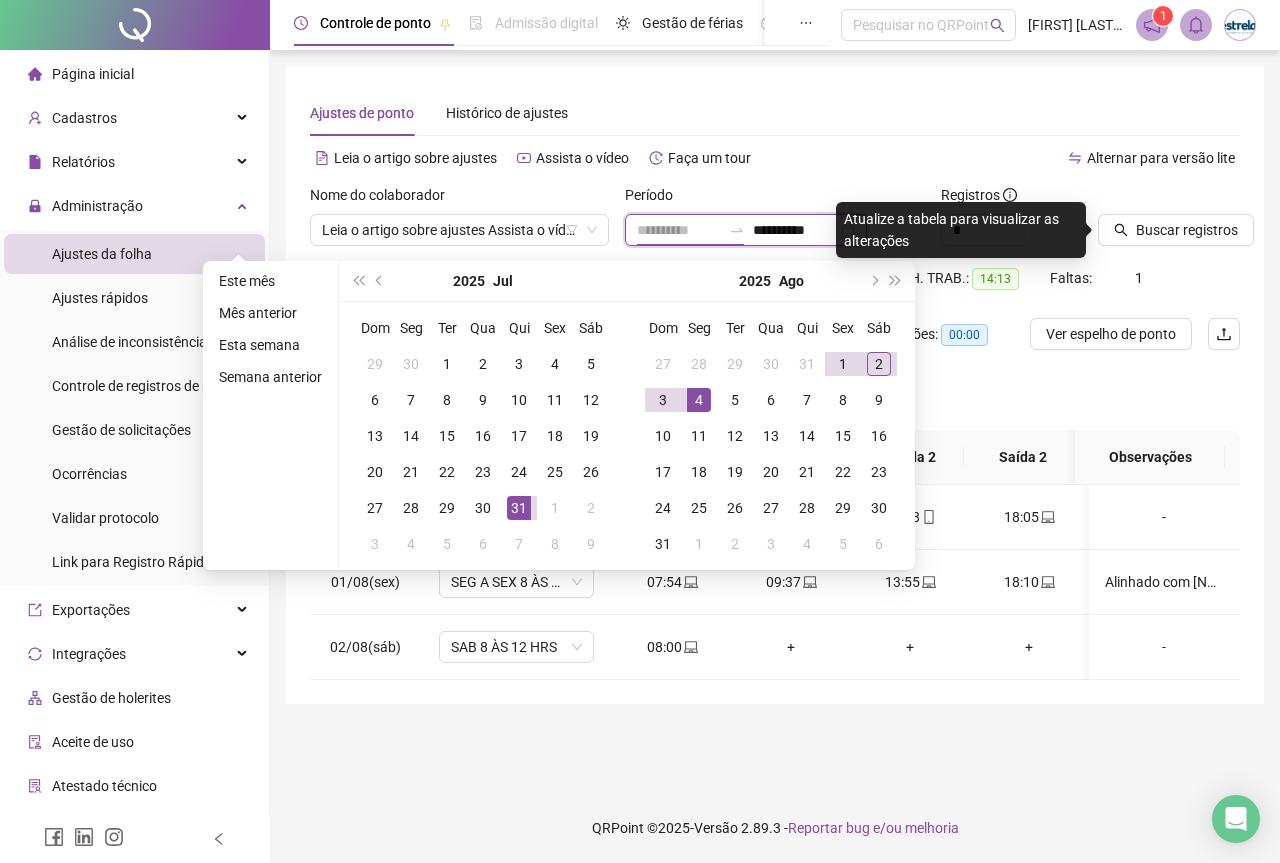 type on "**********" 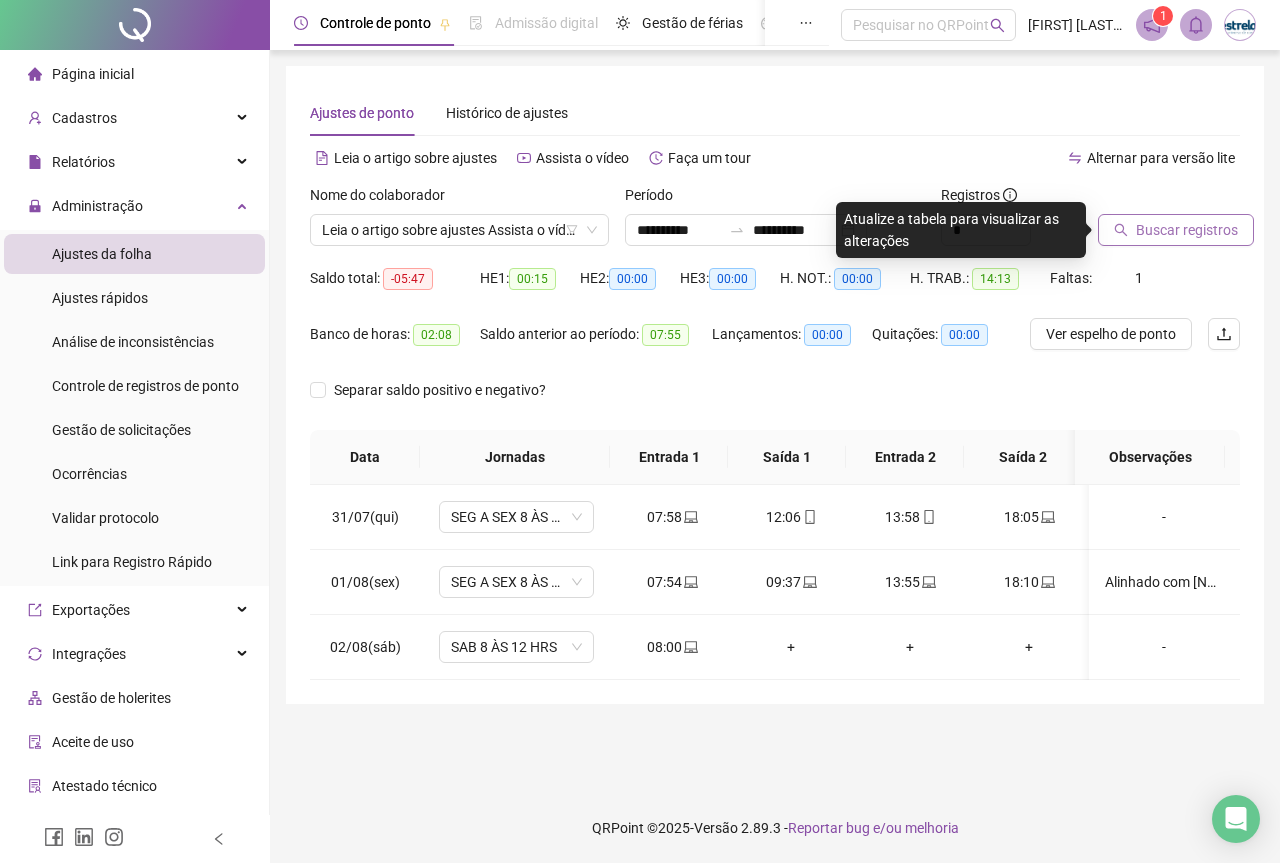 click on "Buscar registros" at bounding box center (1187, 230) 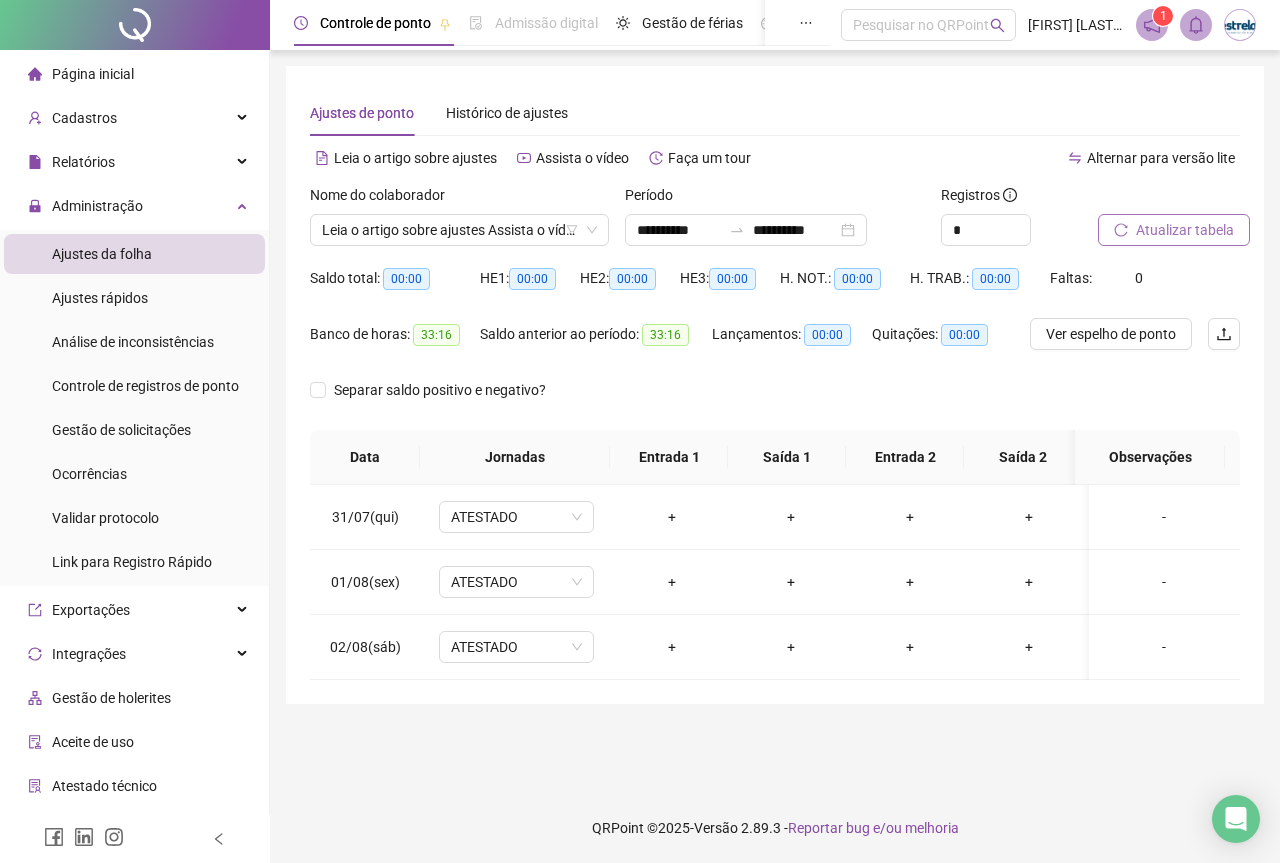 click on "Atualizar tabela" at bounding box center [1185, 230] 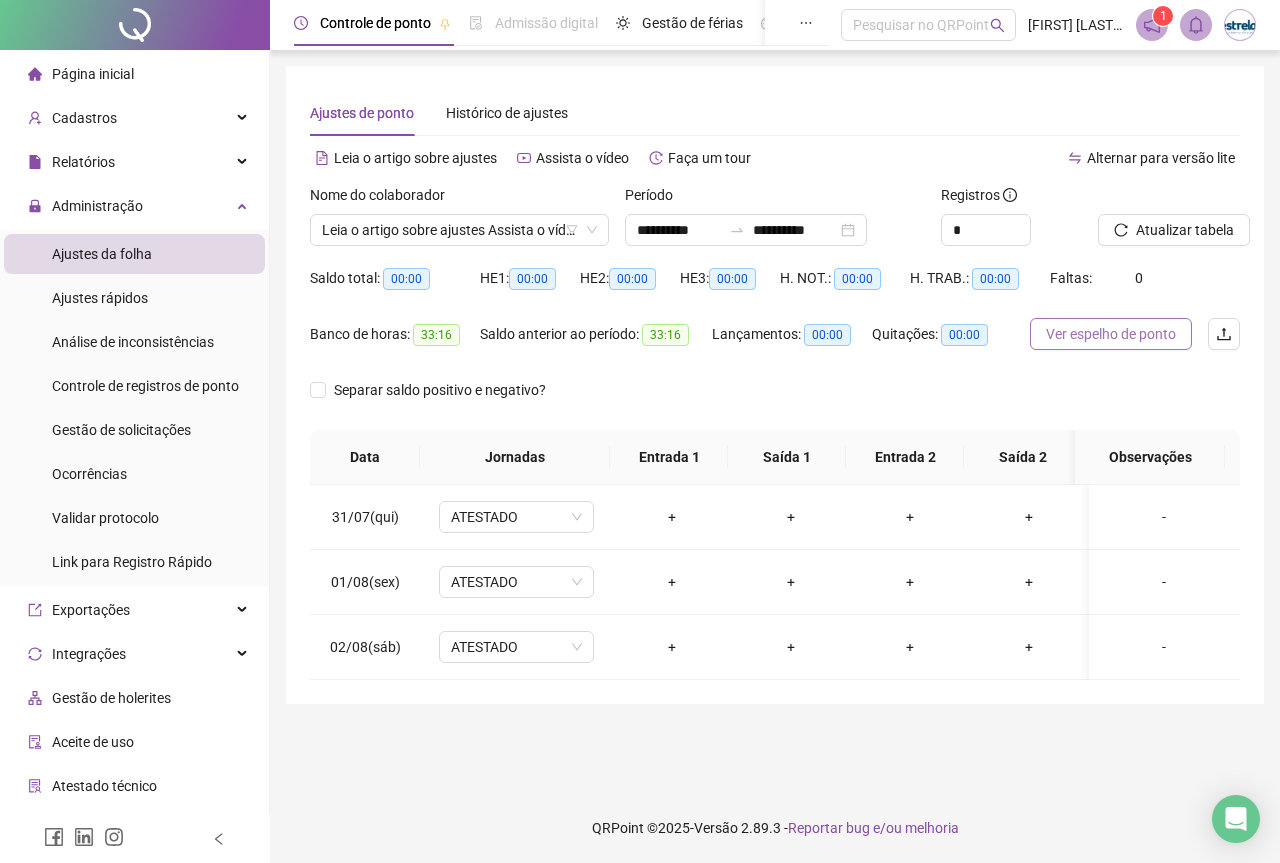click on "Ver espelho de ponto" at bounding box center (1111, 334) 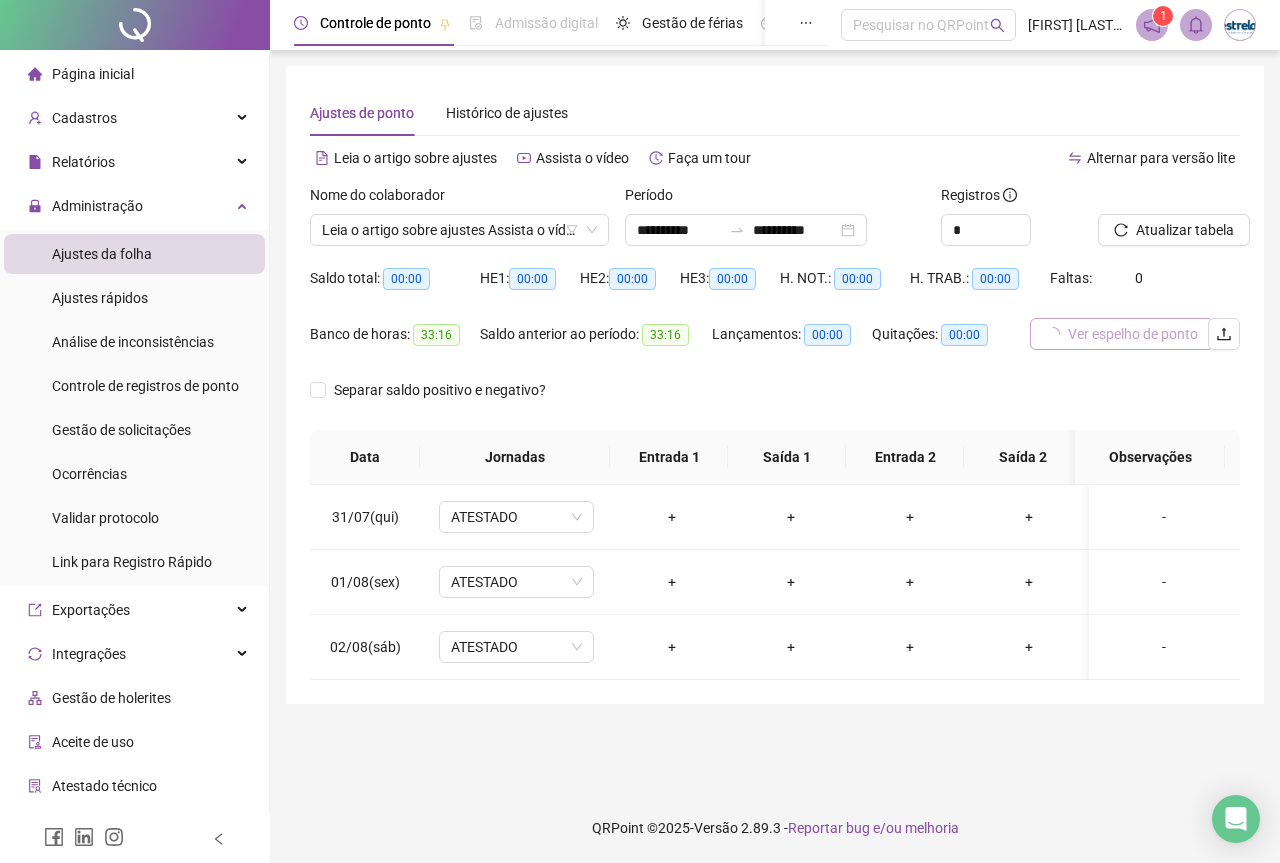 click on "Ver espelho de ponto" at bounding box center (1133, 334) 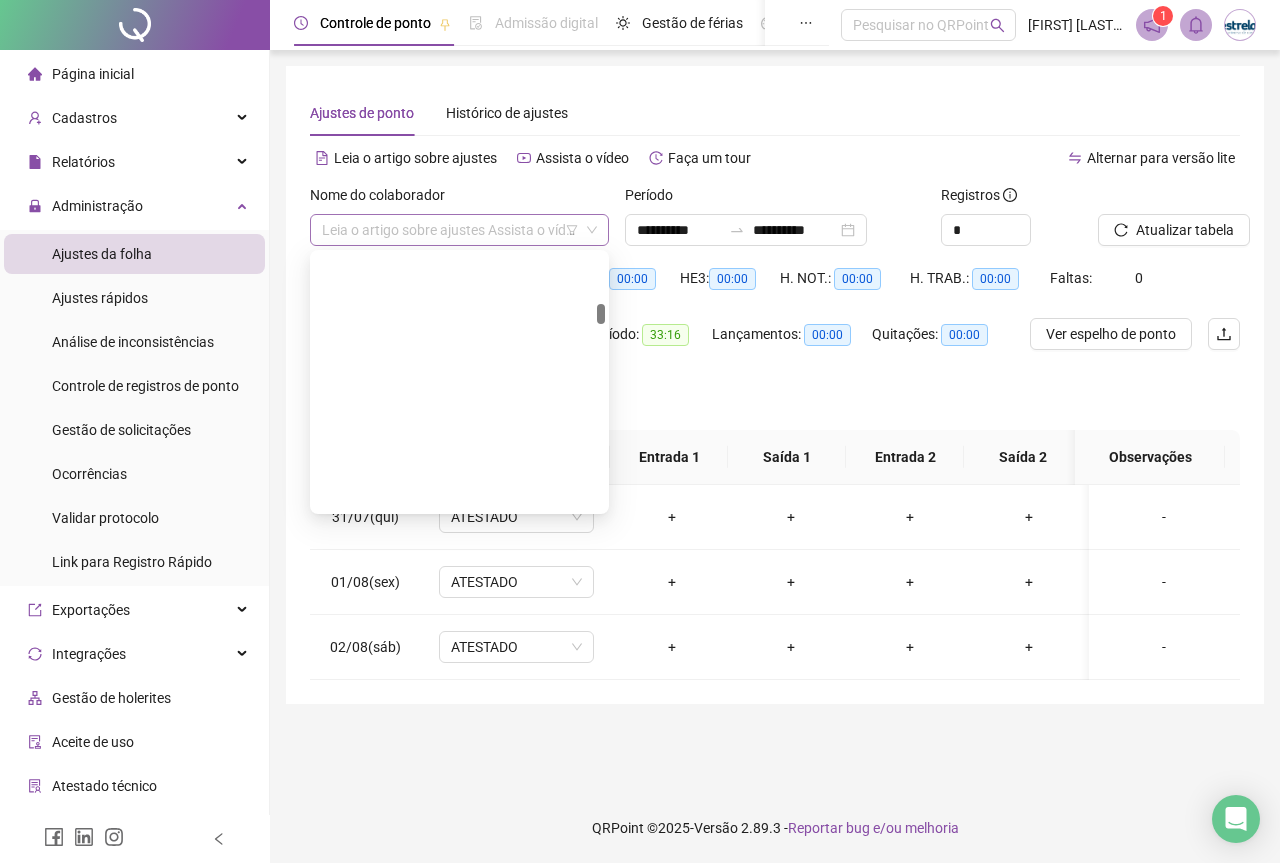 scroll, scrollTop: 1280, scrollLeft: 0, axis: vertical 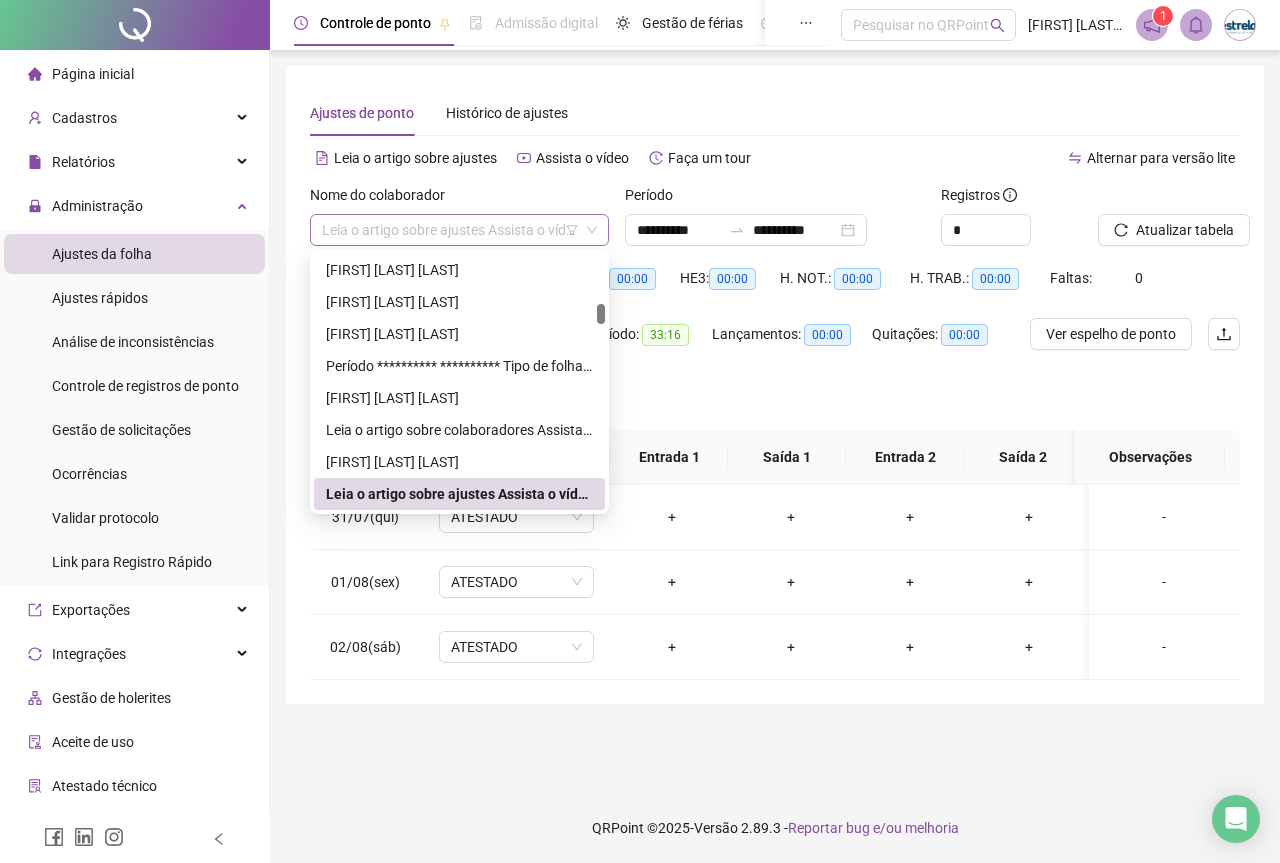 click on "**********" at bounding box center (459, 230) 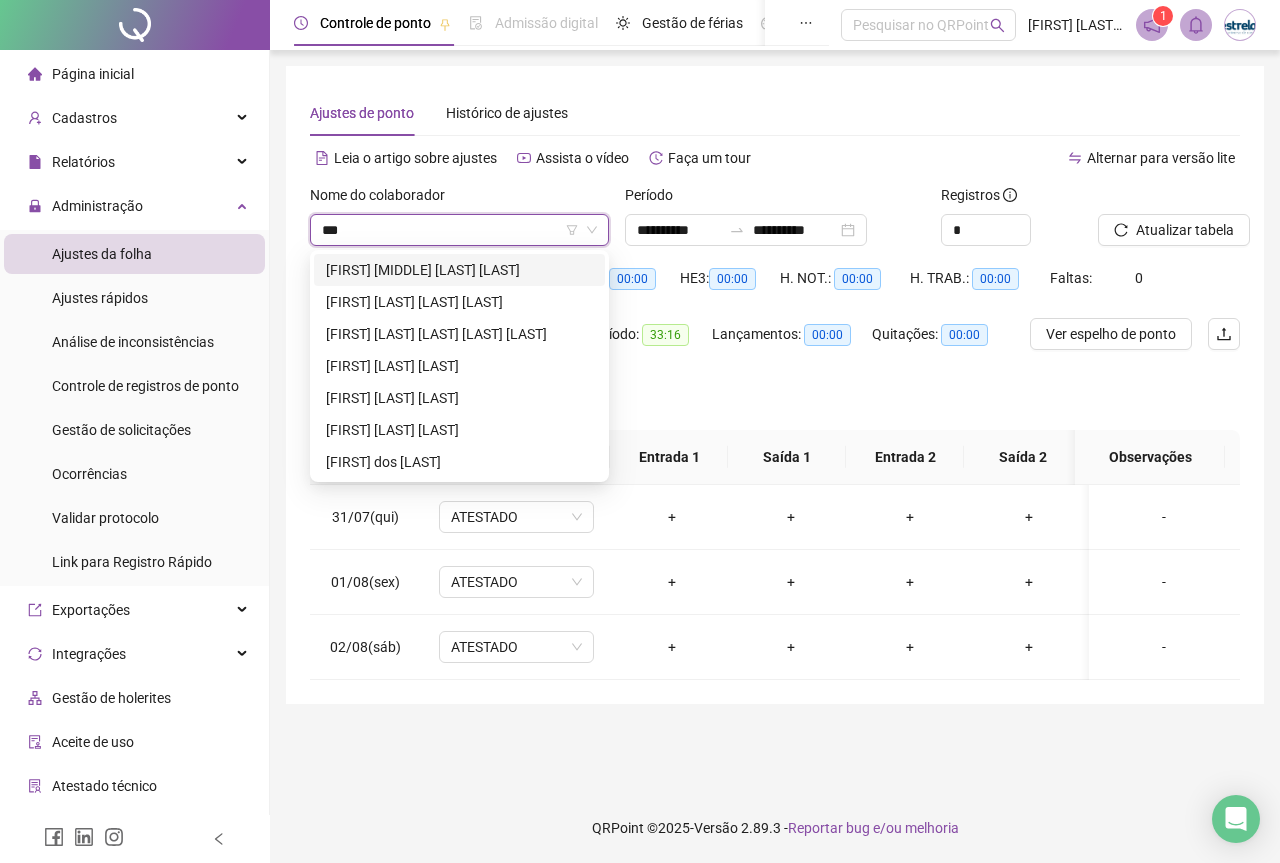 scroll, scrollTop: 0, scrollLeft: 0, axis: both 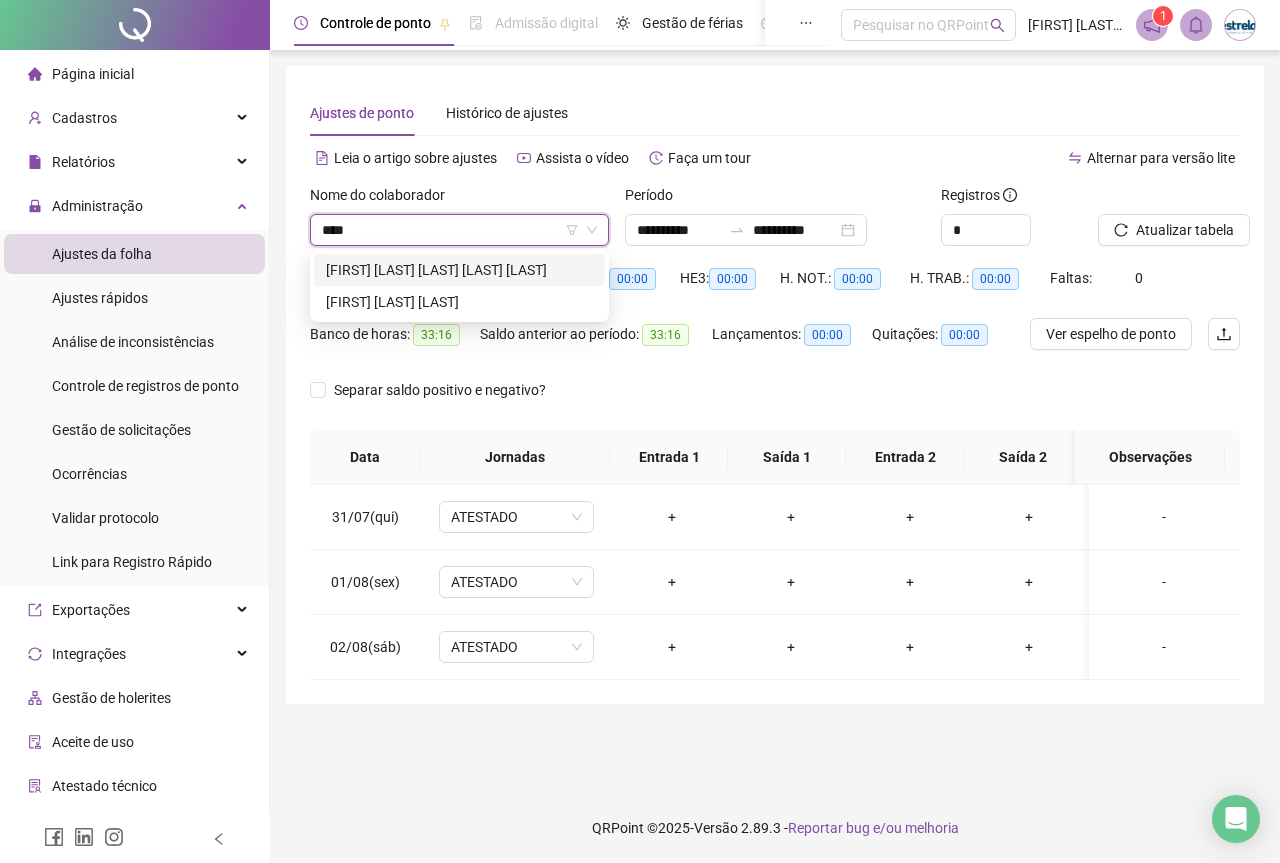 type on "*****" 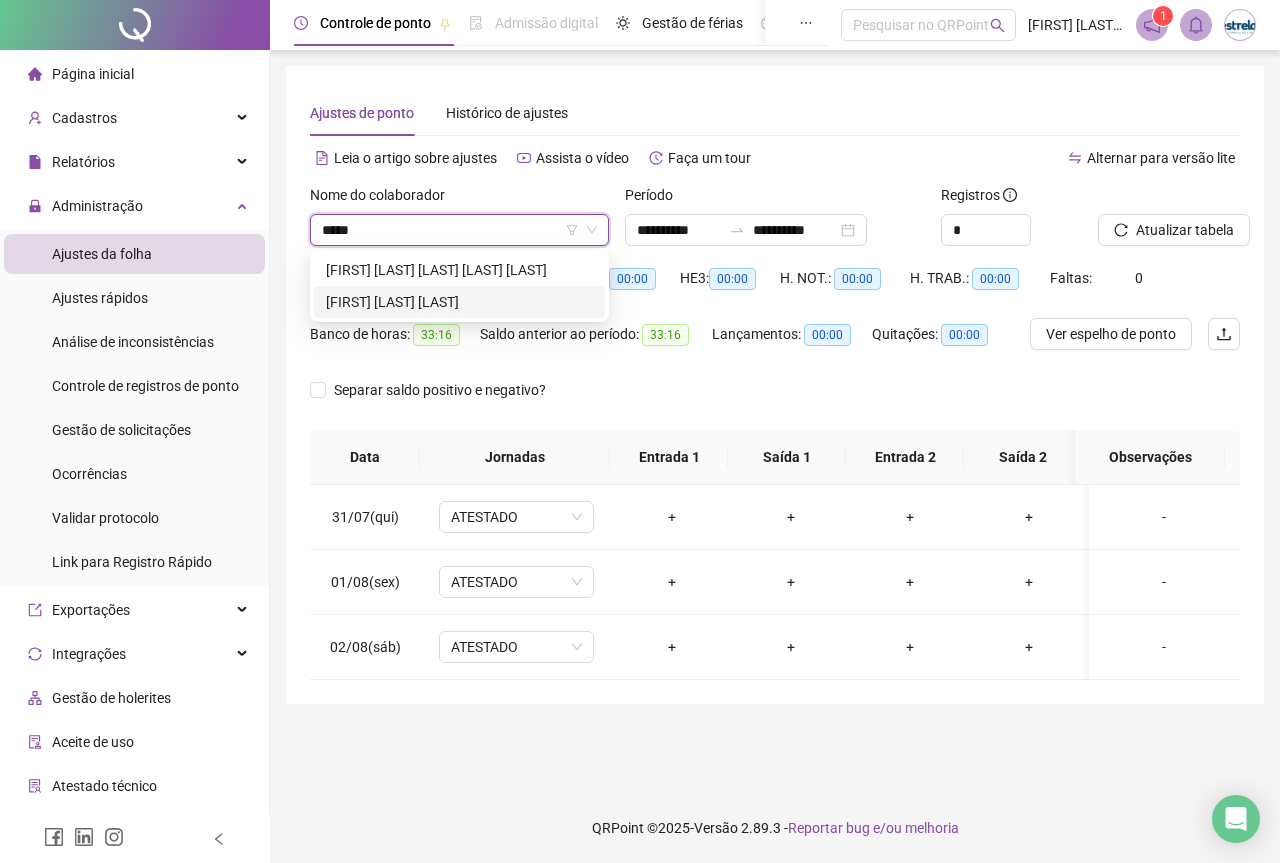 click on "[FIRST] [LAST] [LAST]" at bounding box center (459, 302) 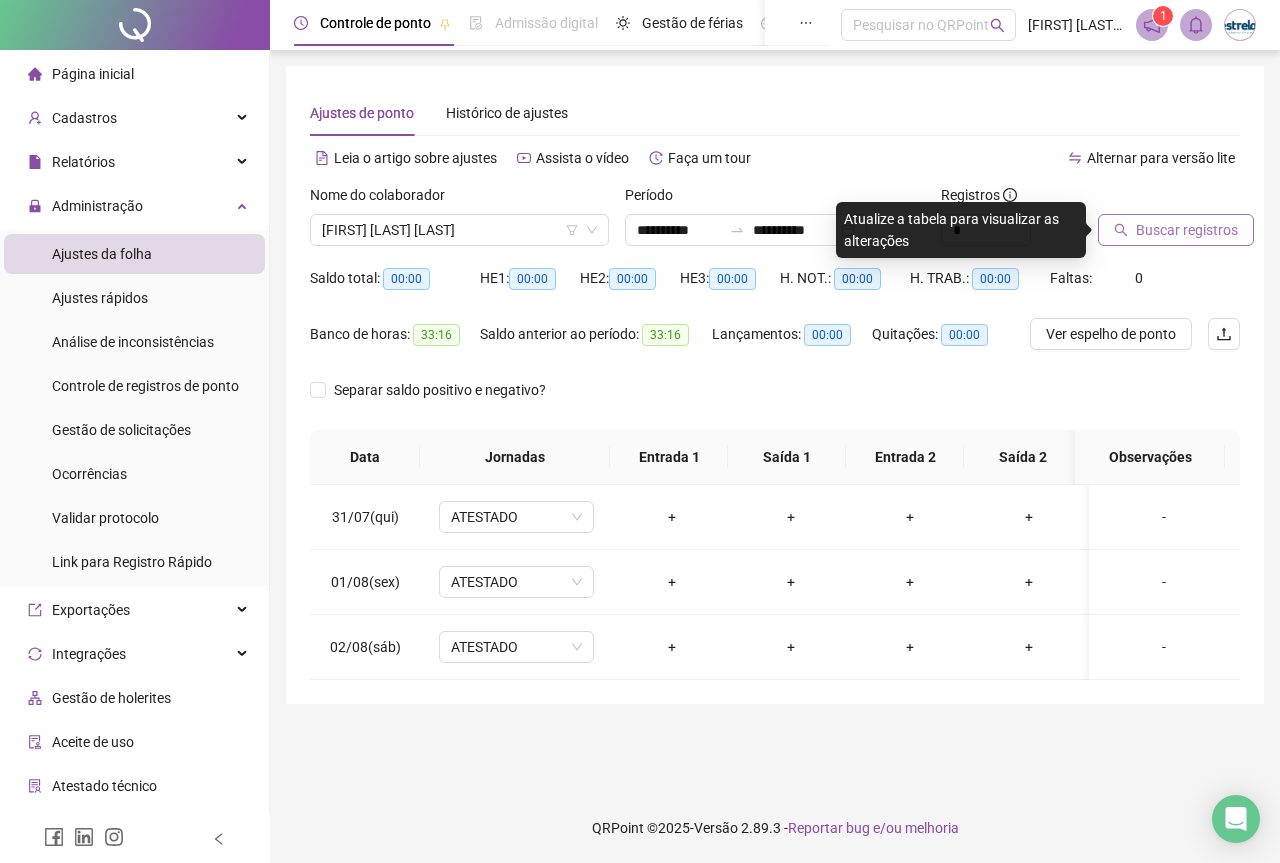 click on "Buscar registros" at bounding box center [1176, 230] 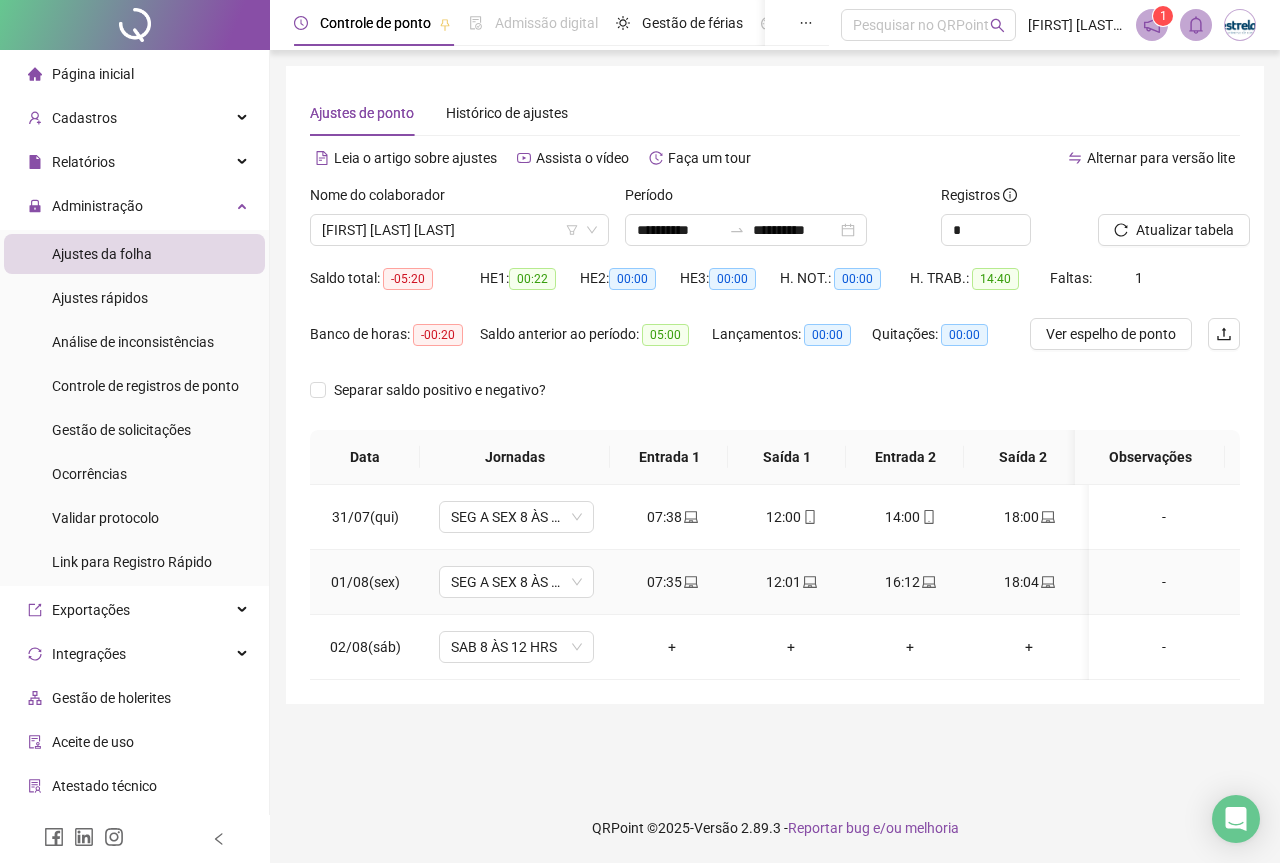 click on "-" at bounding box center (1164, 582) 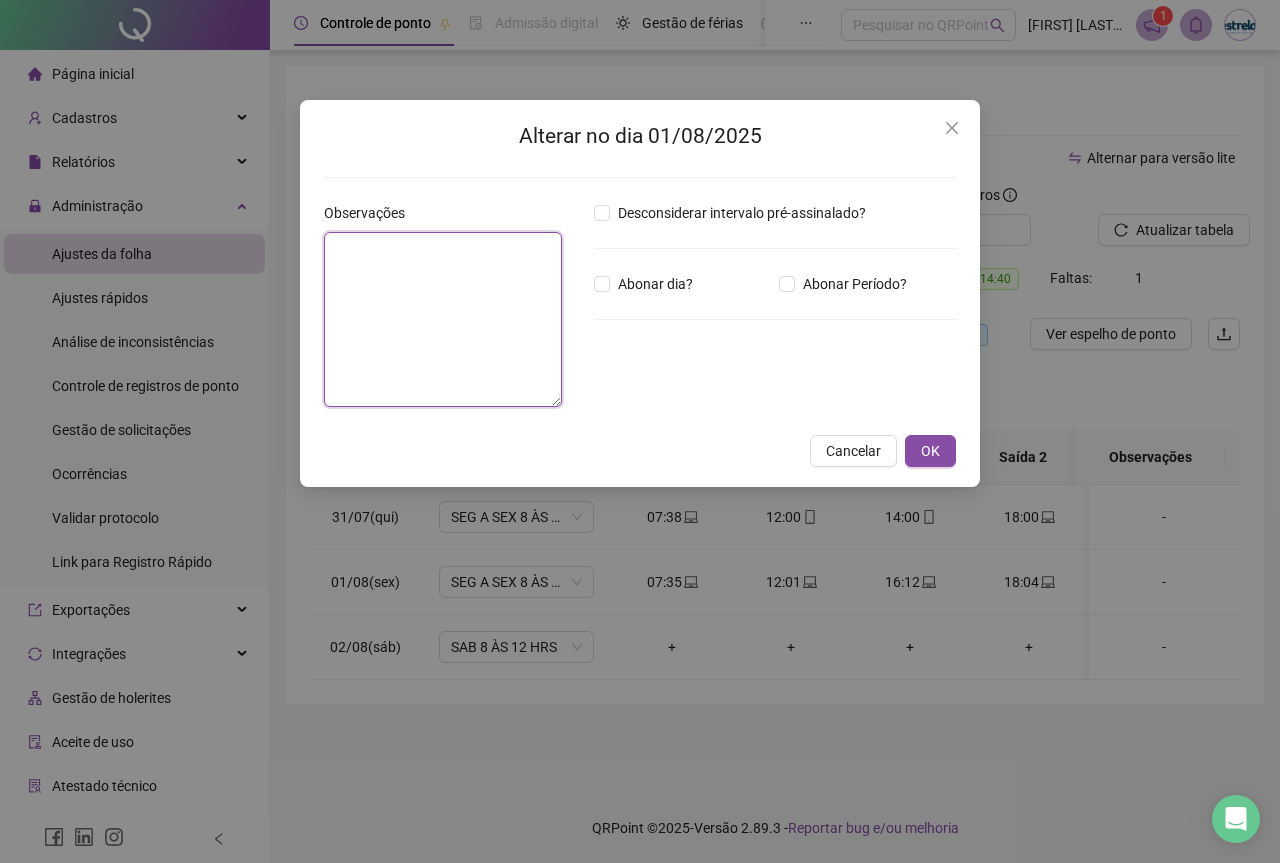 click at bounding box center [443, 319] 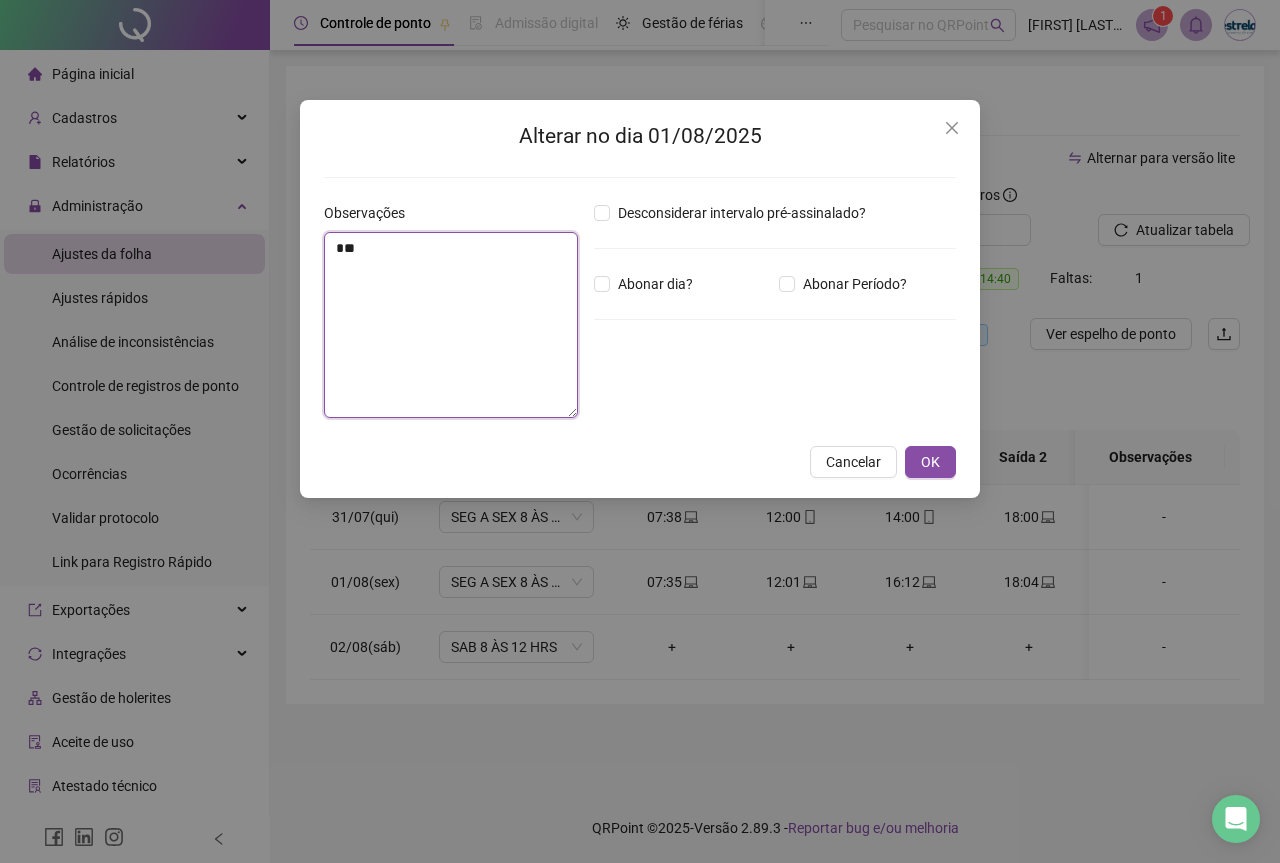 type on "*" 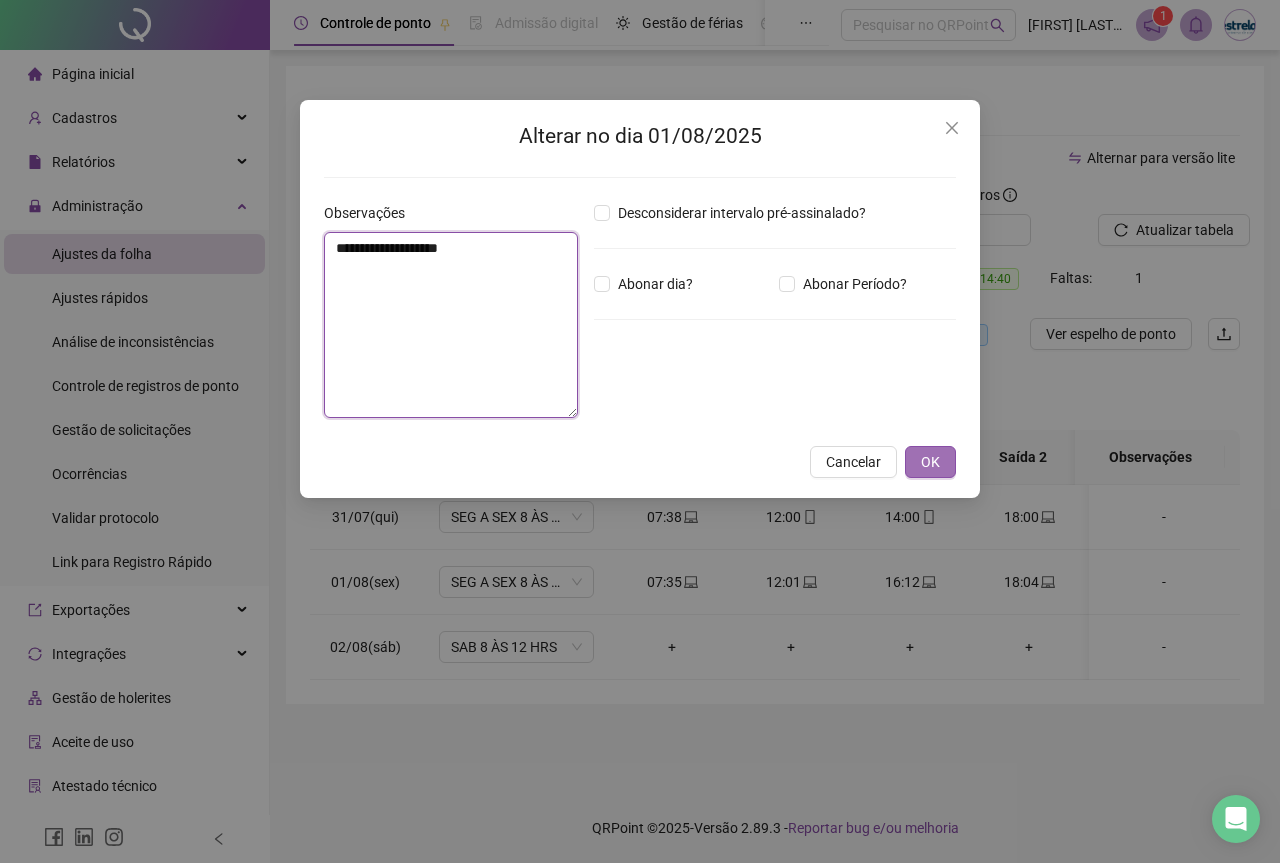 type on "**********" 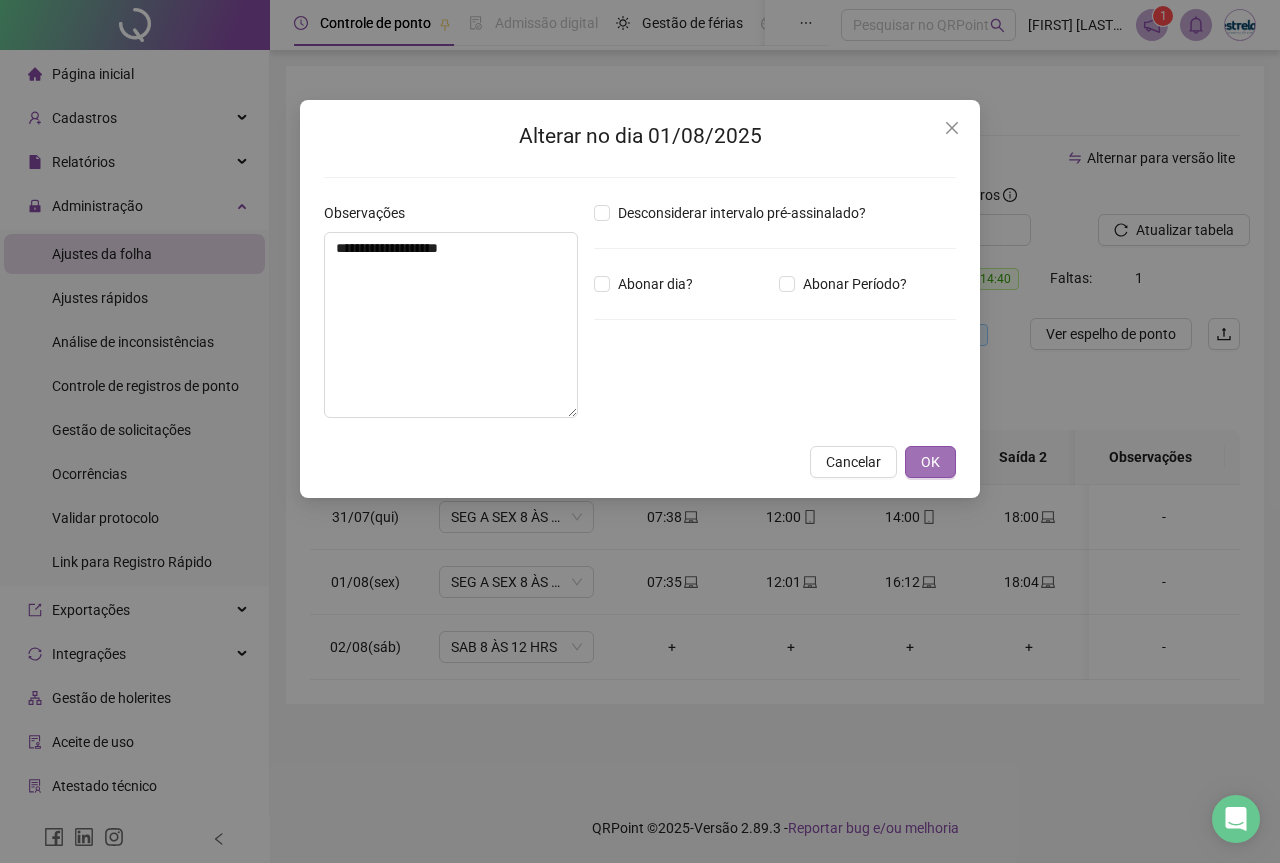 click on "OK" at bounding box center [930, 462] 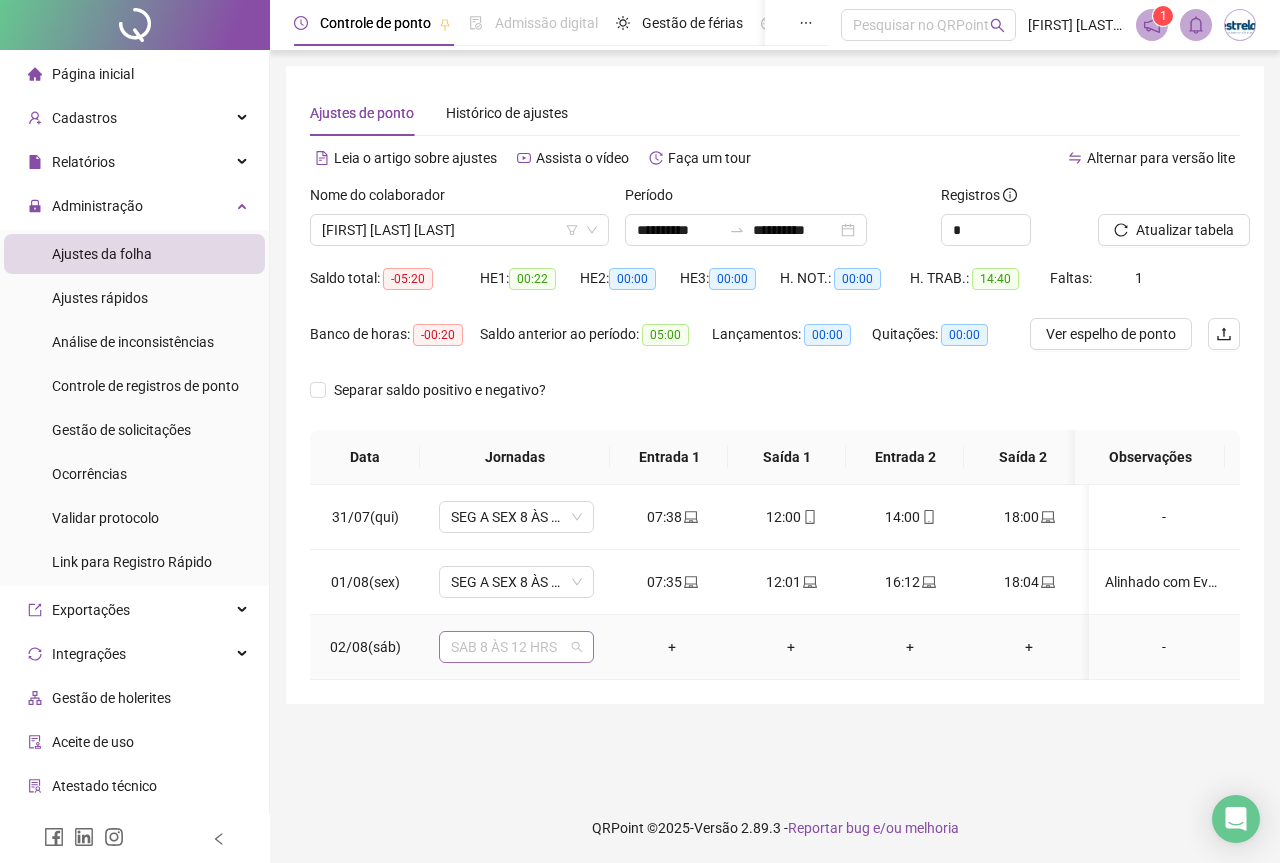 click on "SAB 8 ÀS 12 HRS" at bounding box center [516, 647] 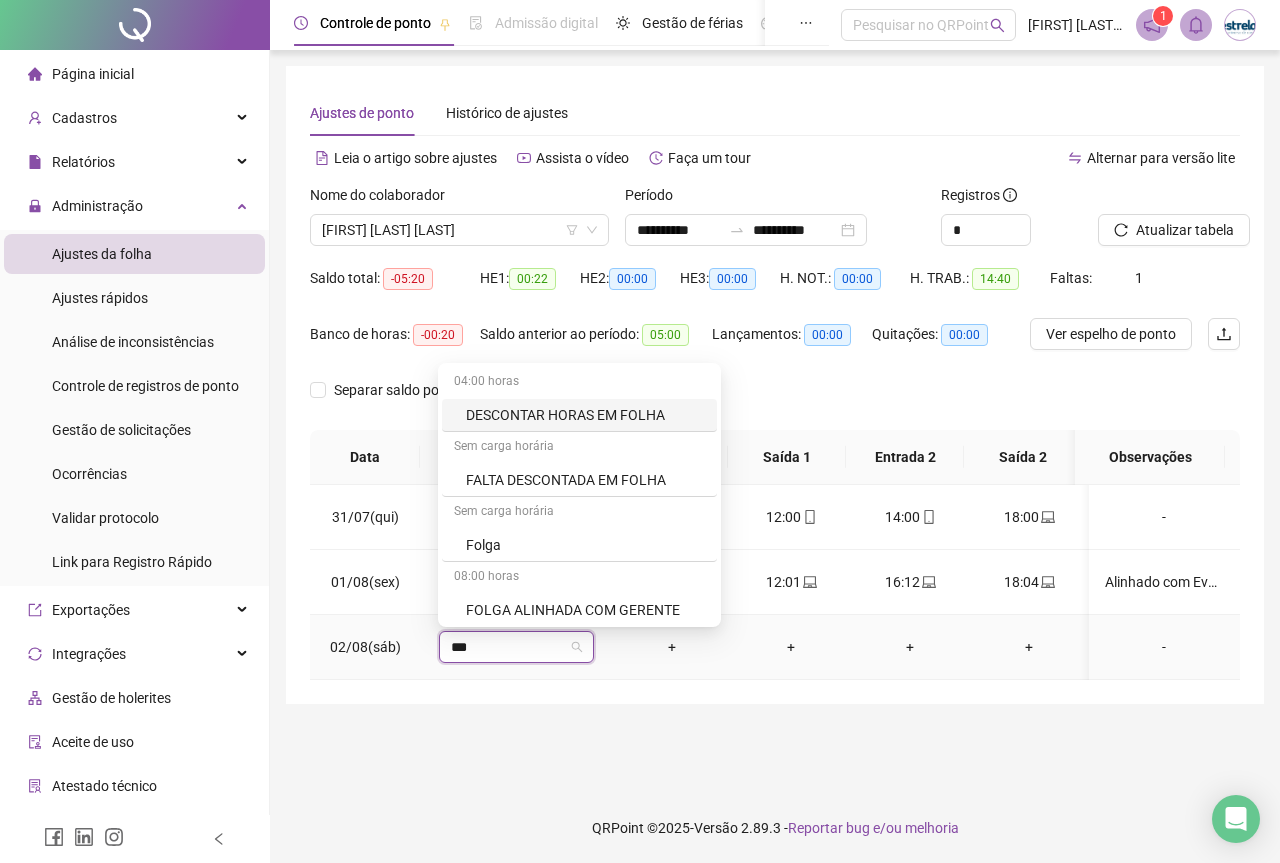type on "****" 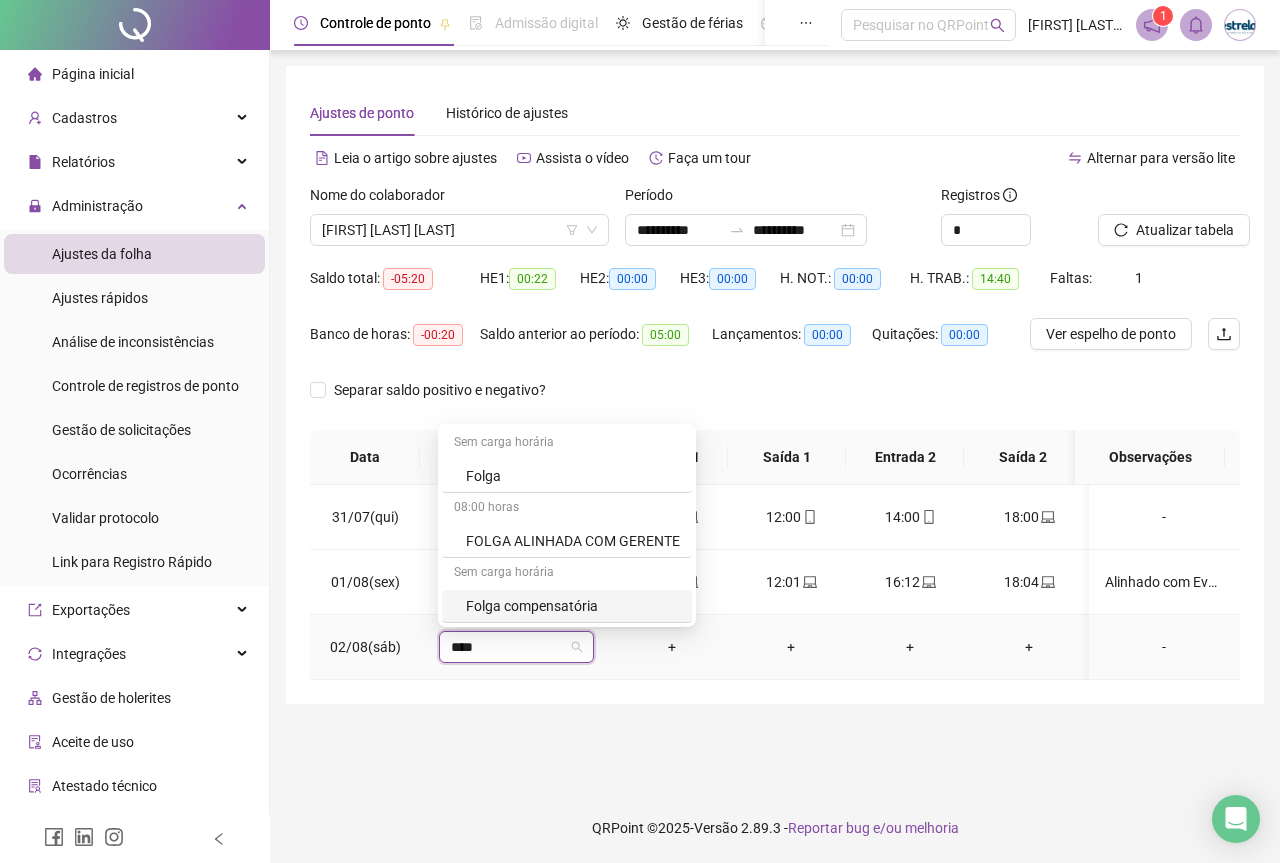 click on "Folga compensatória" at bounding box center (567, 606) 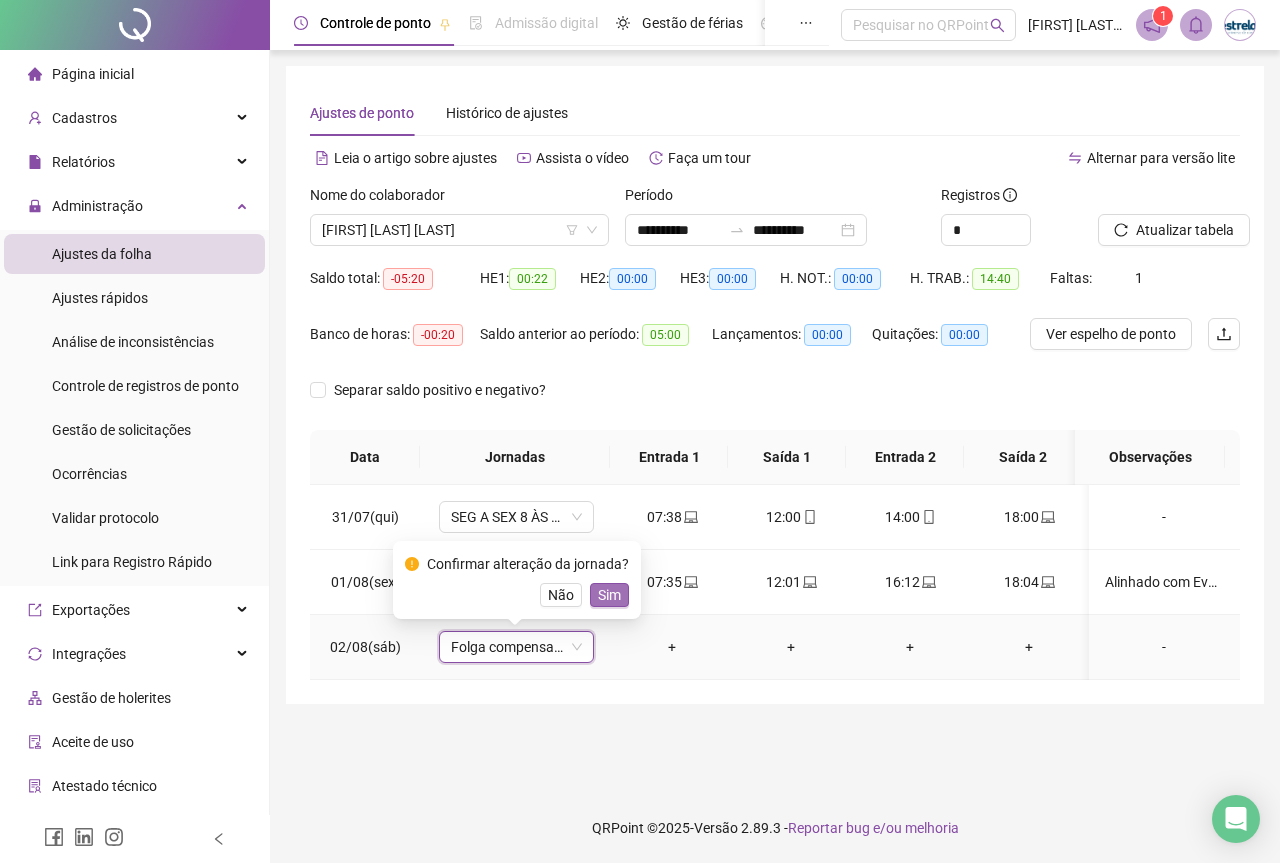 click on "Sim" at bounding box center [609, 595] 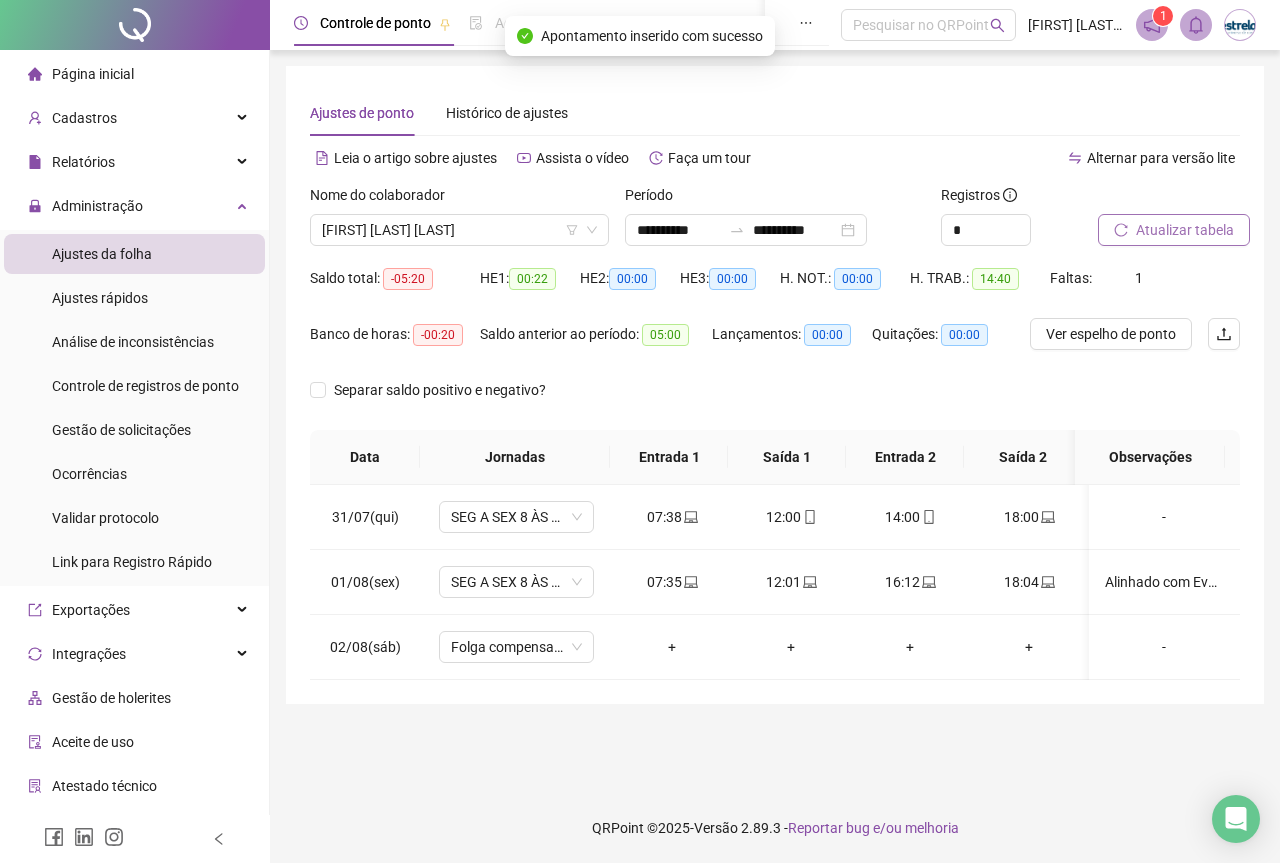click on "Atualizar tabela" at bounding box center (1185, 230) 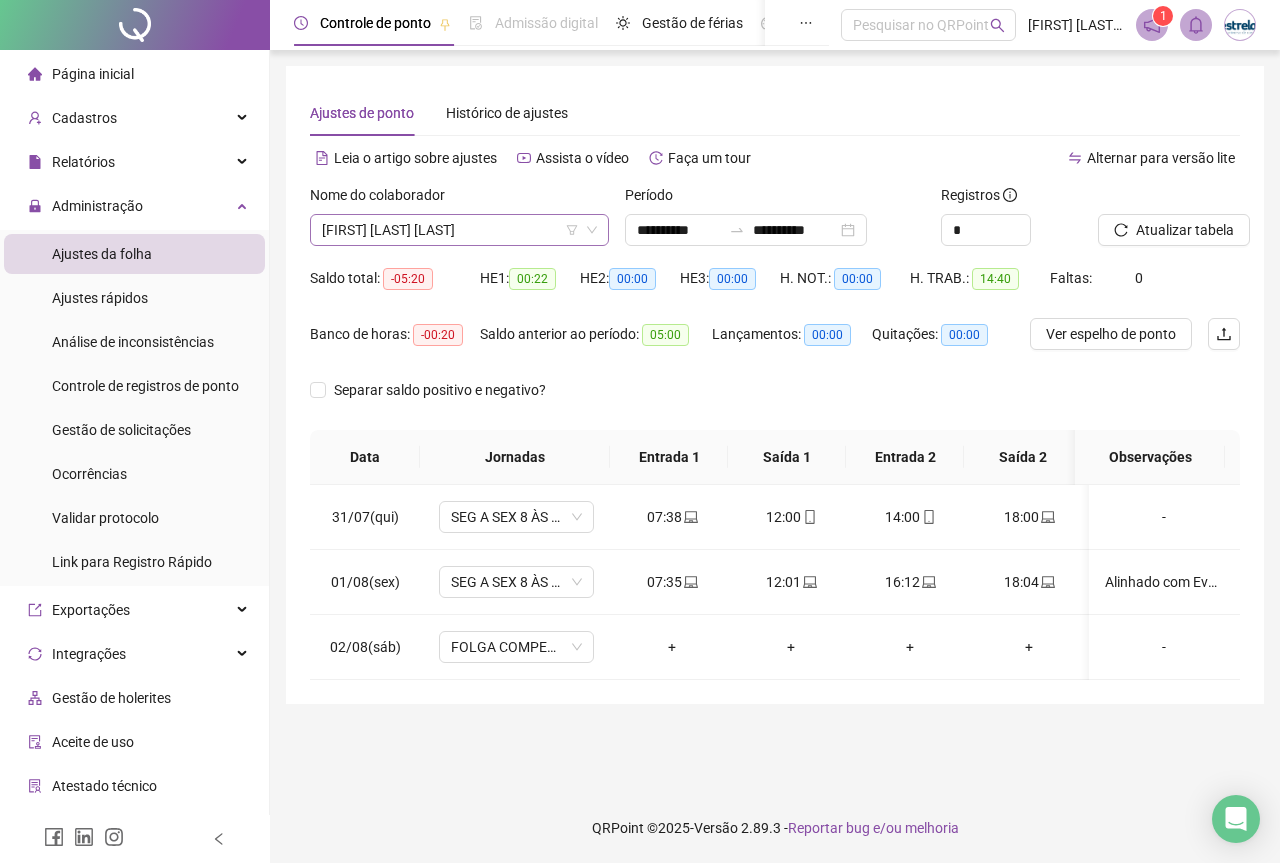 click on "[FIRST] [LAST] [LAST]" at bounding box center [459, 230] 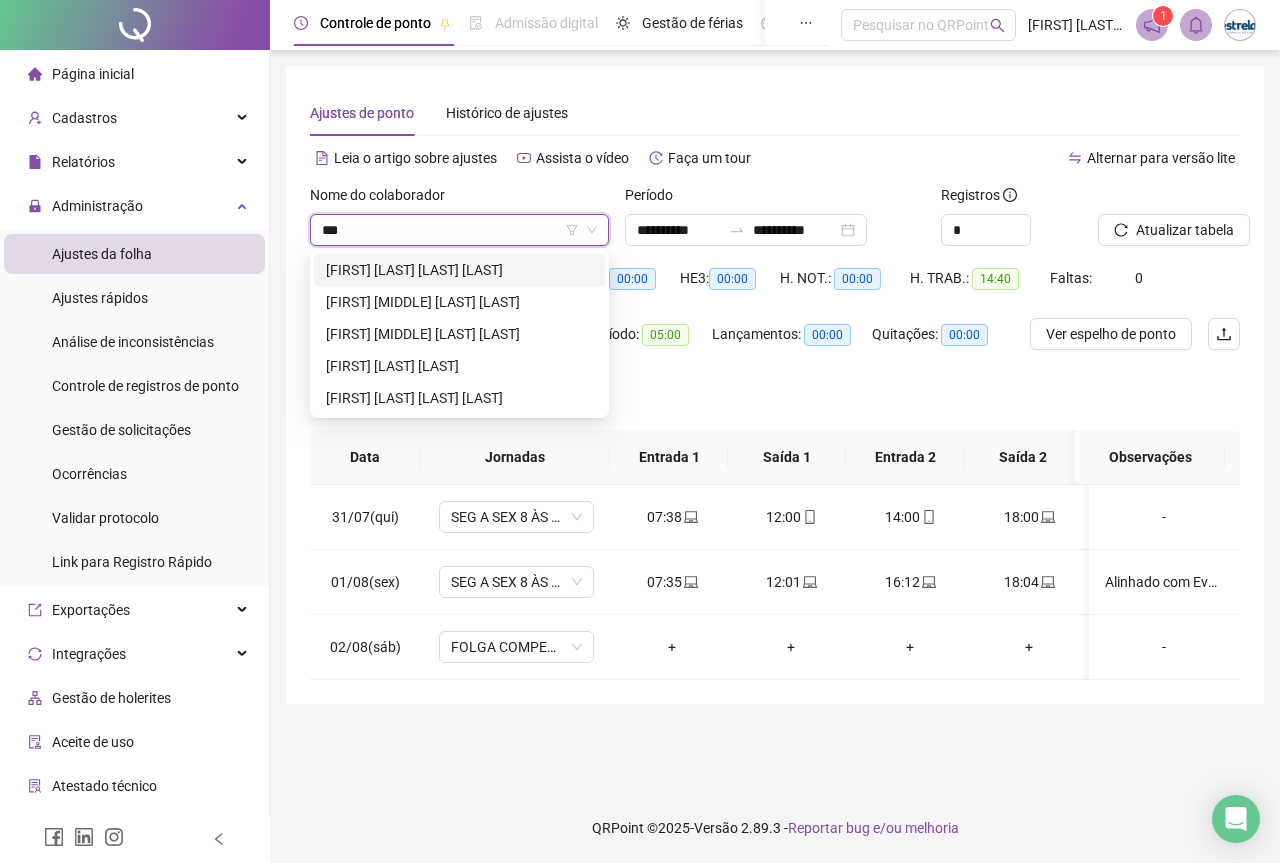 scroll, scrollTop: 0, scrollLeft: 0, axis: both 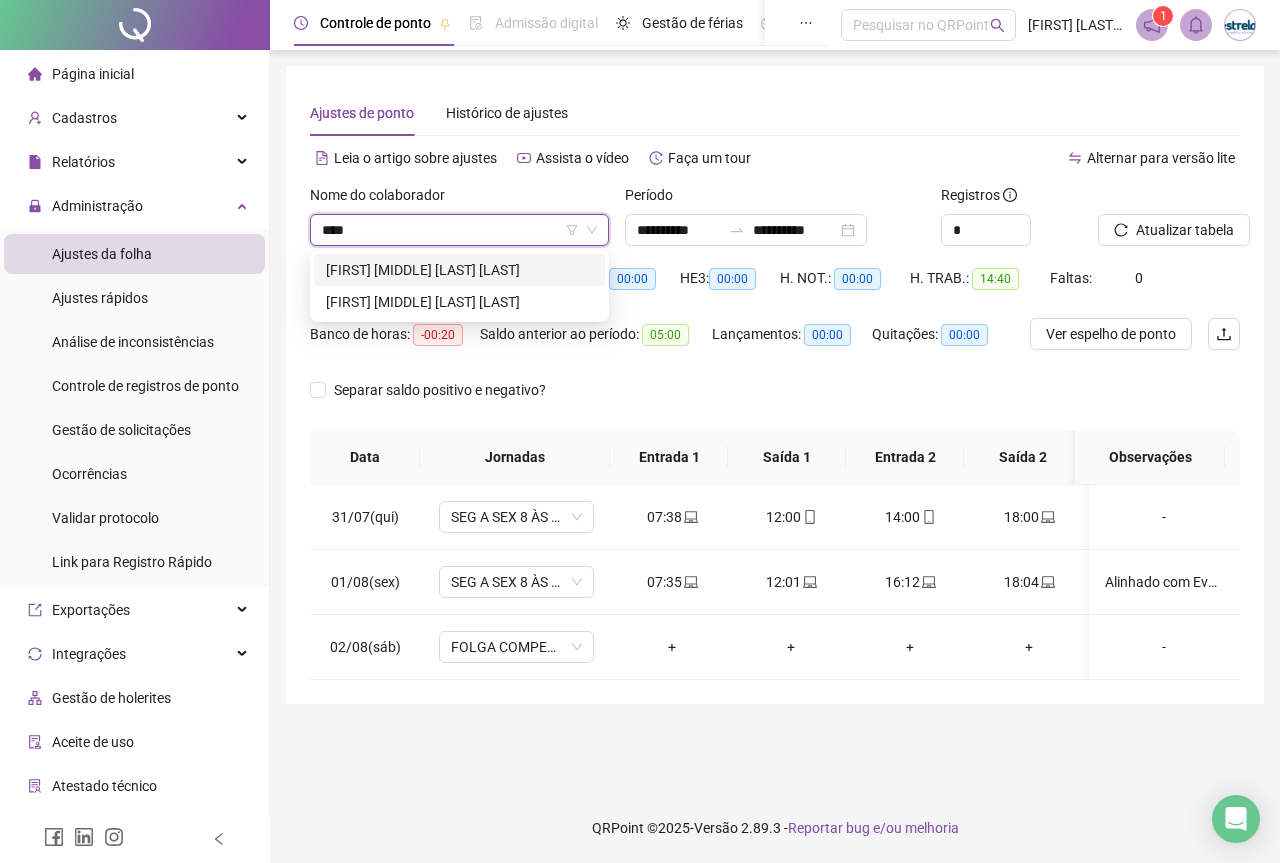 type on "*****" 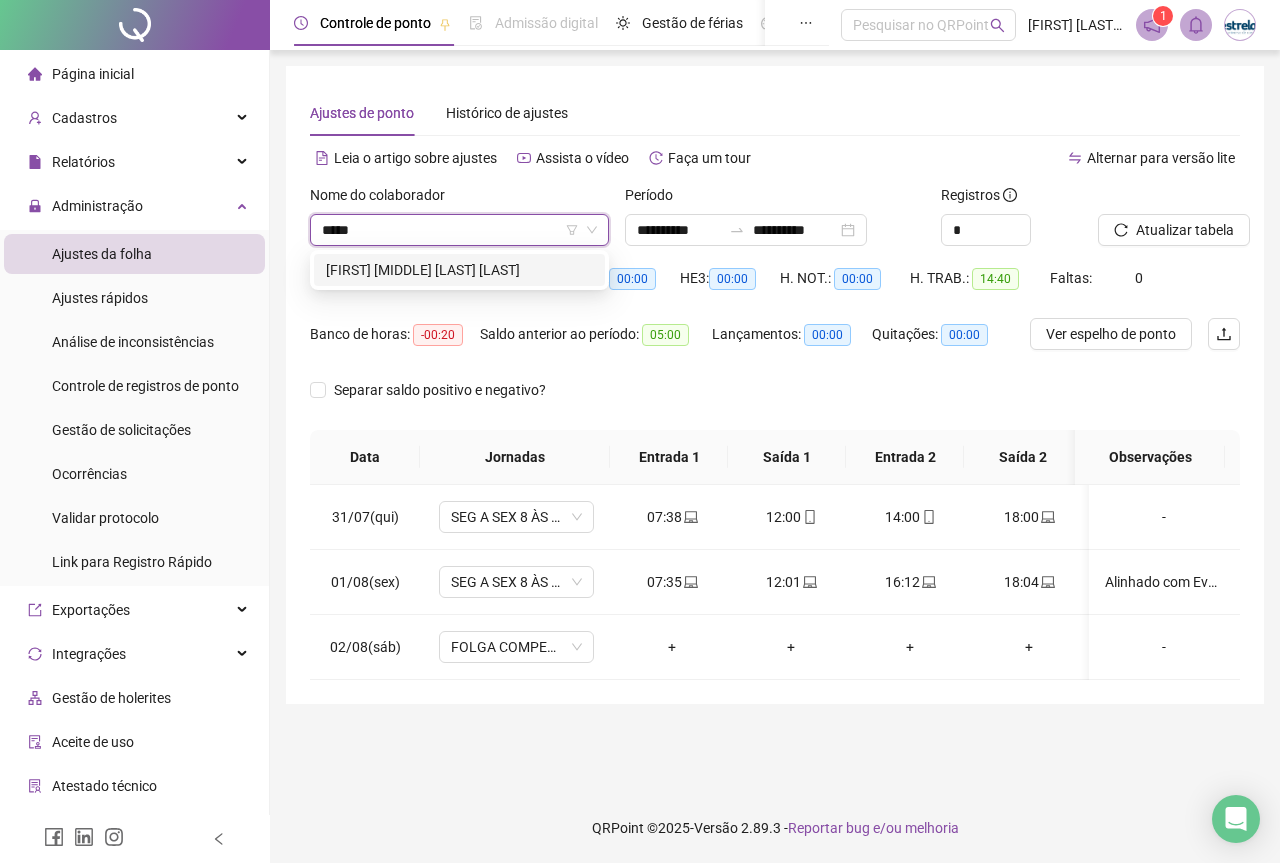 click on "[FIRST] [MIDDLE] [LAST] [LAST]" at bounding box center [459, 270] 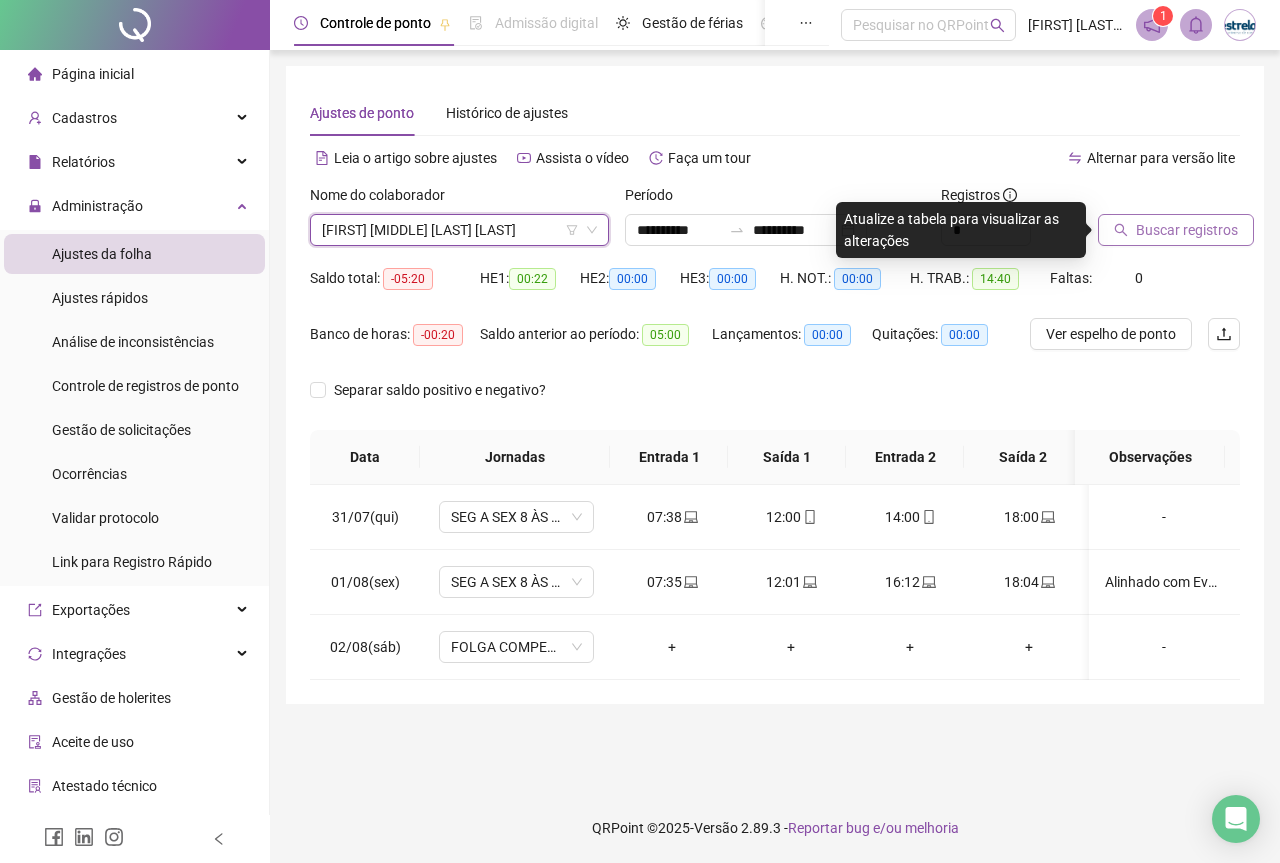click on "Buscar registros" at bounding box center (1187, 230) 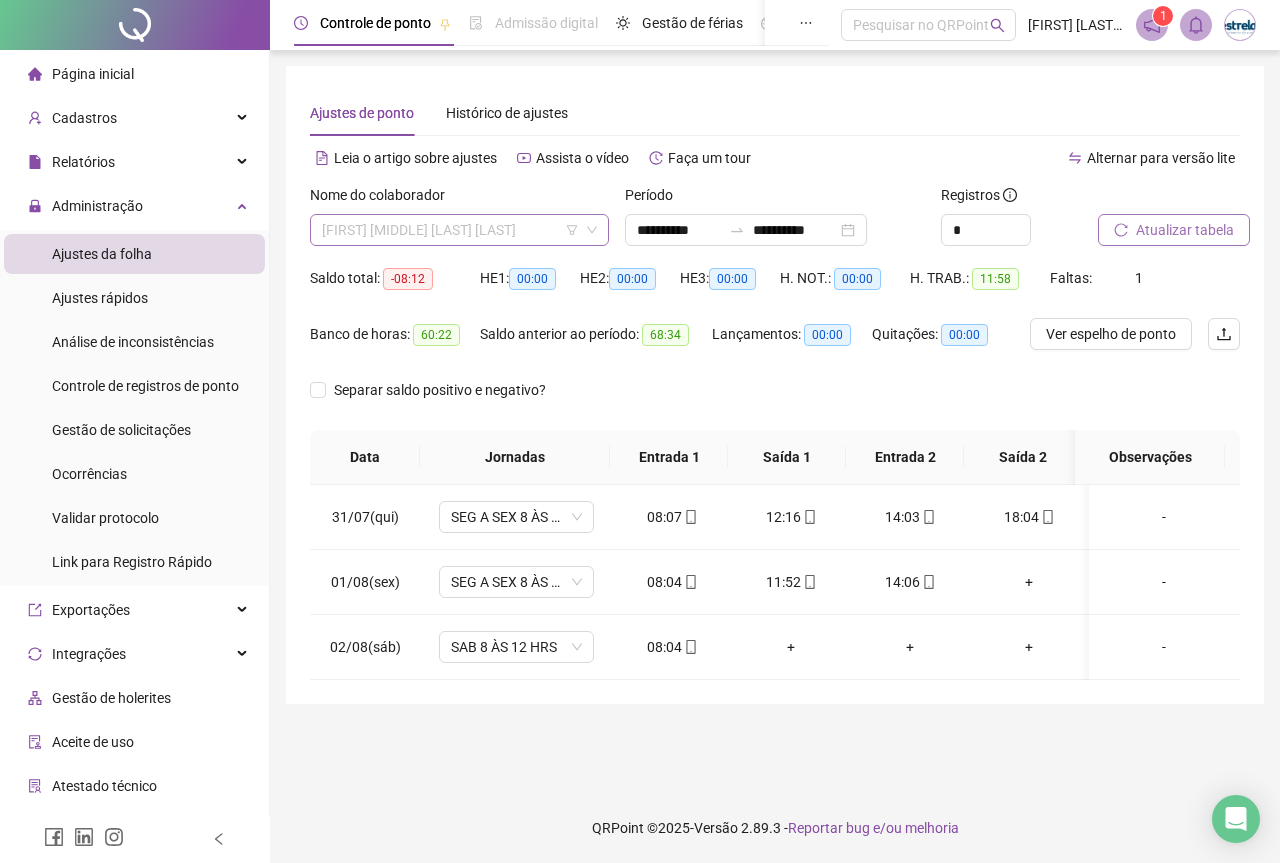 scroll, scrollTop: 5440, scrollLeft: 0, axis: vertical 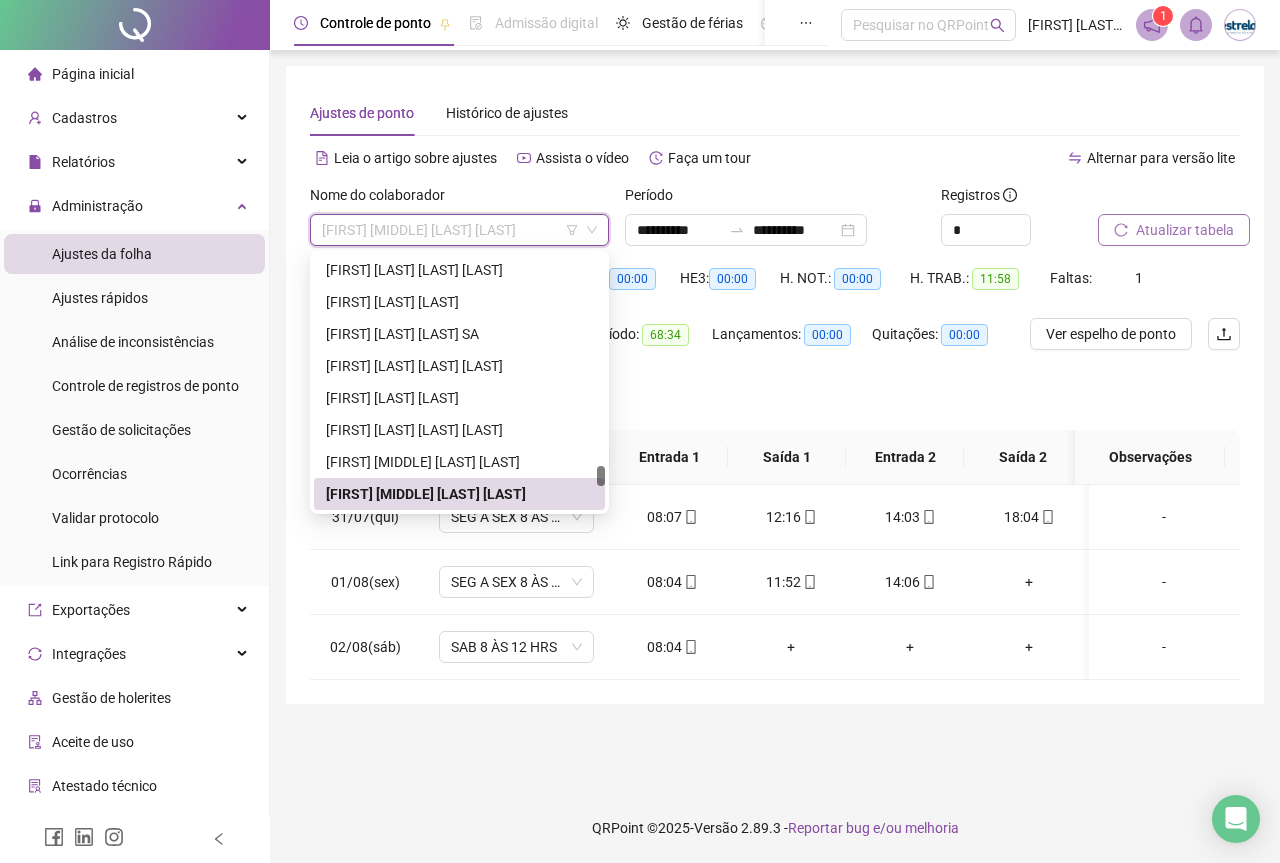 type on "*" 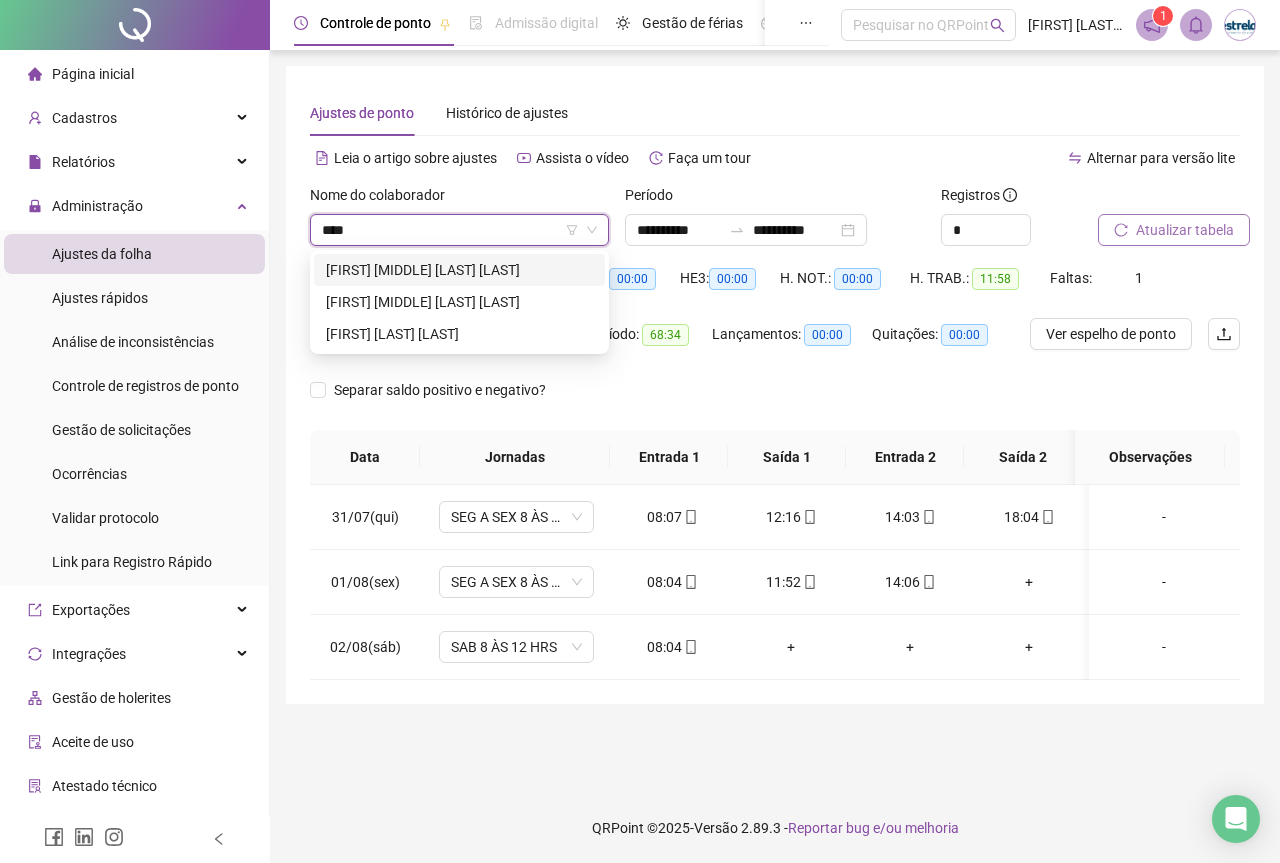 scroll, scrollTop: 0, scrollLeft: 0, axis: both 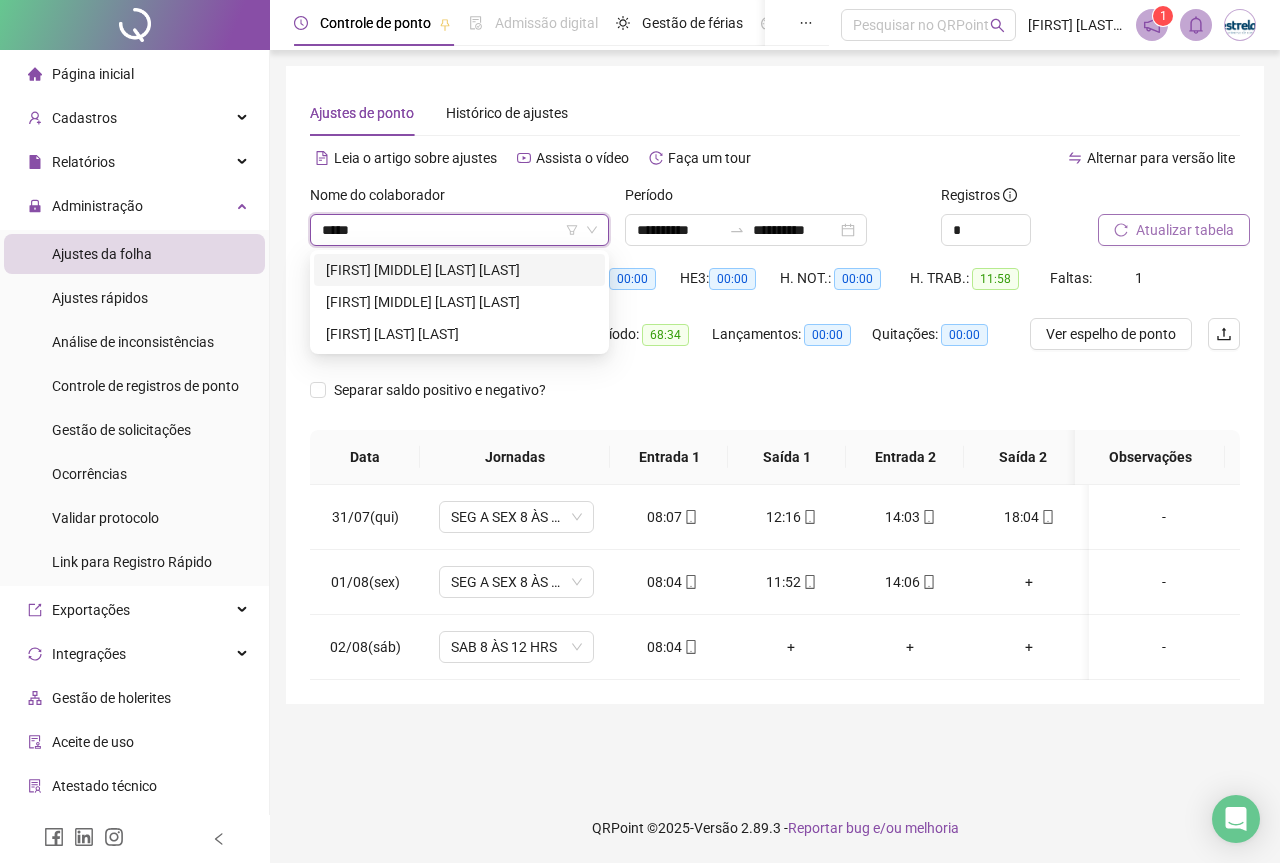 click on "[FIRST] [MIDDLE] [LAST] [LAST]" at bounding box center (459, 270) 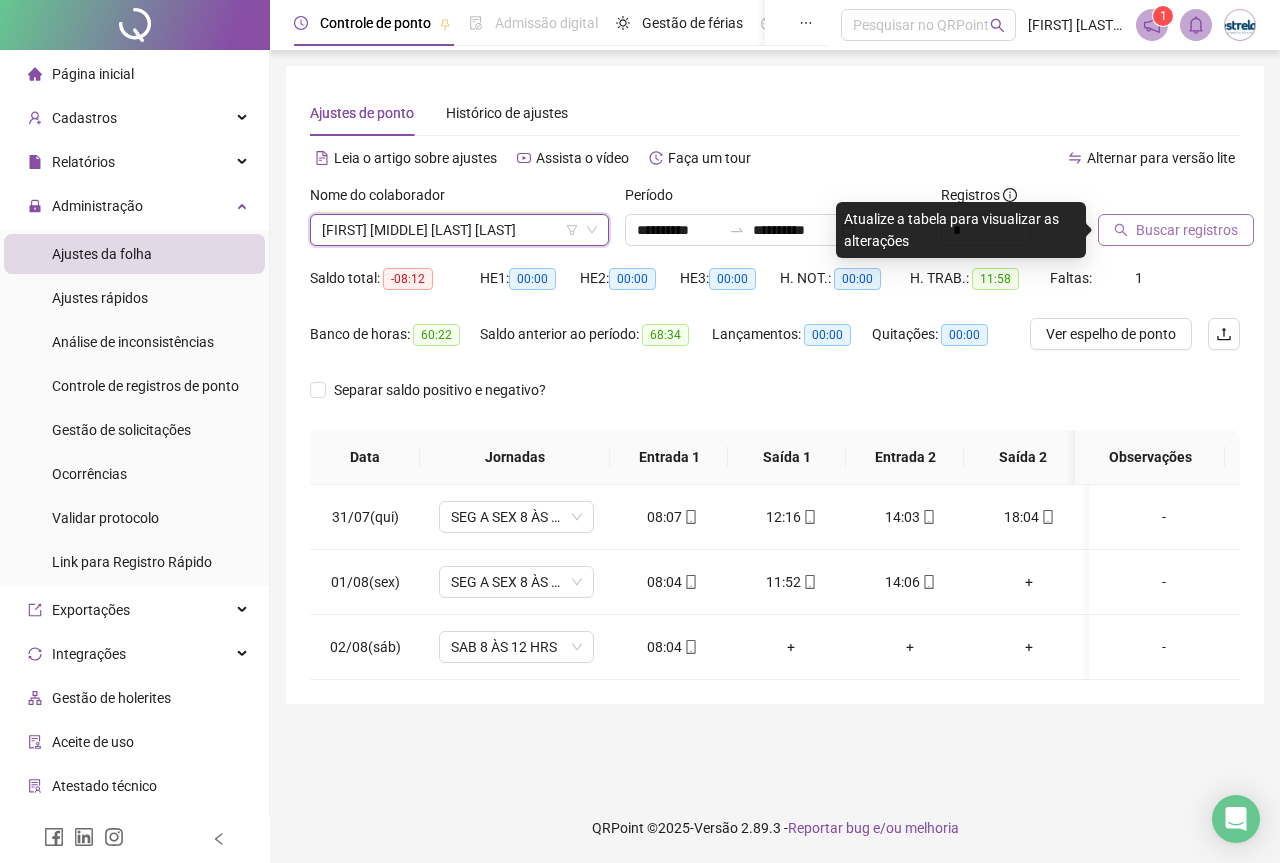 click on "Buscar registros" at bounding box center [1176, 230] 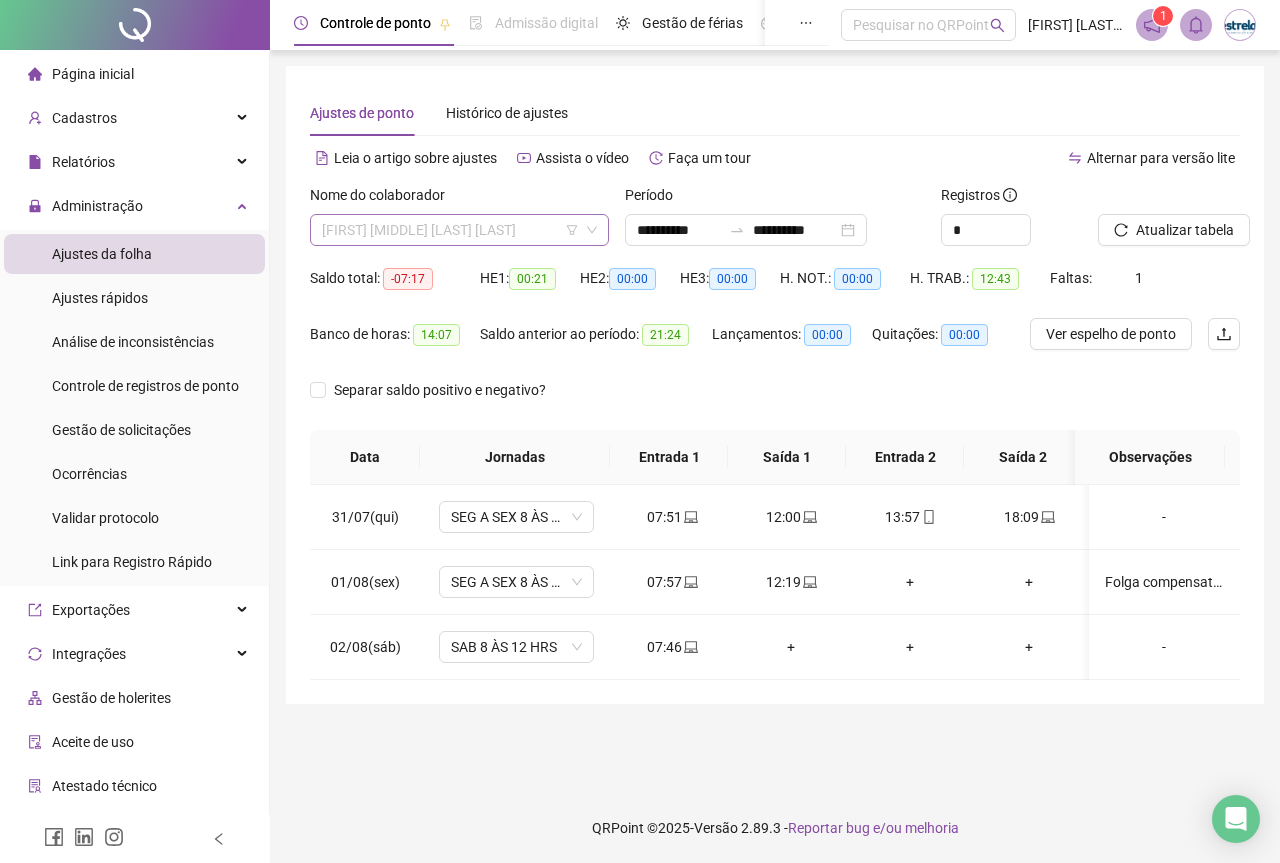 scroll, scrollTop: 96, scrollLeft: 0, axis: vertical 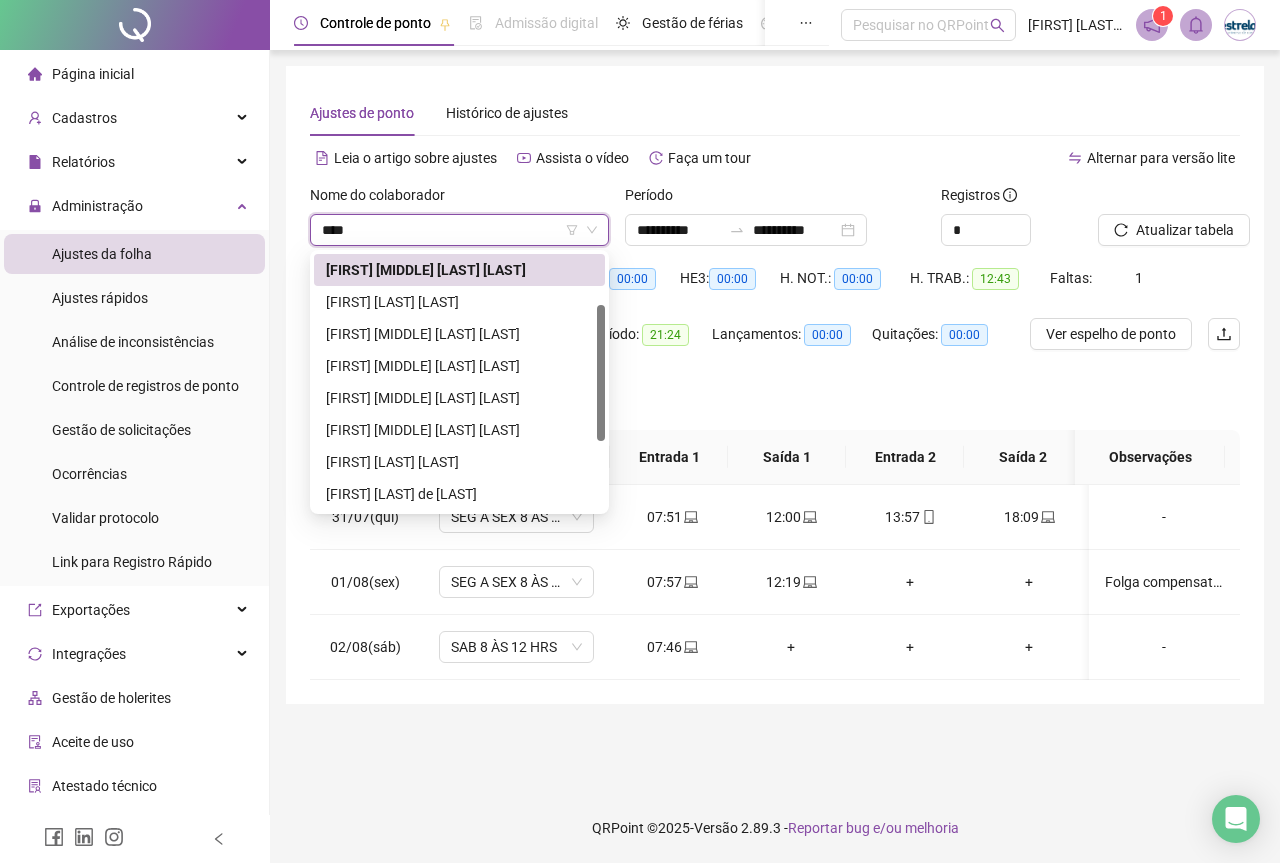 type on "*****" 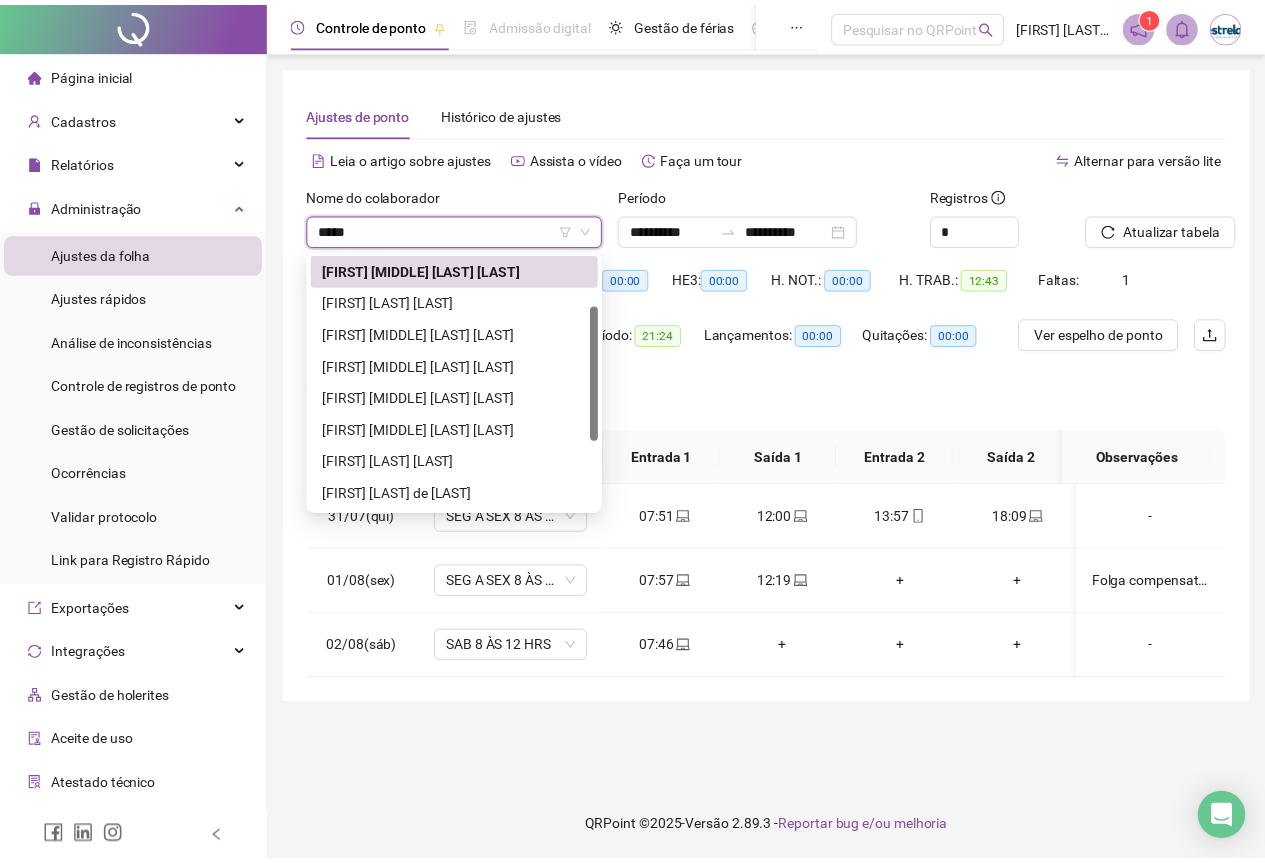 scroll, scrollTop: 0, scrollLeft: 0, axis: both 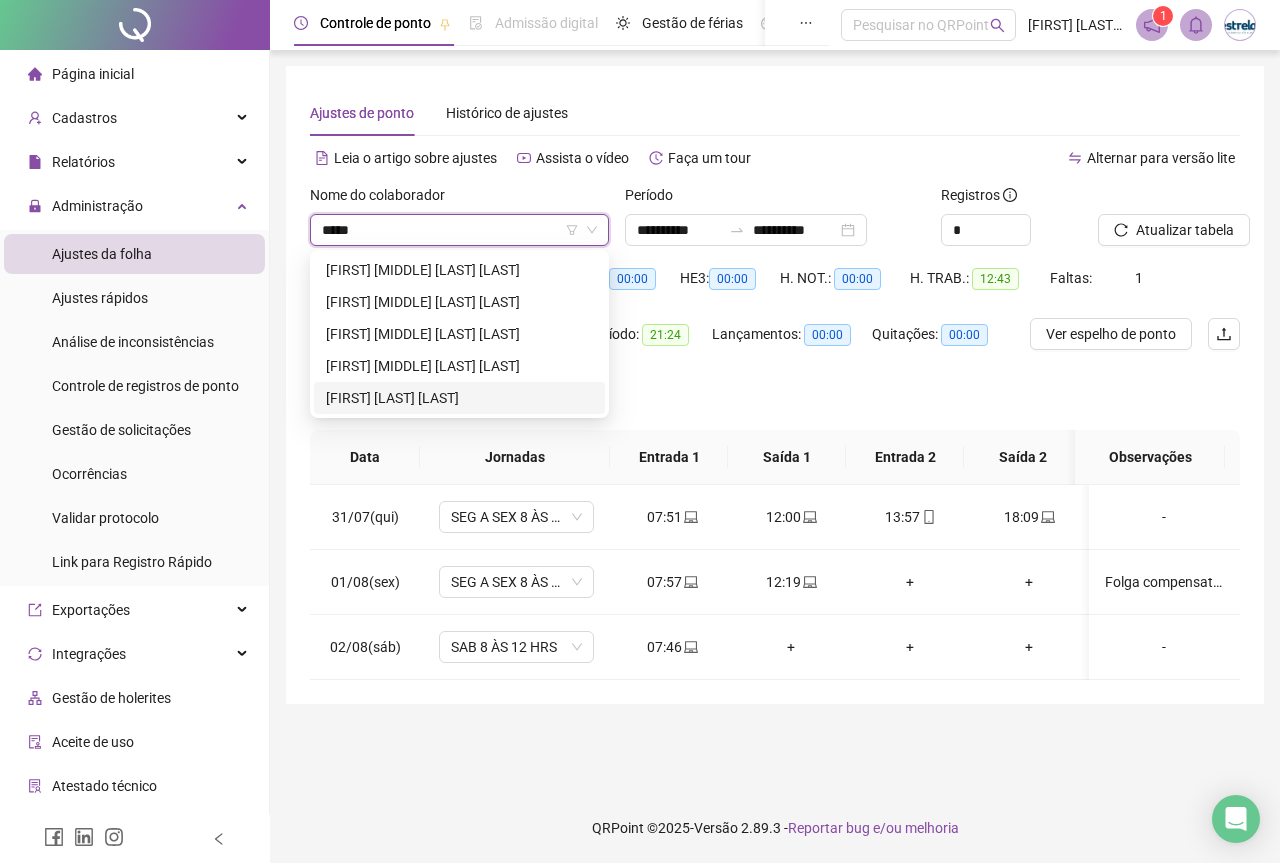 click on "[FIRST] [LAST] [LAST]" at bounding box center [459, 398] 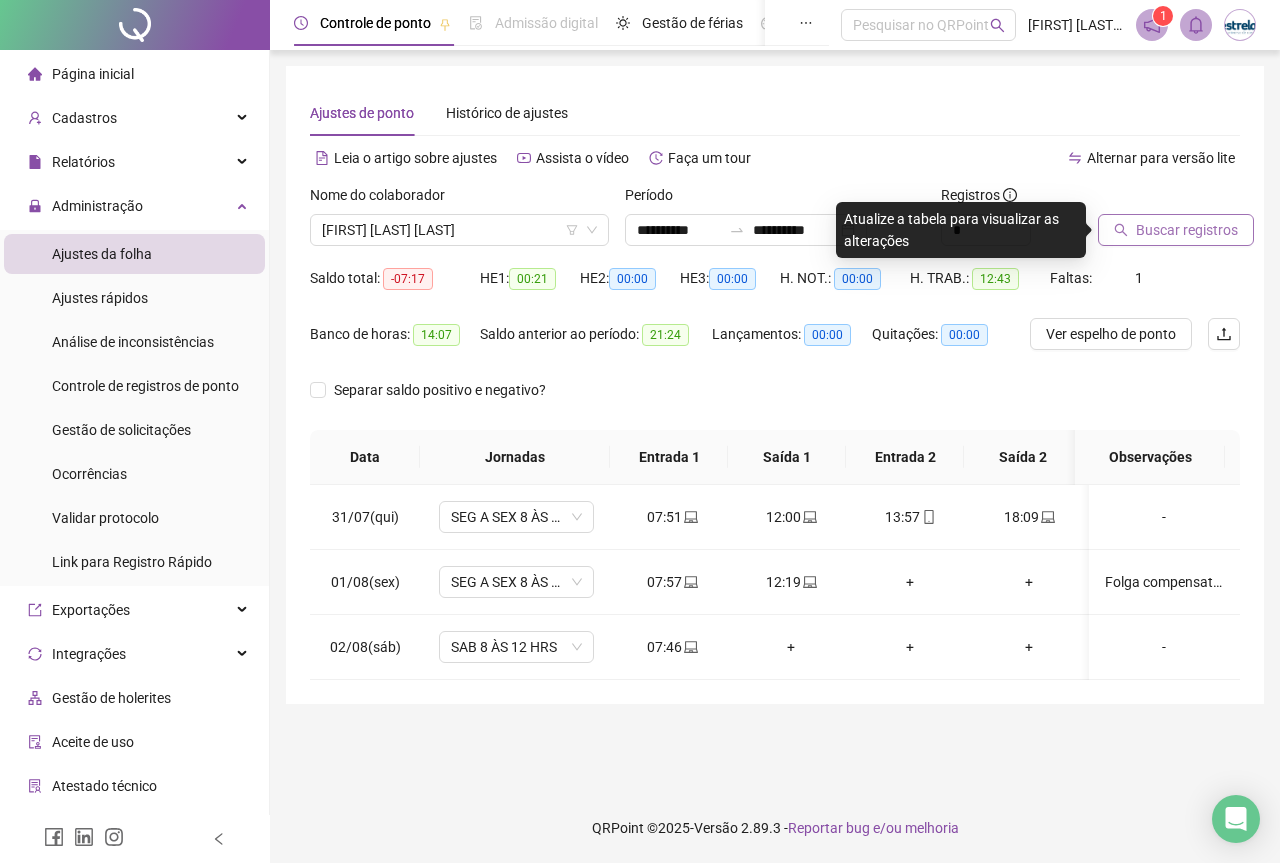 click on "Buscar registros" at bounding box center [1176, 230] 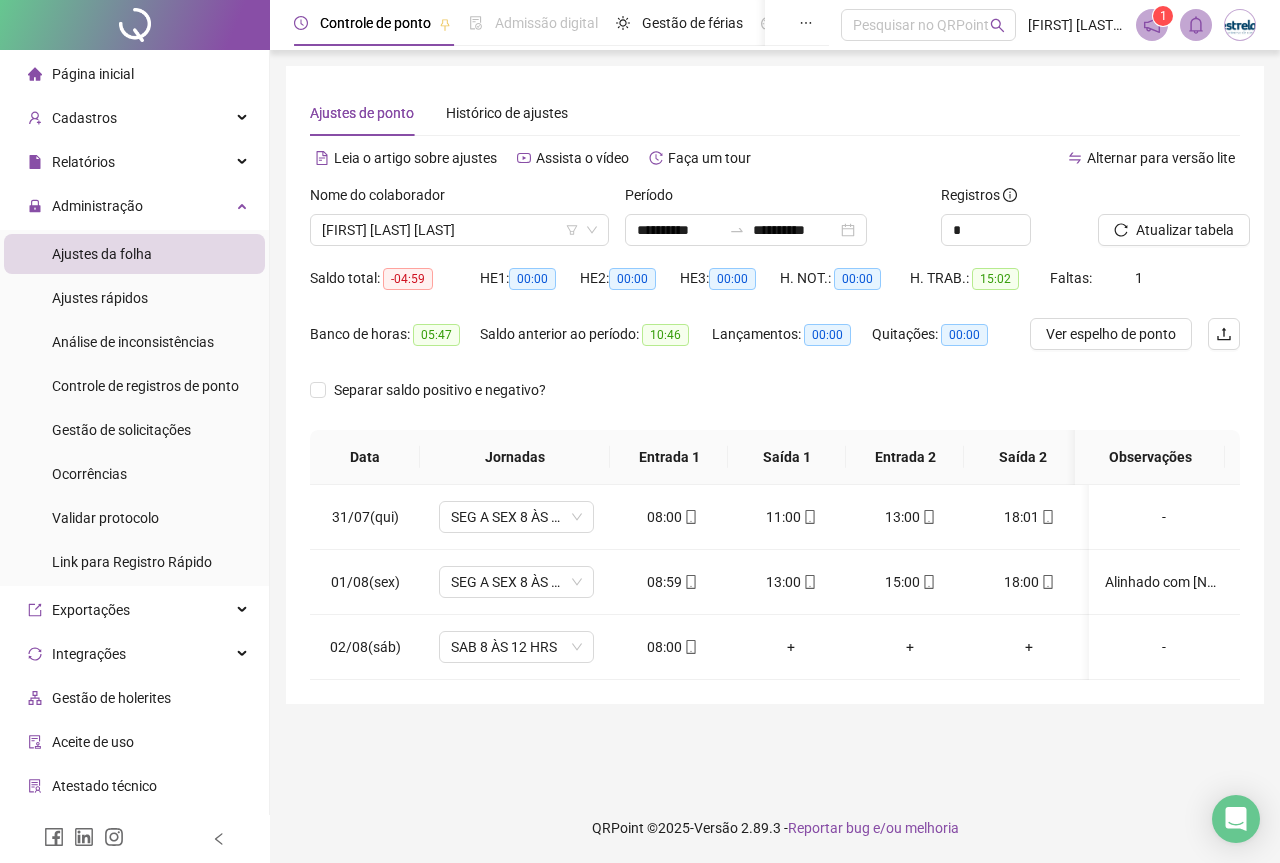 click on "Ajustes da folha Ajustes rápidos Análise de inconsistências Controle de registros de ponto Gestão de solicitações Ocorrências Validar protocolo Link para Registro Rápido" at bounding box center [134, 408] 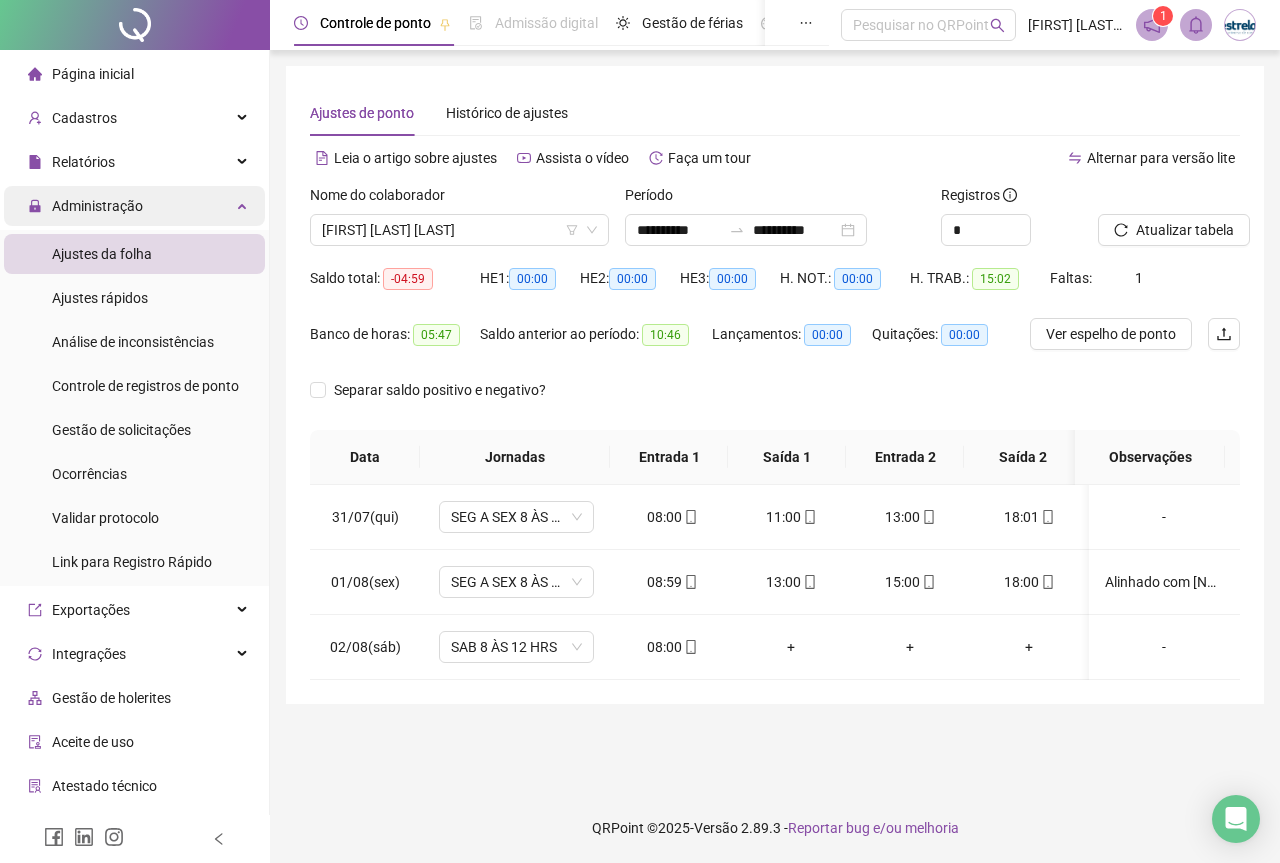 click on "Administração" at bounding box center (134, 206) 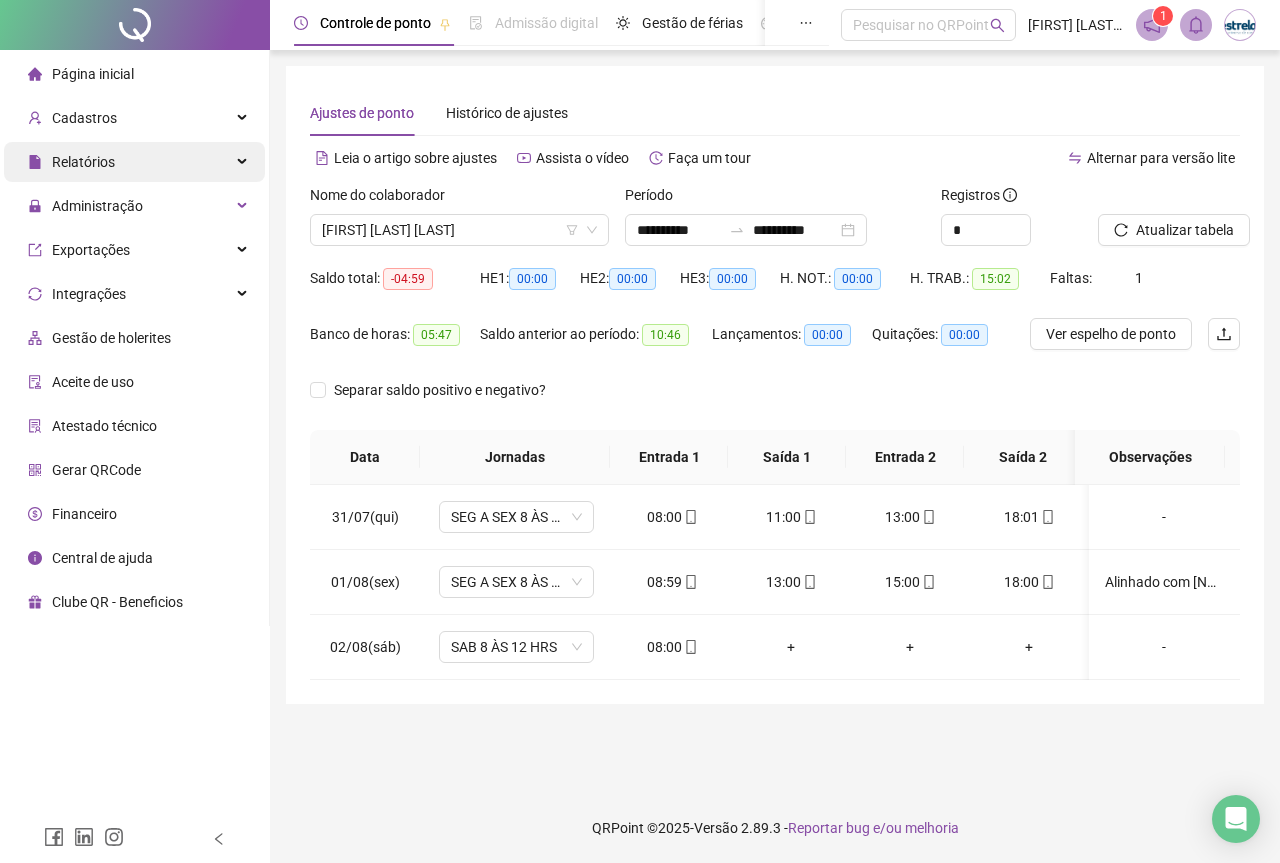 click on "Relatórios" at bounding box center [134, 162] 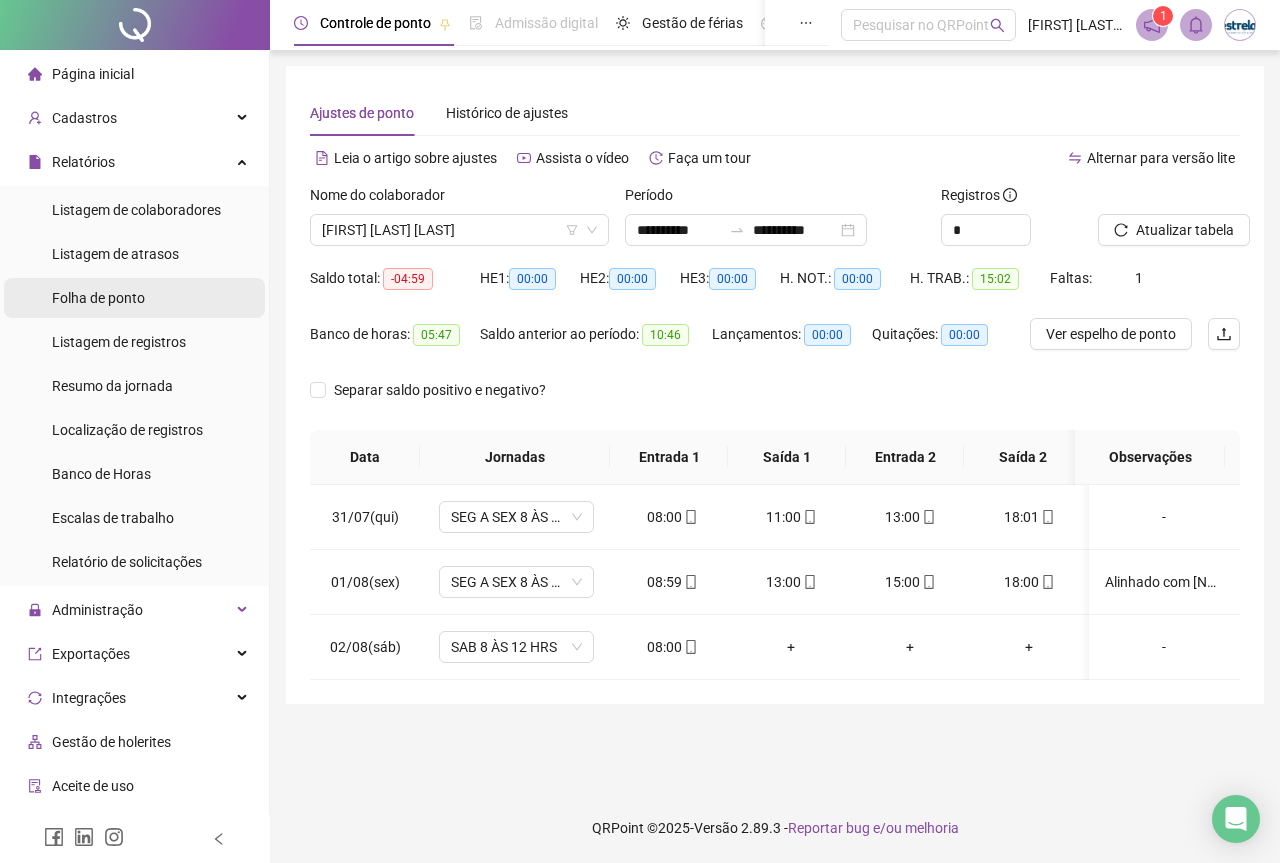 click on "Folha de ponto" at bounding box center (134, 298) 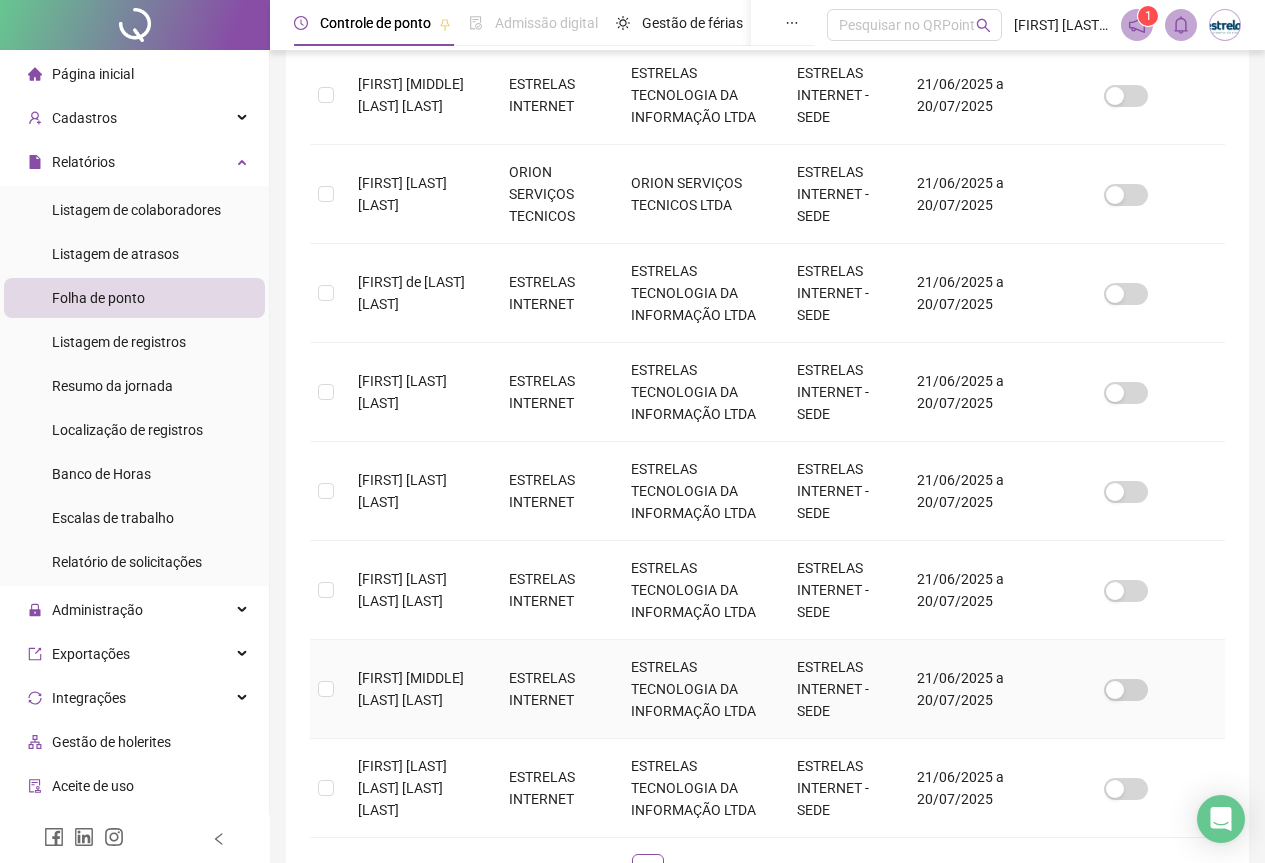 scroll, scrollTop: 749, scrollLeft: 0, axis: vertical 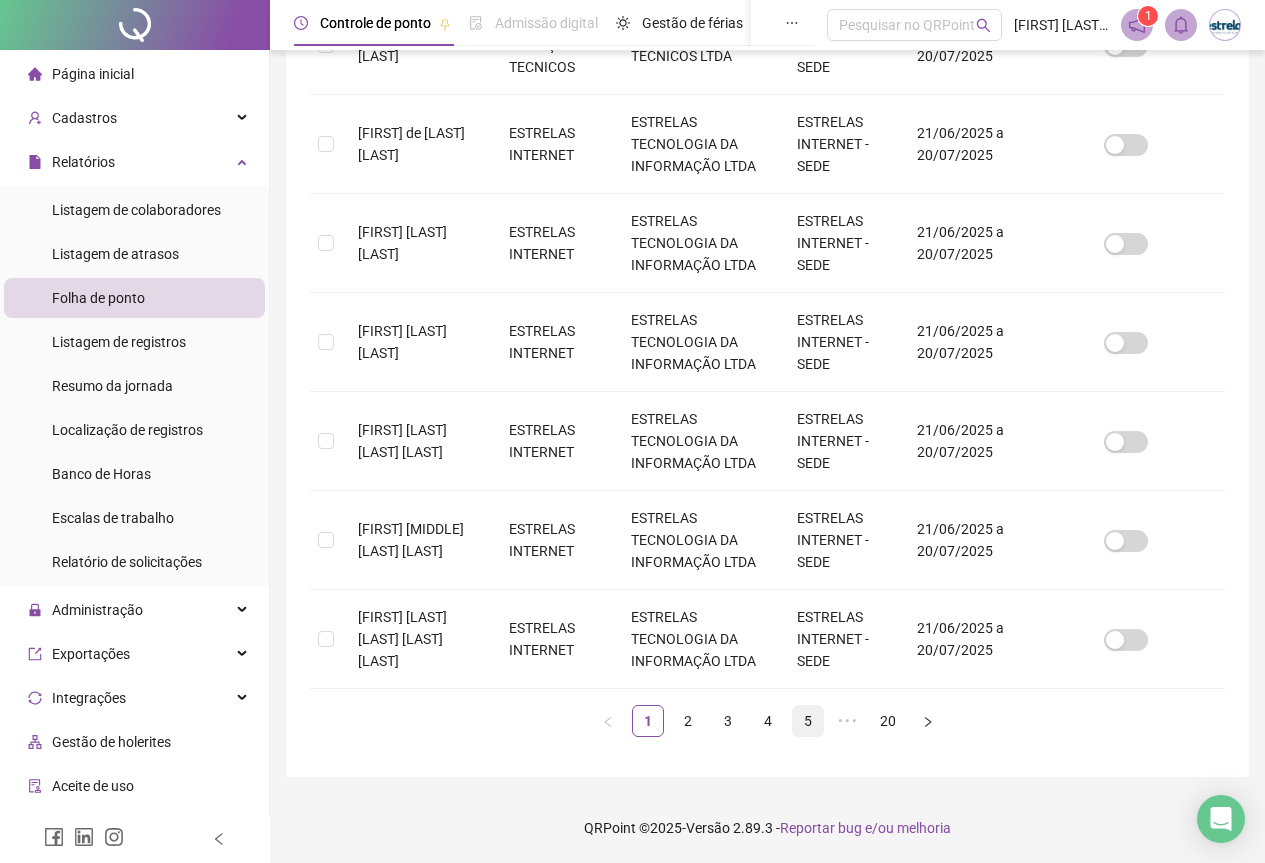 click on "5" at bounding box center (808, 721) 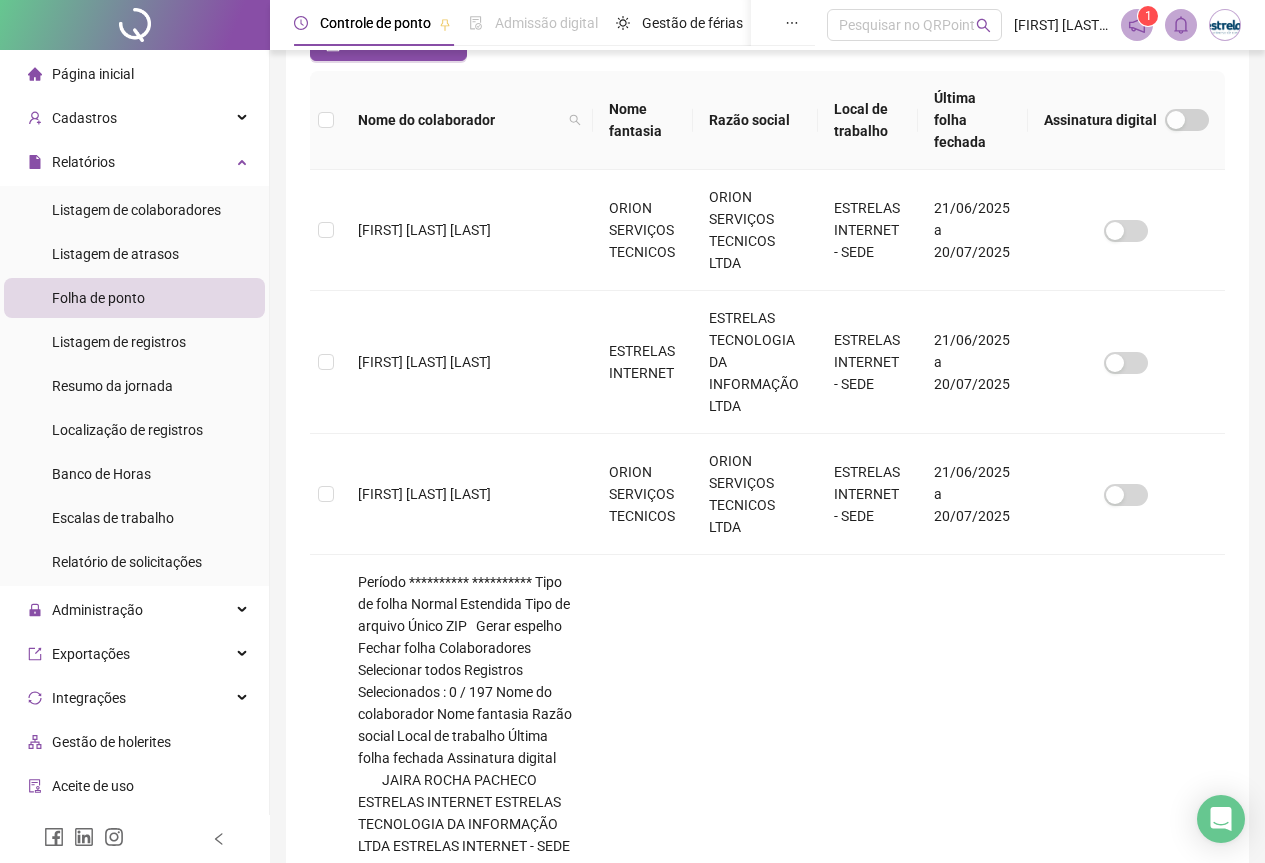 scroll, scrollTop: 700, scrollLeft: 0, axis: vertical 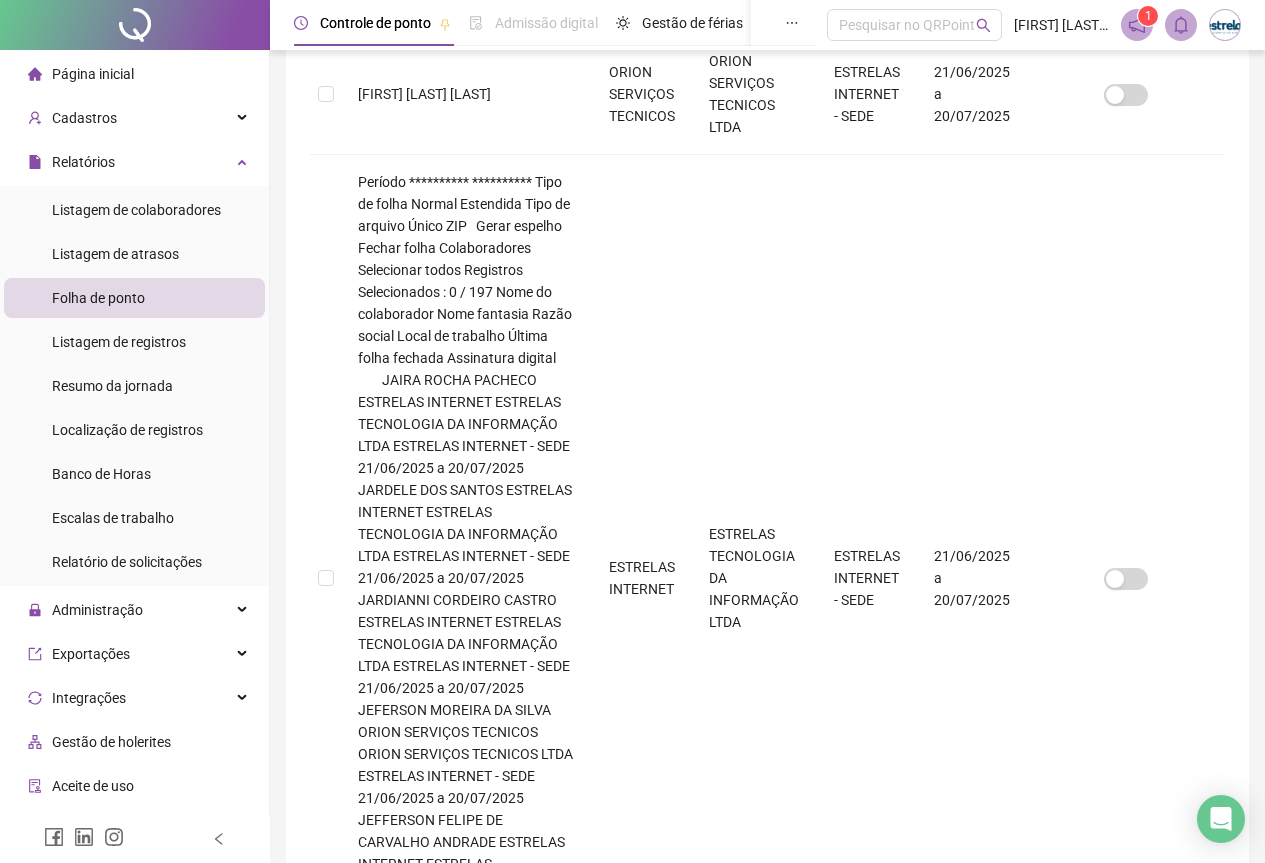 click on "6" at bounding box center [808, 2420] 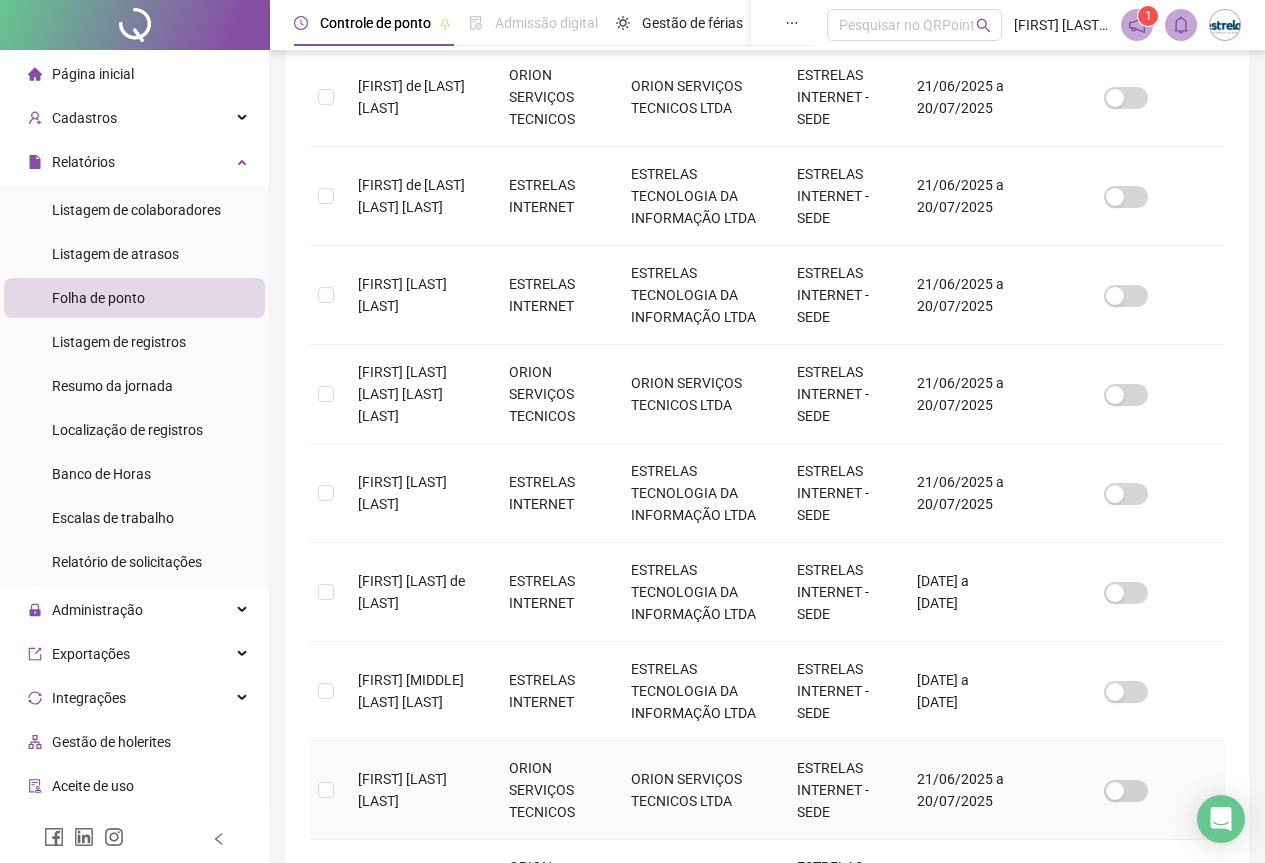 scroll, scrollTop: 749, scrollLeft: 0, axis: vertical 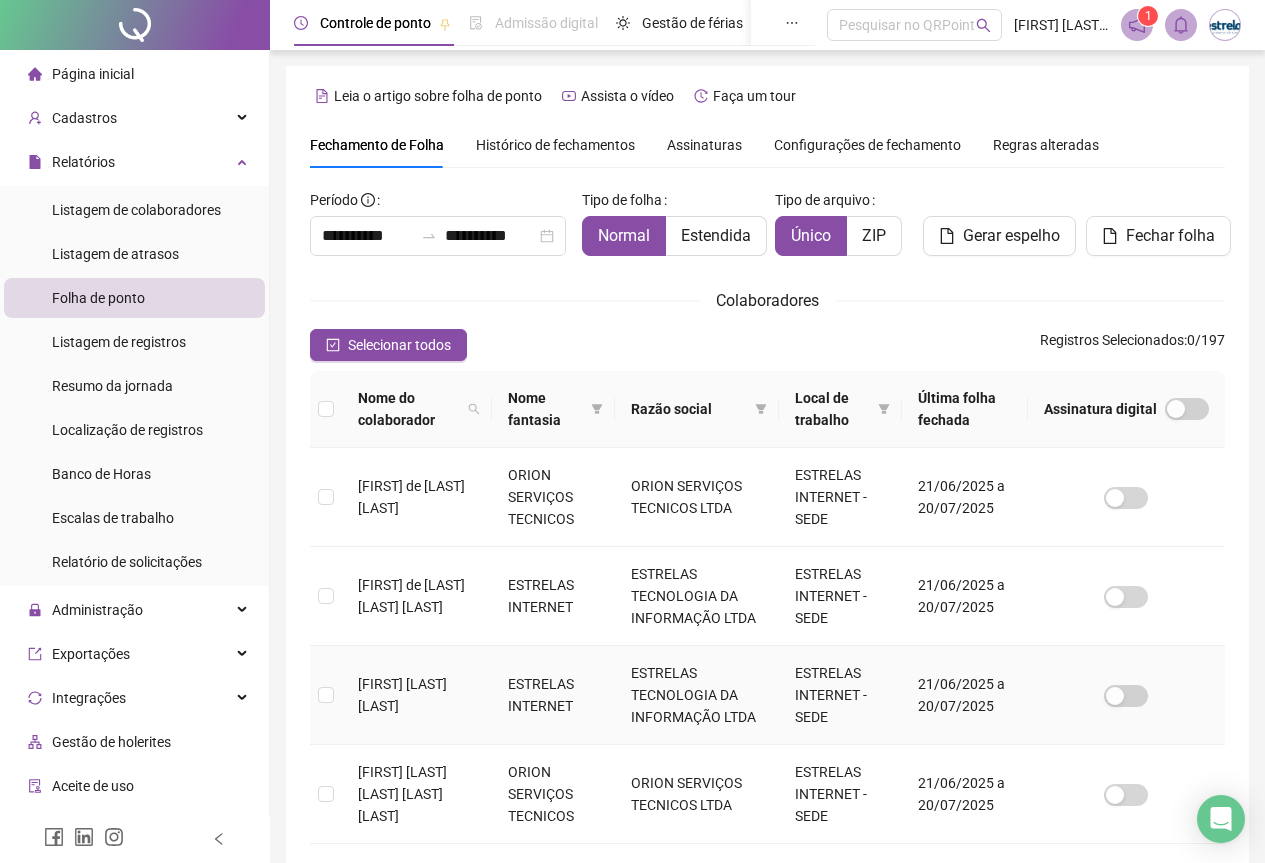 click on "ESTRELAS INTERNET - SEDE" at bounding box center (840, 695) 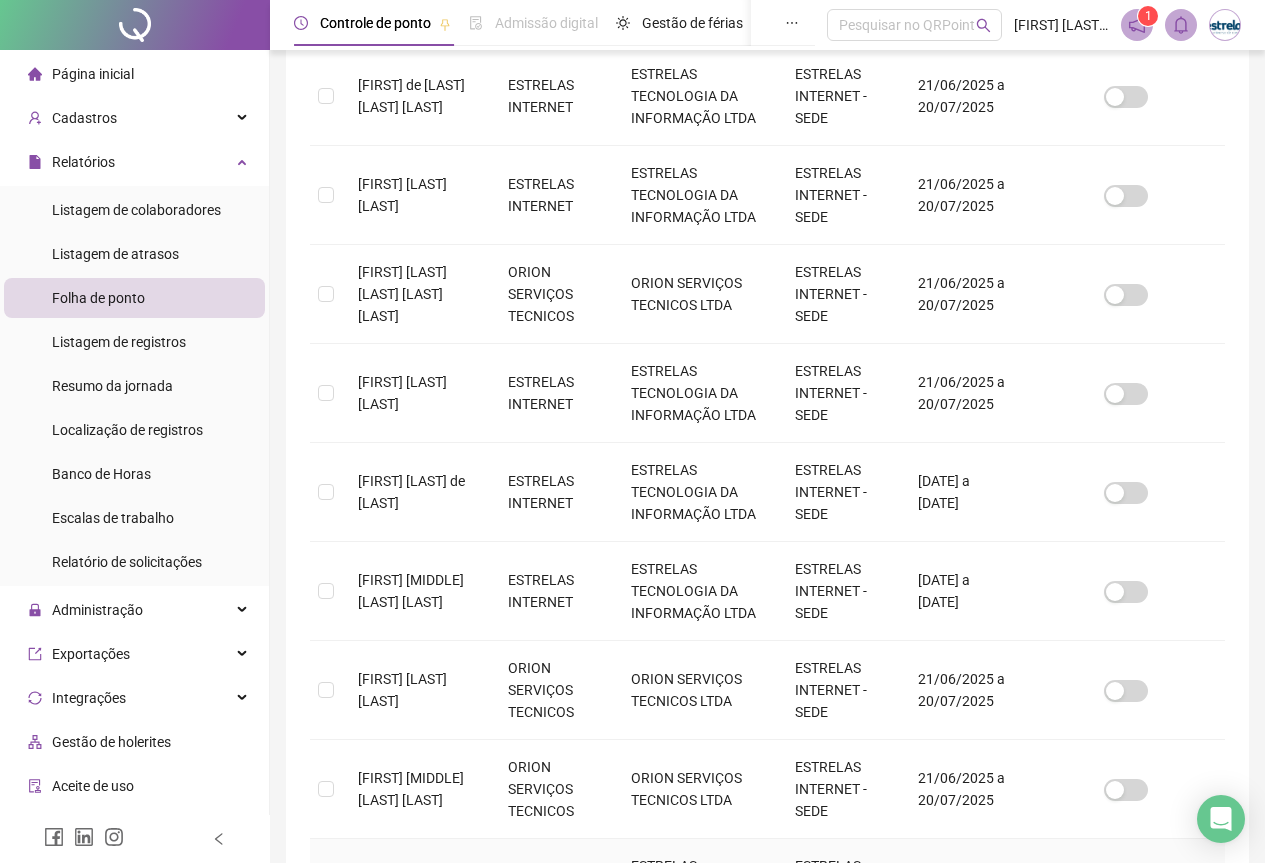 scroll, scrollTop: 749, scrollLeft: 0, axis: vertical 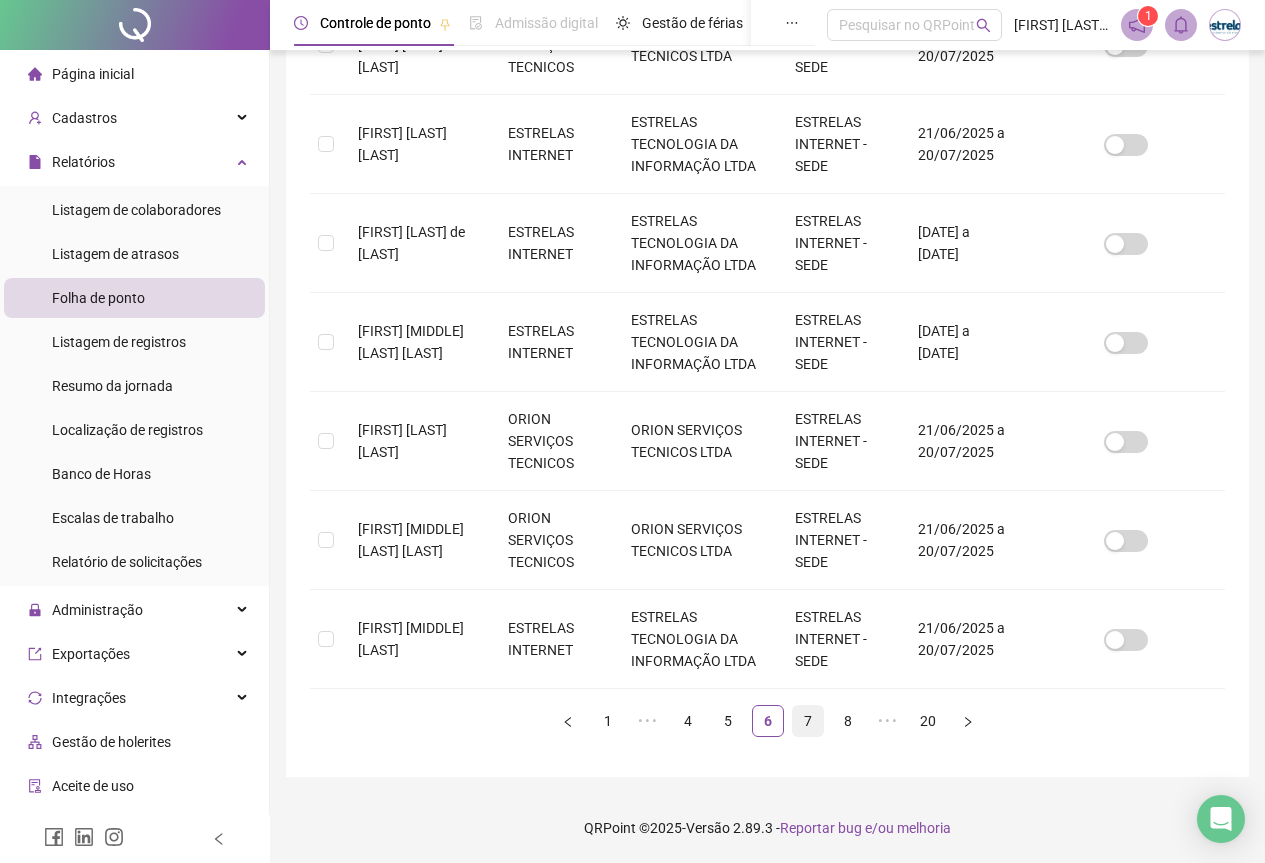 click on "7" at bounding box center (808, 721) 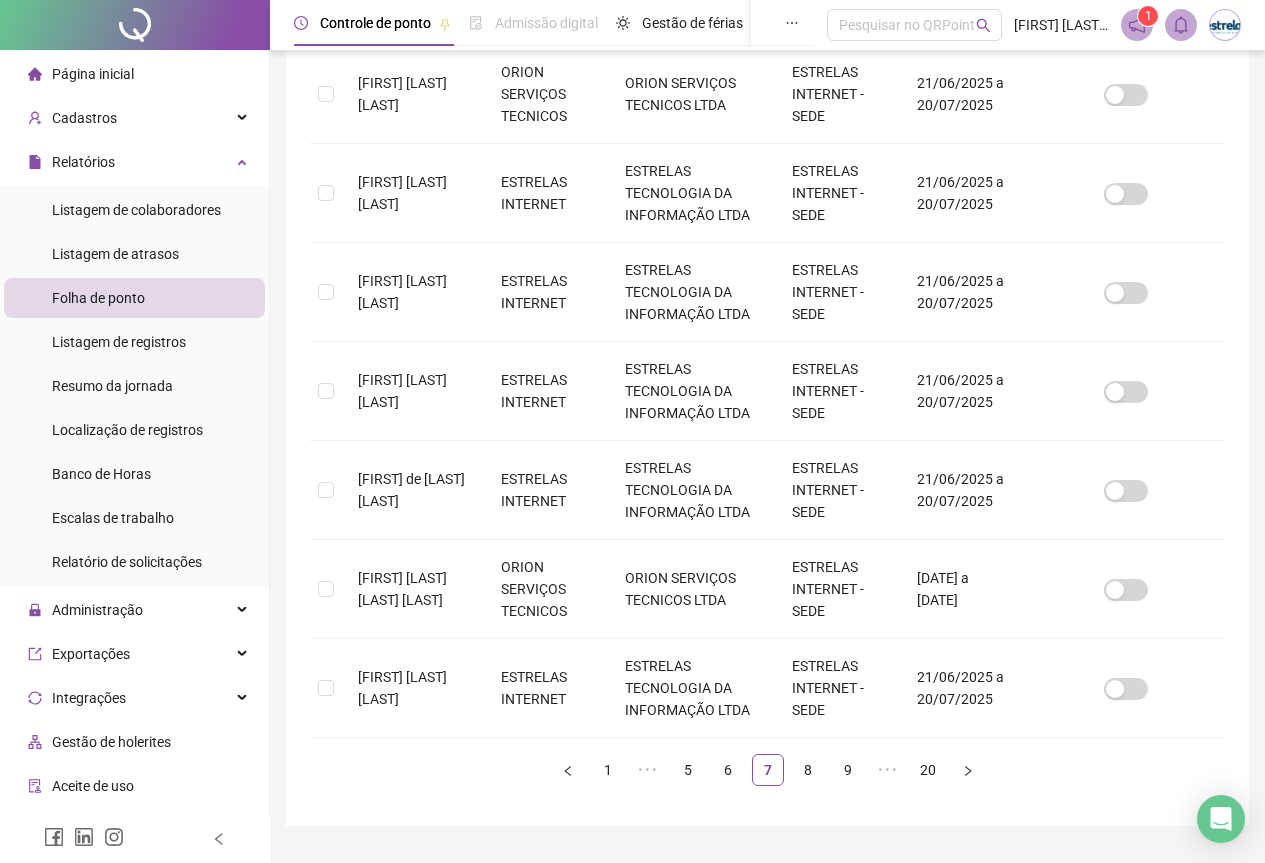 scroll, scrollTop: 749, scrollLeft: 0, axis: vertical 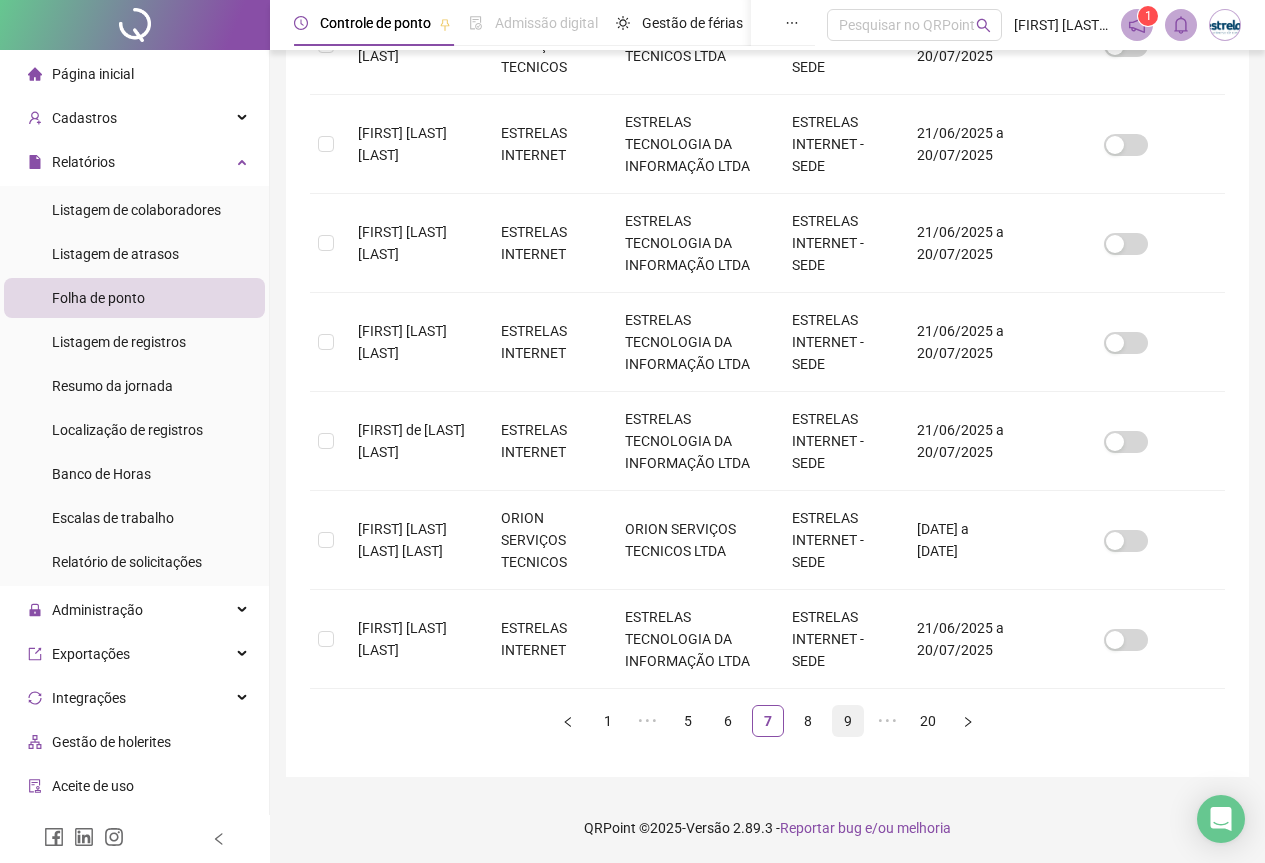 click on "9" at bounding box center (848, 721) 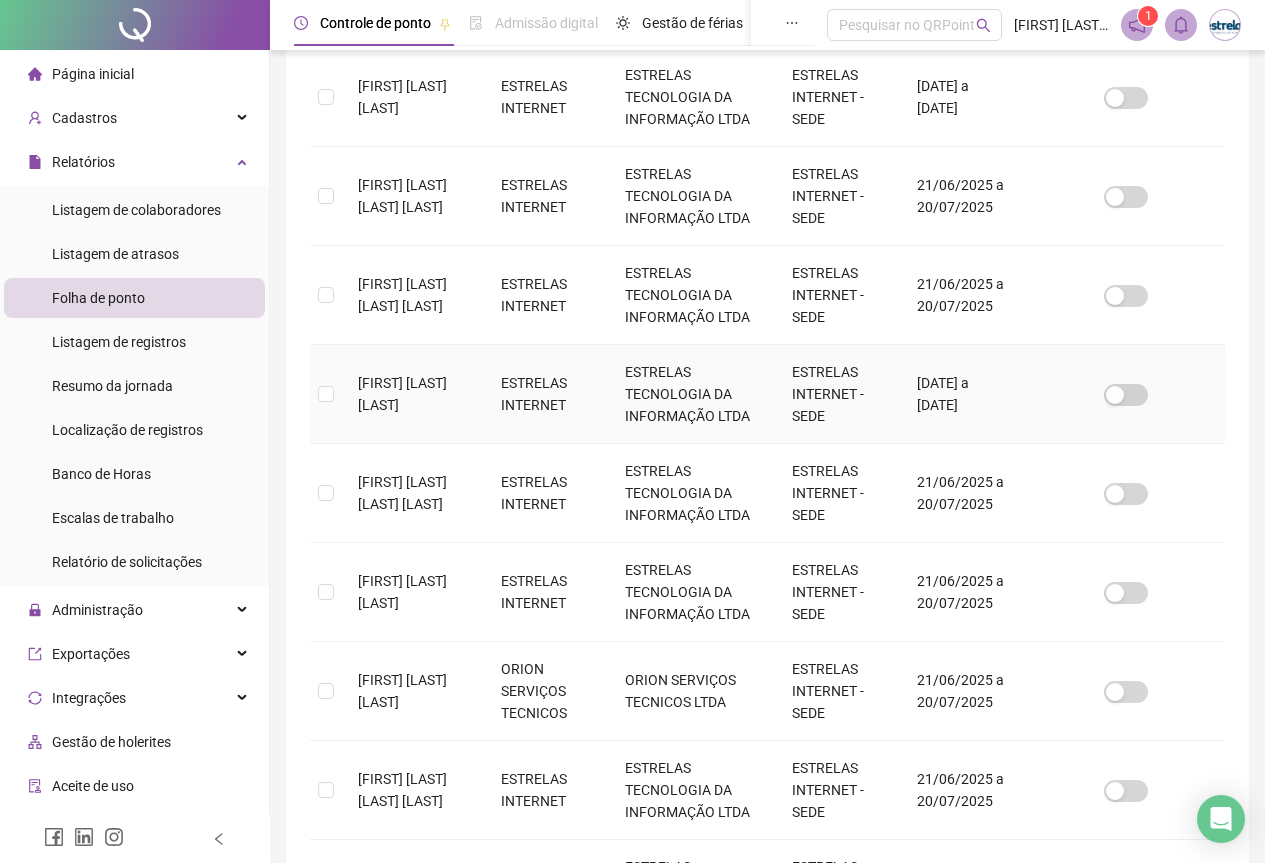 scroll, scrollTop: 749, scrollLeft: 0, axis: vertical 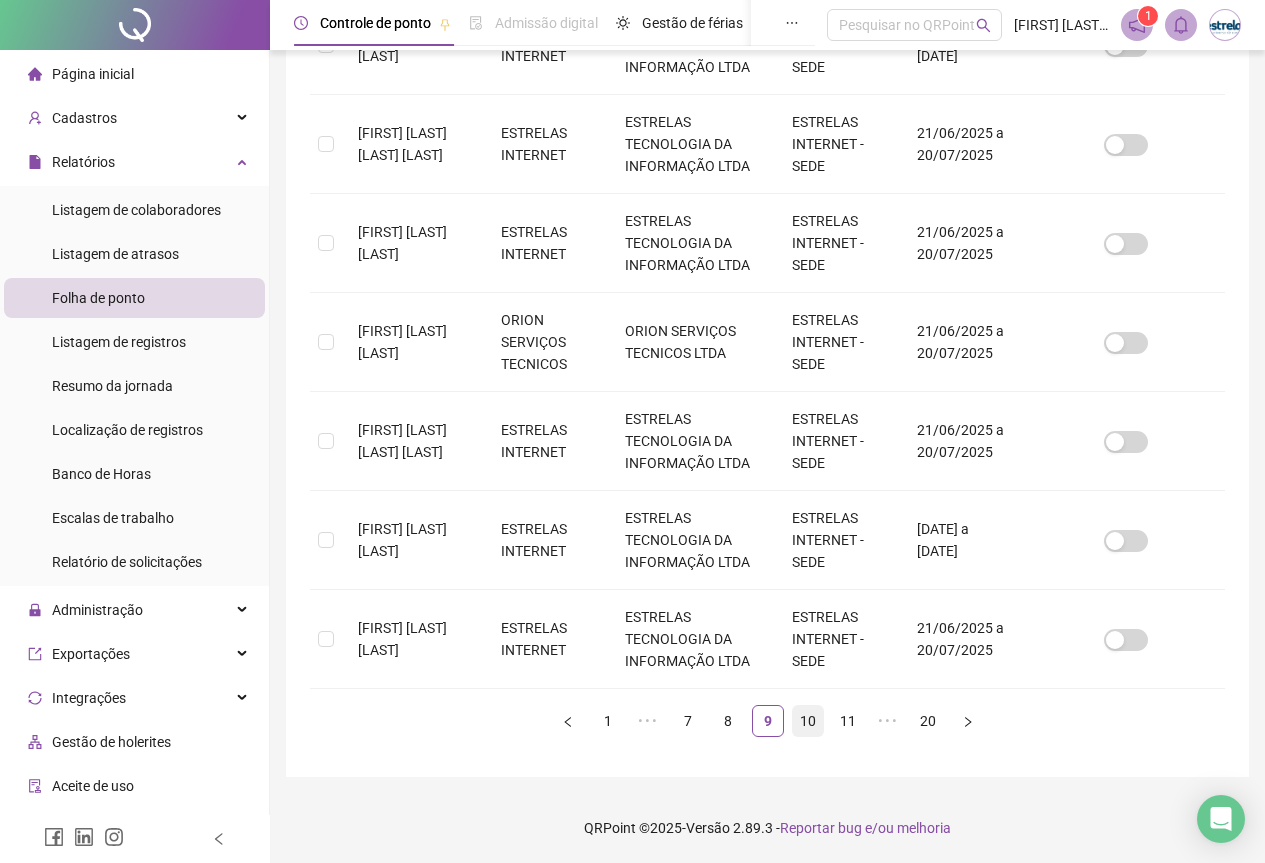 click on "10" at bounding box center [808, 721] 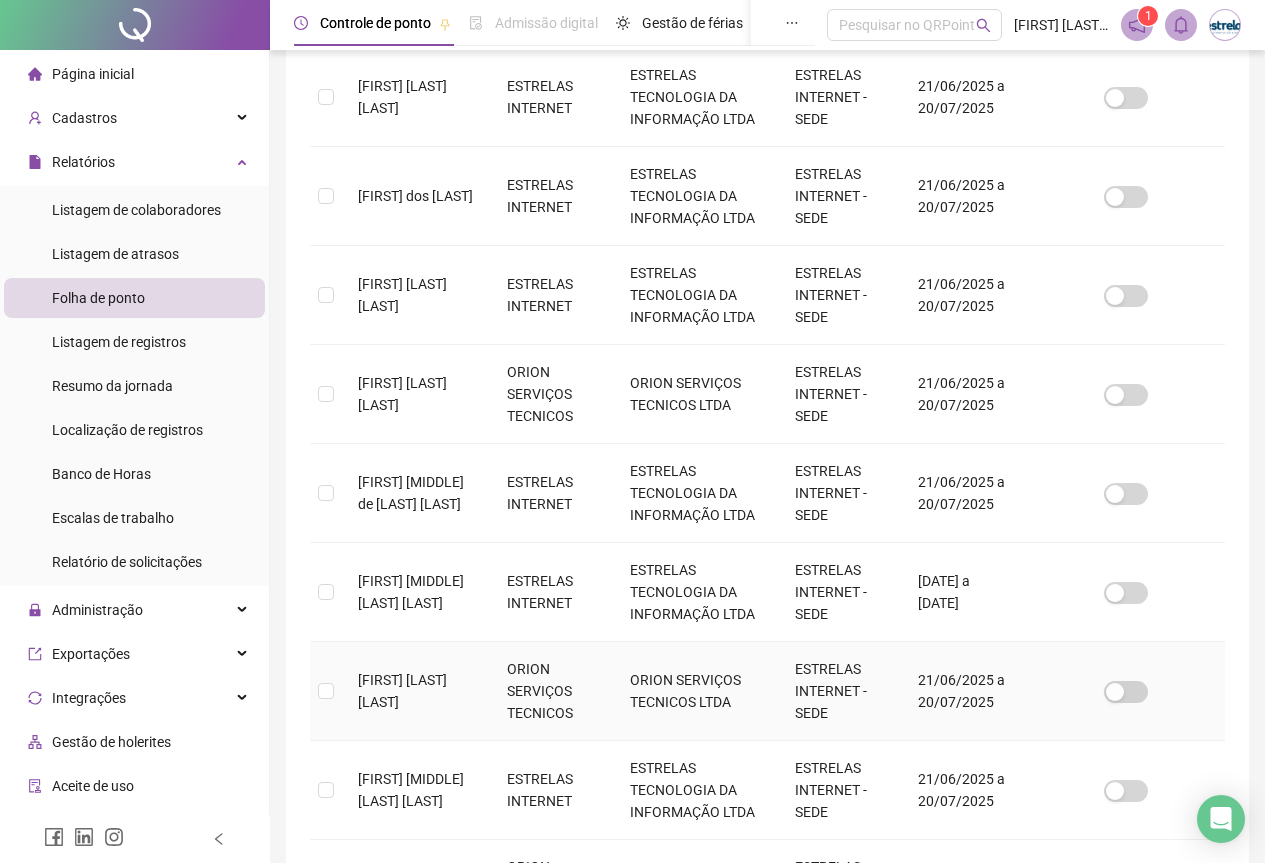 scroll, scrollTop: 100, scrollLeft: 0, axis: vertical 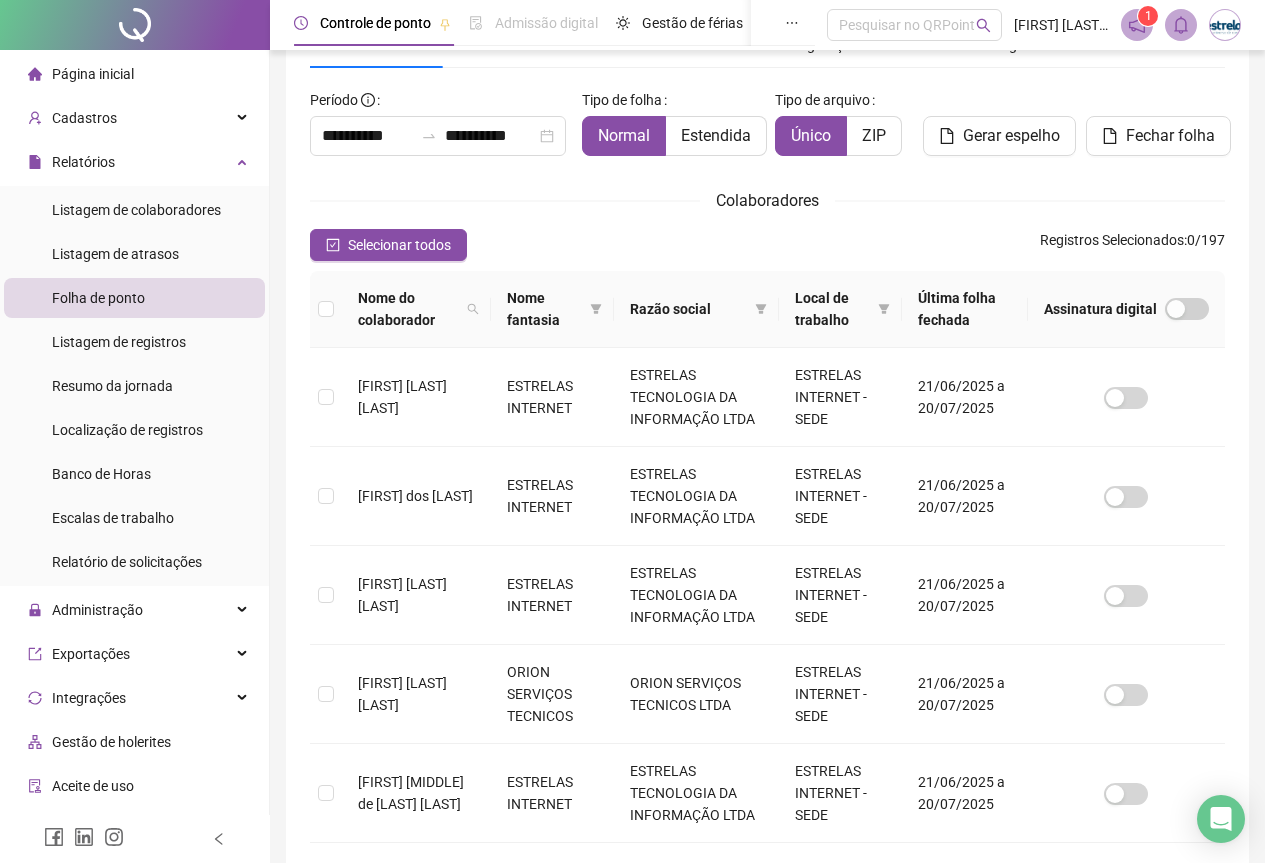 click at bounding box center (326, 309) 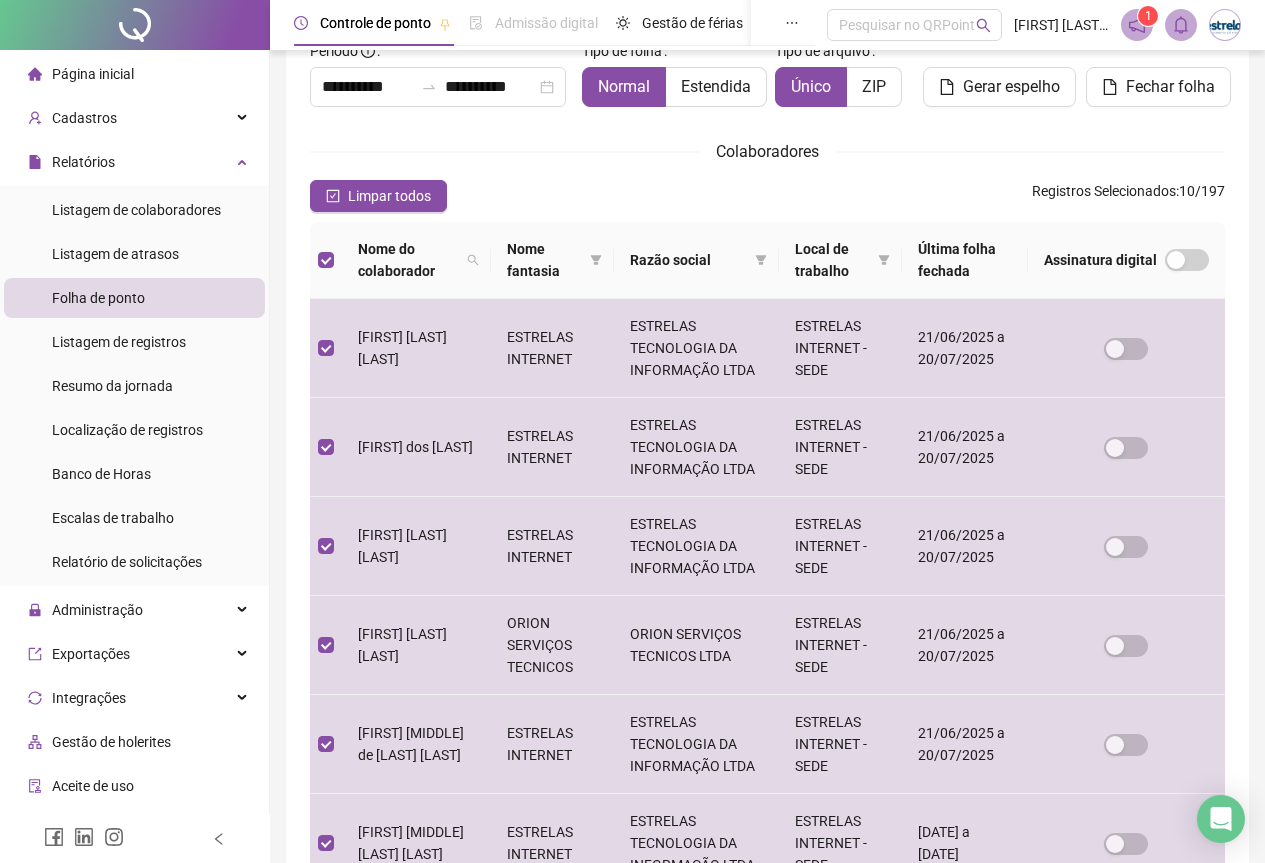 scroll, scrollTop: 0, scrollLeft: 0, axis: both 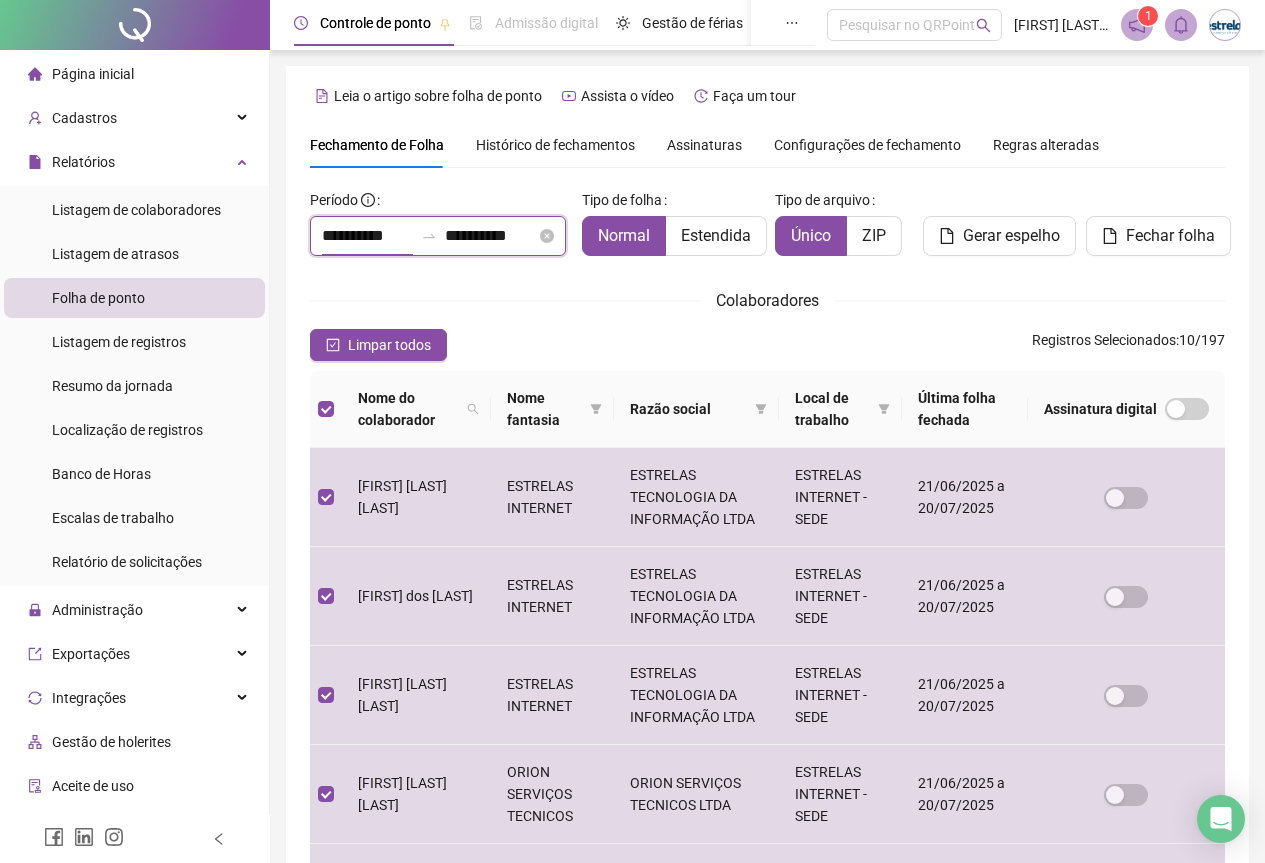 click on "**********" at bounding box center (367, 236) 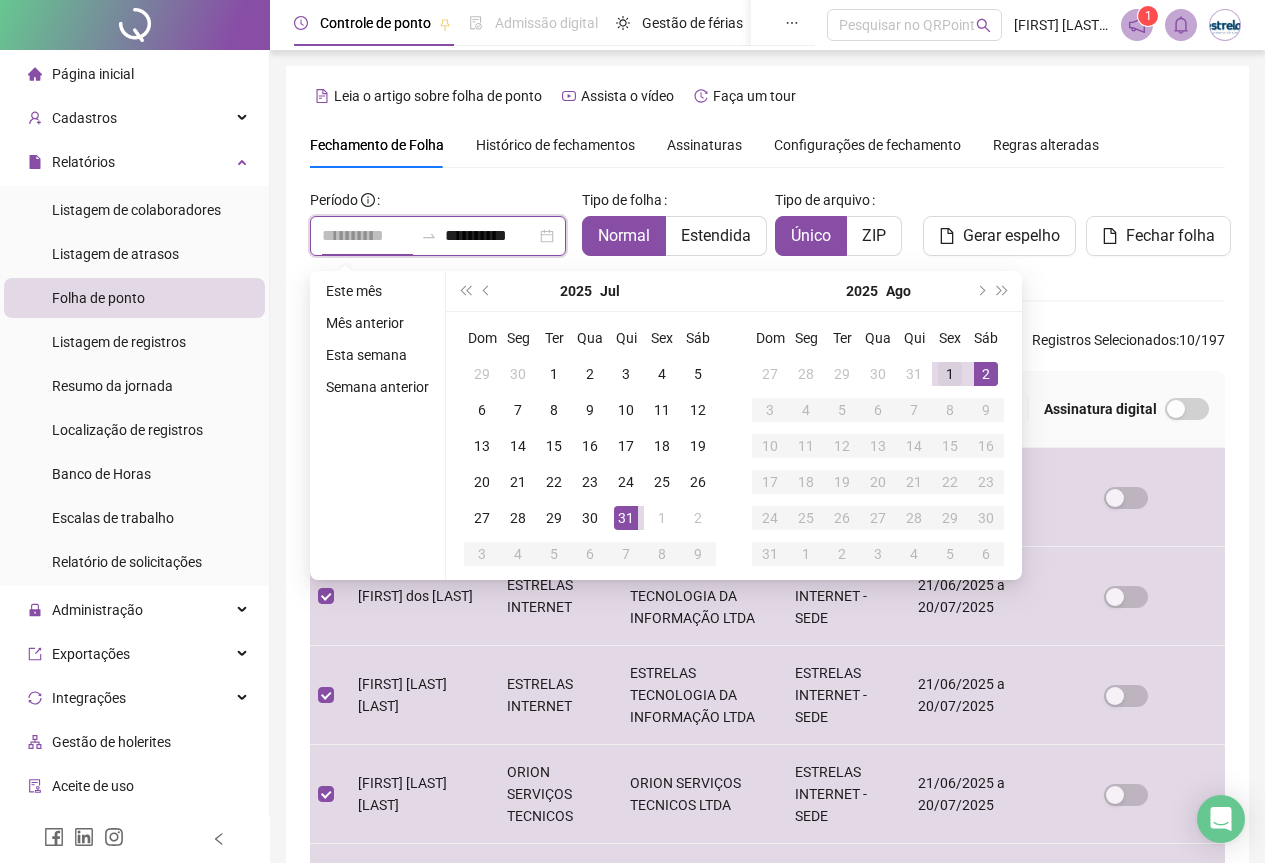 type on "**********" 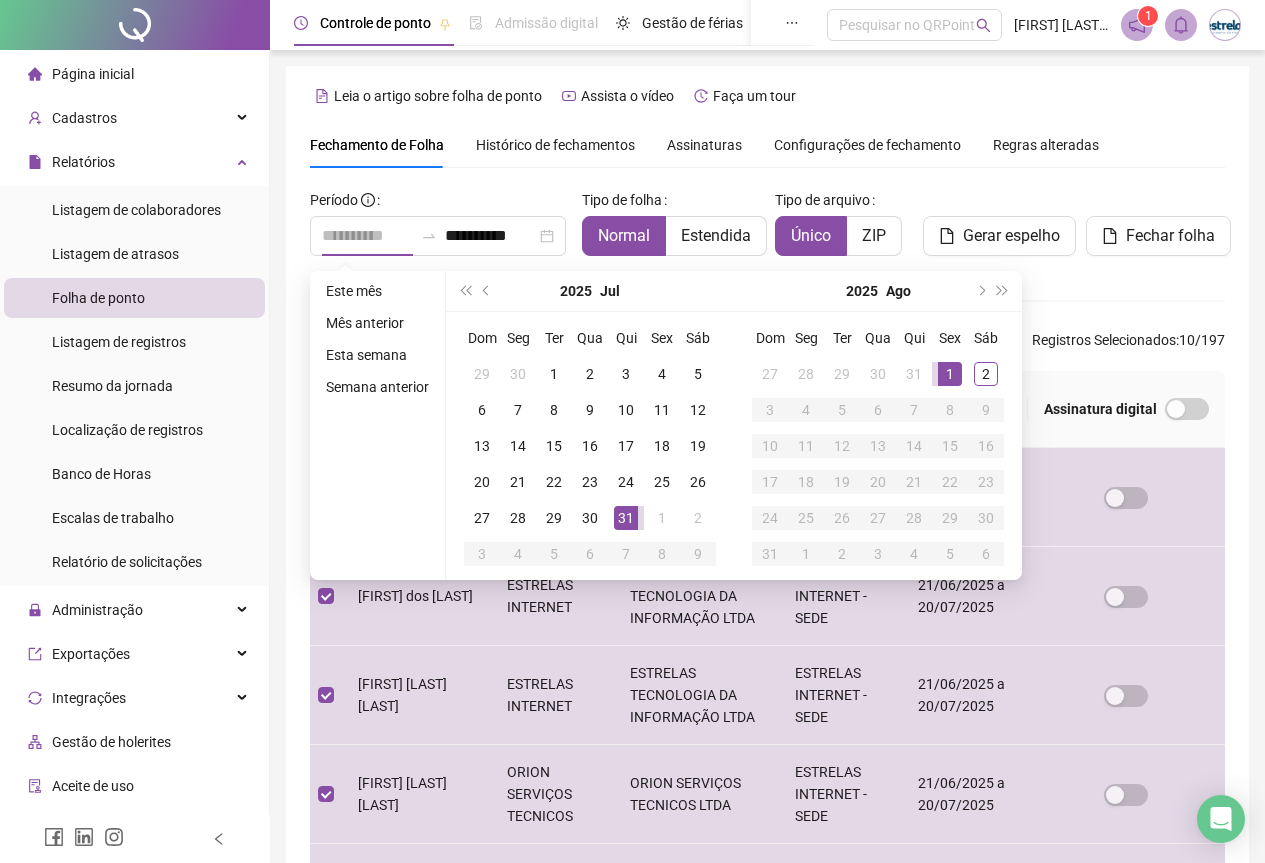 click on "1" at bounding box center (950, 374) 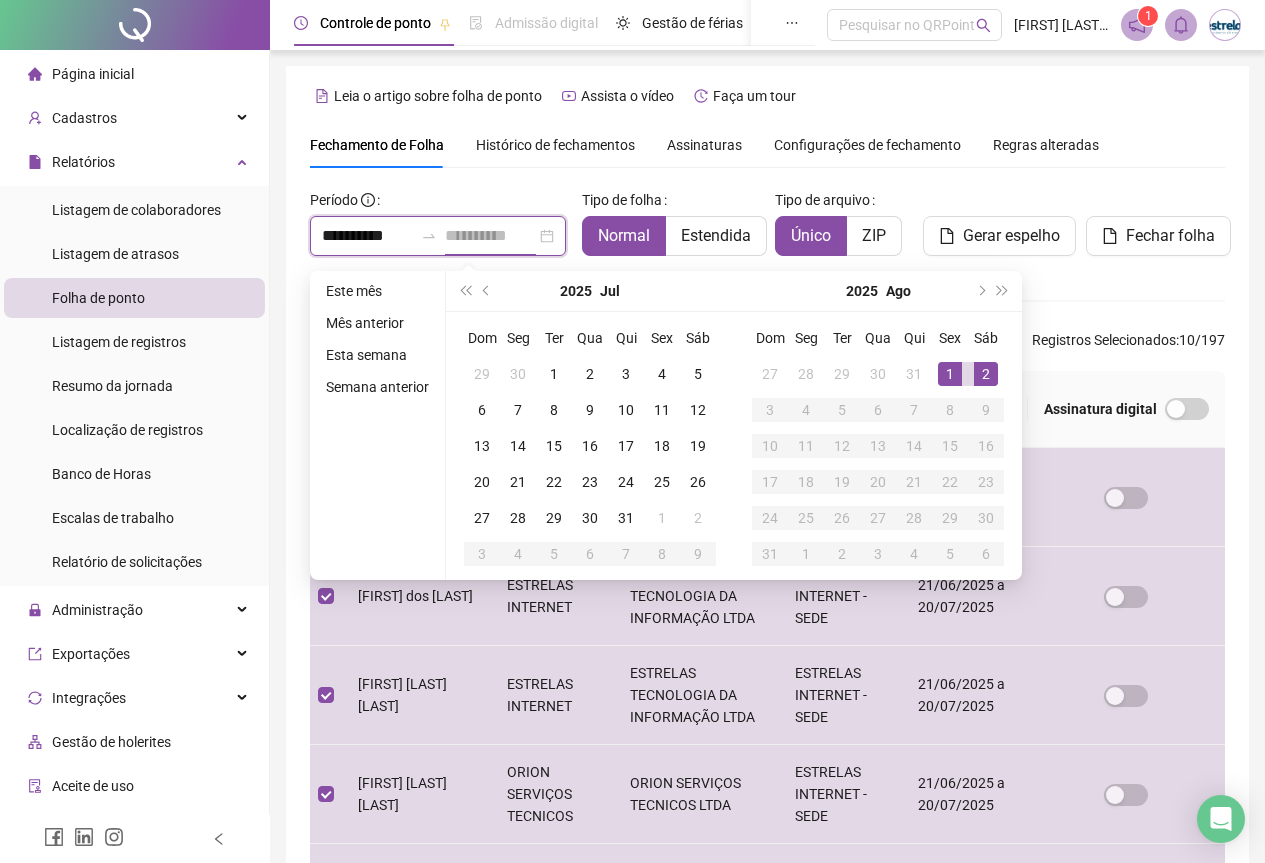 type on "**********" 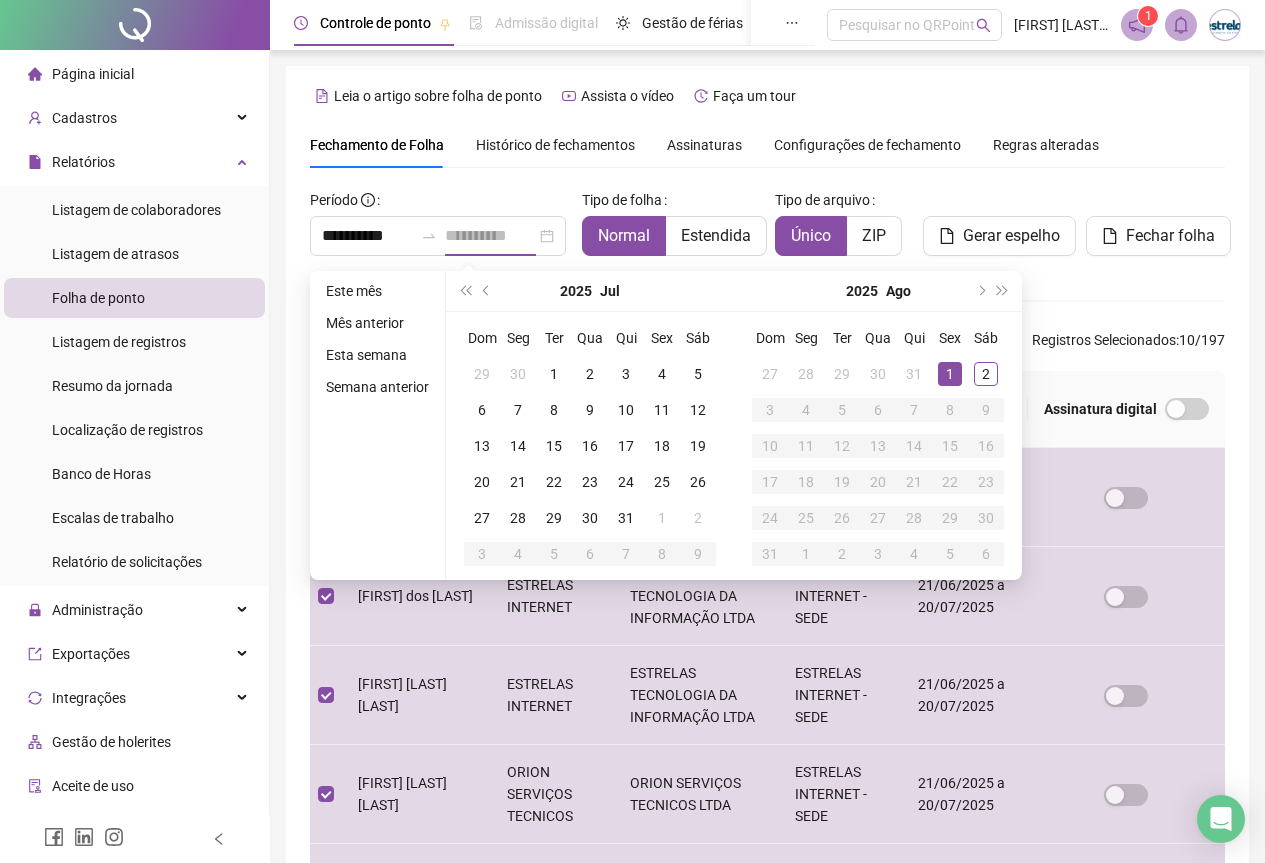click on "1" at bounding box center [950, 374] 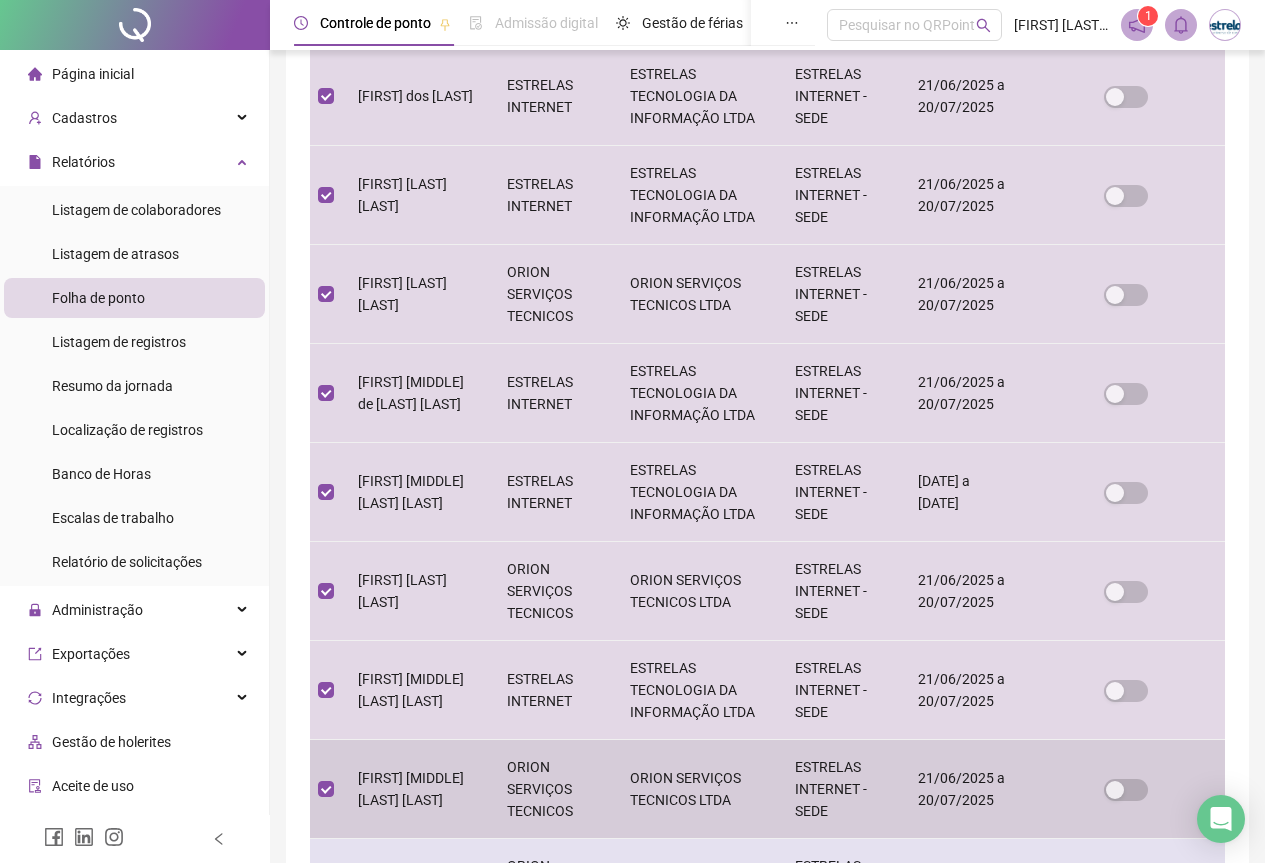 scroll, scrollTop: 749, scrollLeft: 0, axis: vertical 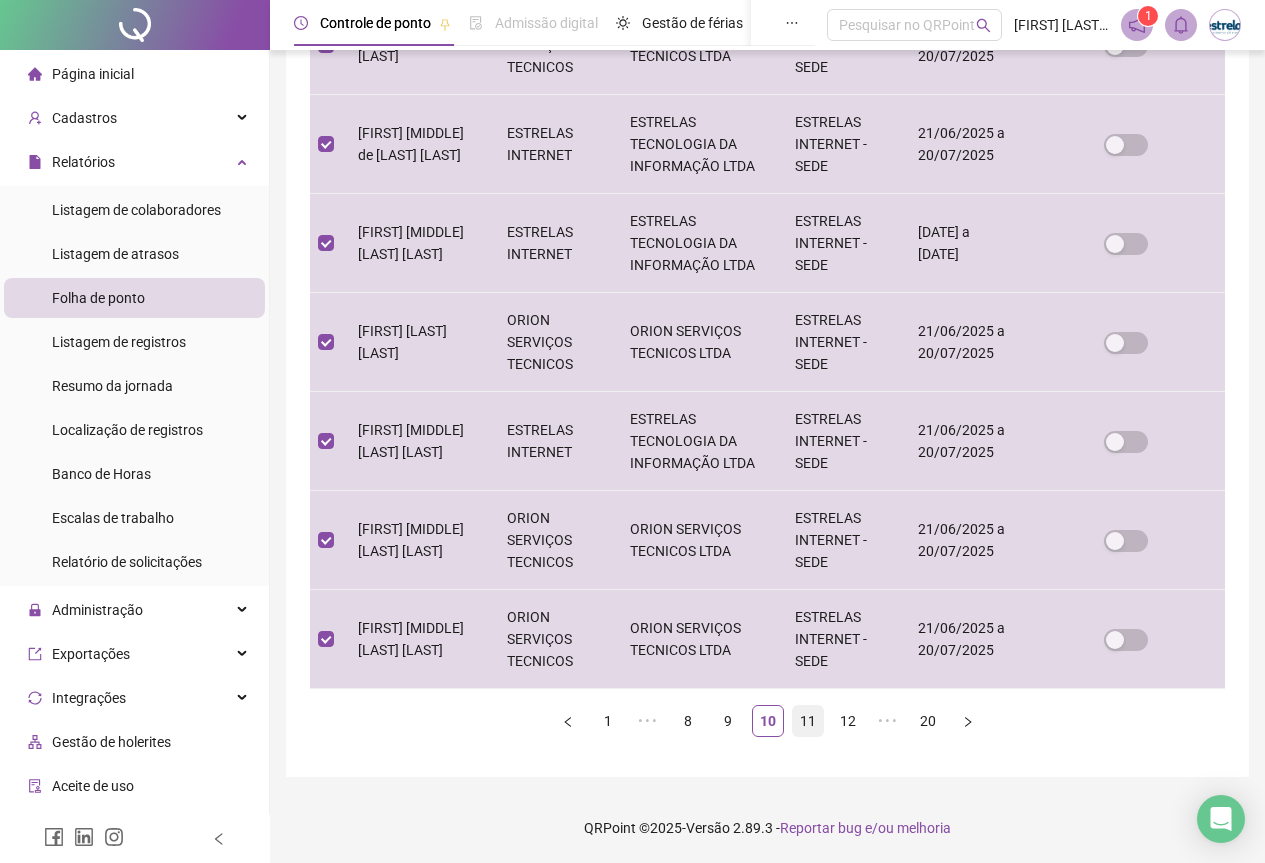 click on "11" at bounding box center (808, 721) 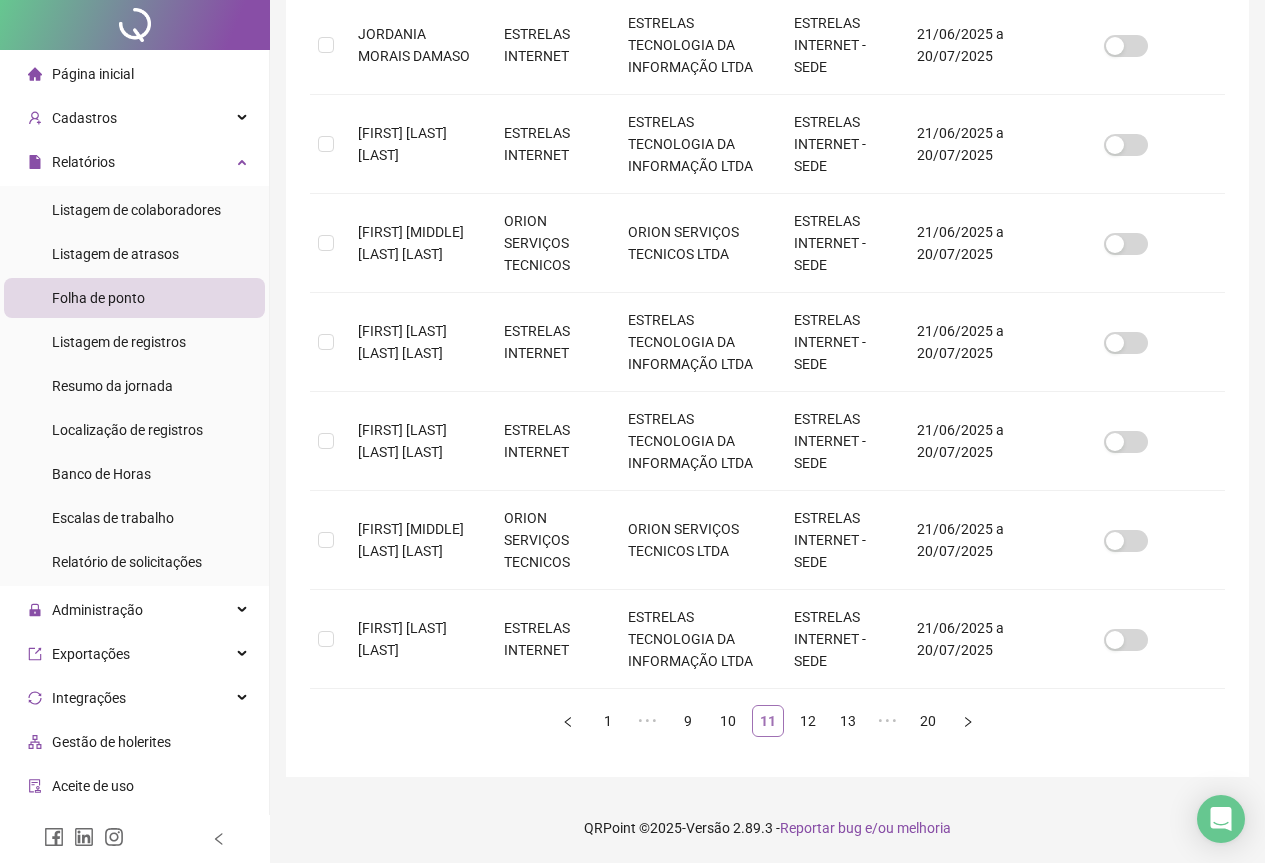 scroll, scrollTop: 0, scrollLeft: 0, axis: both 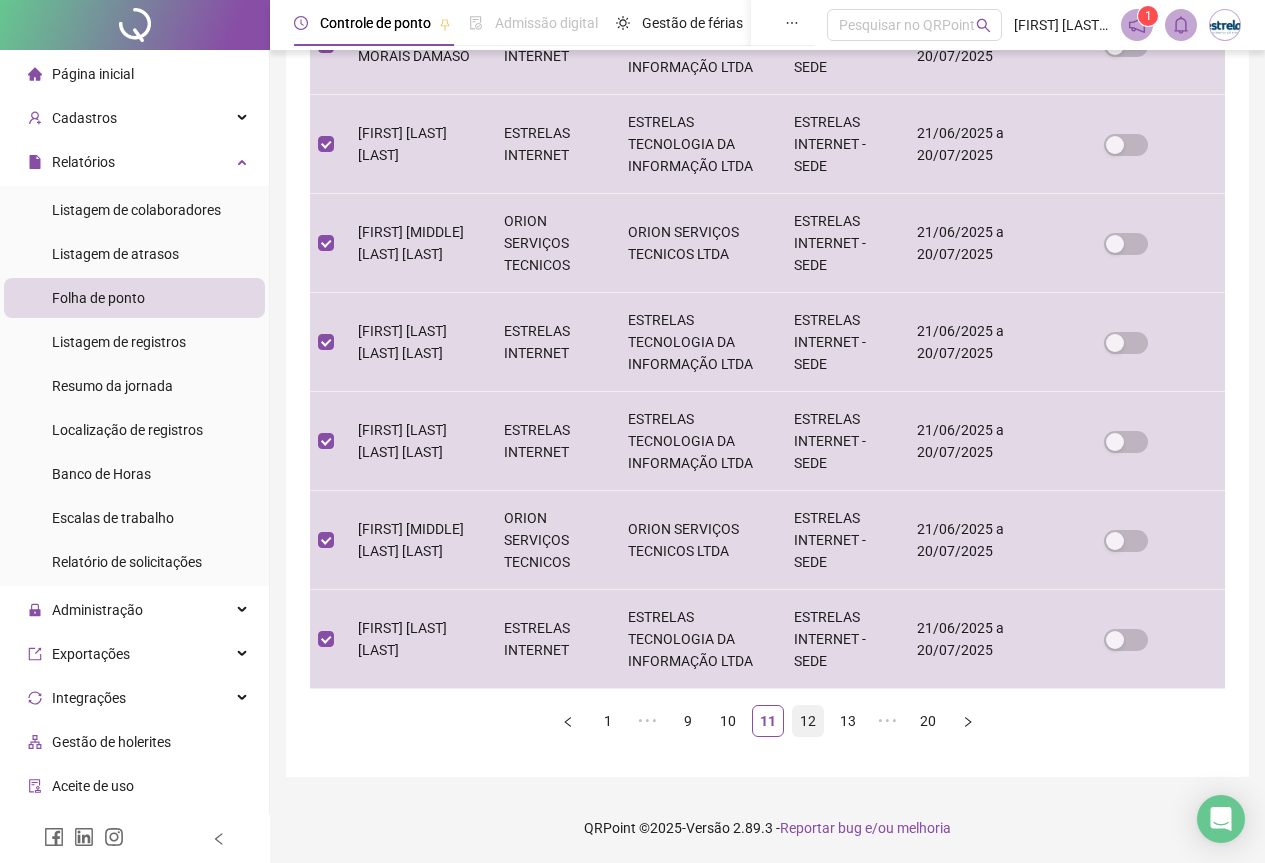 click on "12" at bounding box center (808, 721) 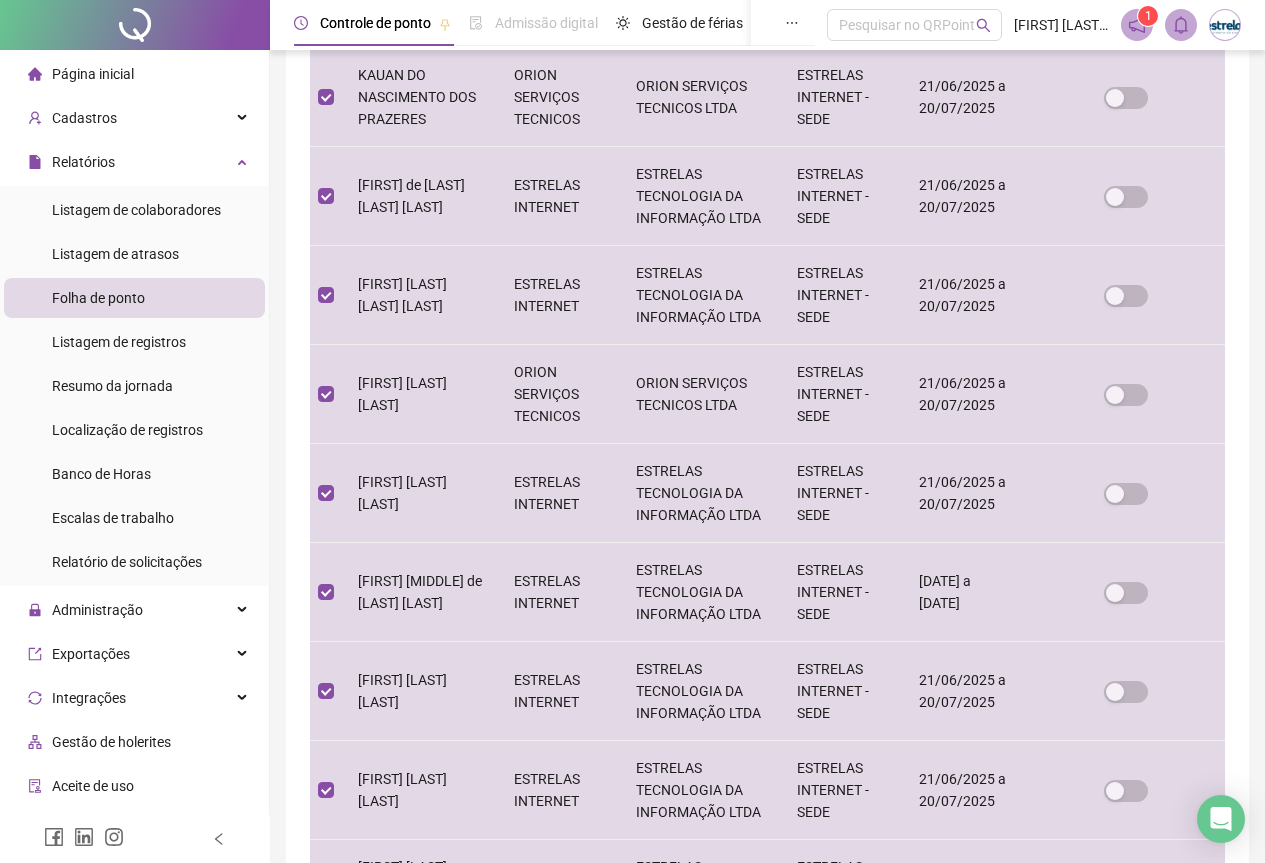 scroll, scrollTop: 700, scrollLeft: 0, axis: vertical 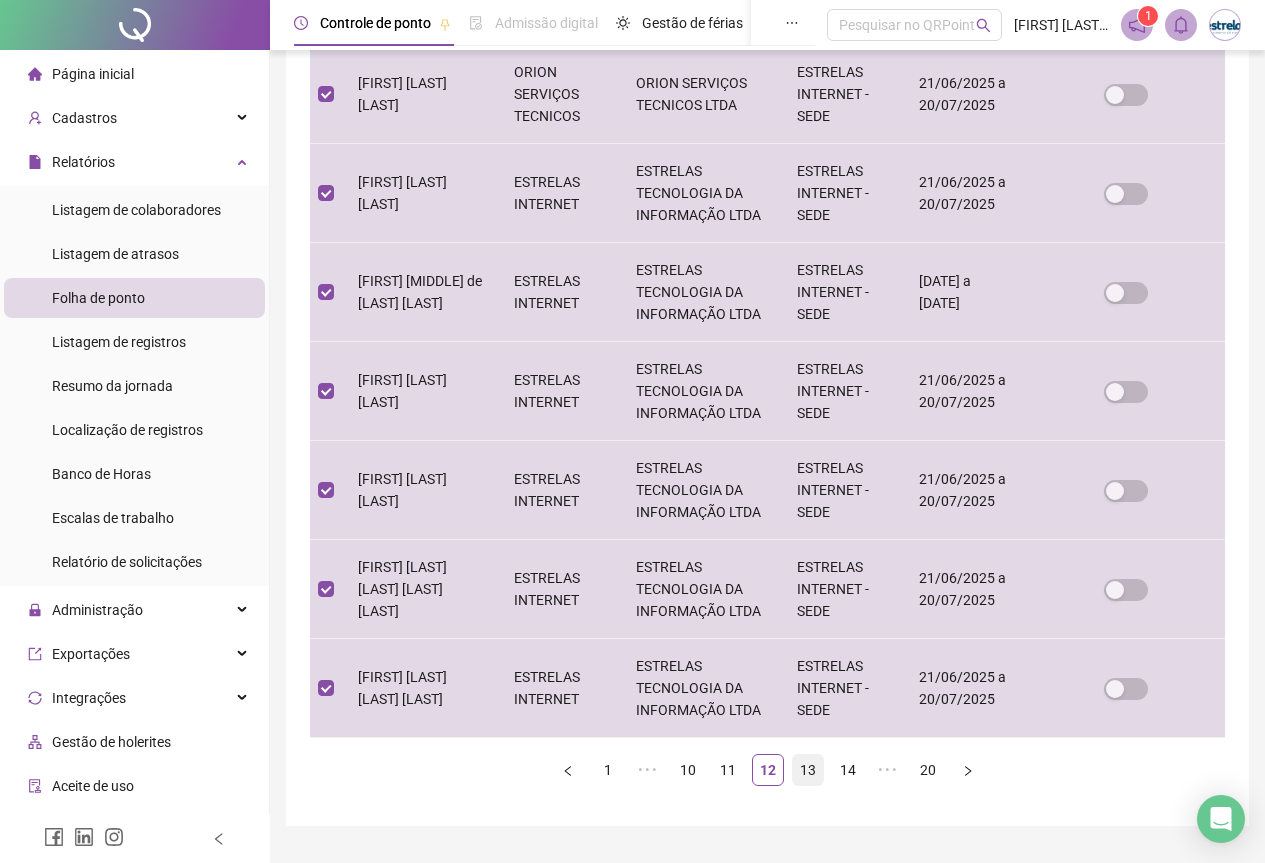 click on "13" at bounding box center [808, 770] 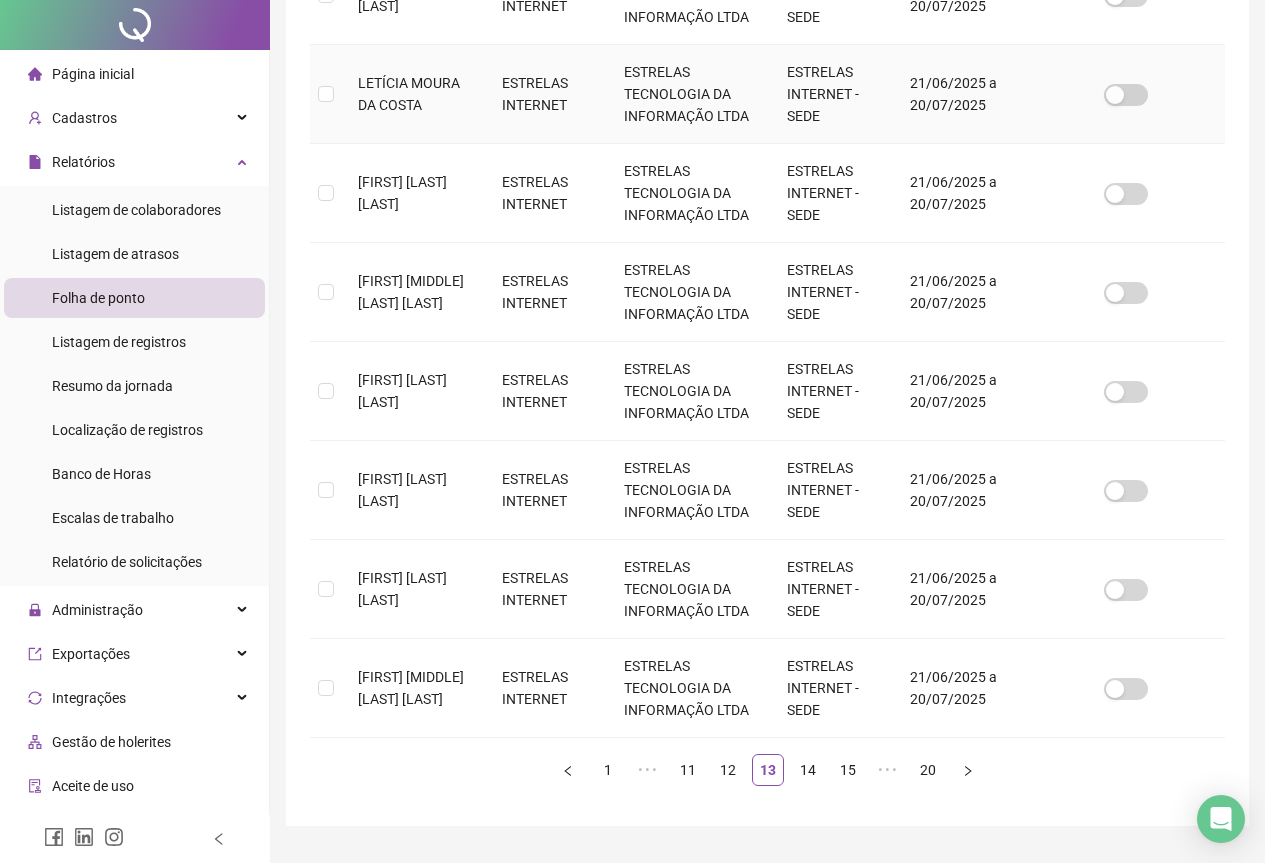 scroll, scrollTop: 0, scrollLeft: 0, axis: both 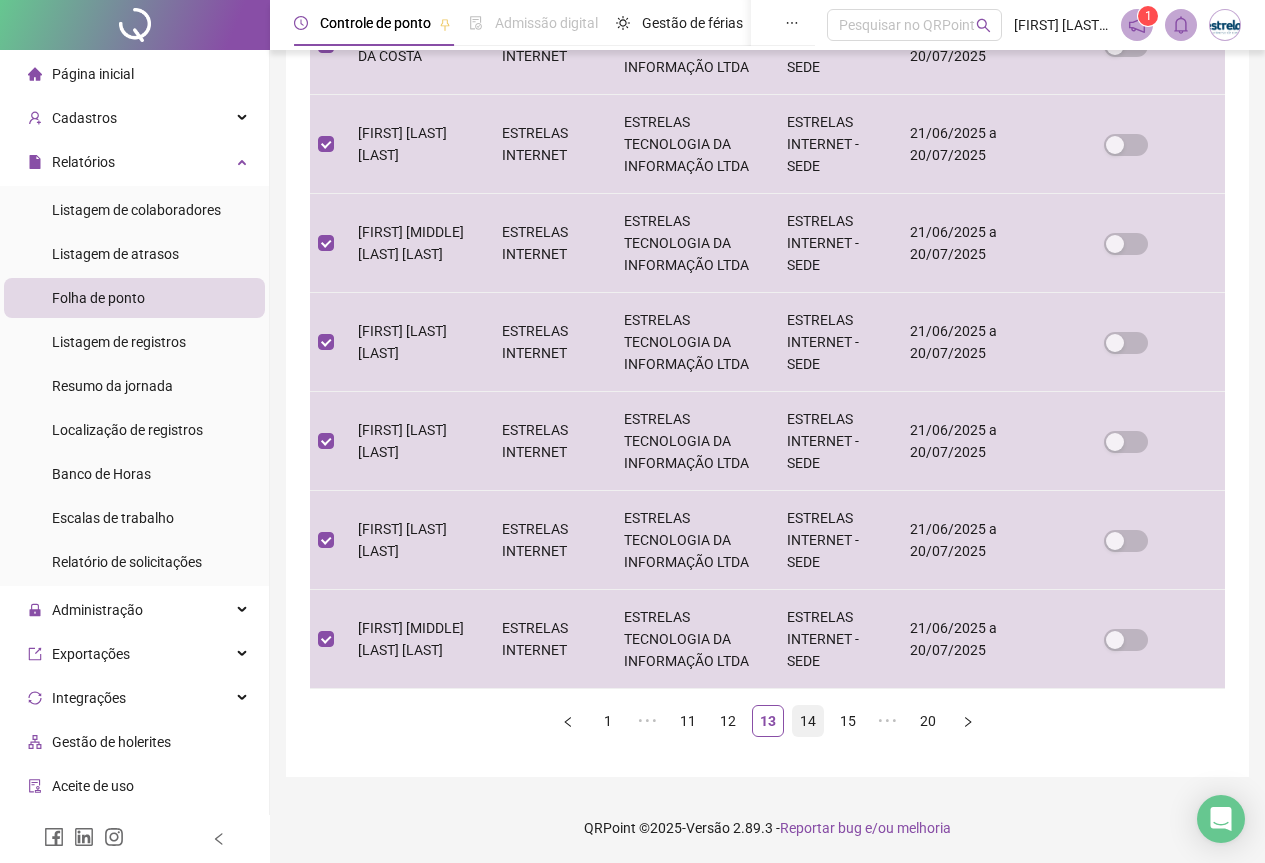 click on "14" at bounding box center [808, 721] 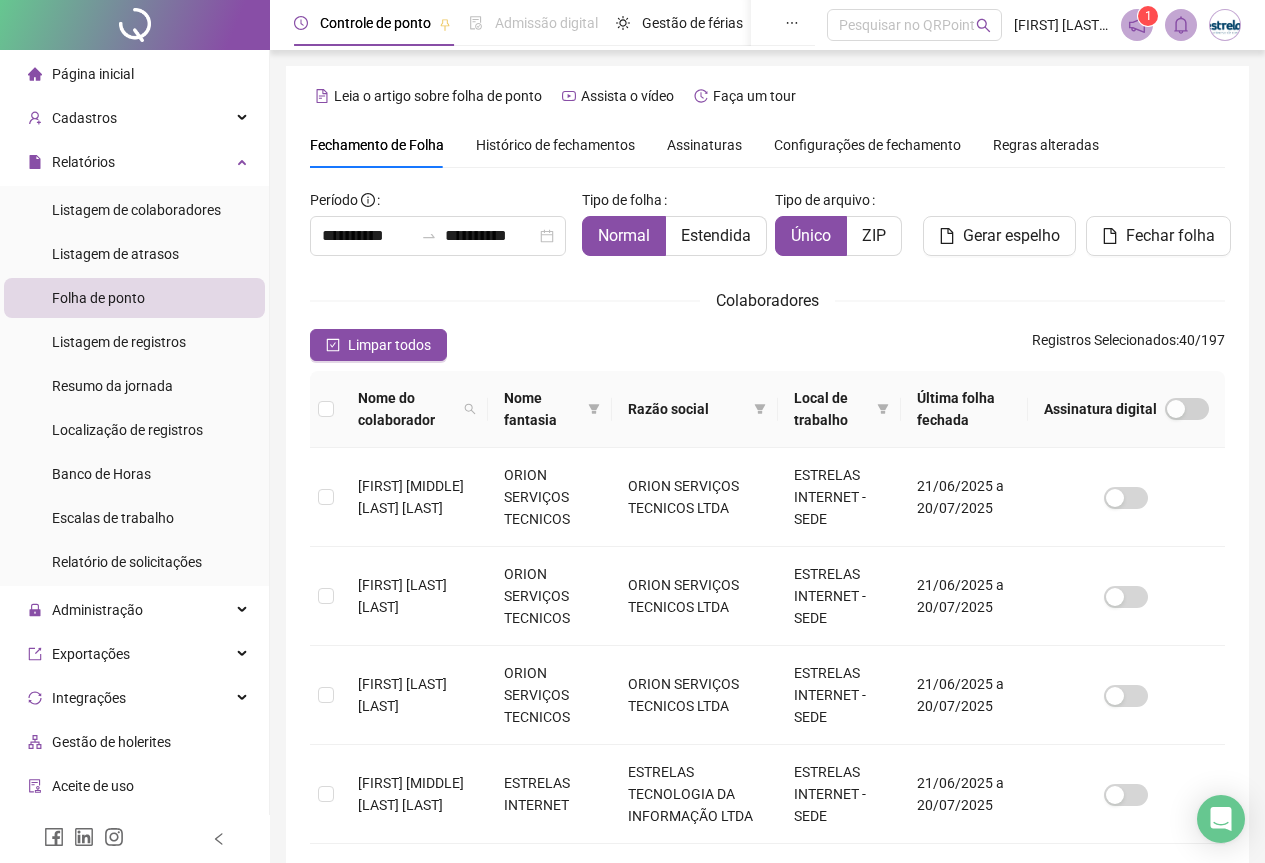 click at bounding box center [326, 409] 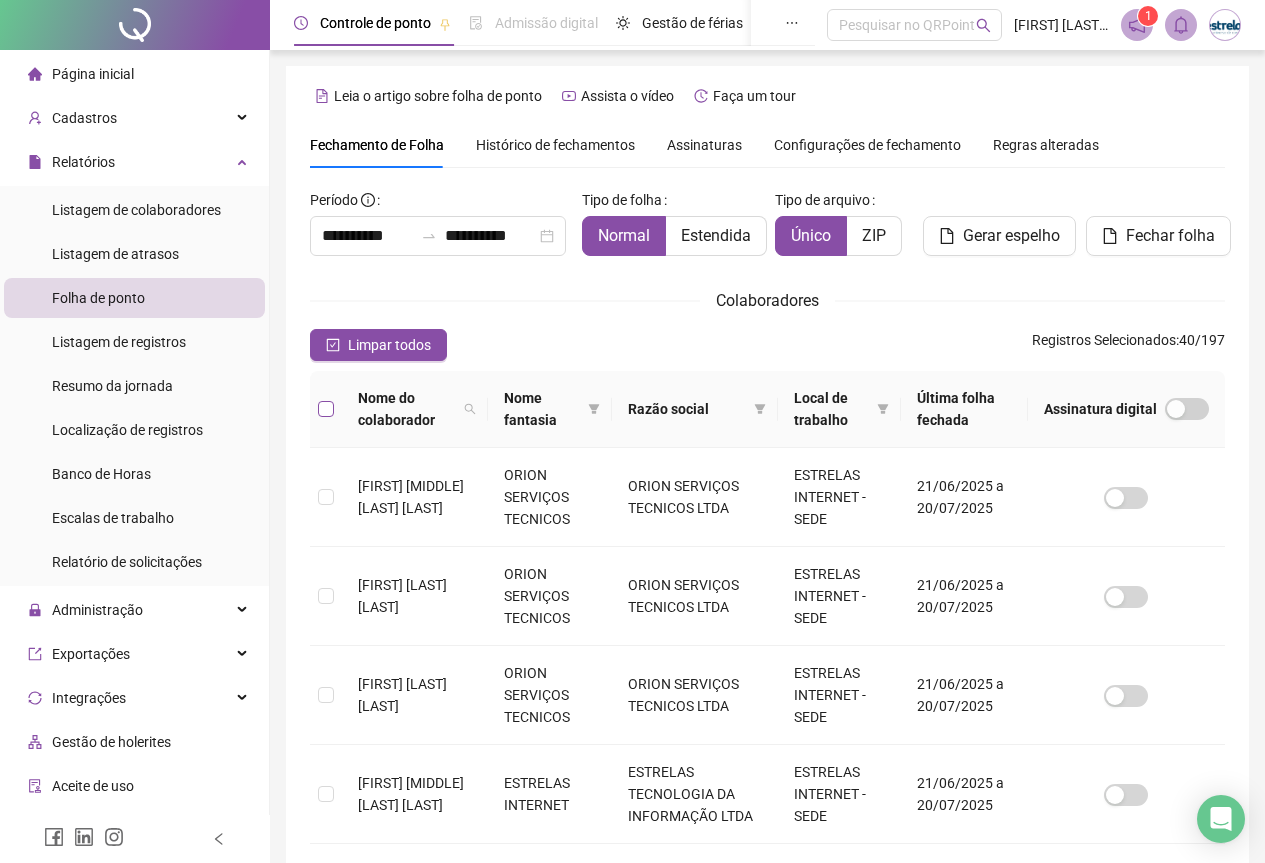 click at bounding box center [326, 409] 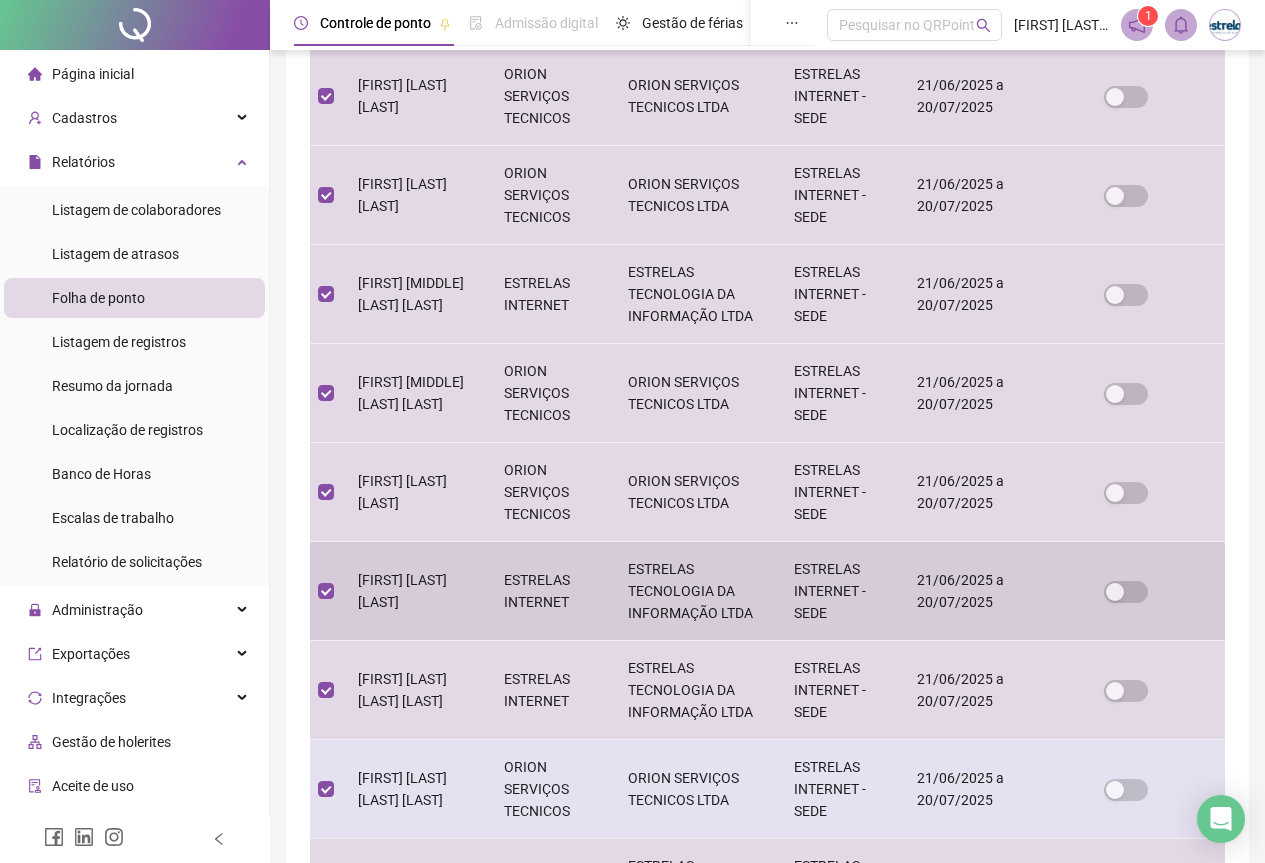 scroll, scrollTop: 749, scrollLeft: 0, axis: vertical 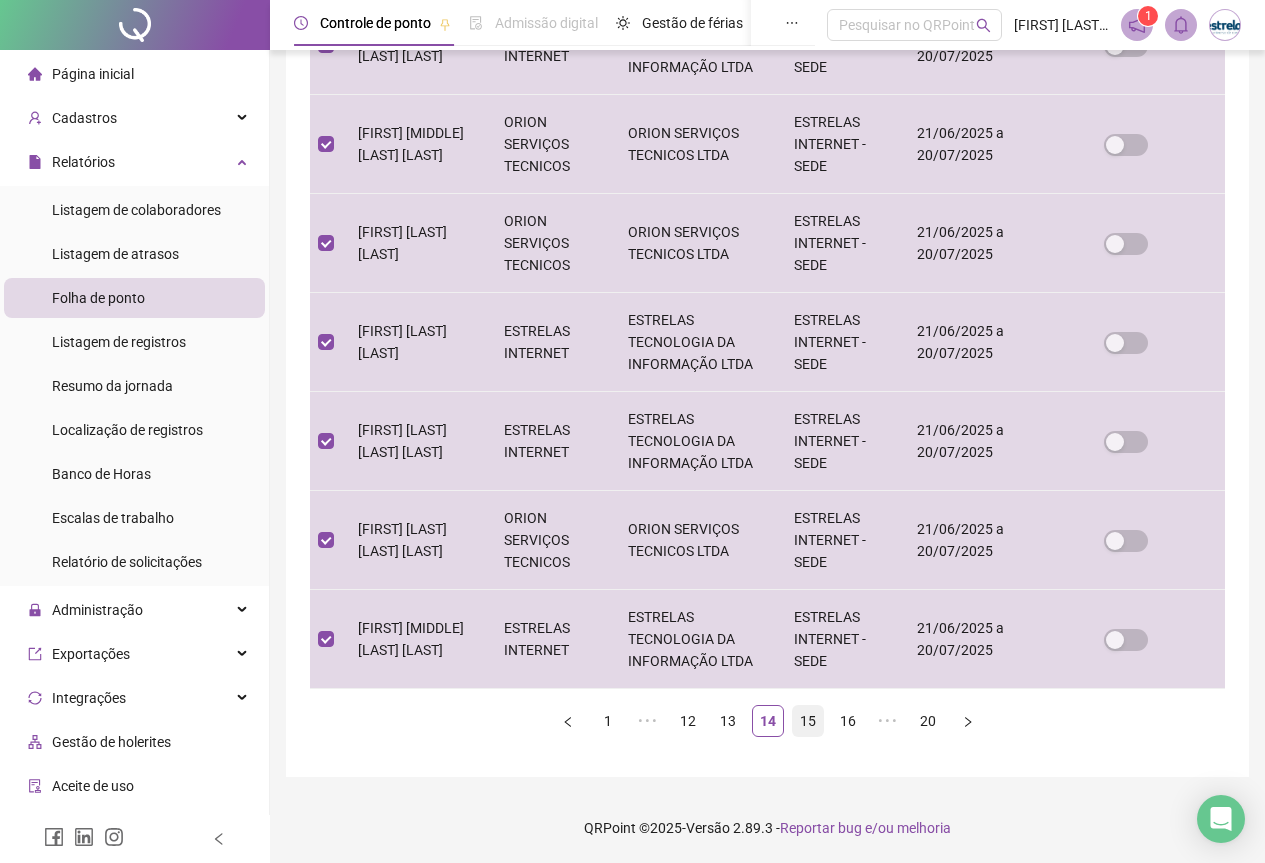 click on "15" at bounding box center [808, 721] 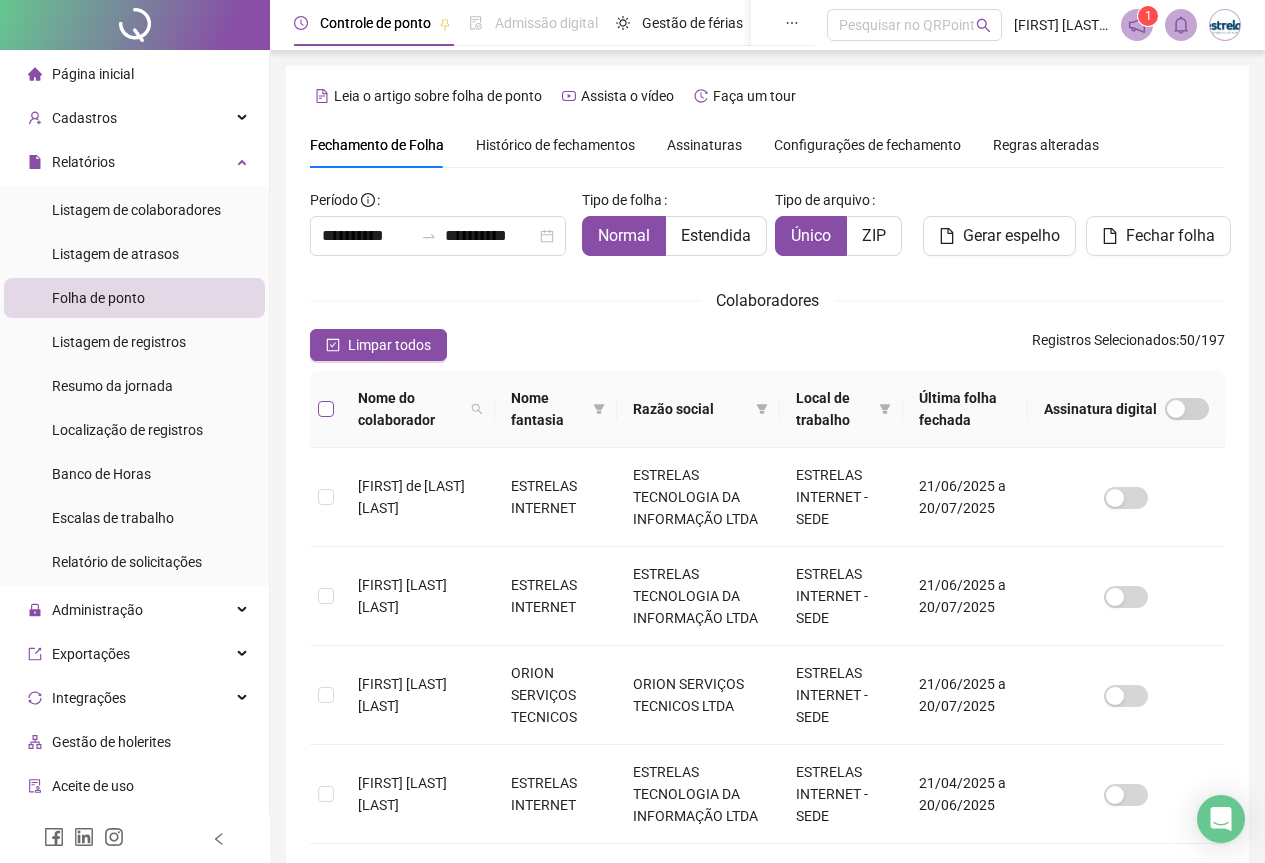 click at bounding box center (326, 409) 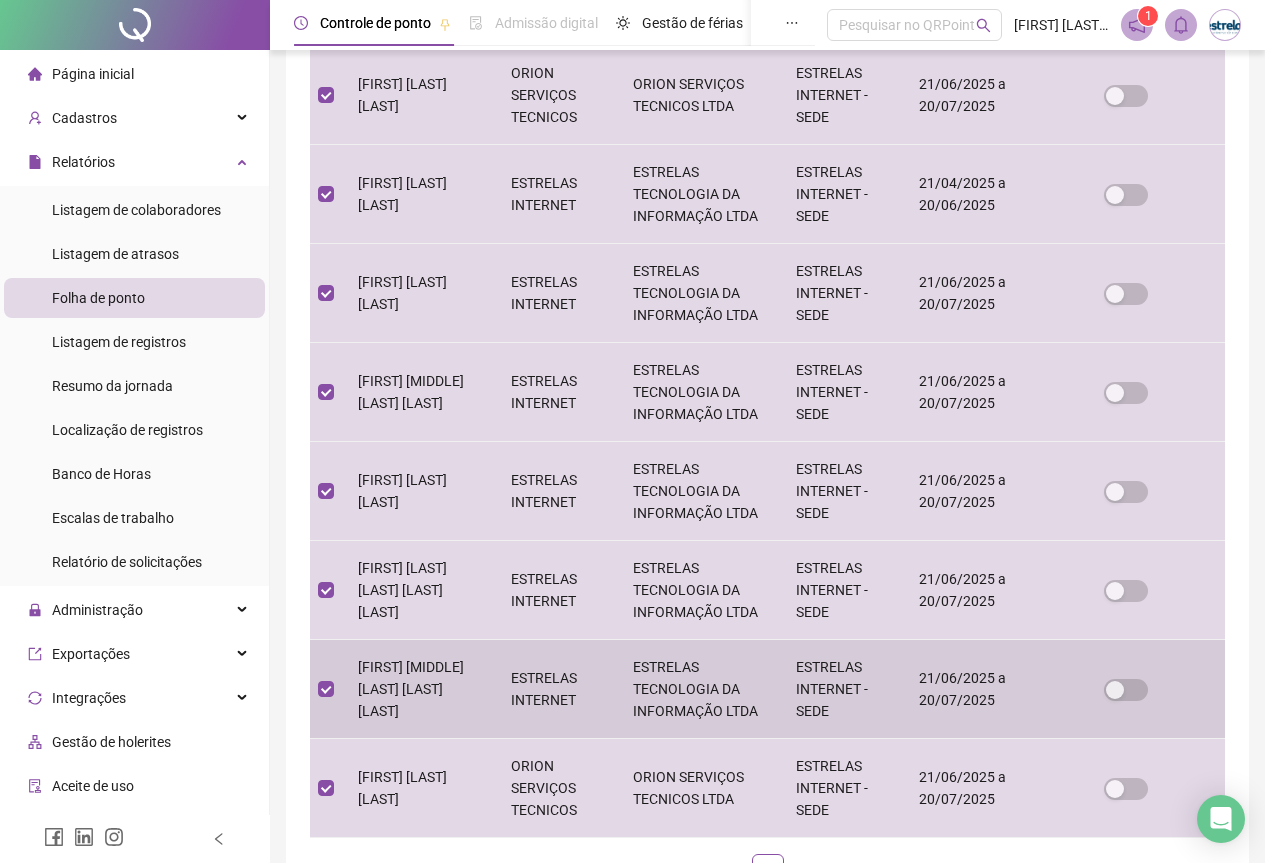 scroll, scrollTop: 749, scrollLeft: 0, axis: vertical 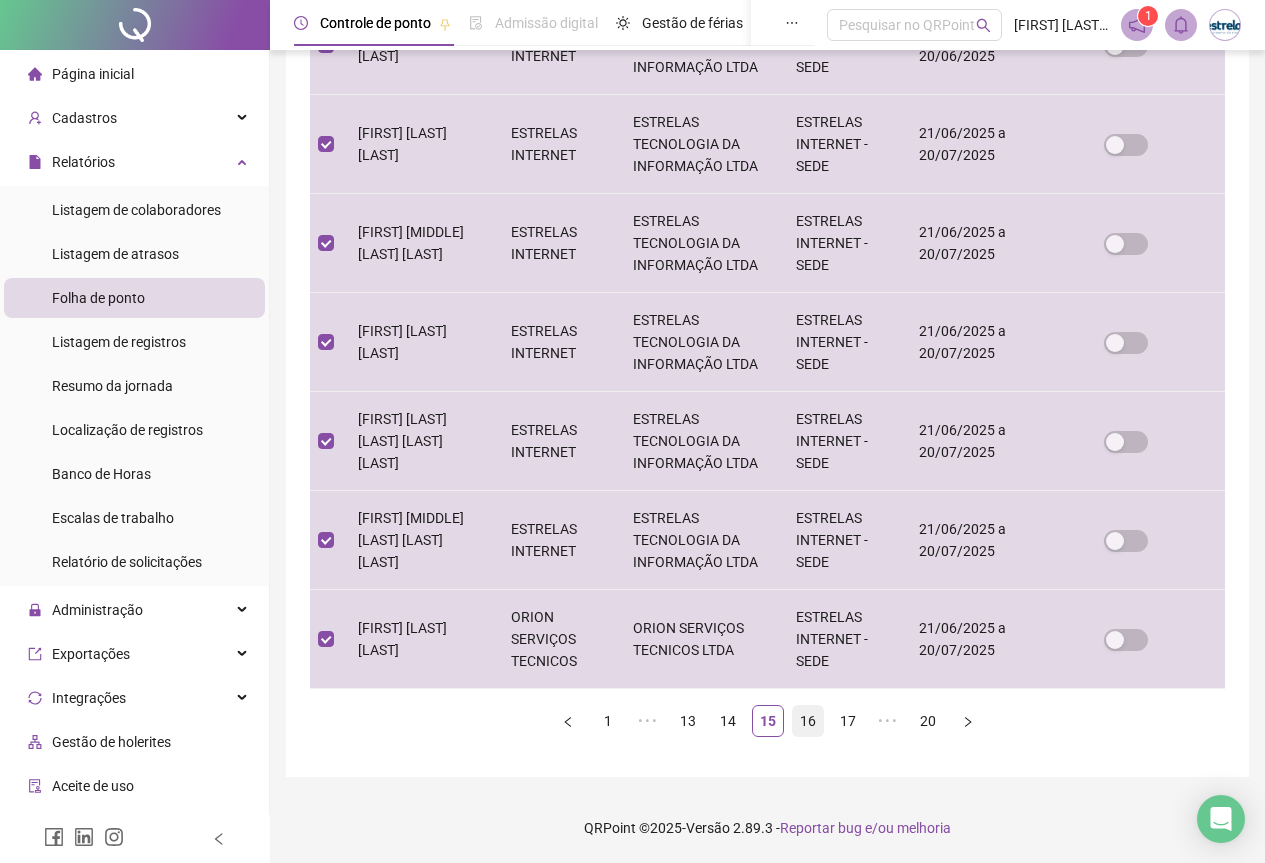 click on "16" at bounding box center [808, 721] 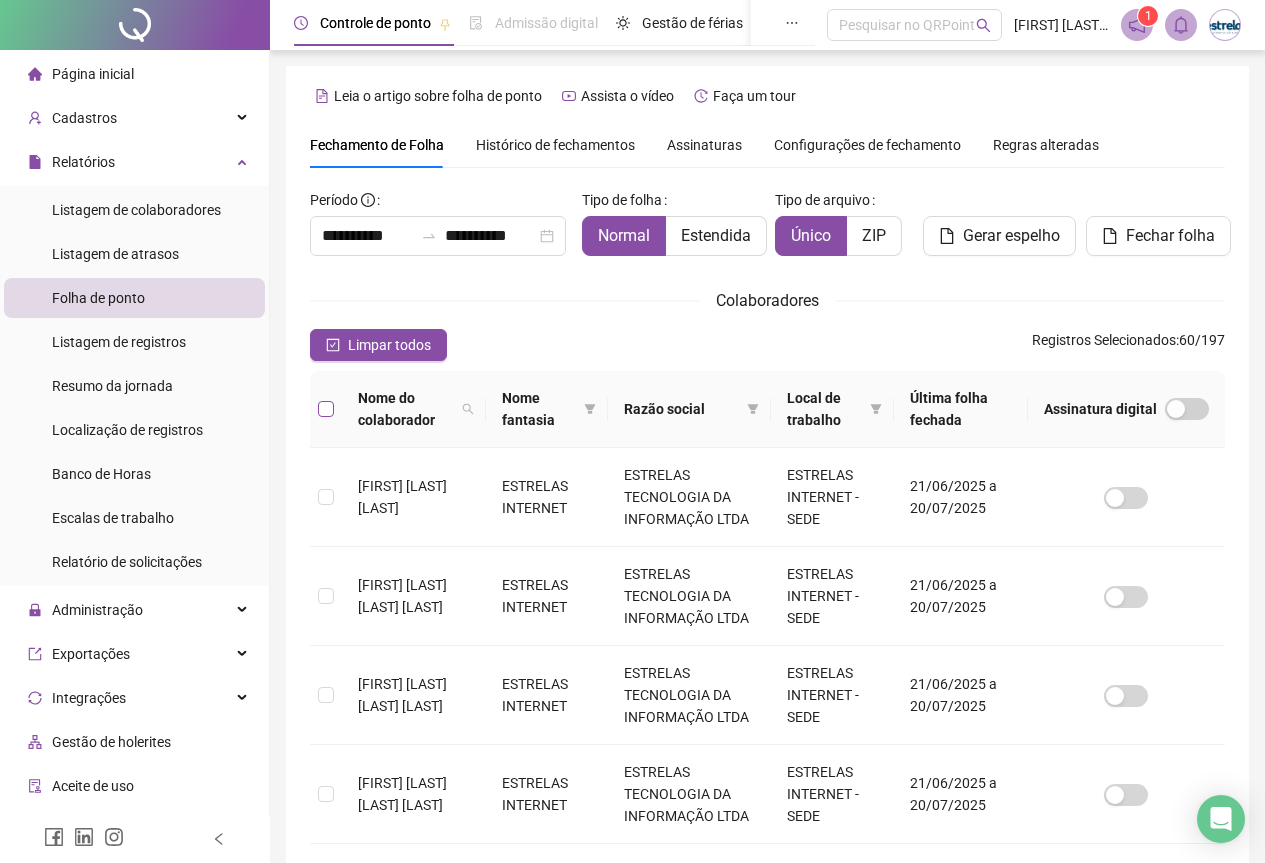 click at bounding box center (326, 409) 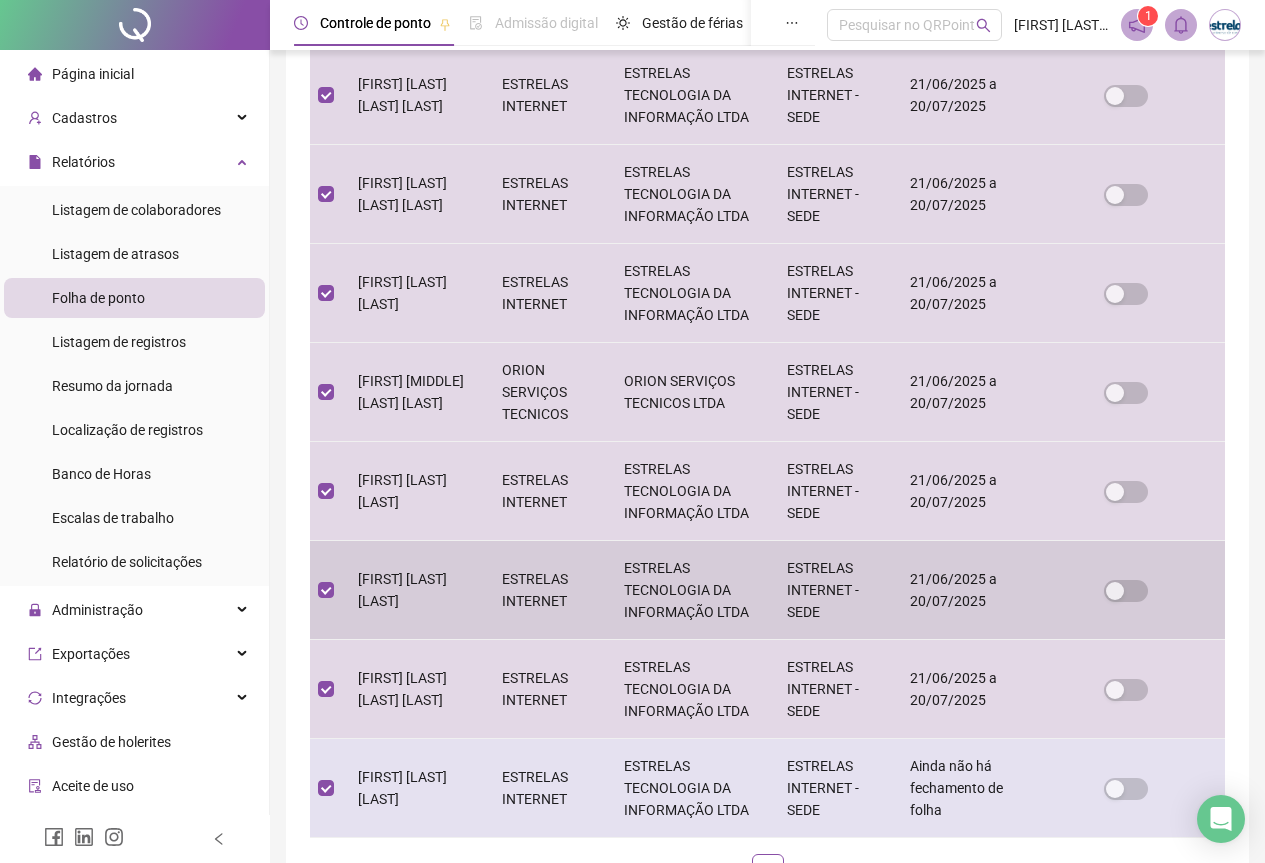 scroll, scrollTop: 749, scrollLeft: 0, axis: vertical 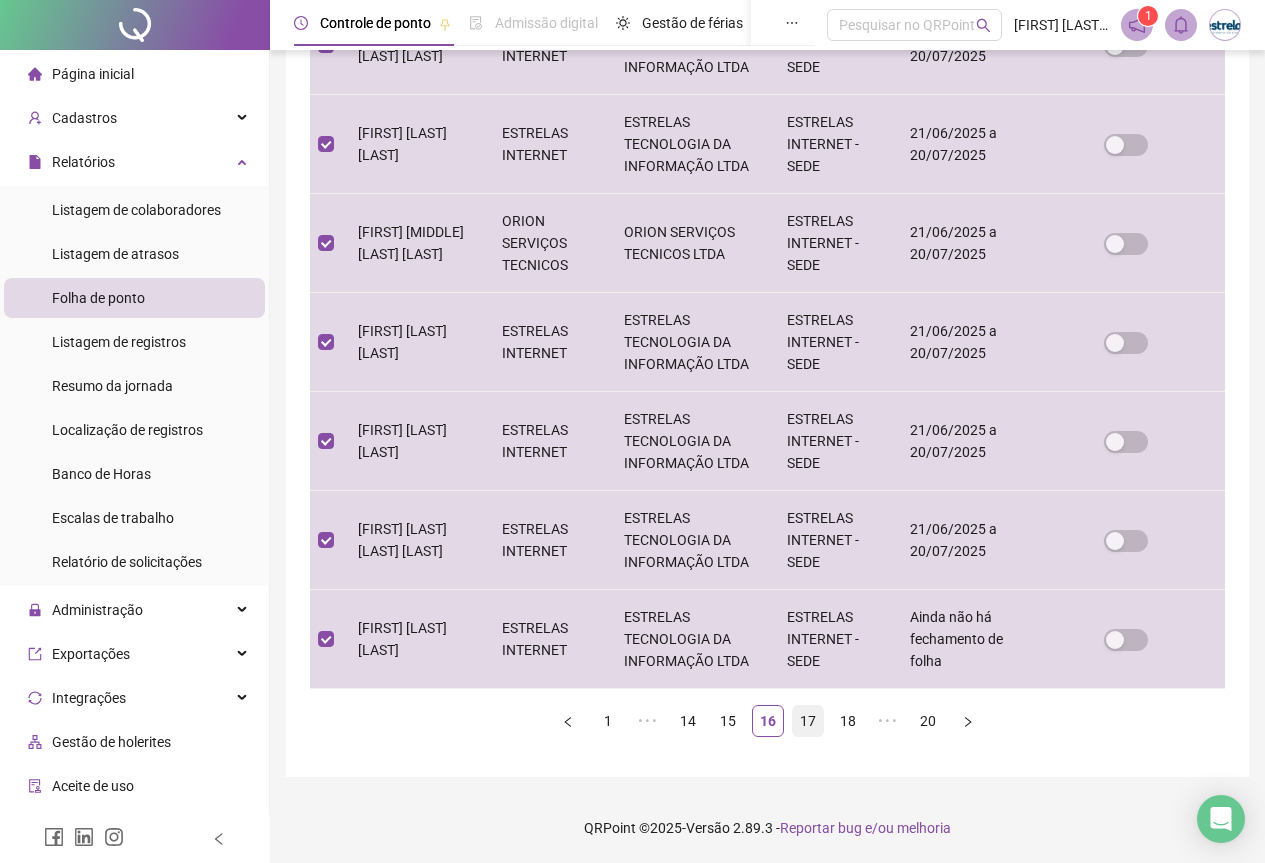 click on "17" at bounding box center [808, 721] 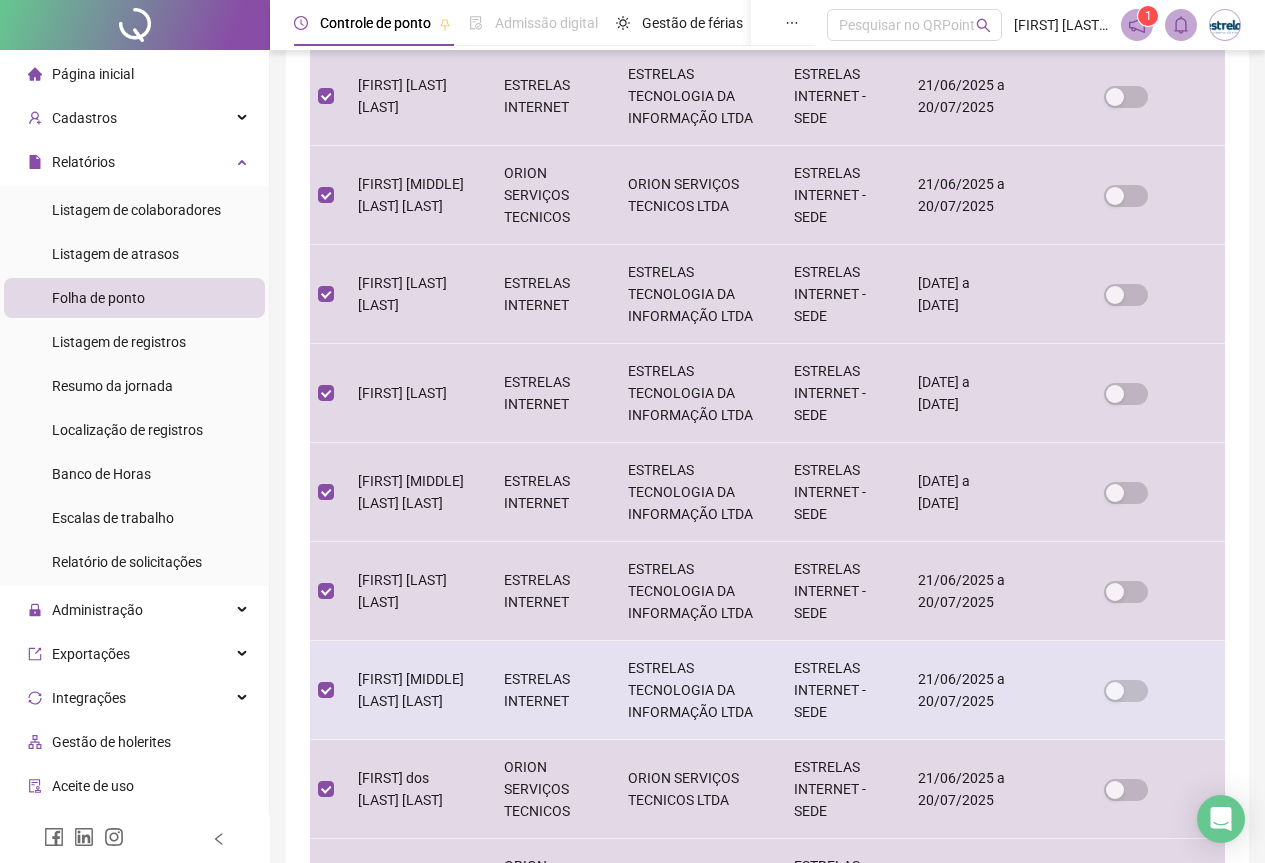 scroll 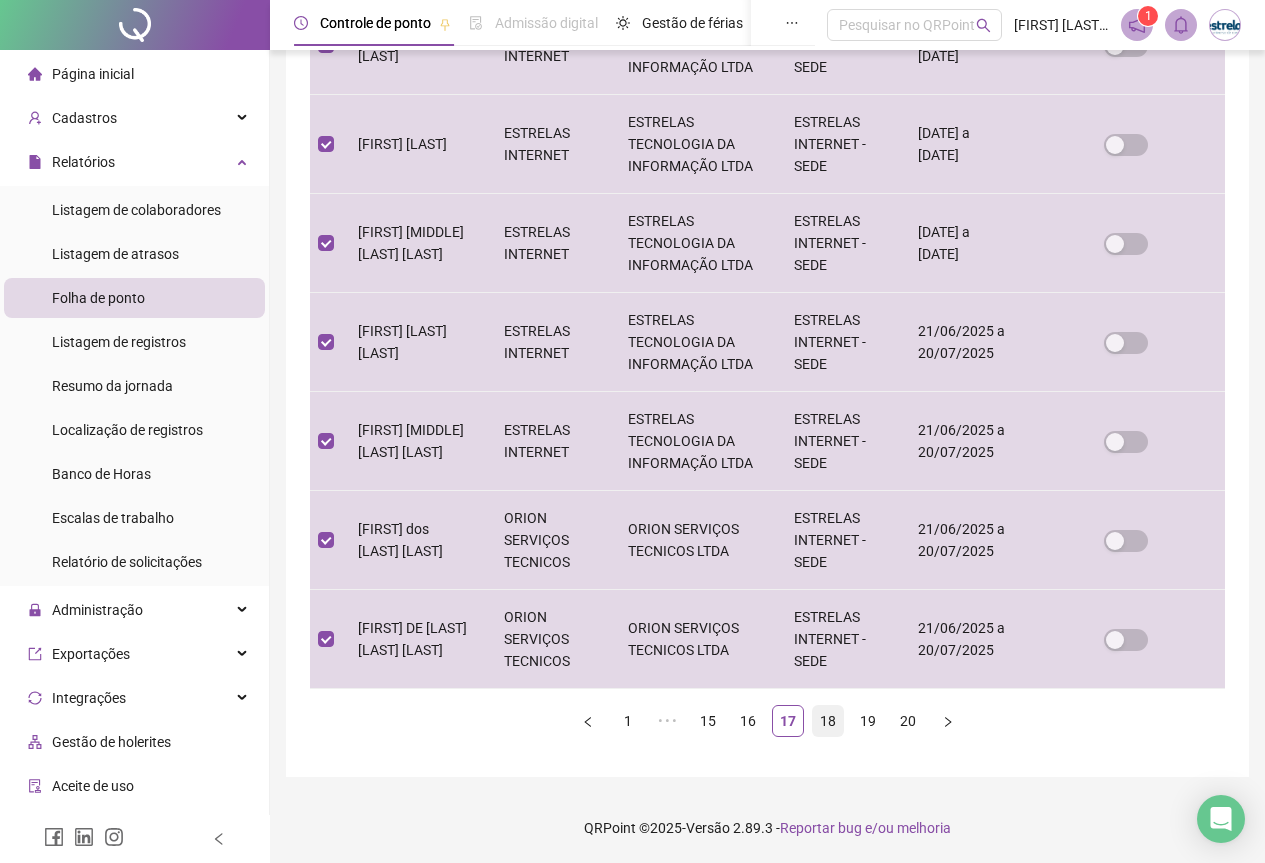 click on "18" at bounding box center (828, 721) 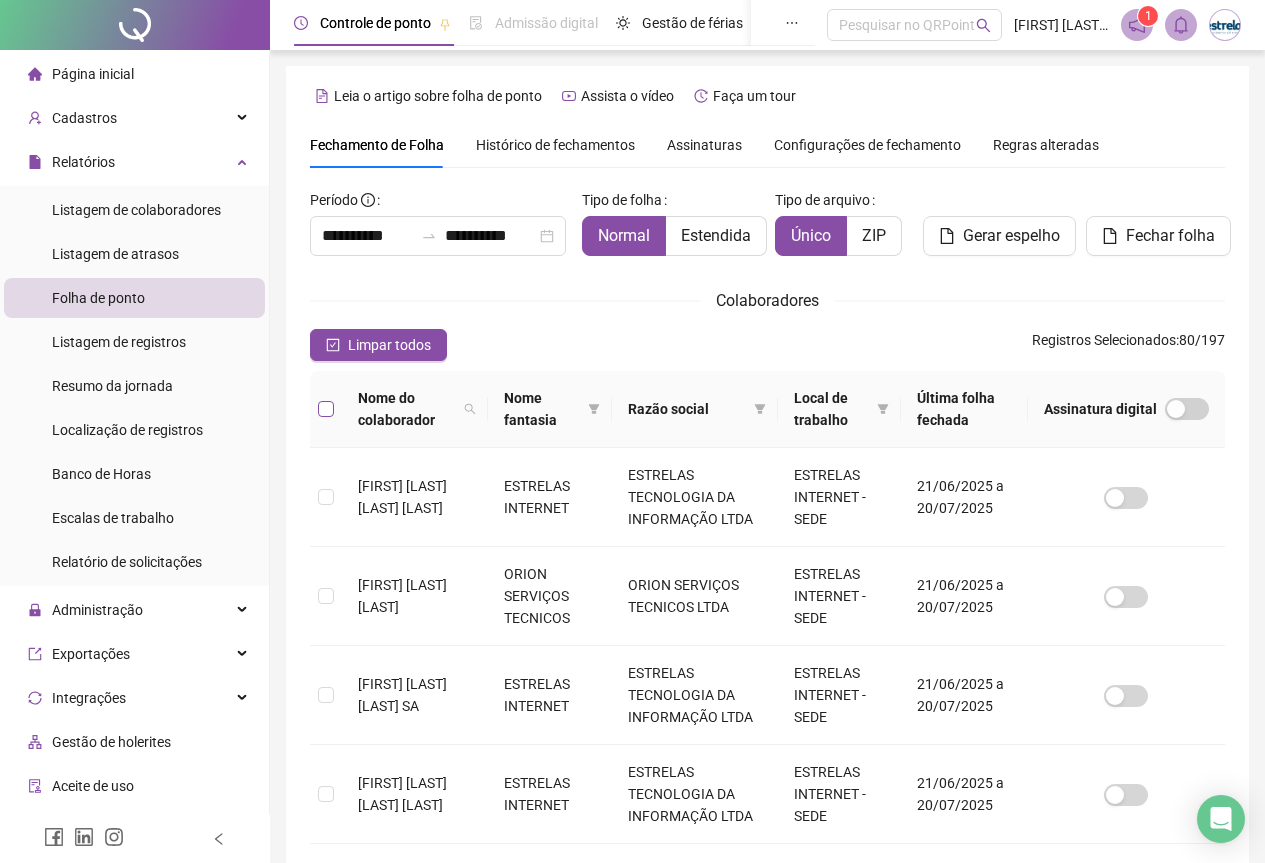 click at bounding box center (326, 409) 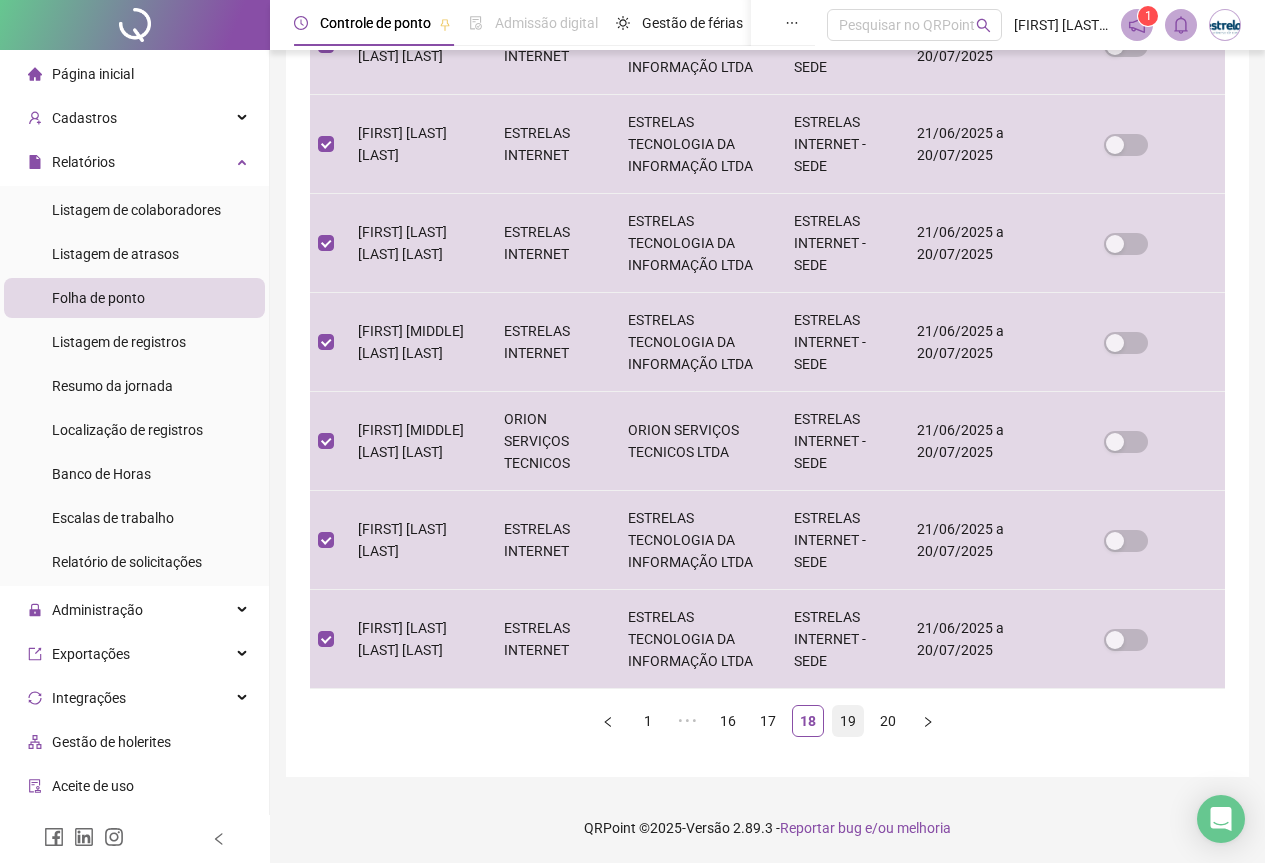 click on "19" at bounding box center (848, 721) 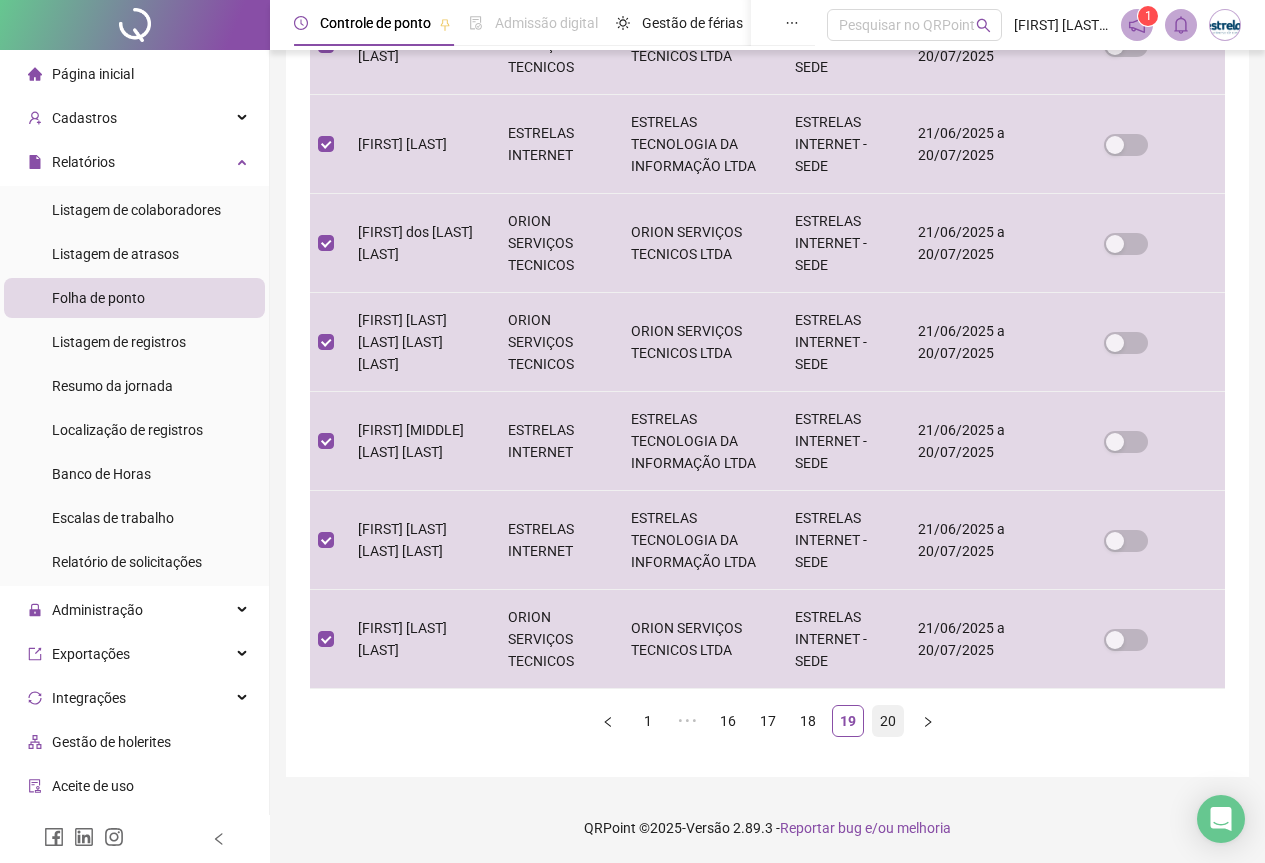 click on "20" at bounding box center (888, 721) 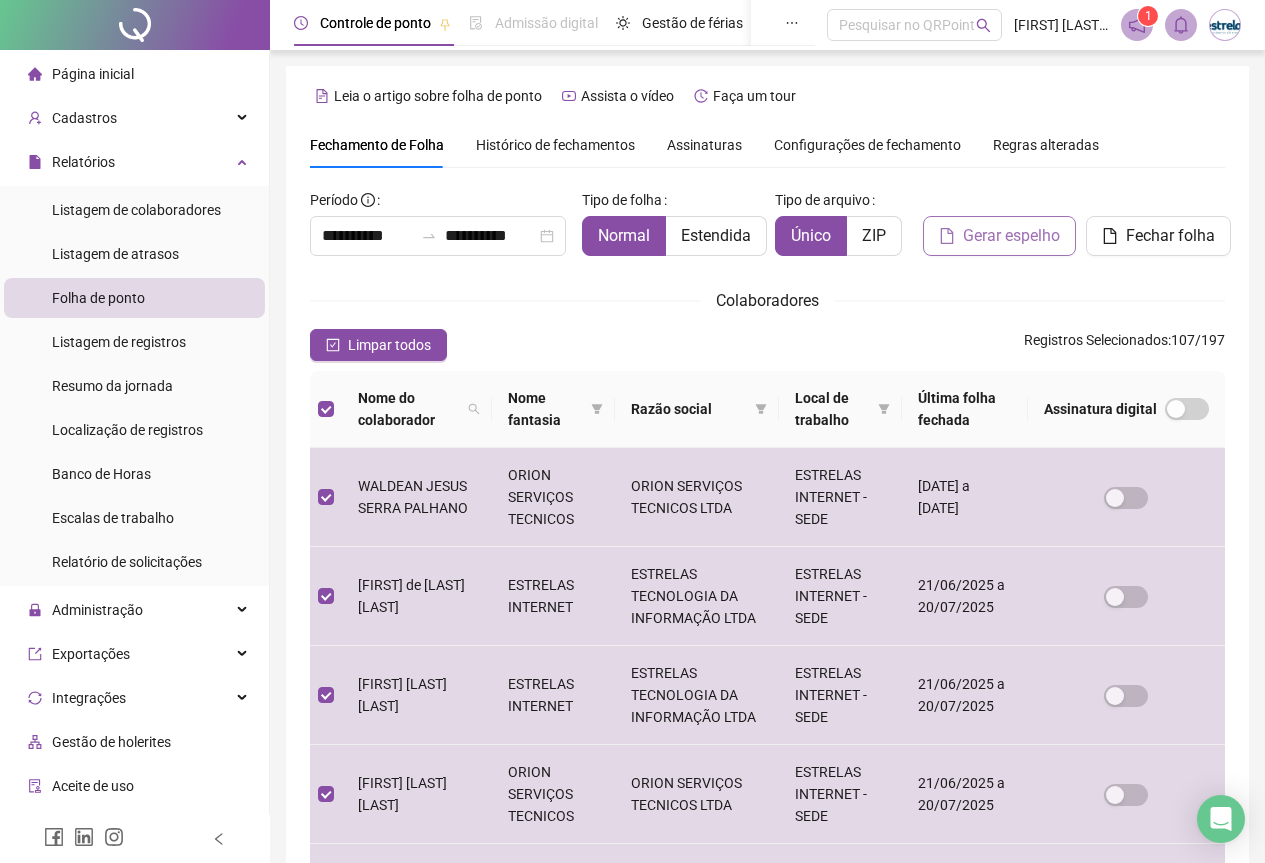 click on "Gerar espelho" at bounding box center [1011, 236] 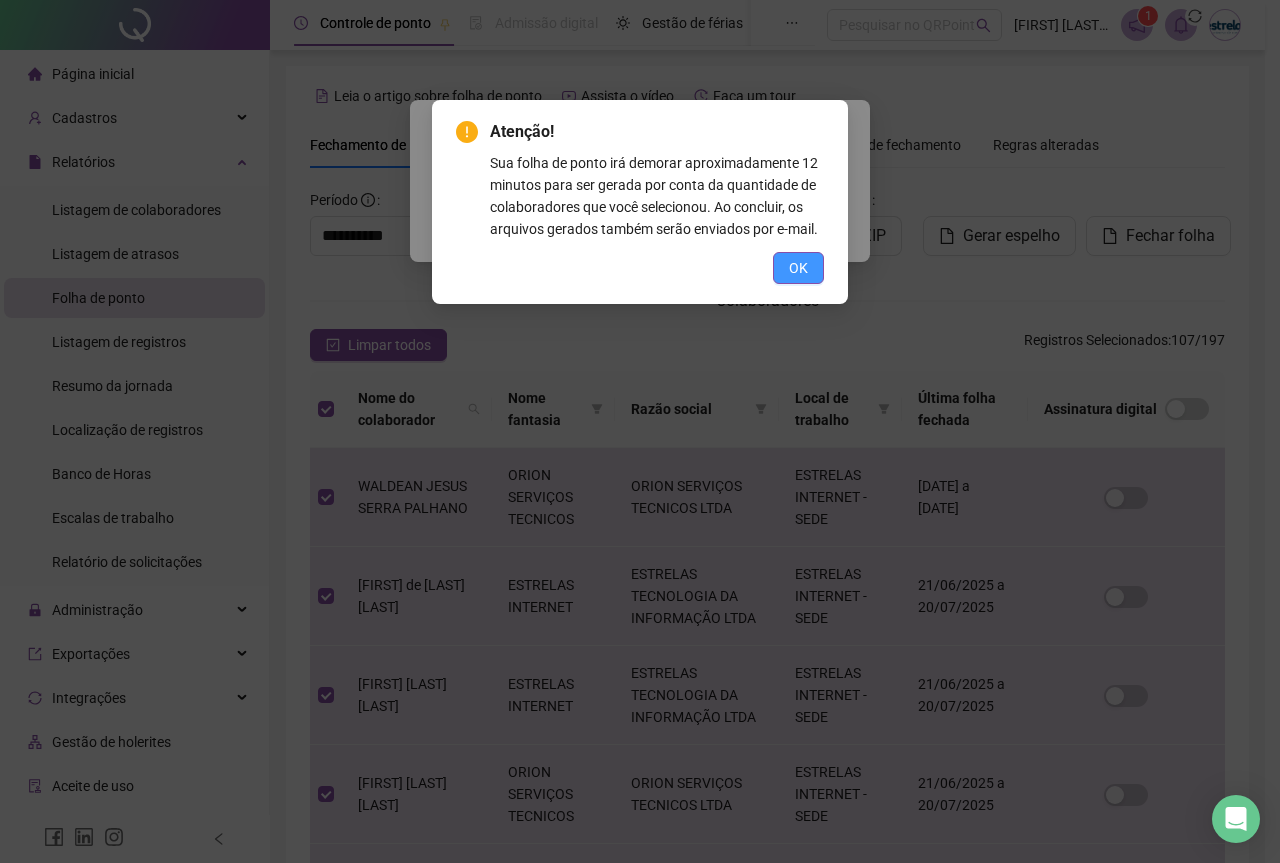 click on "OK" at bounding box center (798, 268) 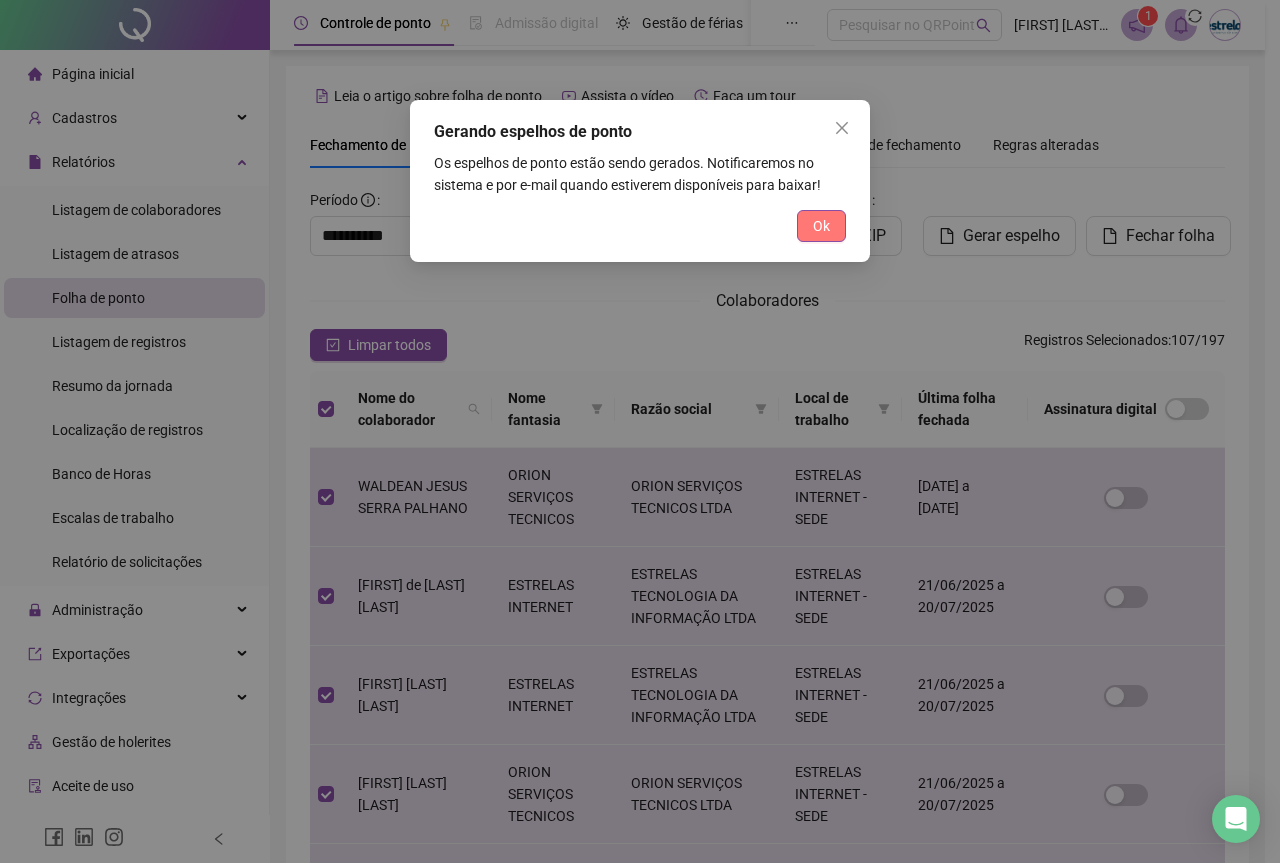 click on "Ok" at bounding box center (821, 226) 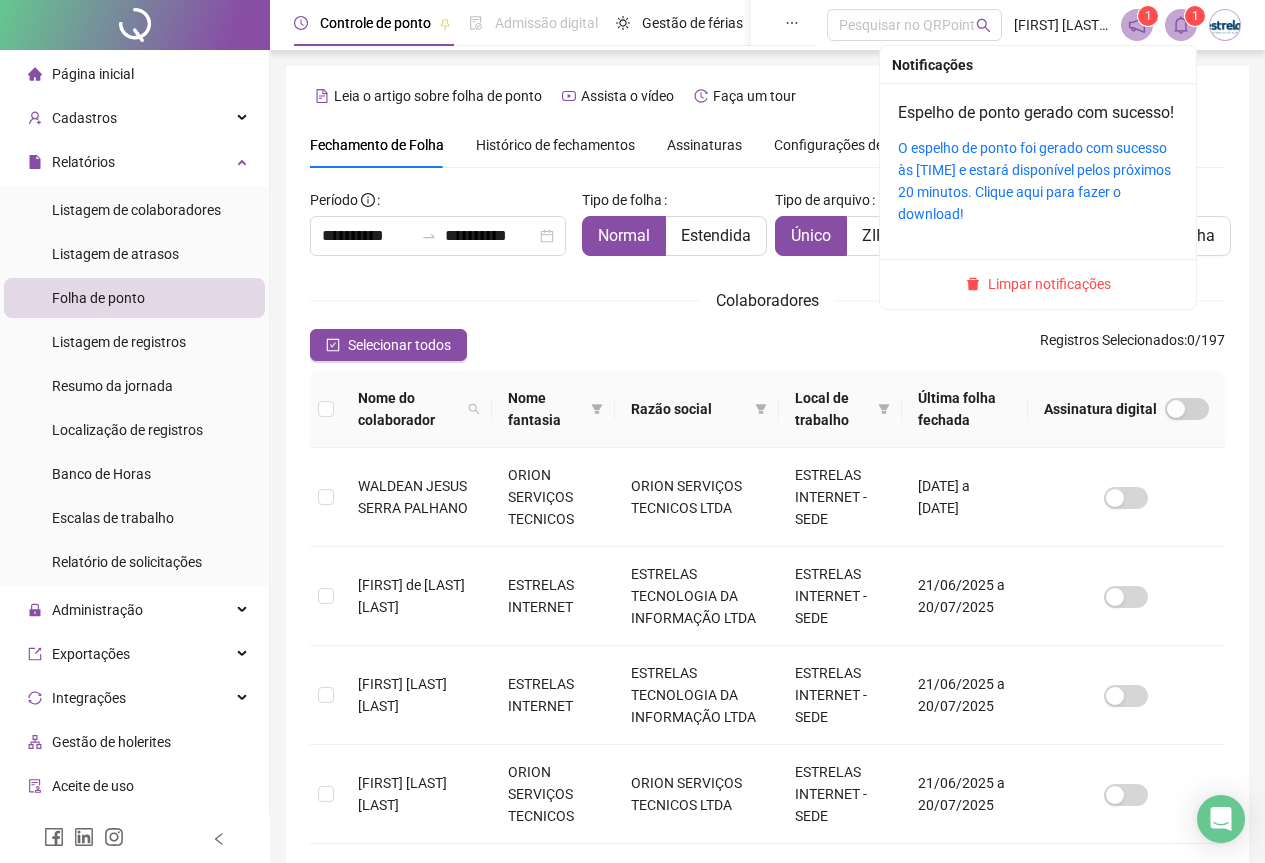 click on "1" at bounding box center [1195, 16] 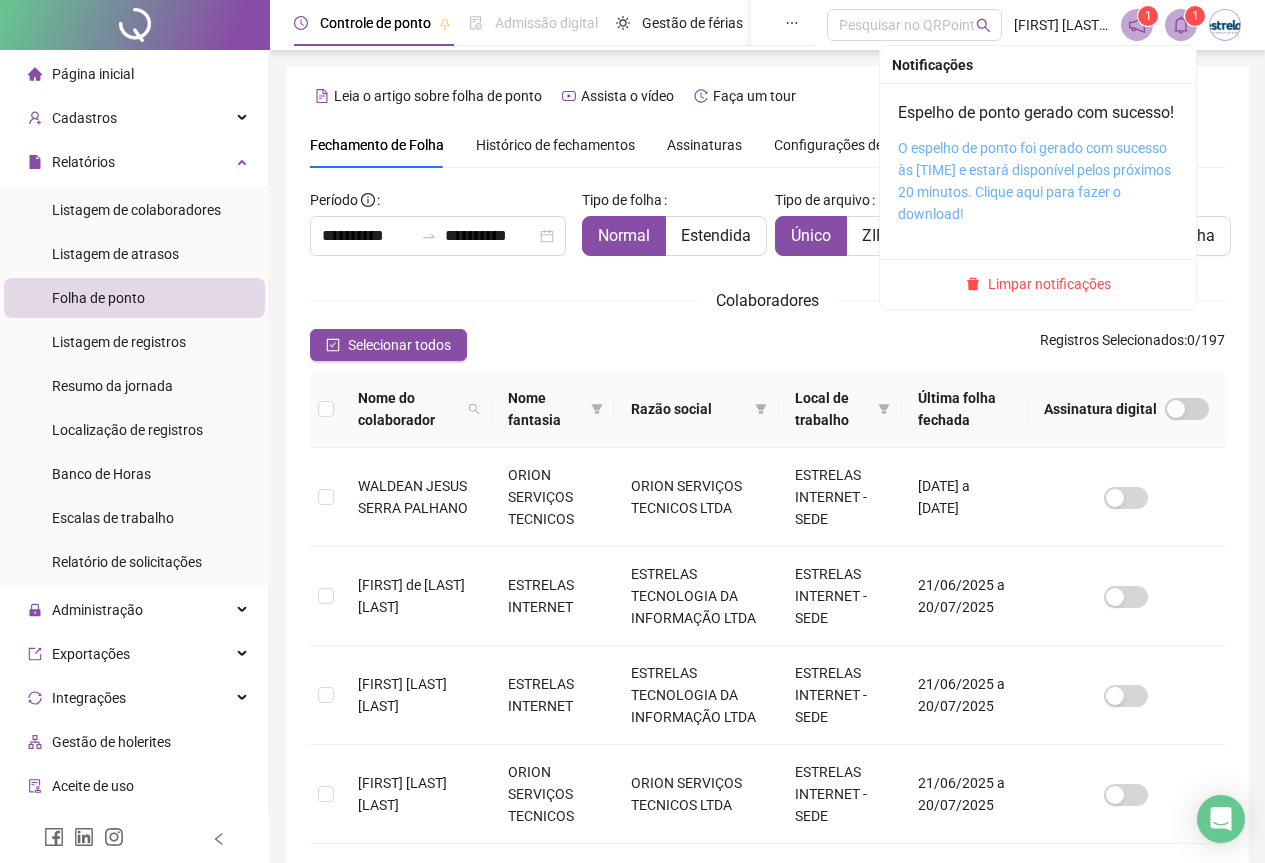 click on "O espelho de ponto foi gerado com sucesso às [TIME] e estará disponível pelos próximos 20 minutos.
Clique aqui para fazer o download!" at bounding box center (1034, 181) 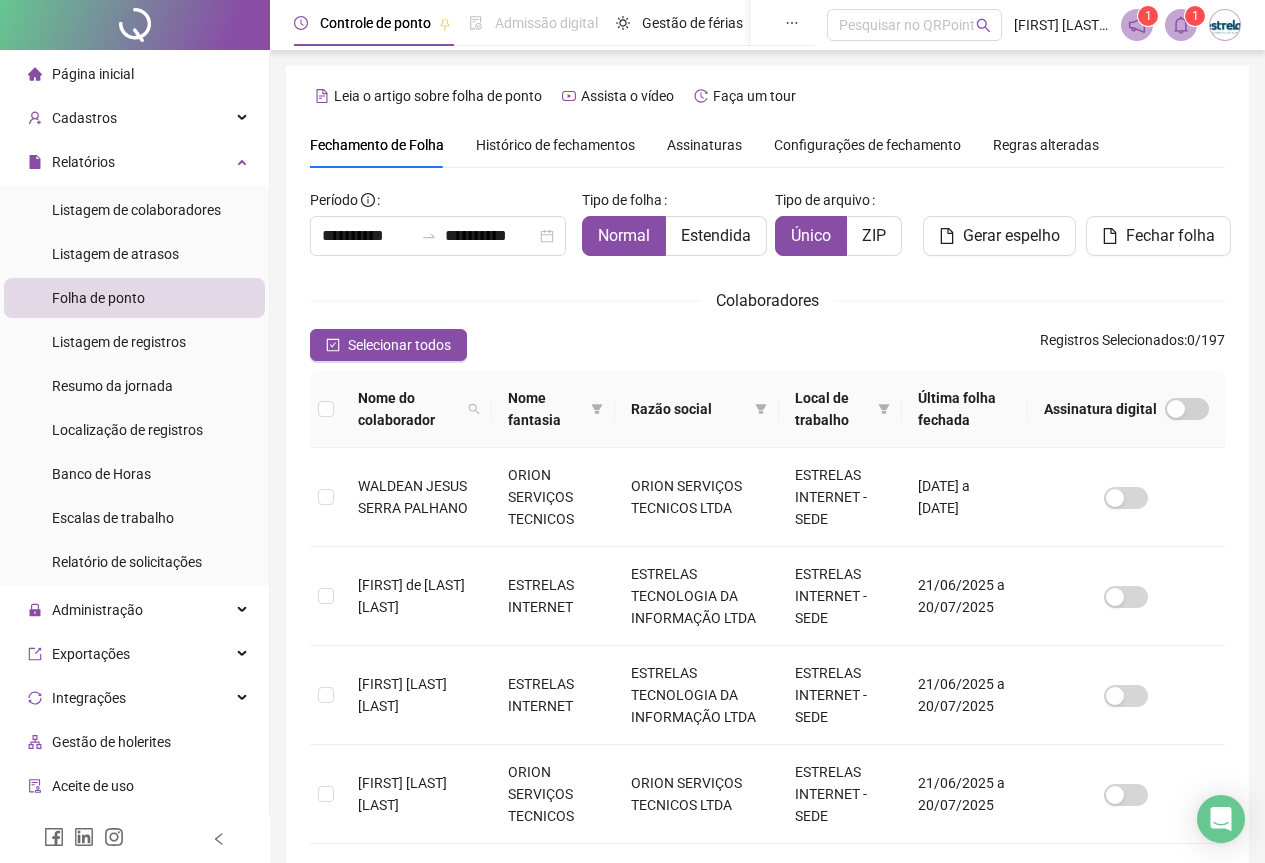 click on "1" at bounding box center (1195, 16) 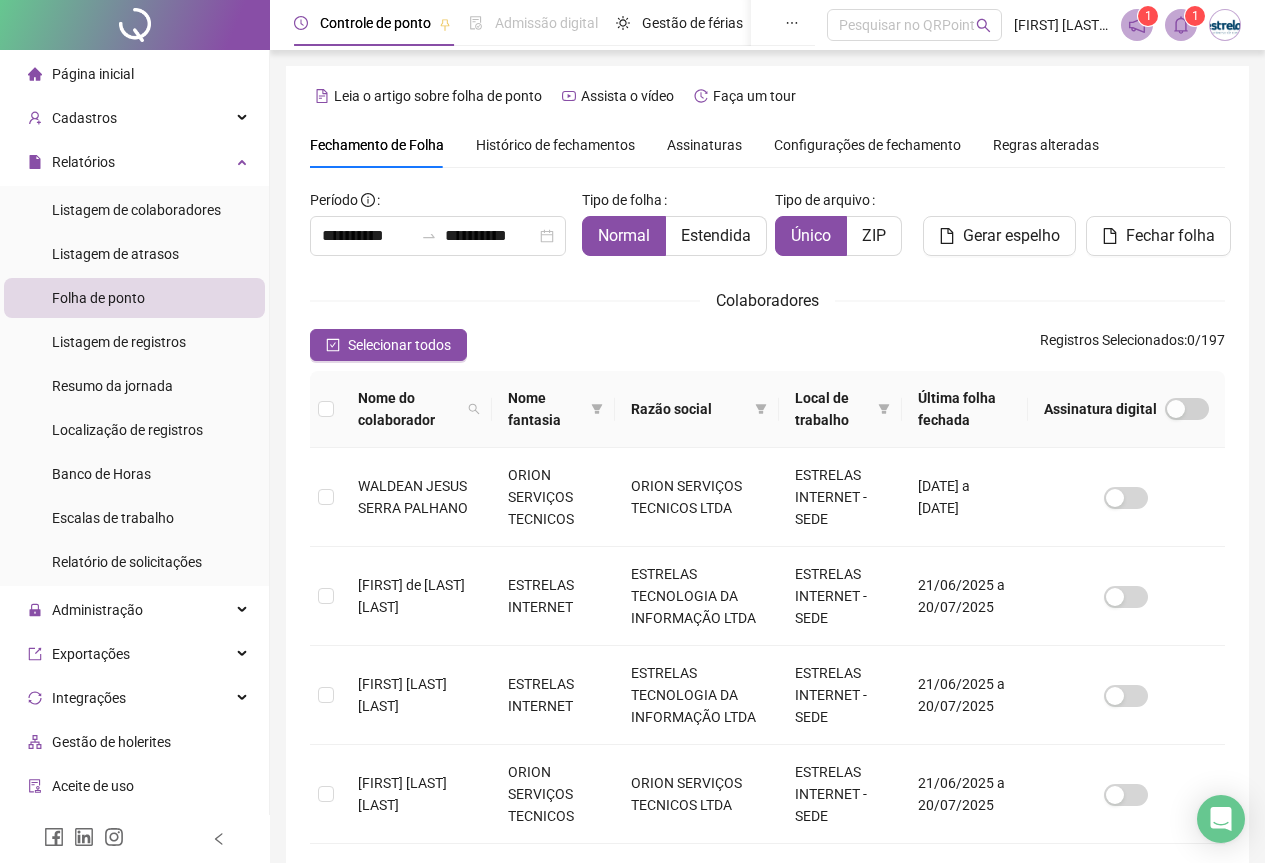 click on "1" at bounding box center (1195, 16) 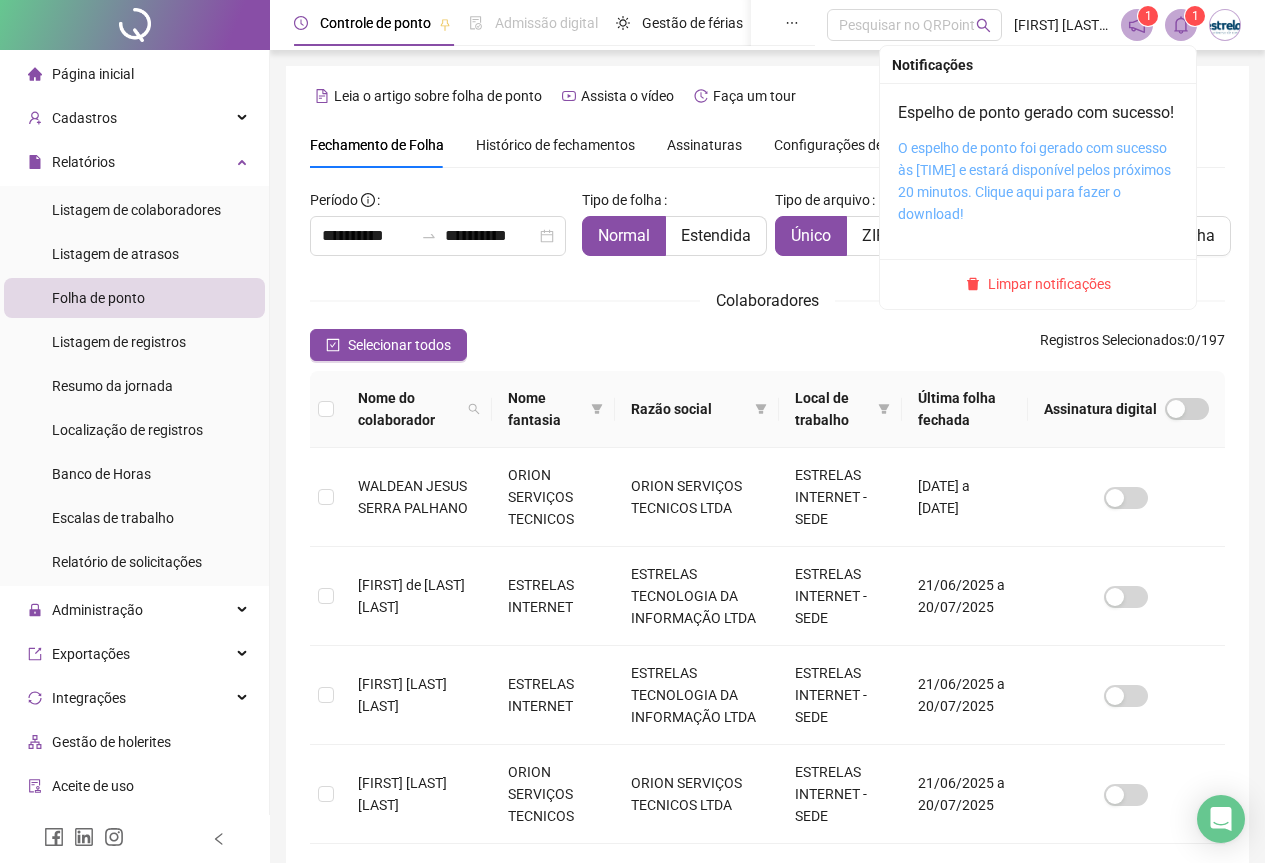 click on "O espelho de ponto foi gerado com sucesso às [TIME] e estará disponível pelos próximos 20 minutos.
Clique aqui para fazer o download!" at bounding box center (1034, 181) 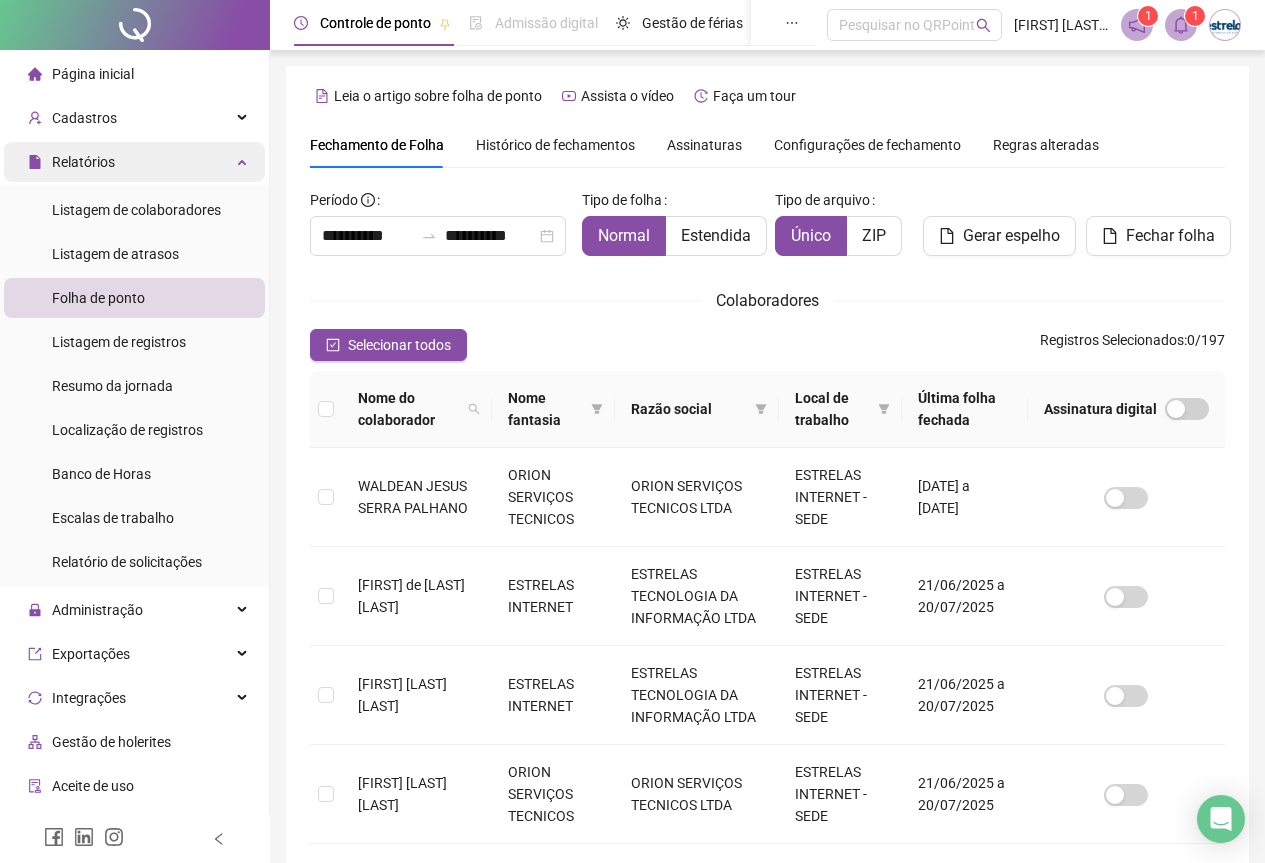 click on "Relatórios" at bounding box center [134, 162] 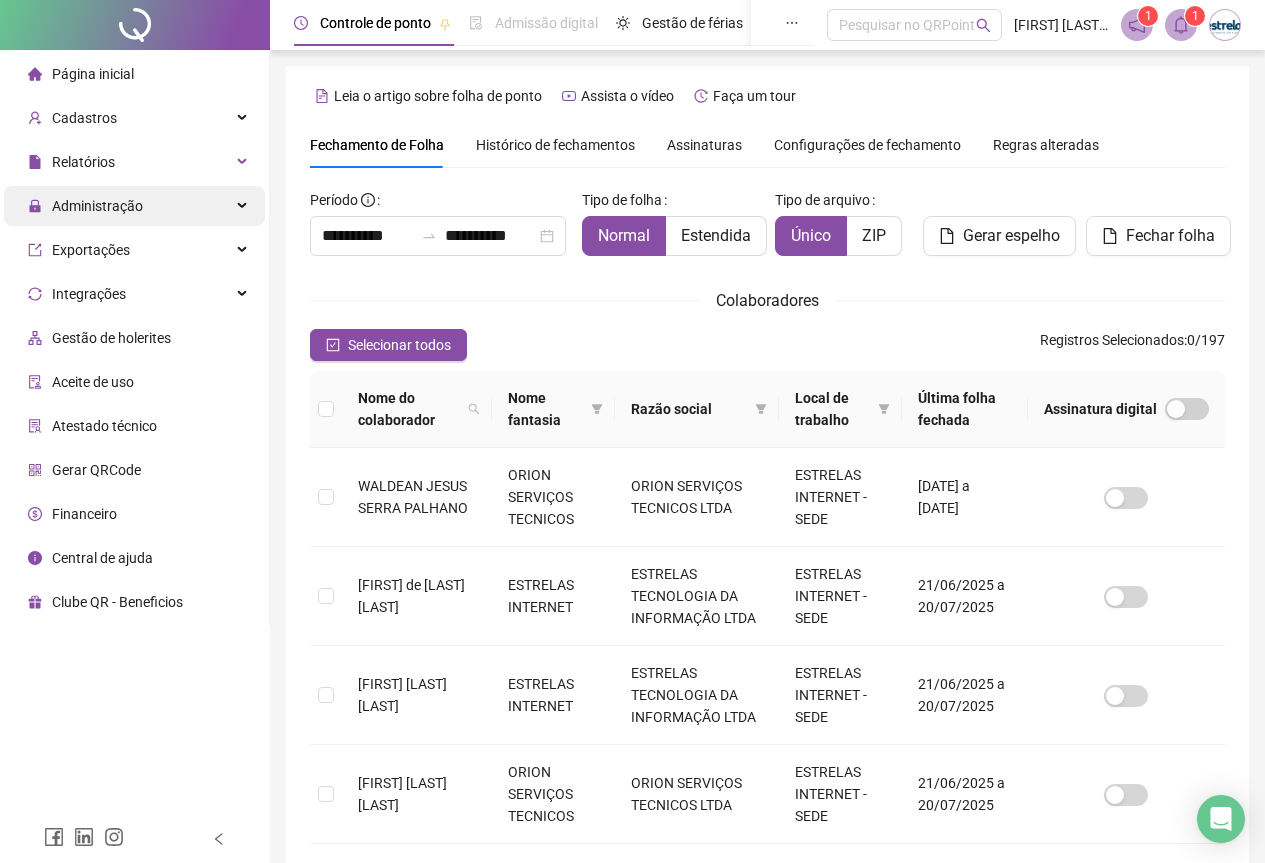 click on "Administração" at bounding box center [134, 206] 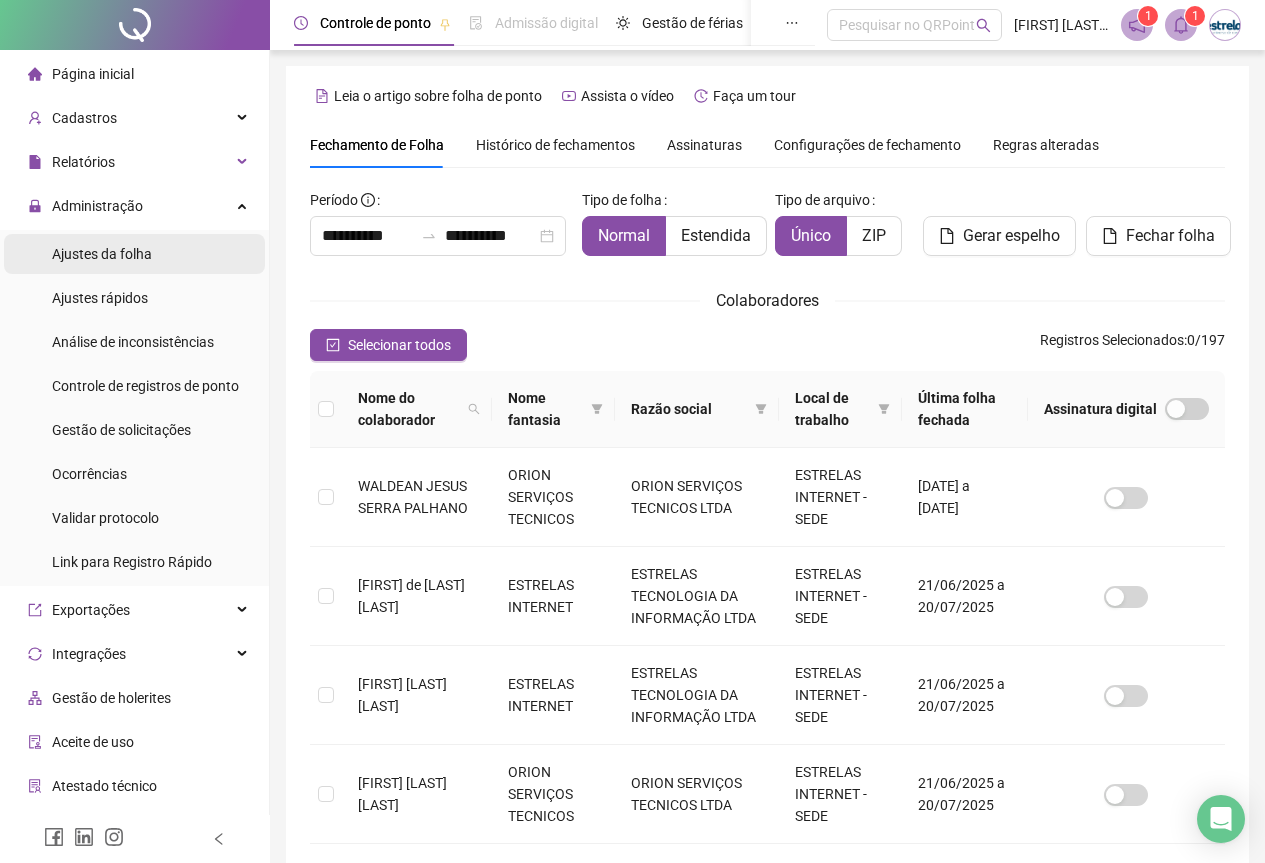 click on "Ajustes da folha" at bounding box center [134, 254] 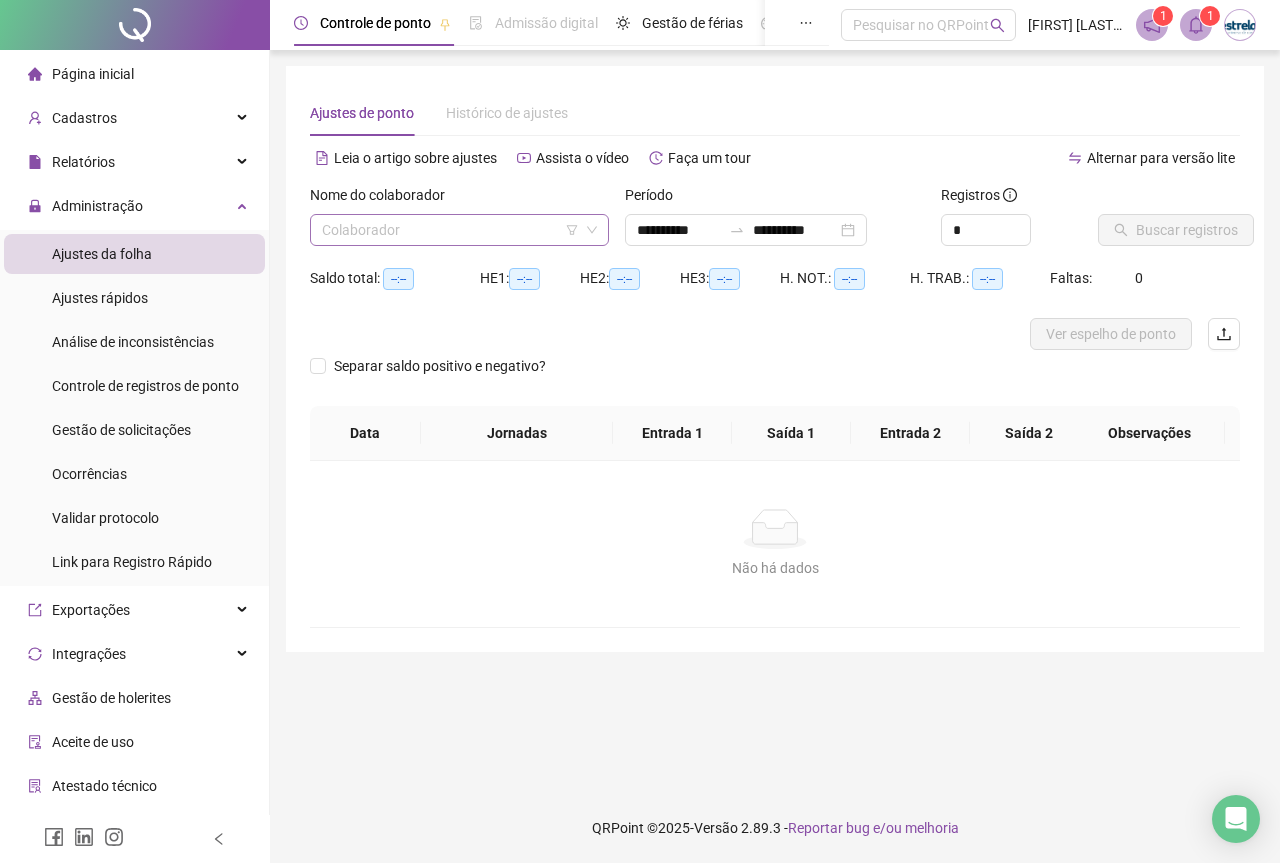 click at bounding box center (450, 230) 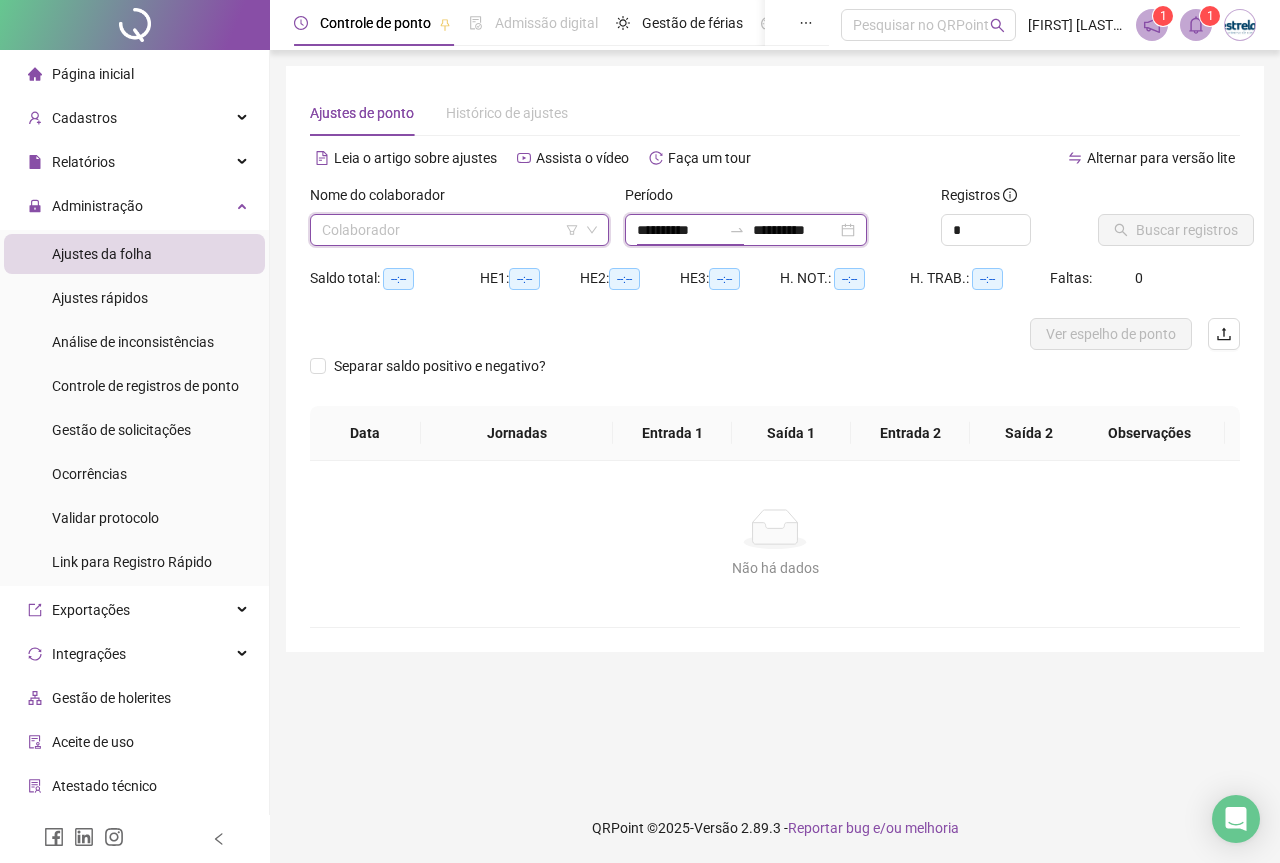 click on "**********" at bounding box center [679, 230] 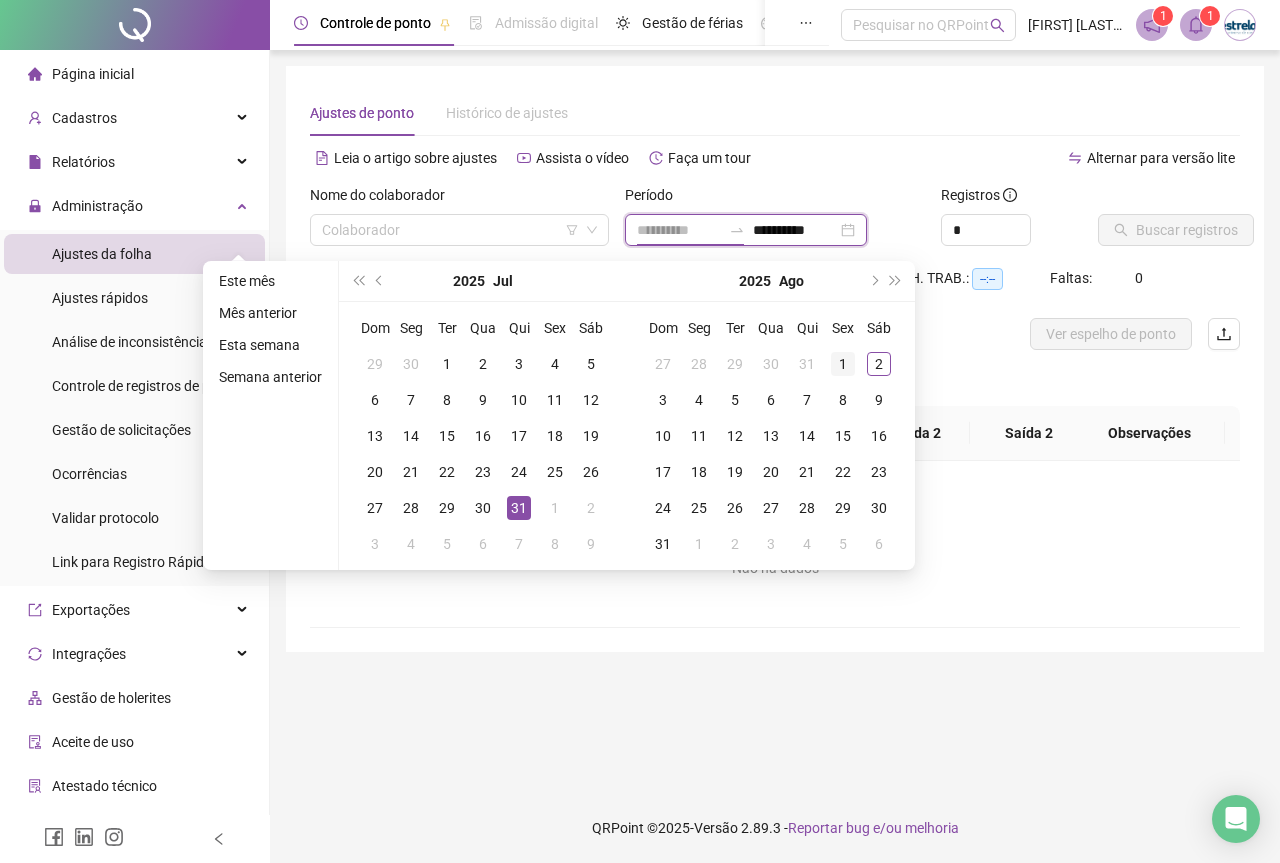 type on "**********" 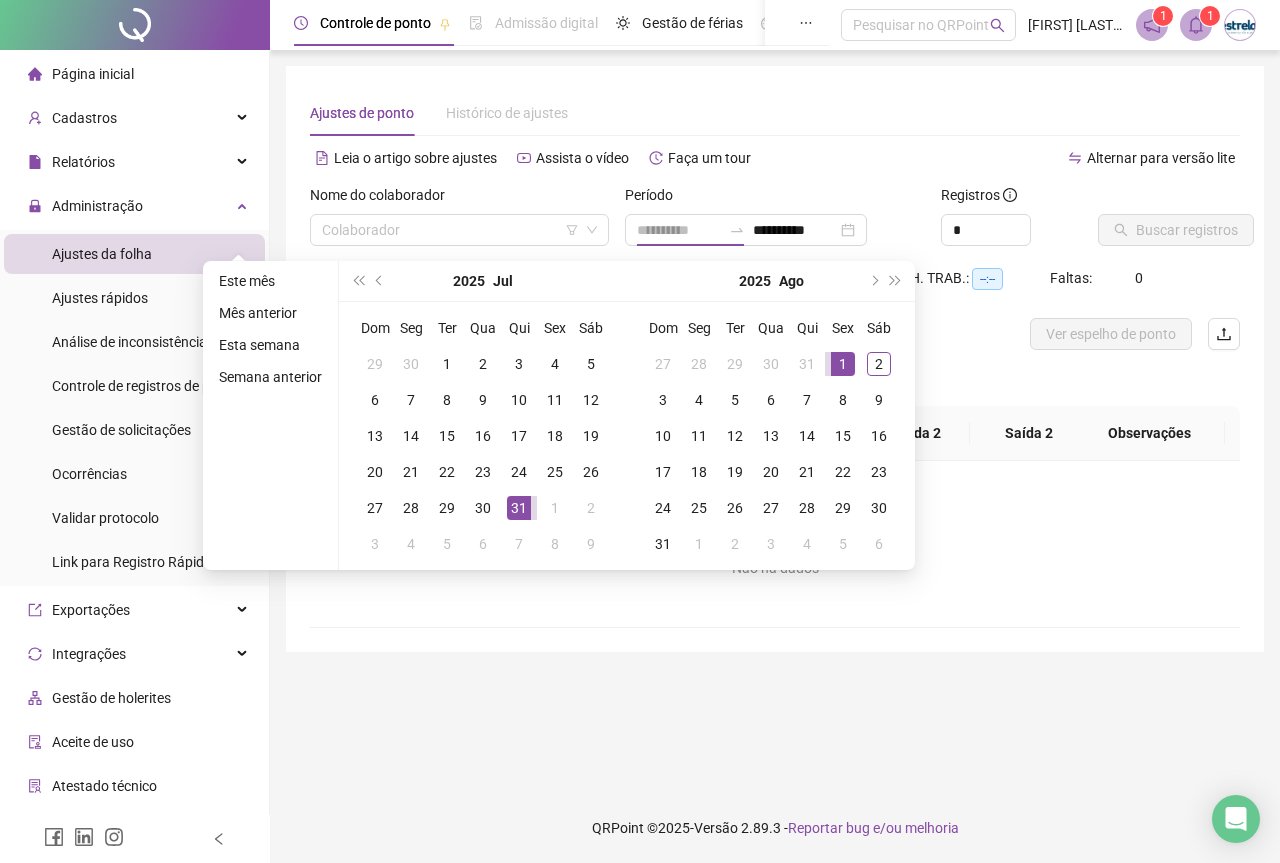 click on "1" at bounding box center (843, 364) 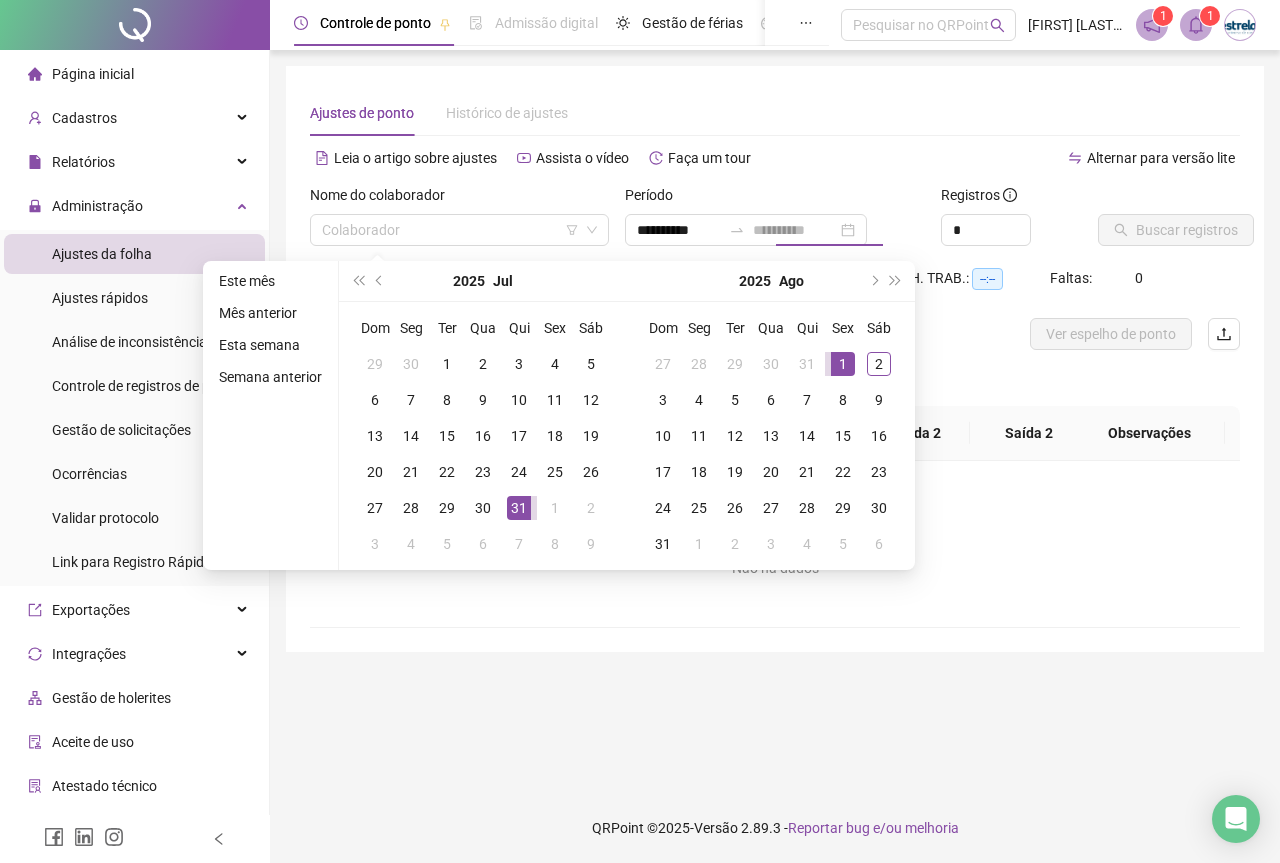 click on "1" at bounding box center (843, 364) 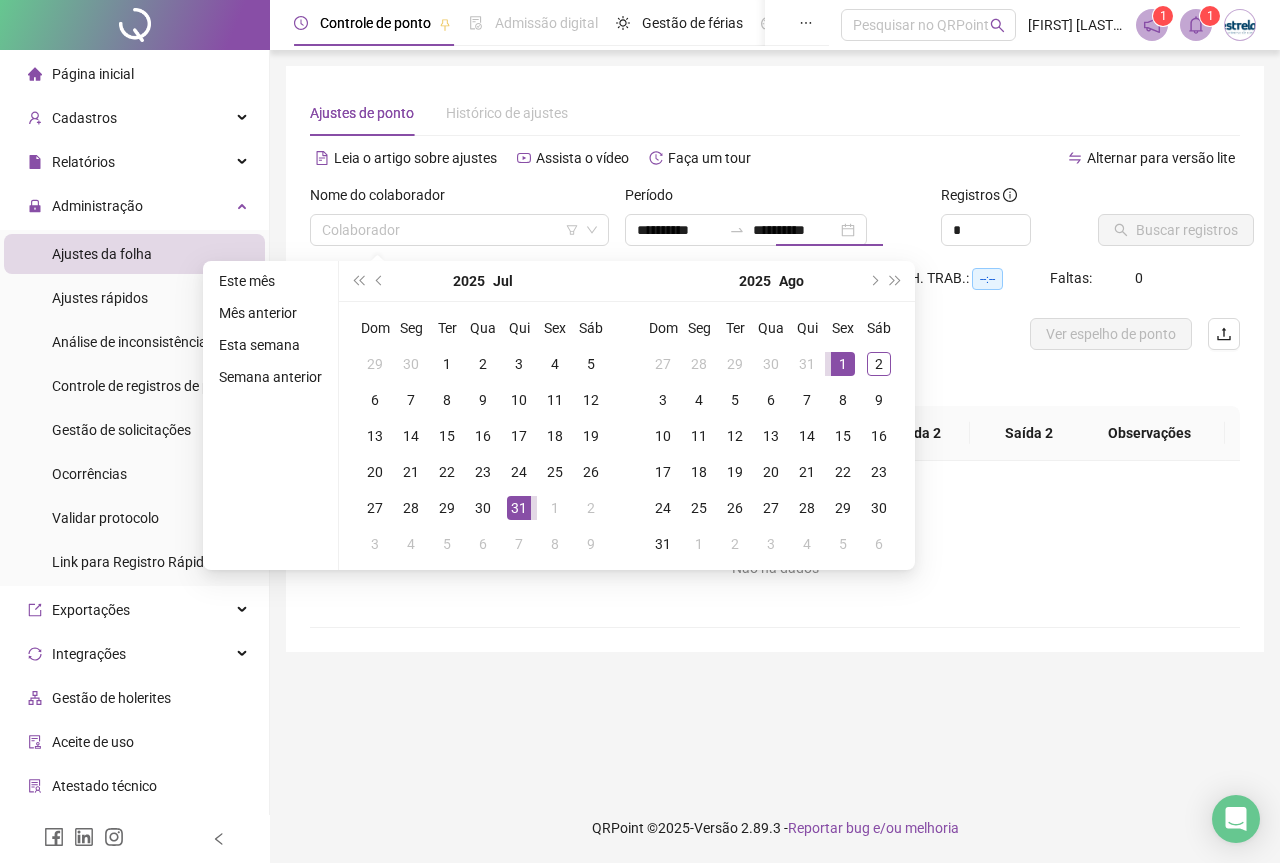 type on "**********" 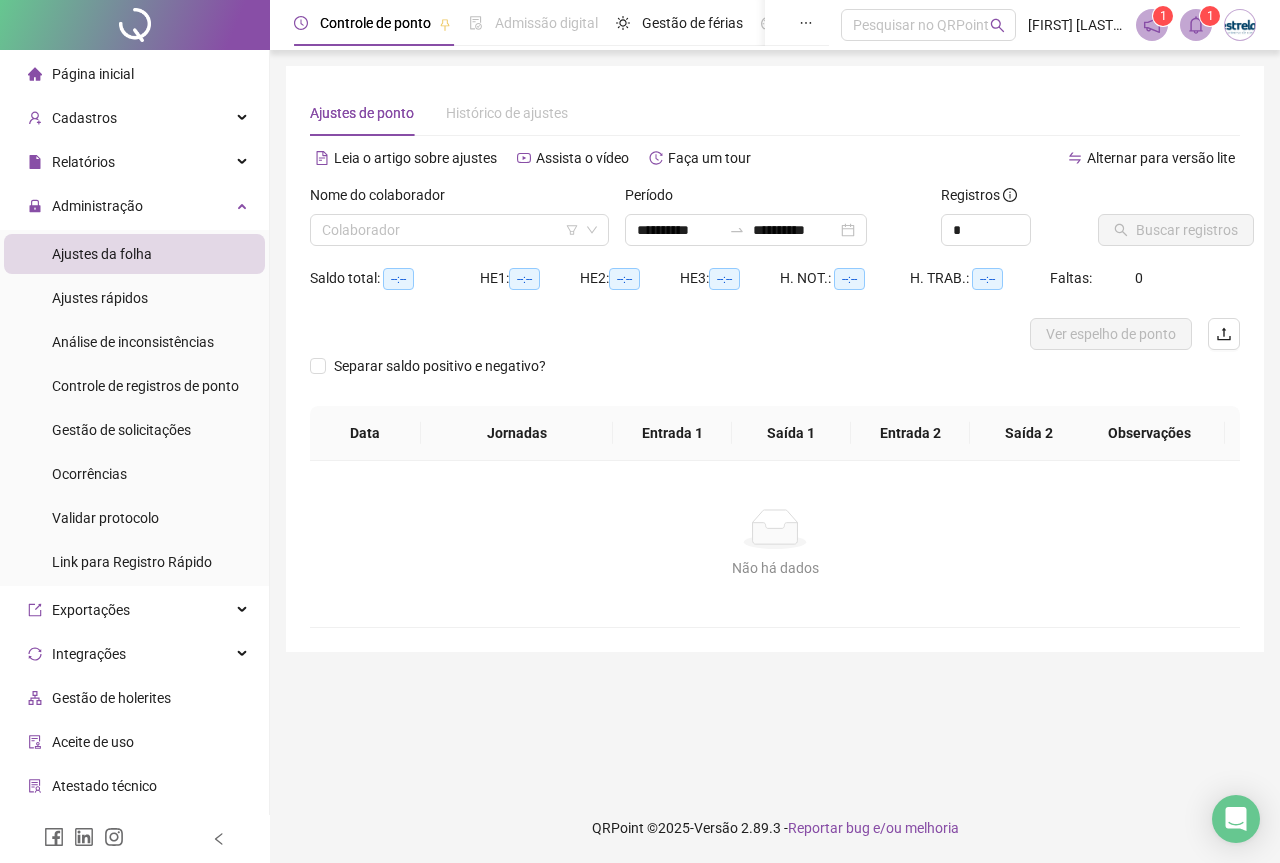 click on "Nome do colaborador Colaborador" at bounding box center [459, 223] 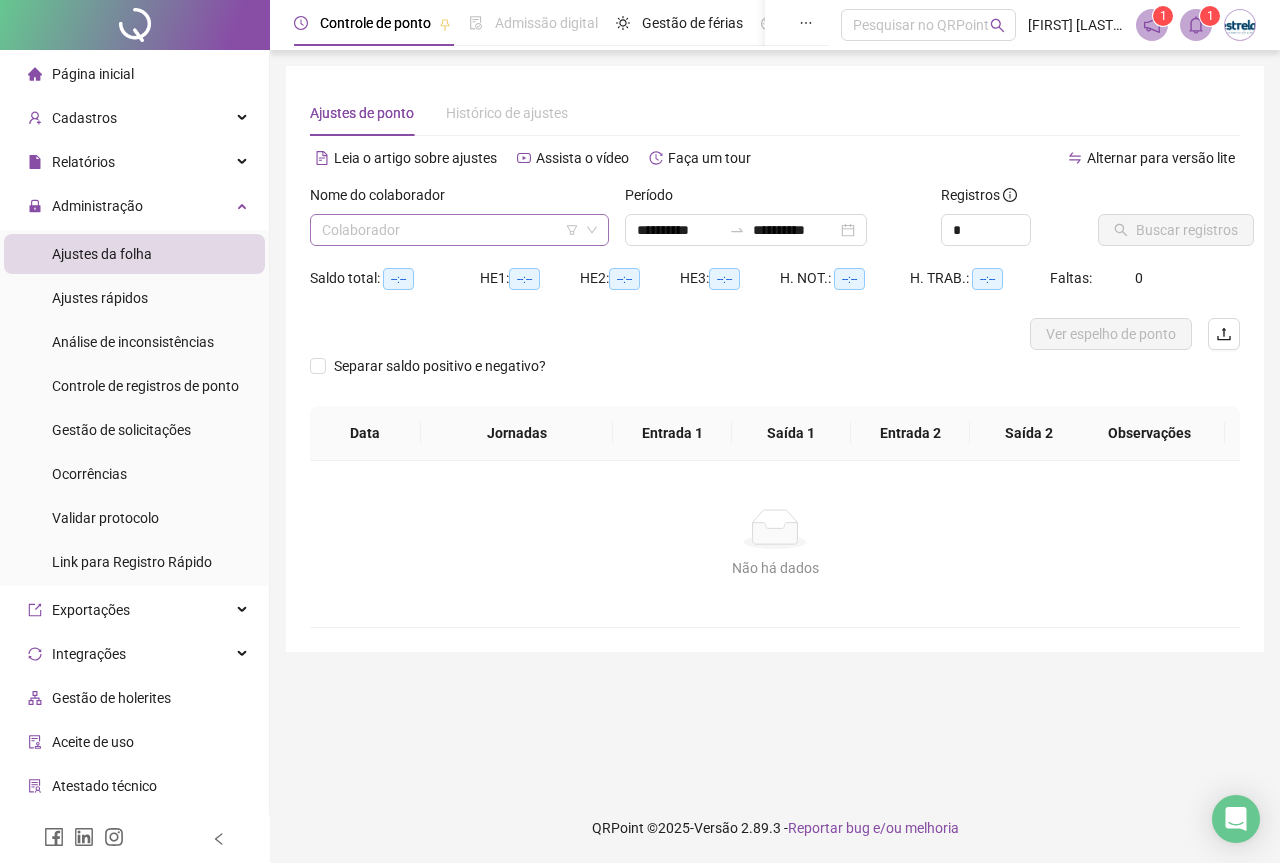 click at bounding box center [450, 230] 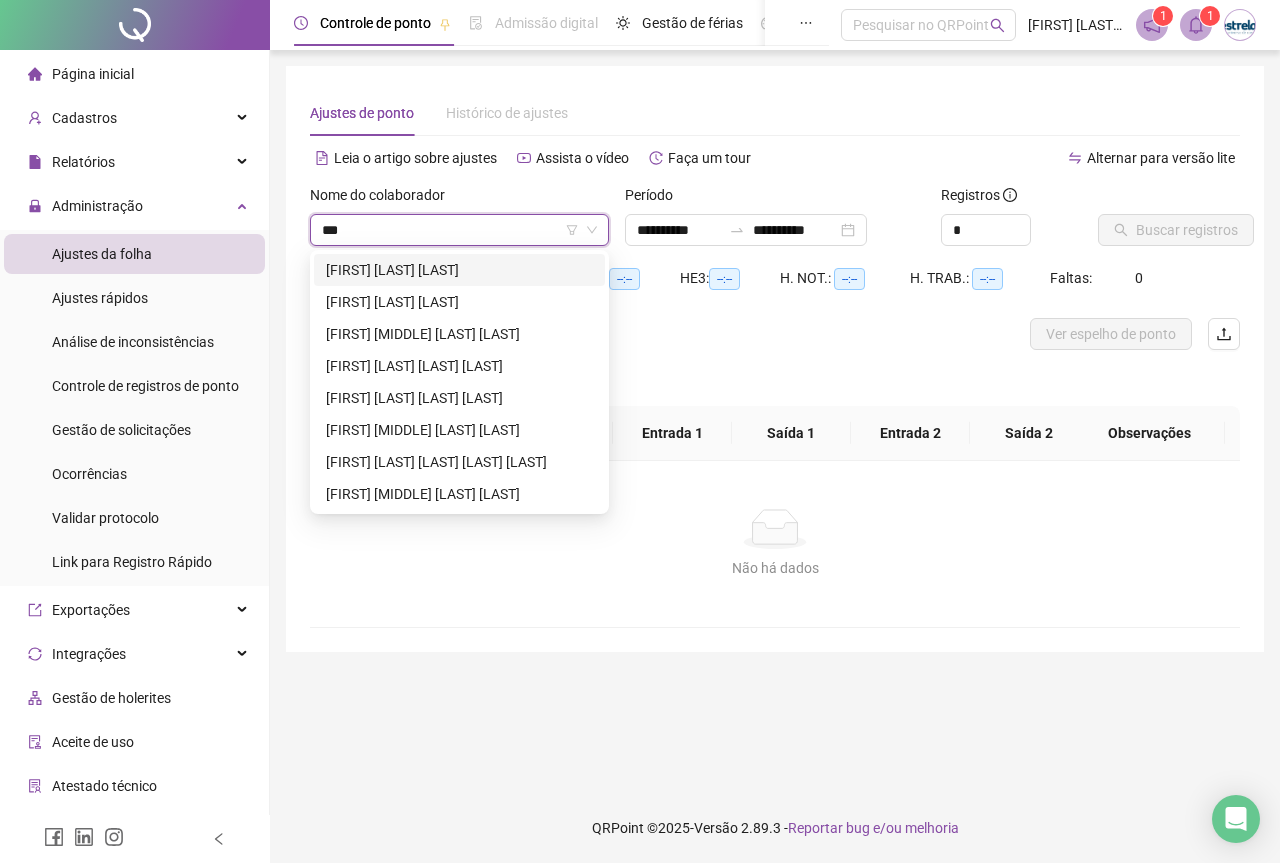 type on "****" 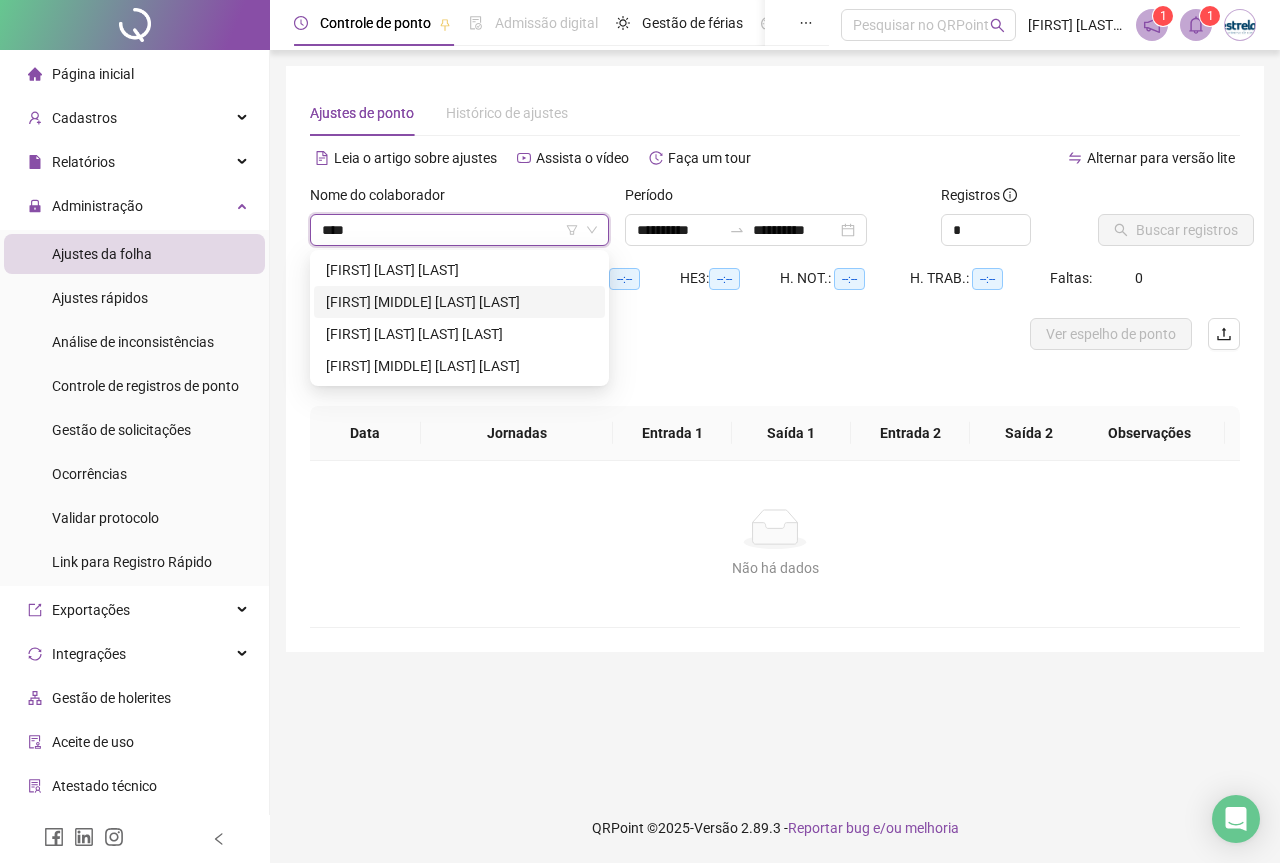 click on "[FIRST] [MIDDLE] [LAST] [LAST]" at bounding box center (459, 302) 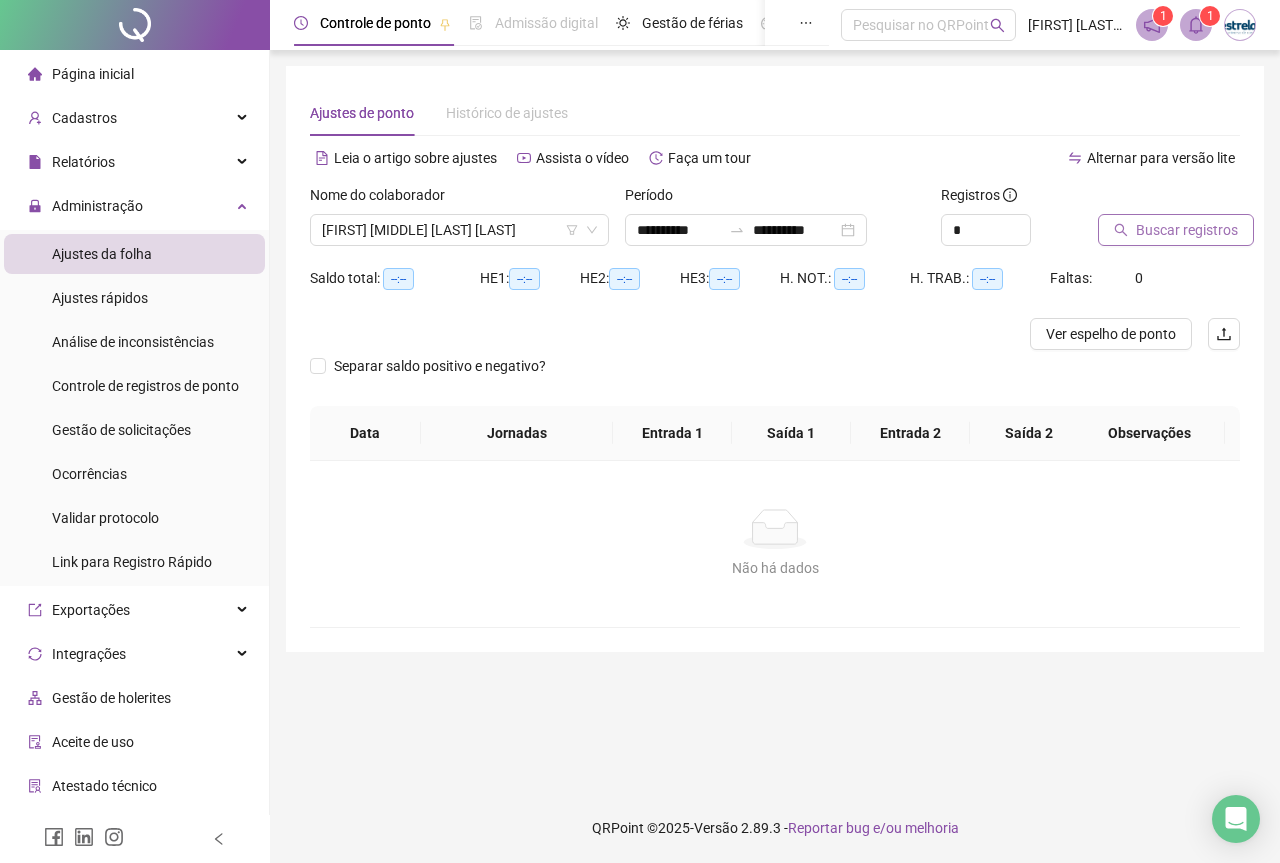 click on "Buscar registros" at bounding box center (1187, 230) 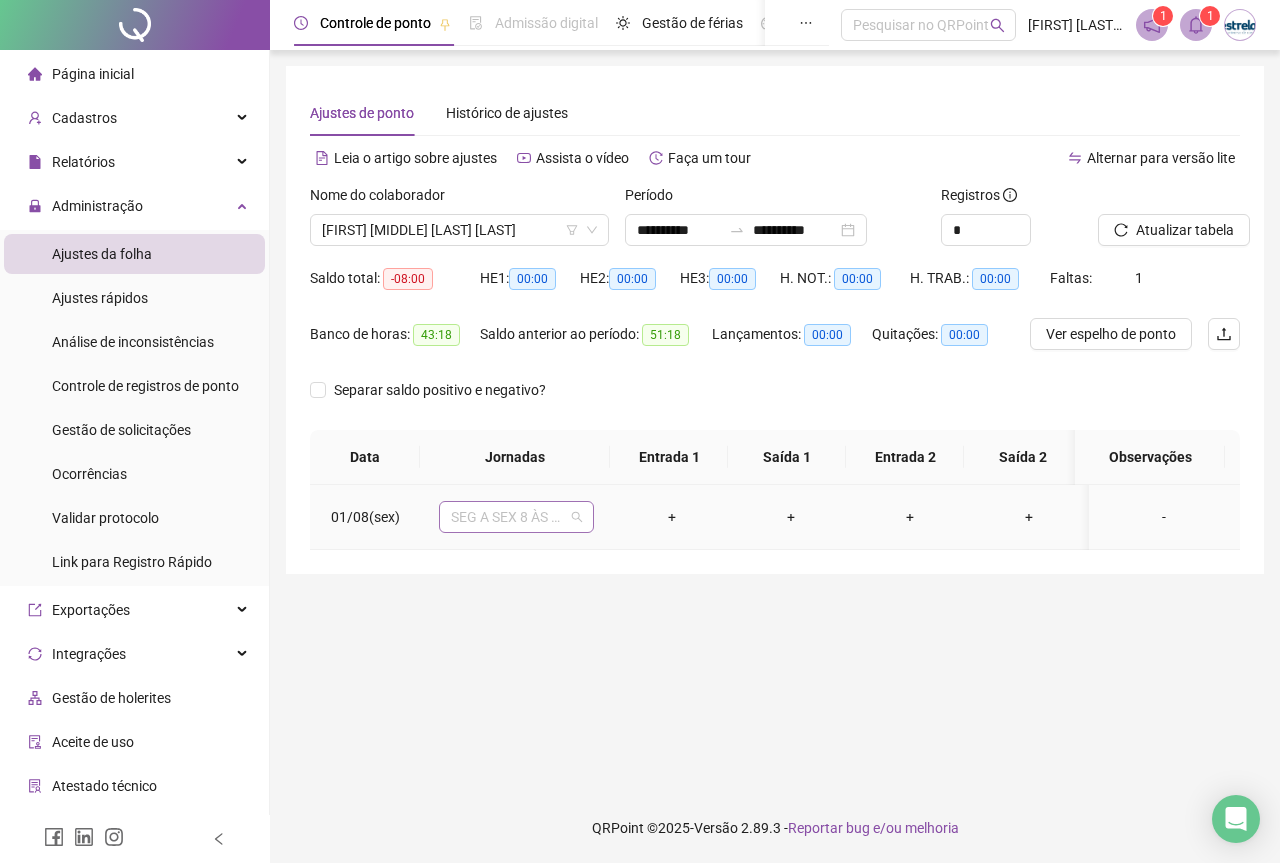 click on "SEG A SEX 8 ÀS 18 HRS" at bounding box center (516, 517) 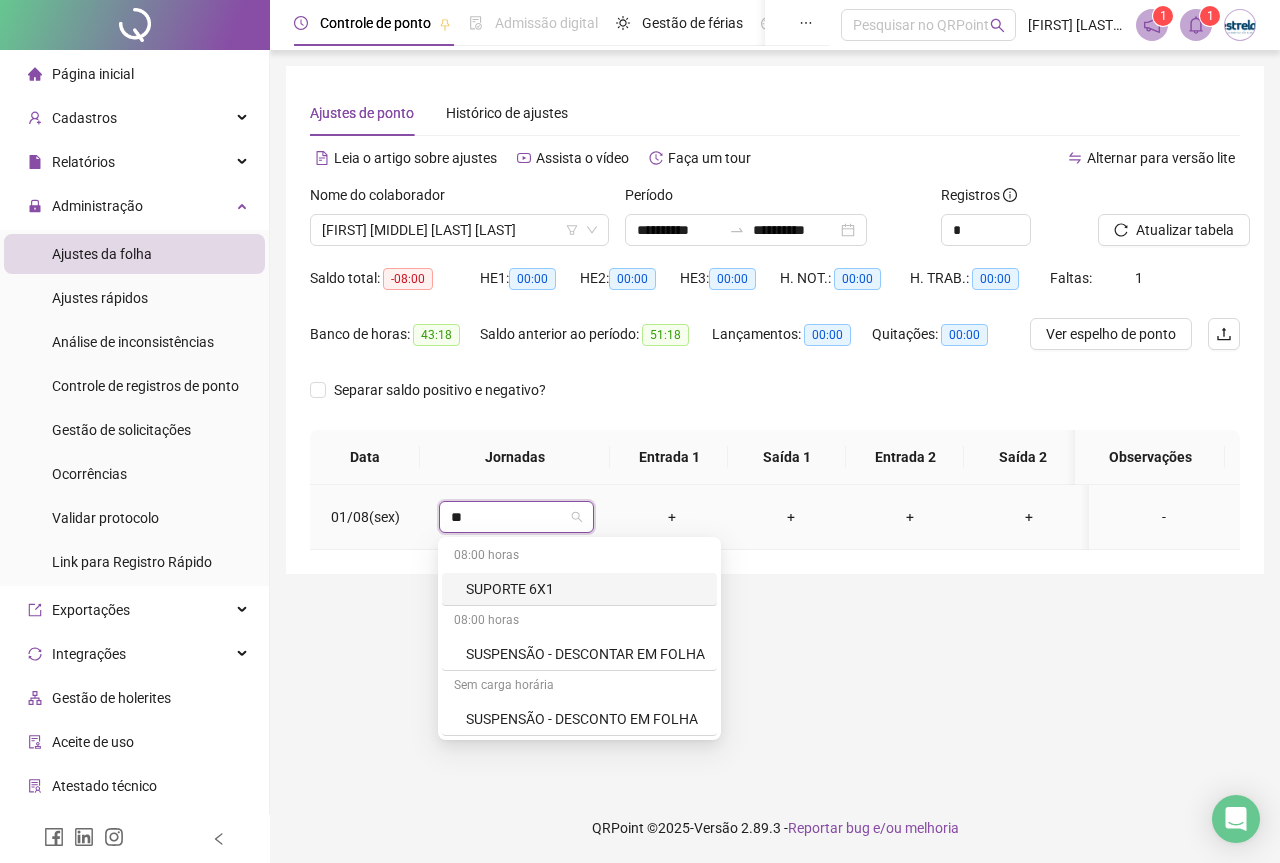 type on "***" 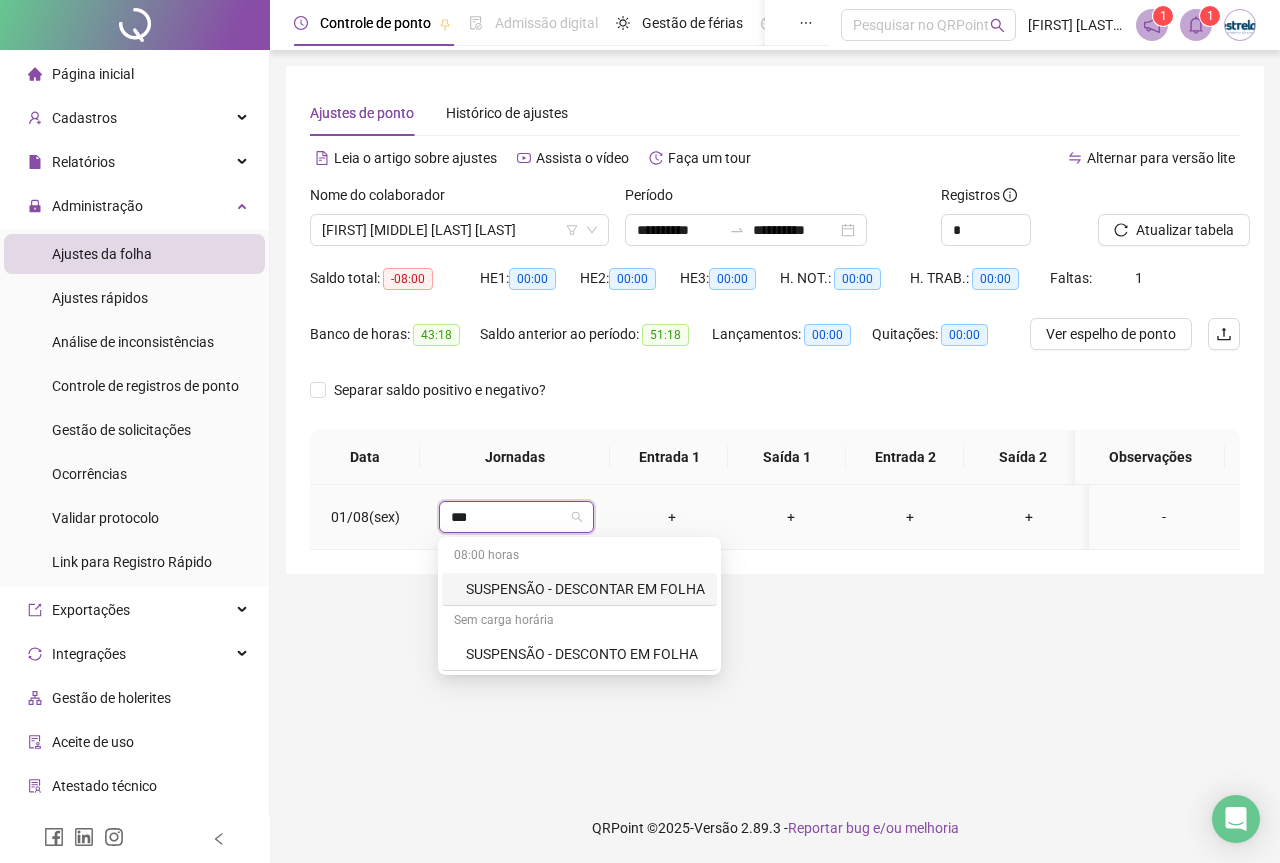 click on "SUSPENSÃO - DESCONTAR EM FOLHA" at bounding box center [585, 589] 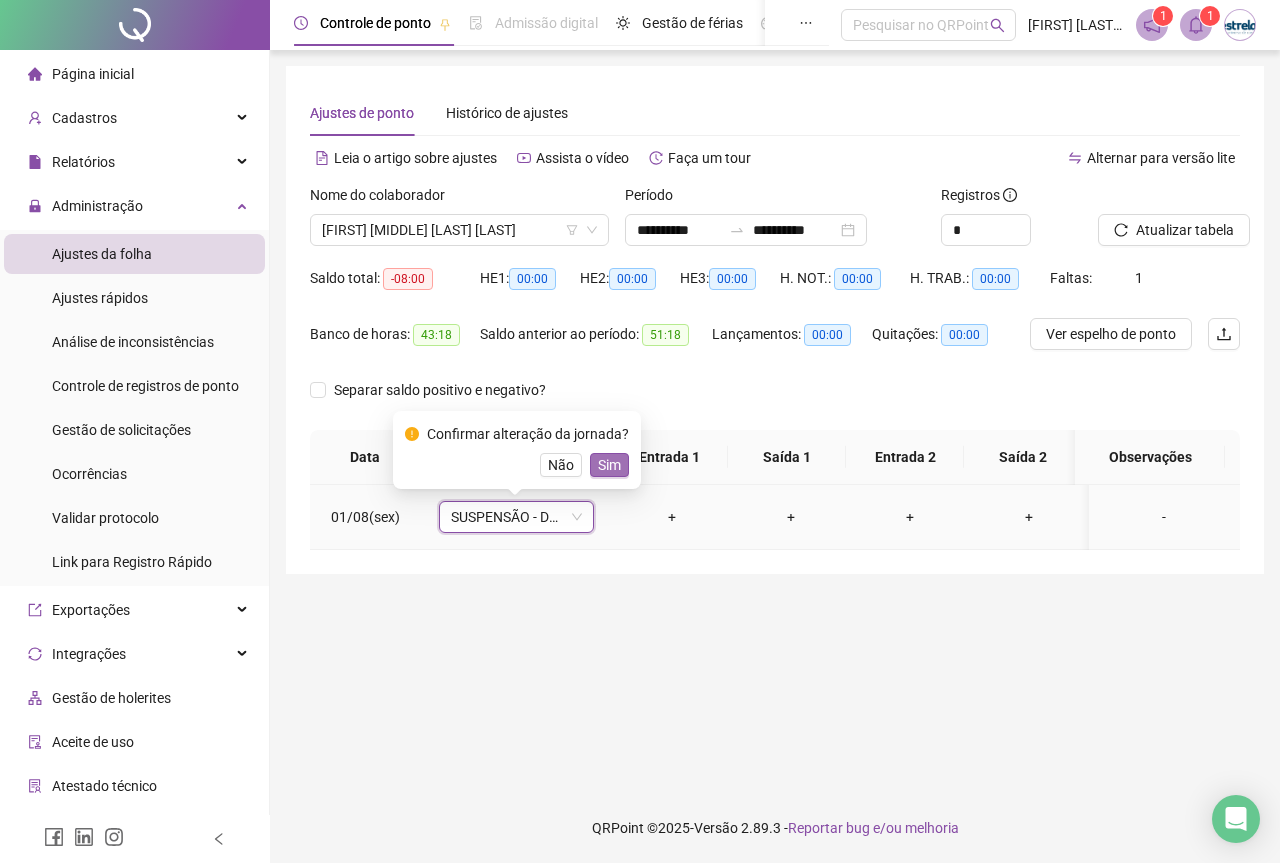 click on "Sim" at bounding box center (609, 465) 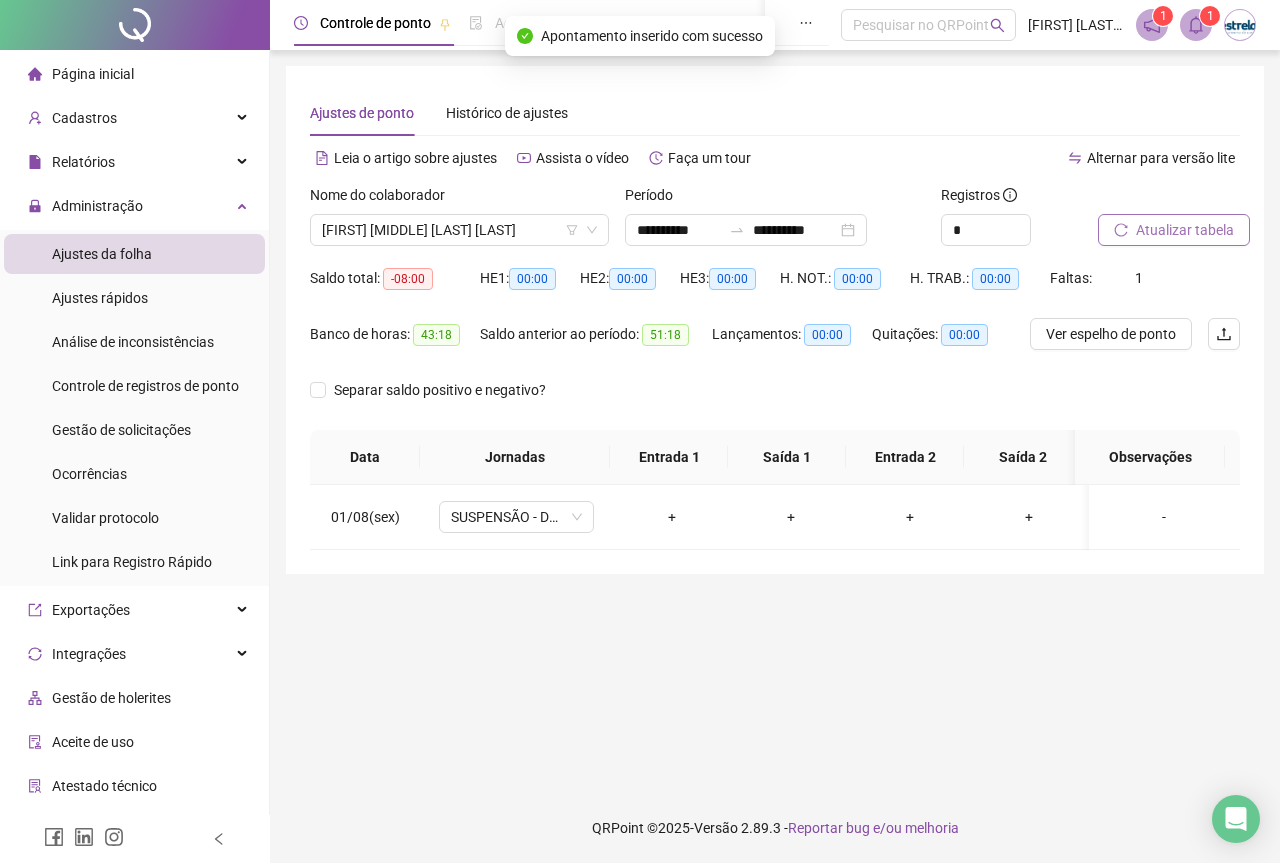 click on "Atualizar tabela" at bounding box center [1185, 230] 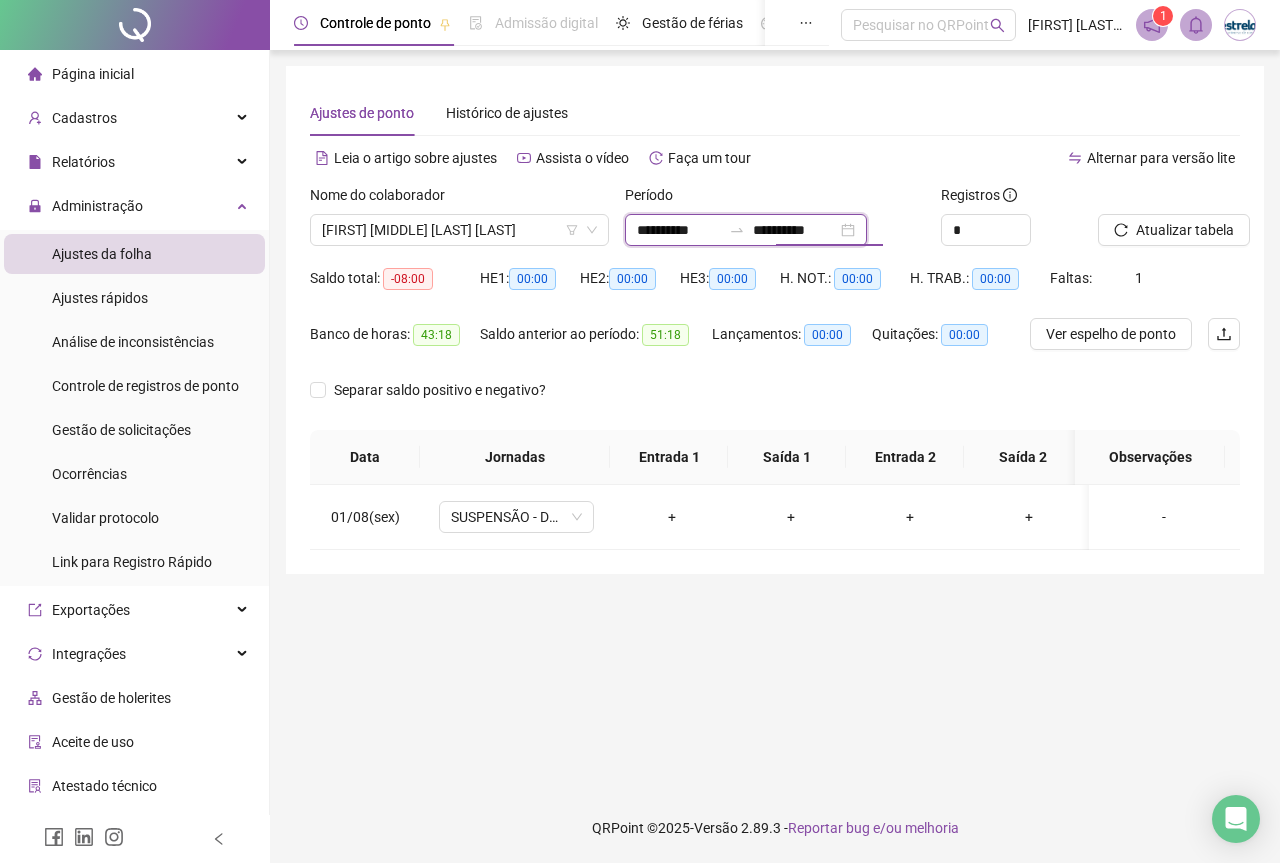 click on "**********" at bounding box center [795, 230] 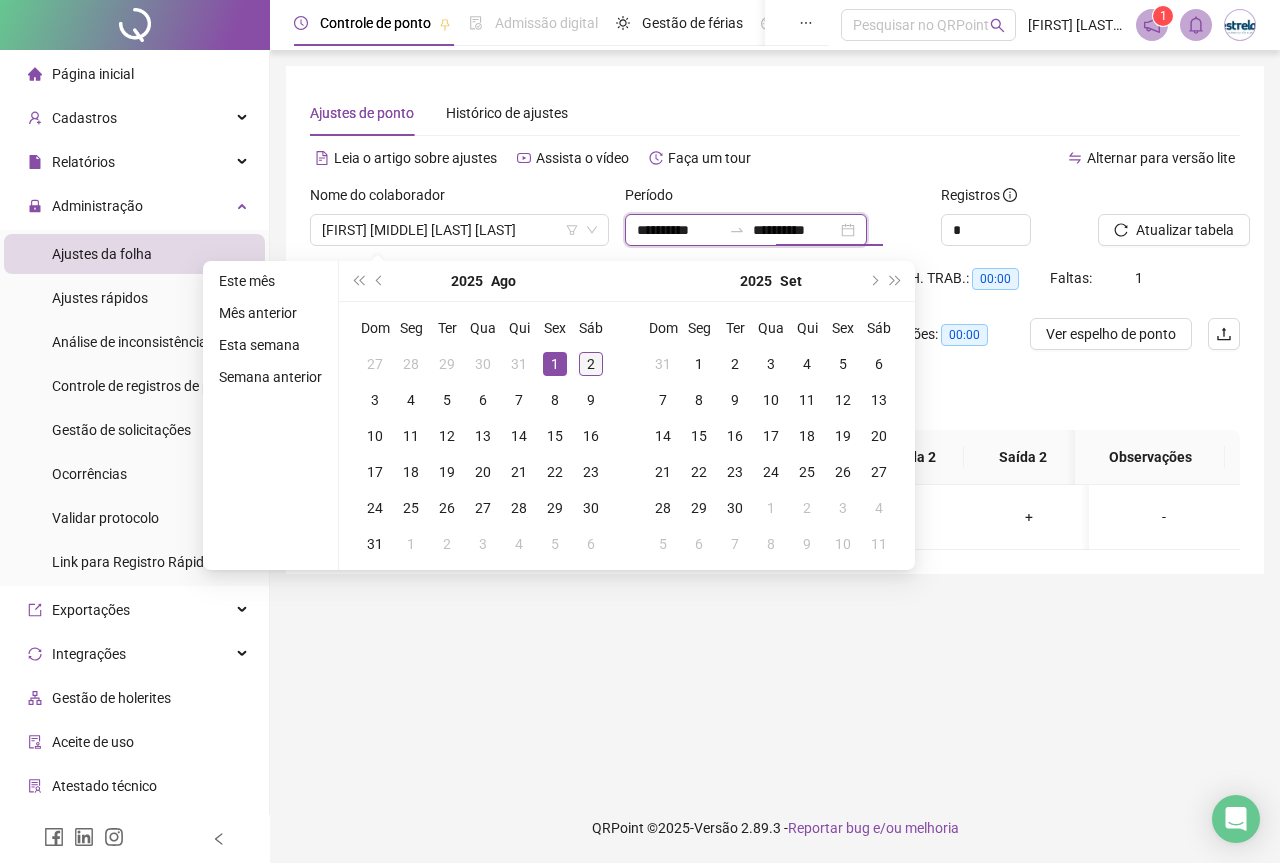 type on "**********" 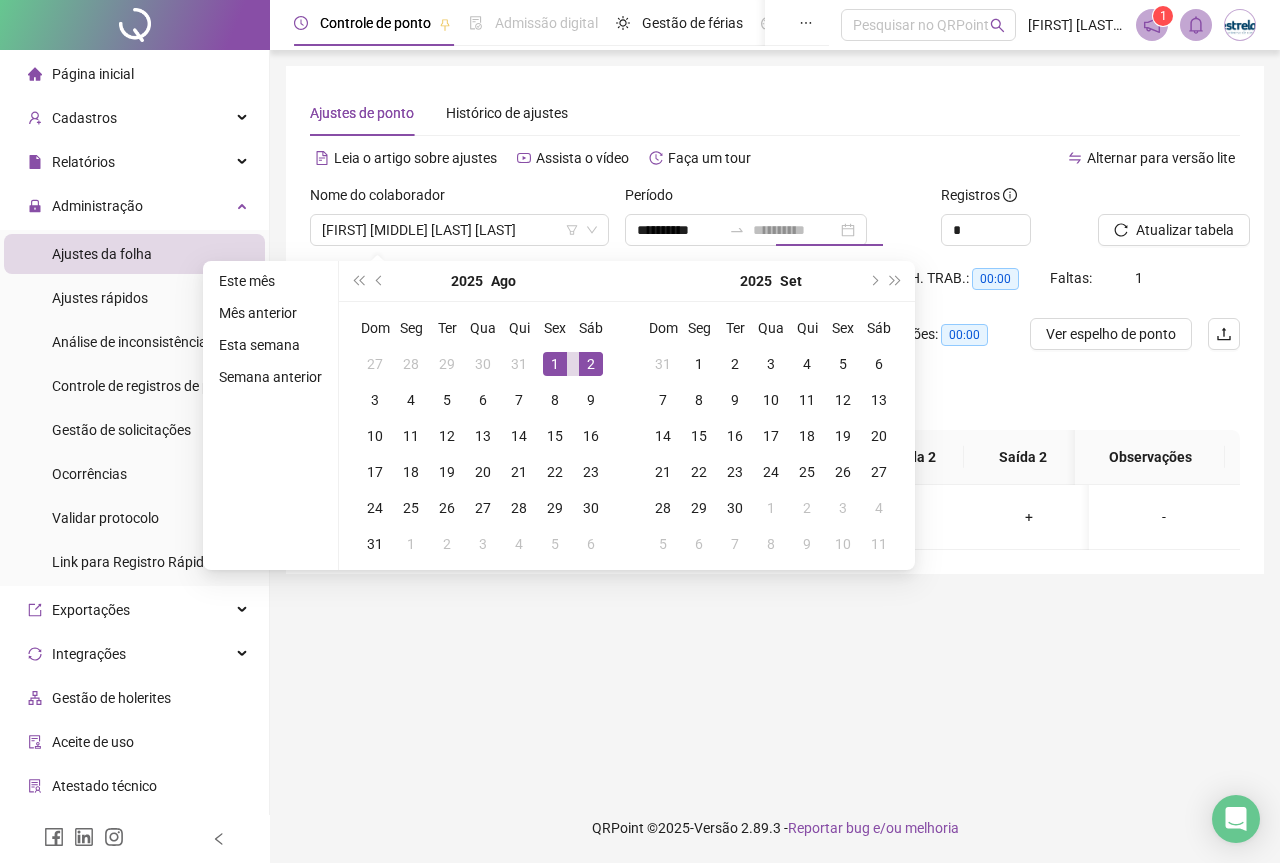 click on "2" at bounding box center [591, 364] 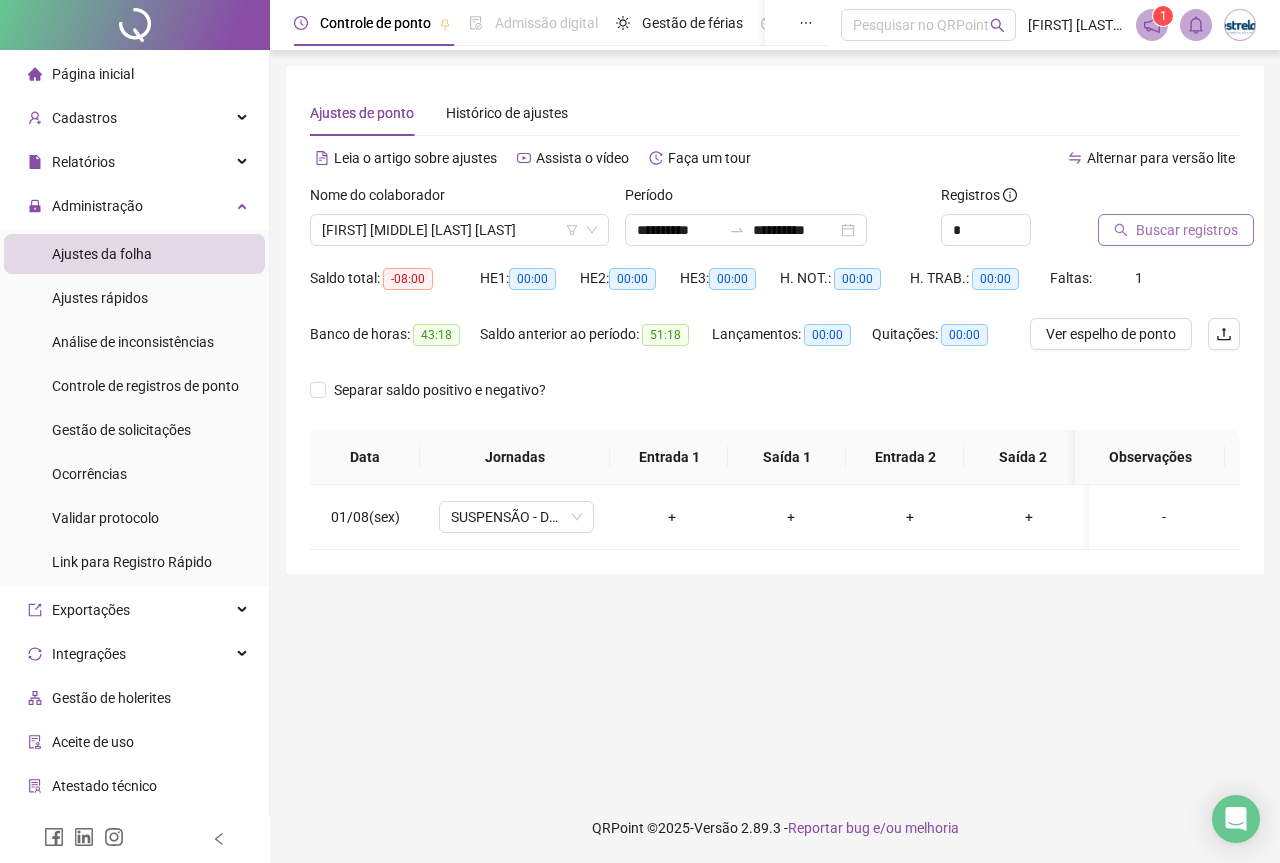 click 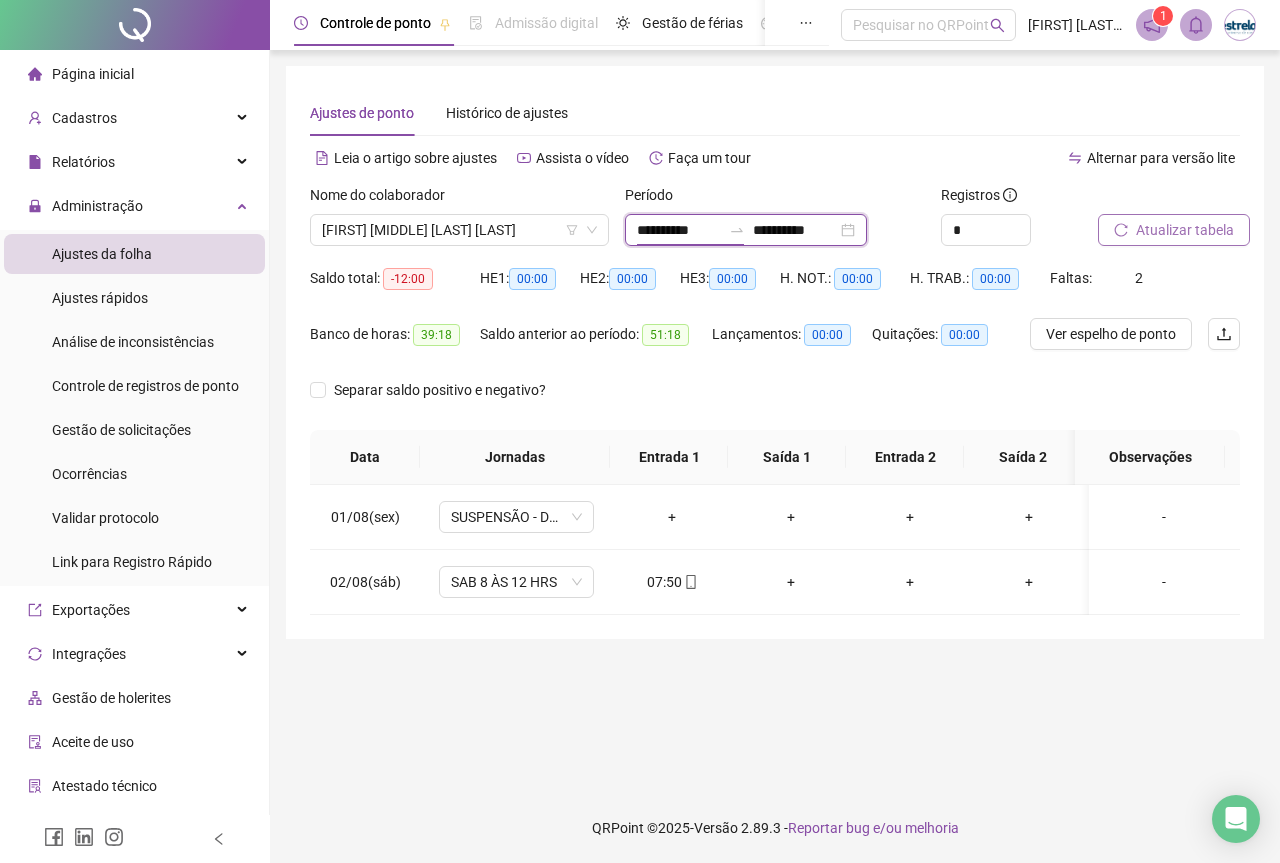 click on "**********" at bounding box center [679, 230] 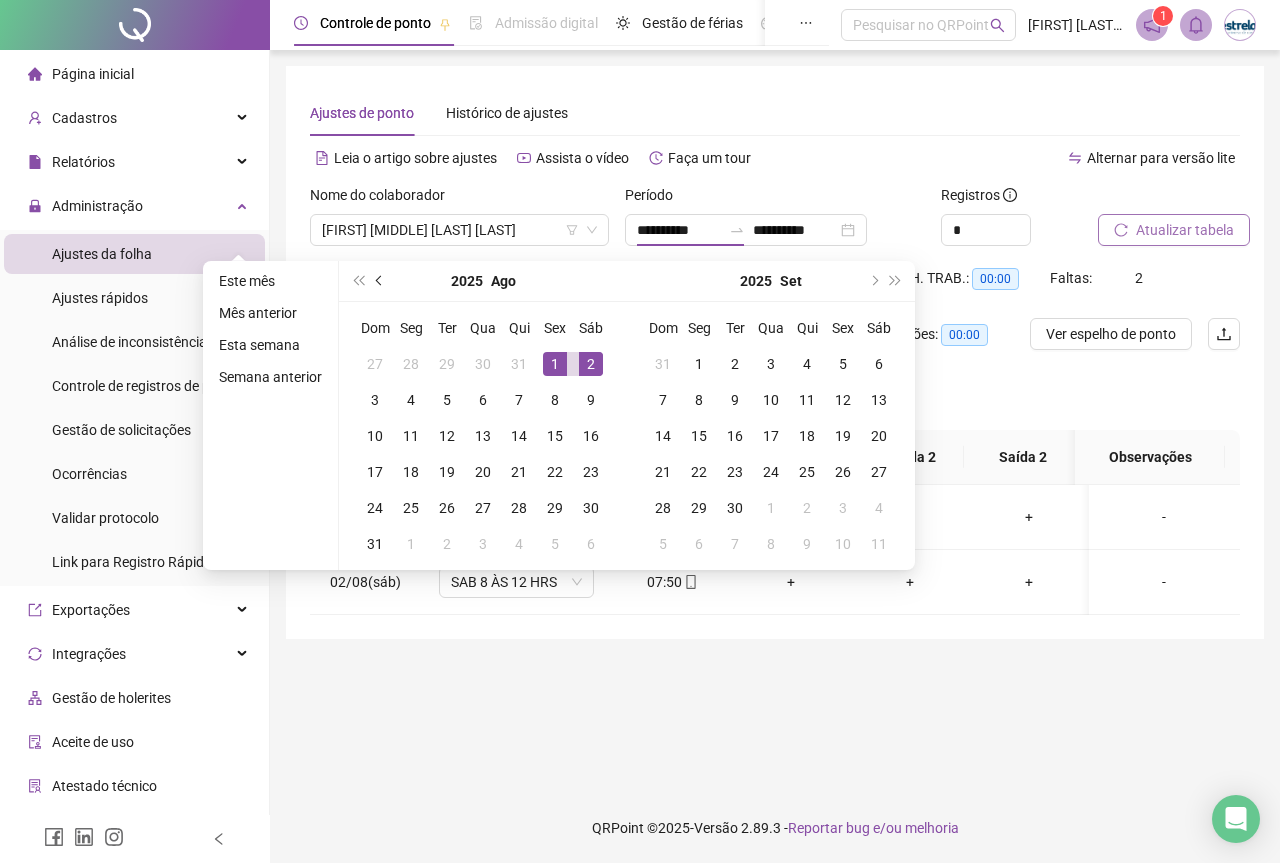 click at bounding box center (380, 281) 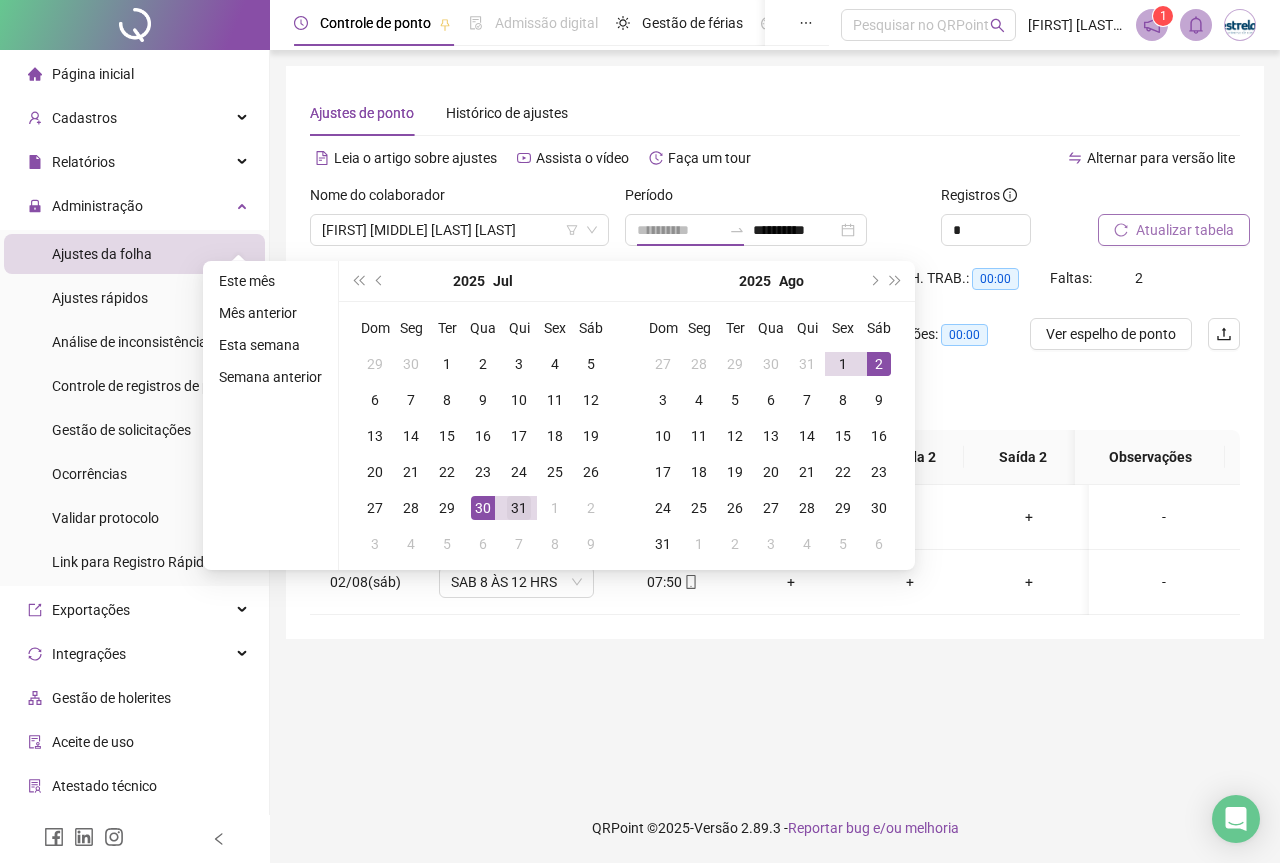type on "**********" 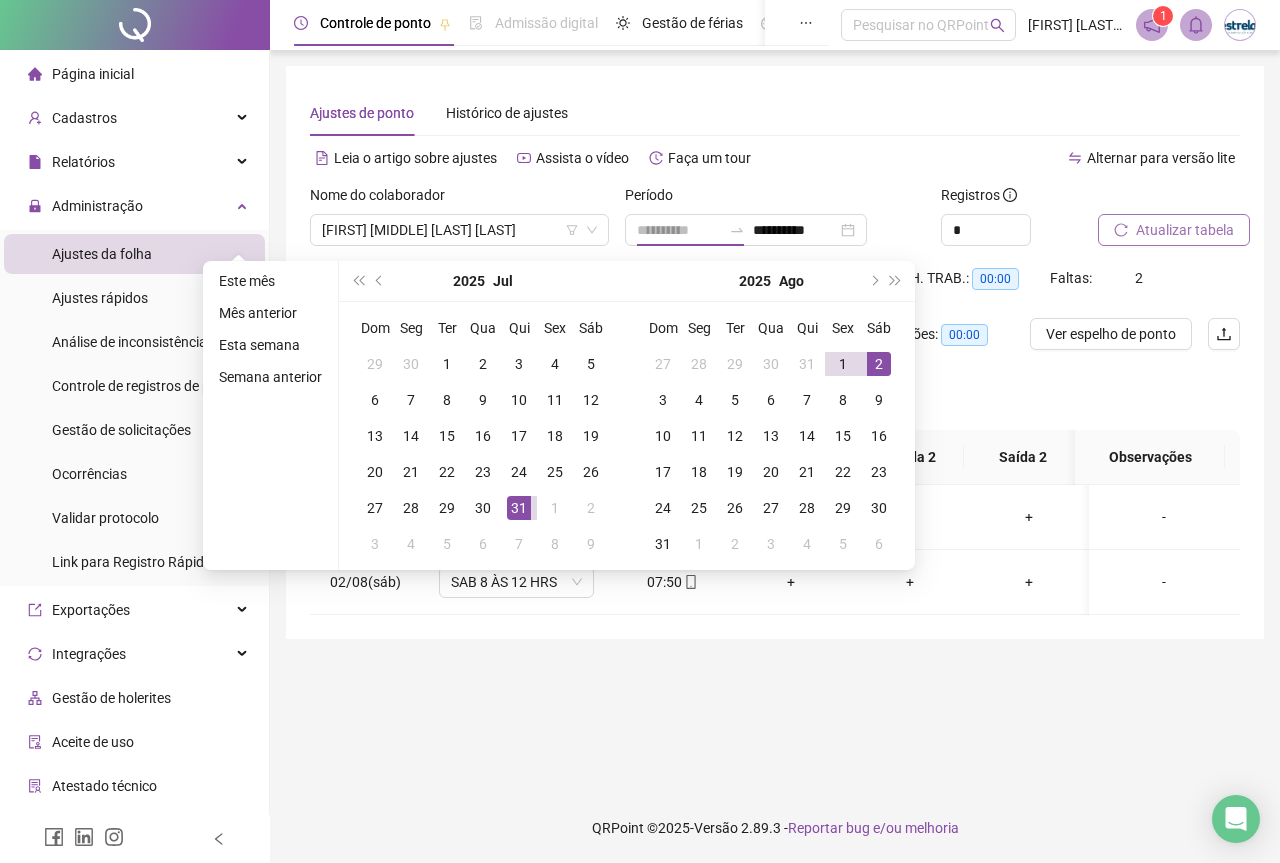 click on "31" at bounding box center (519, 508) 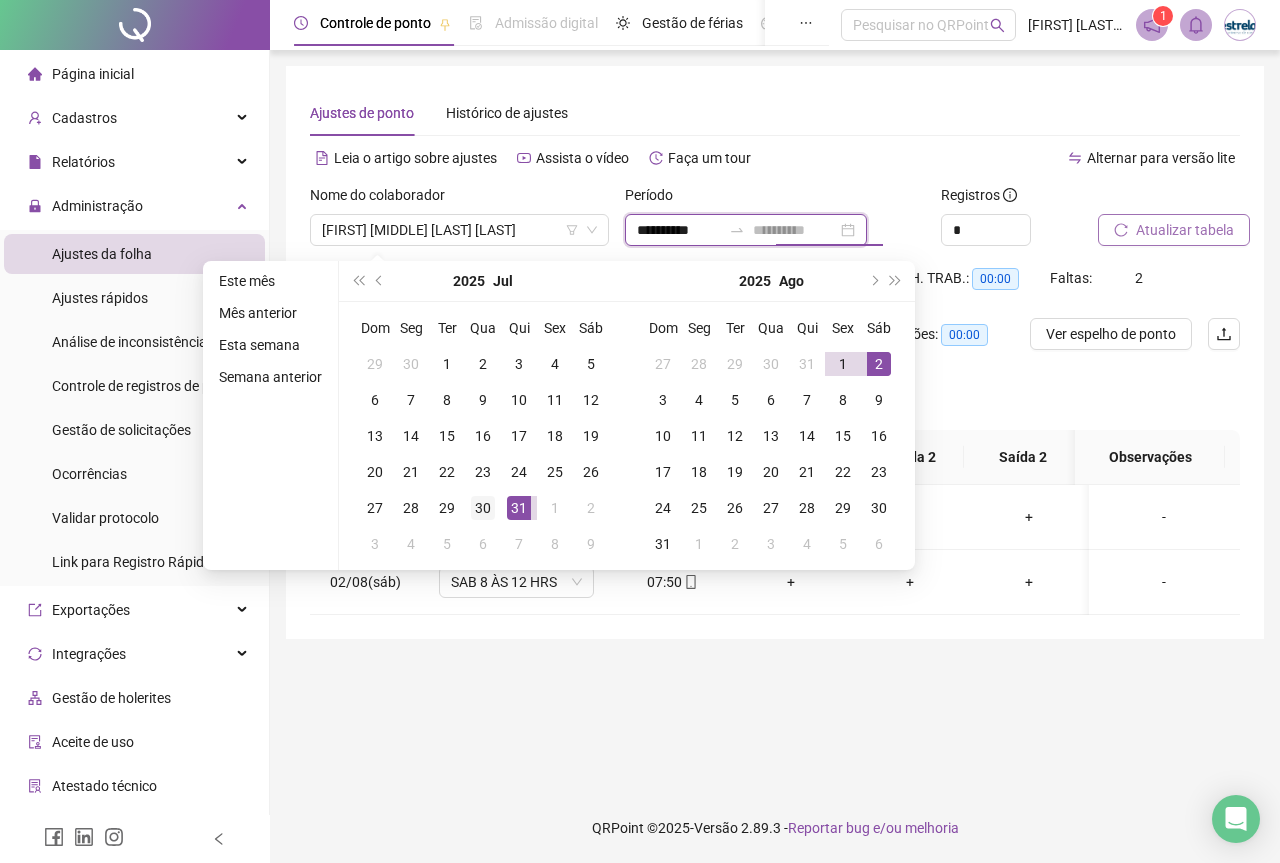 type on "**********" 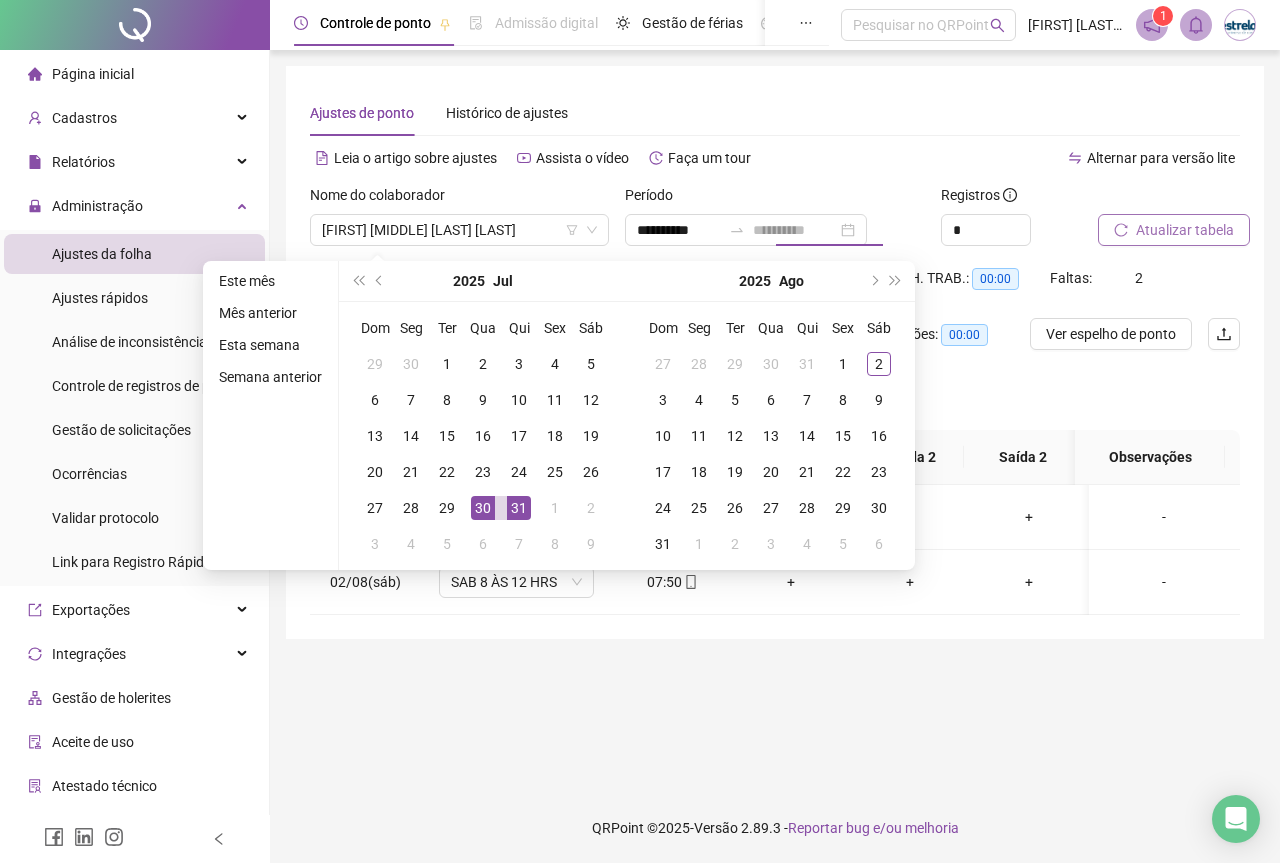 click on "30" at bounding box center [483, 508] 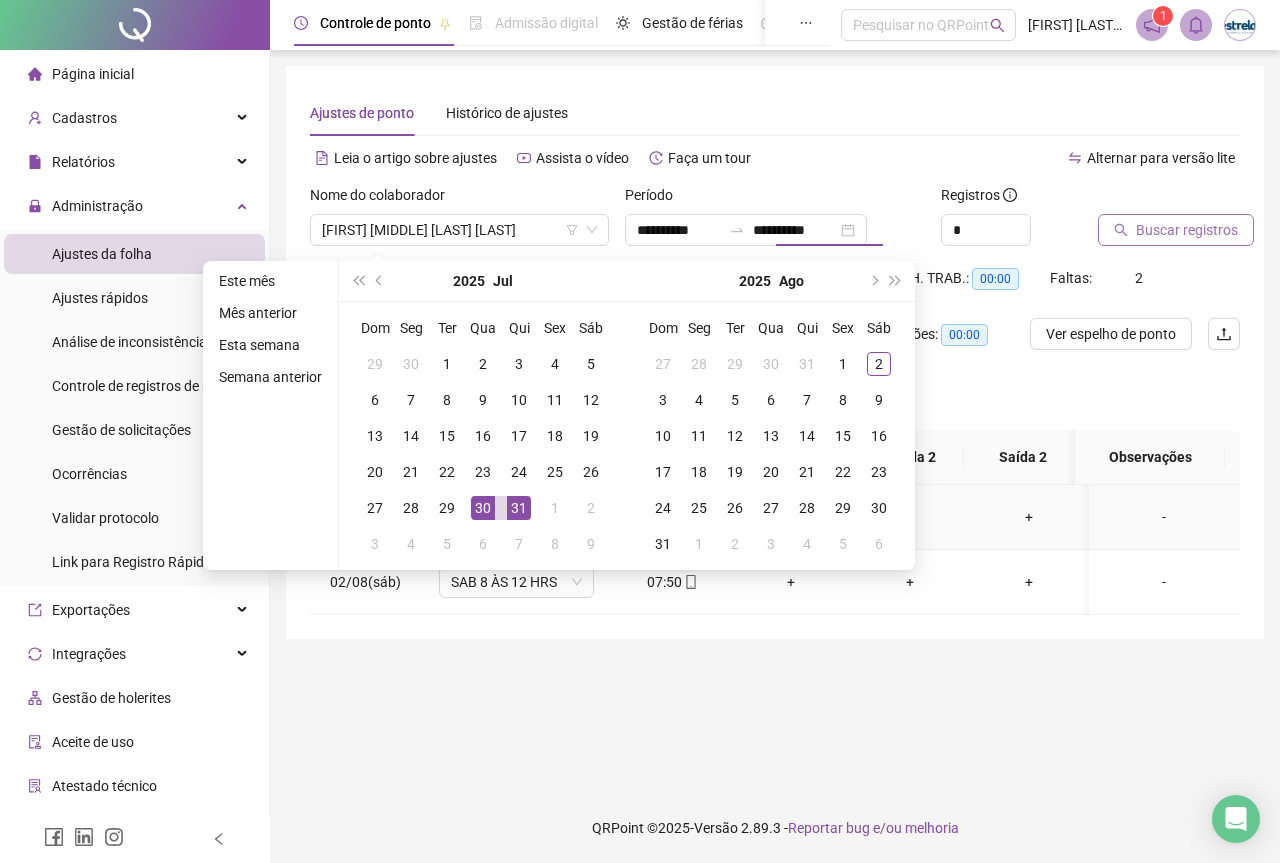 type on "**********" 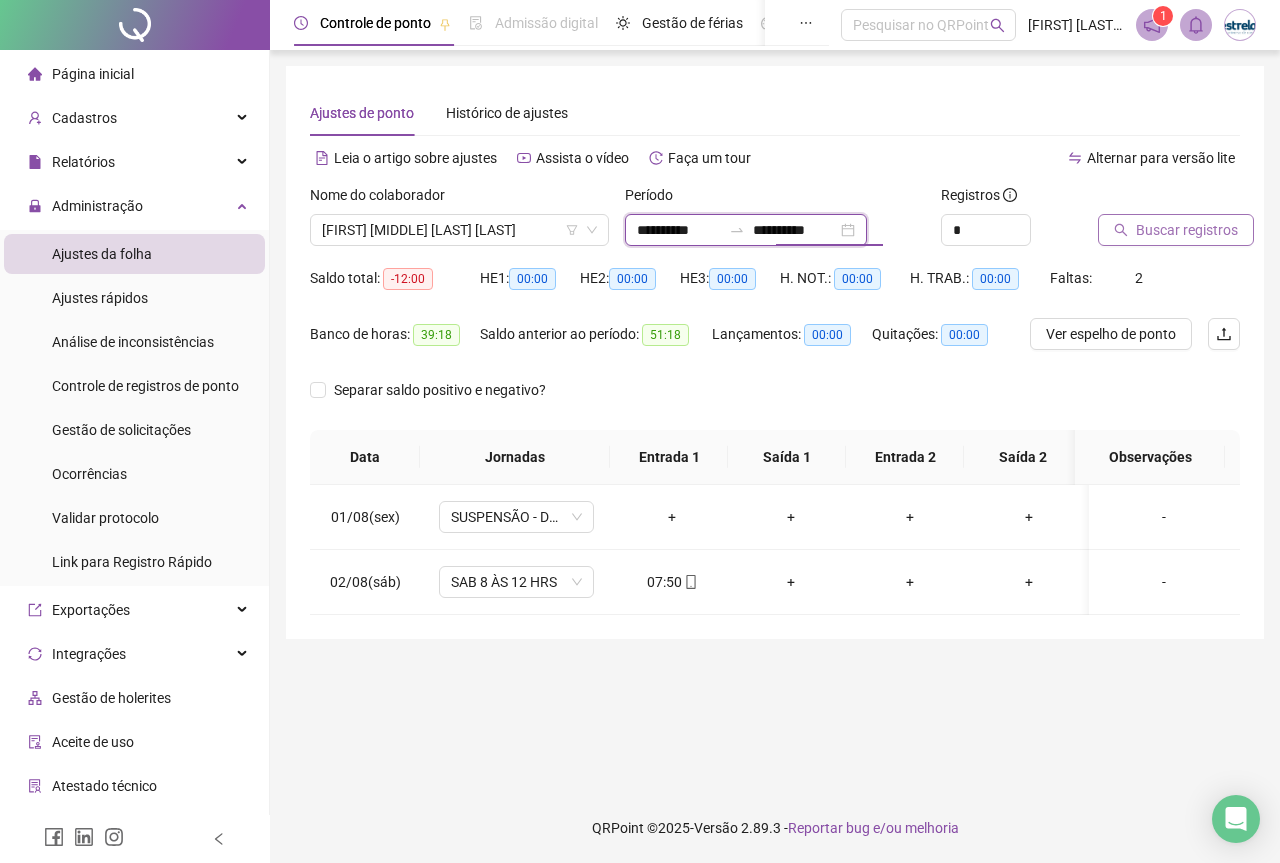 click on "**********" at bounding box center [795, 230] 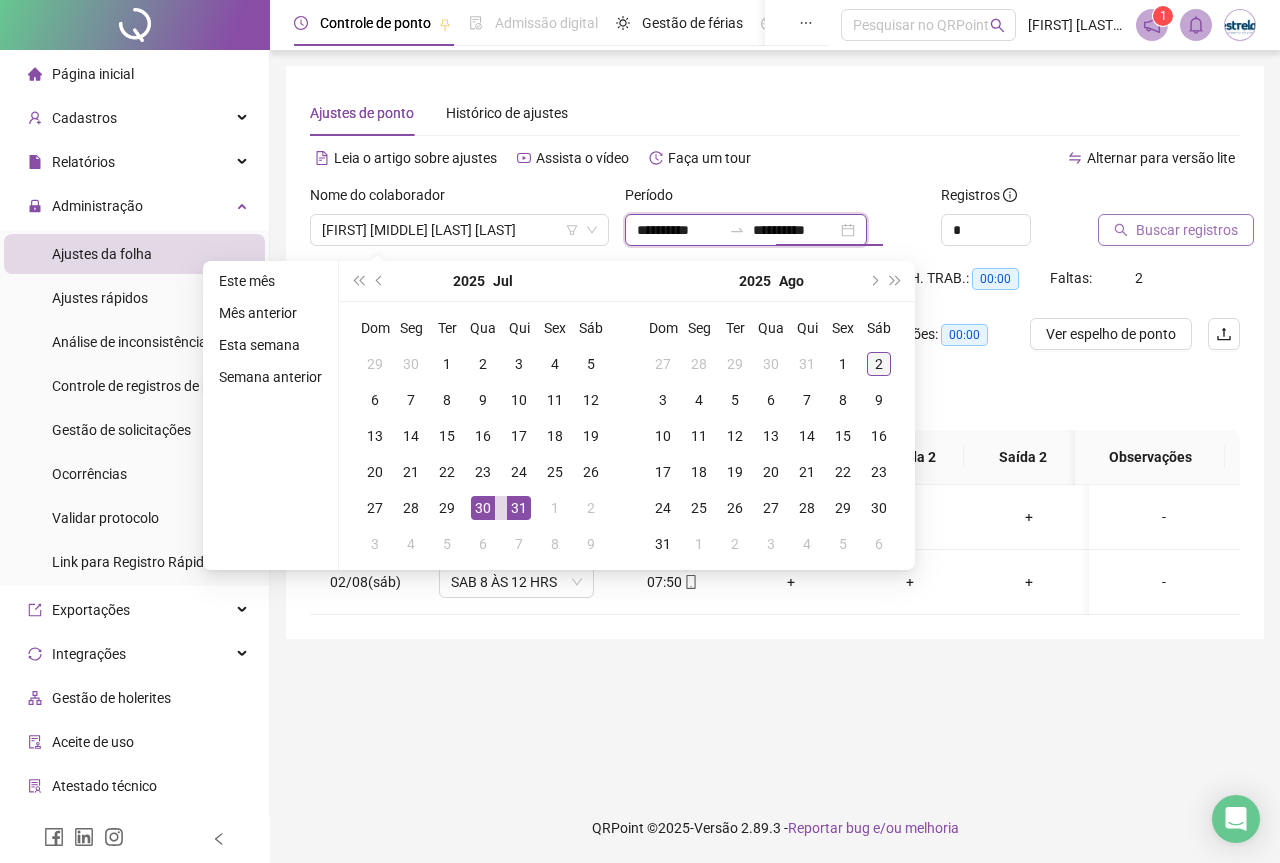 type on "**********" 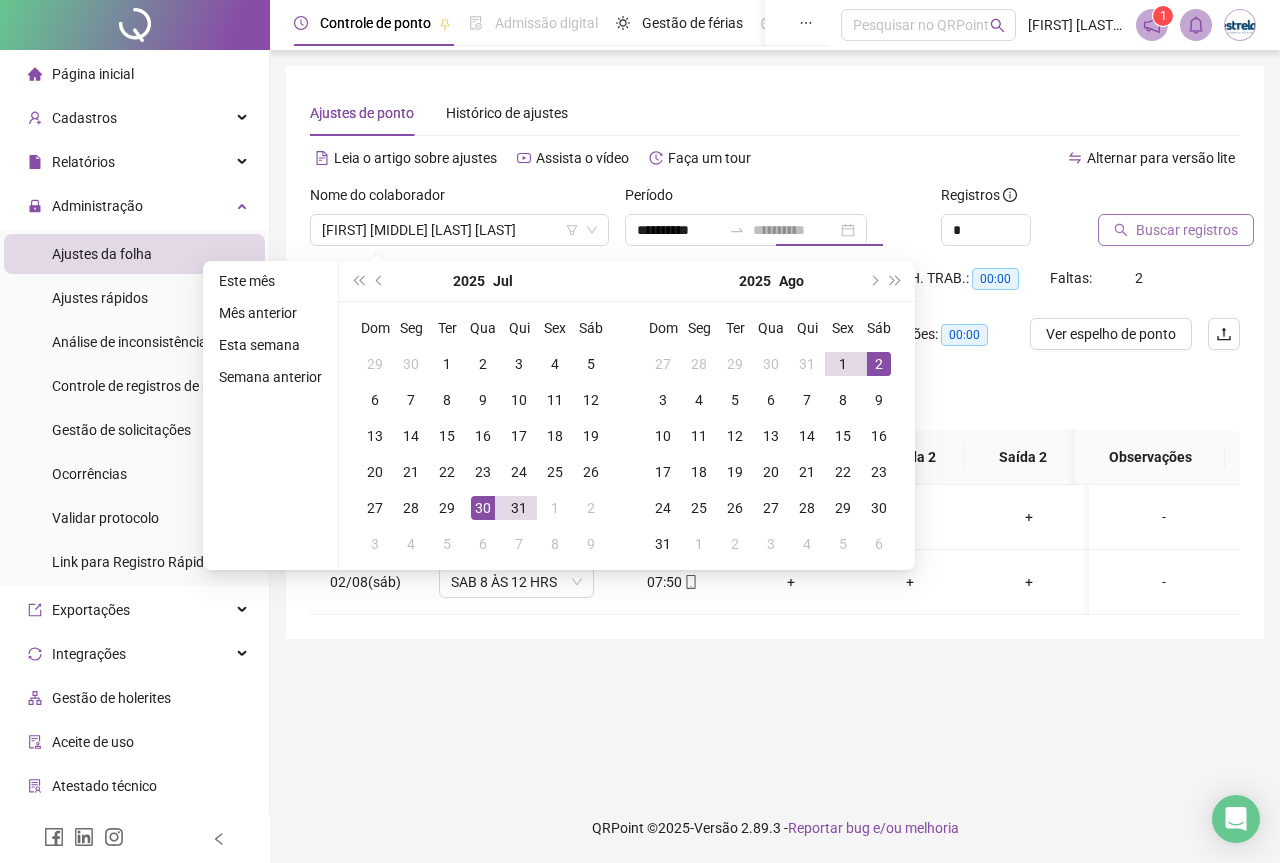 click on "2" at bounding box center [879, 364] 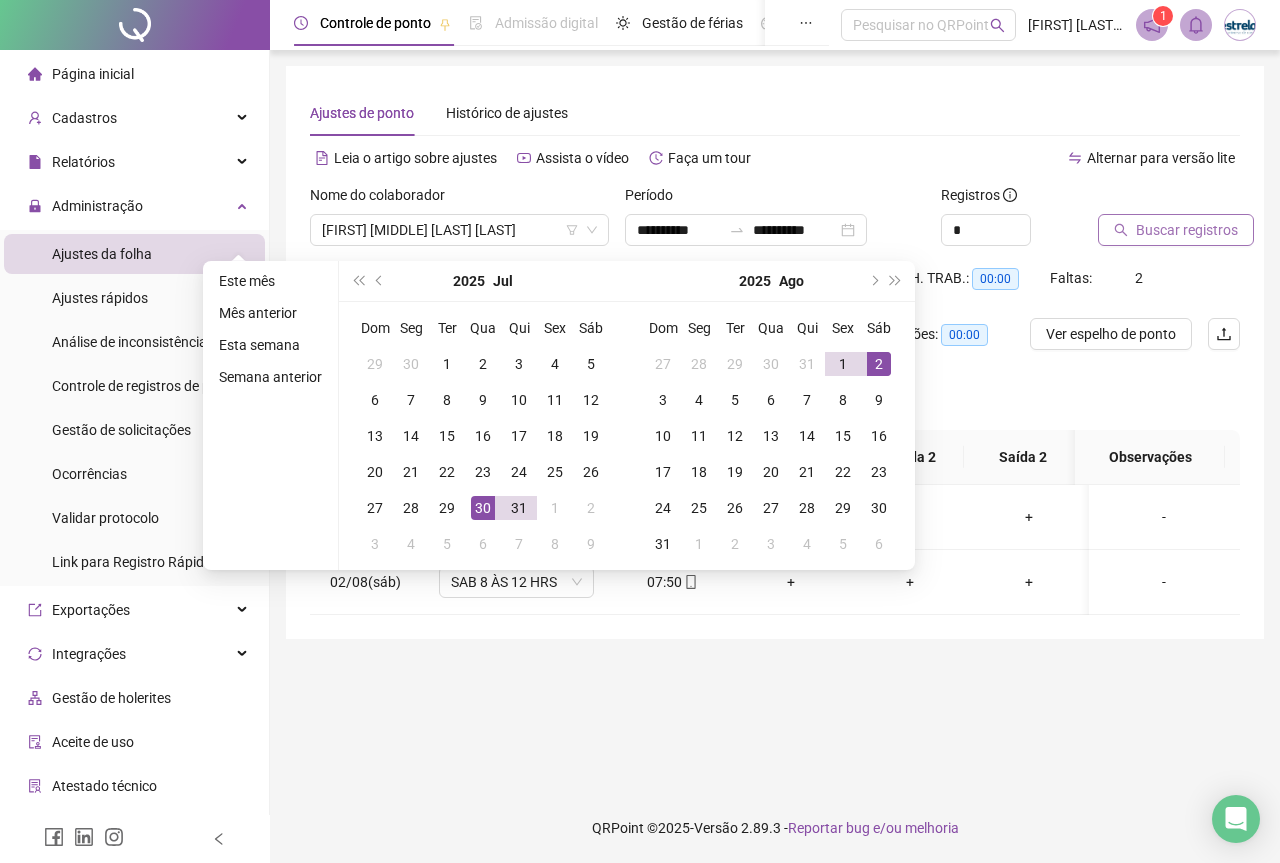 click on "Buscar registros" at bounding box center (1176, 230) 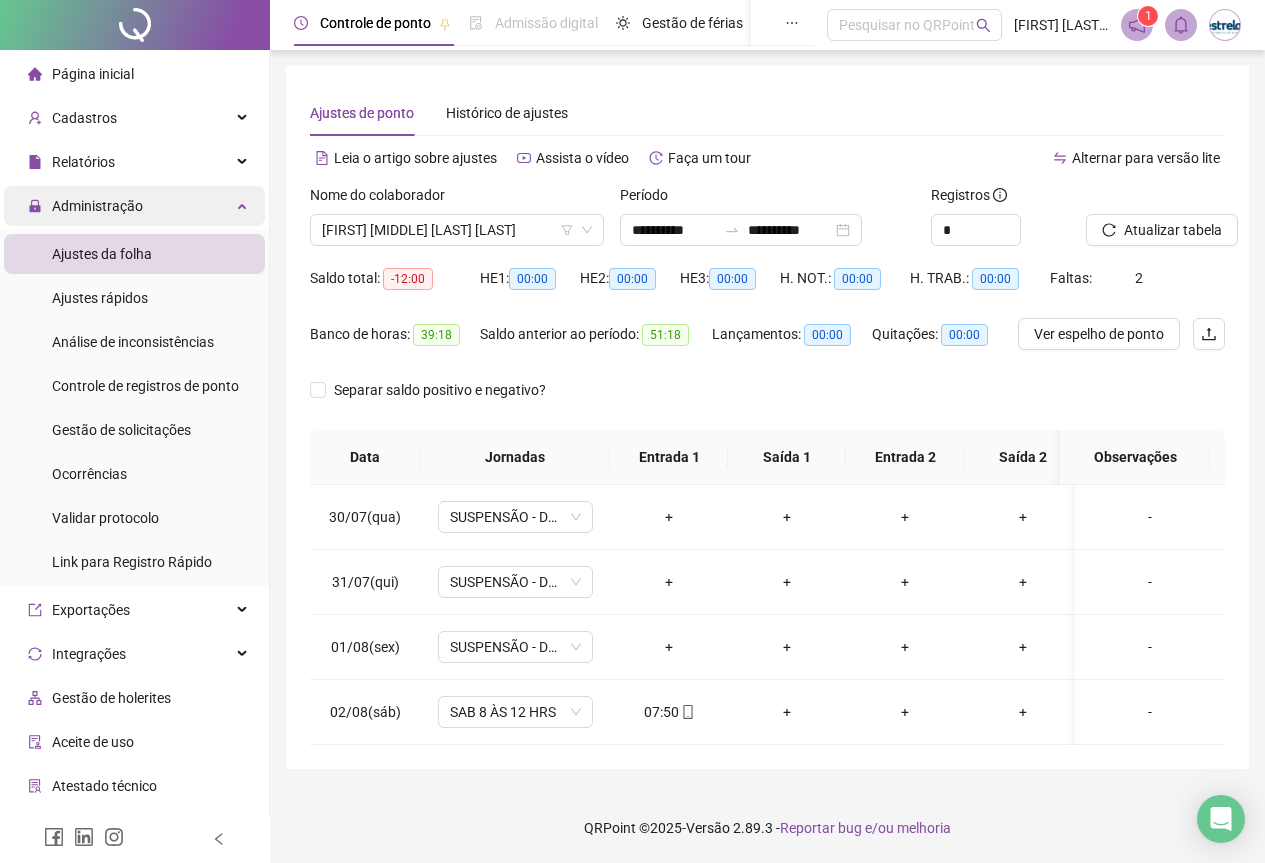 click on "Administração" at bounding box center (134, 206) 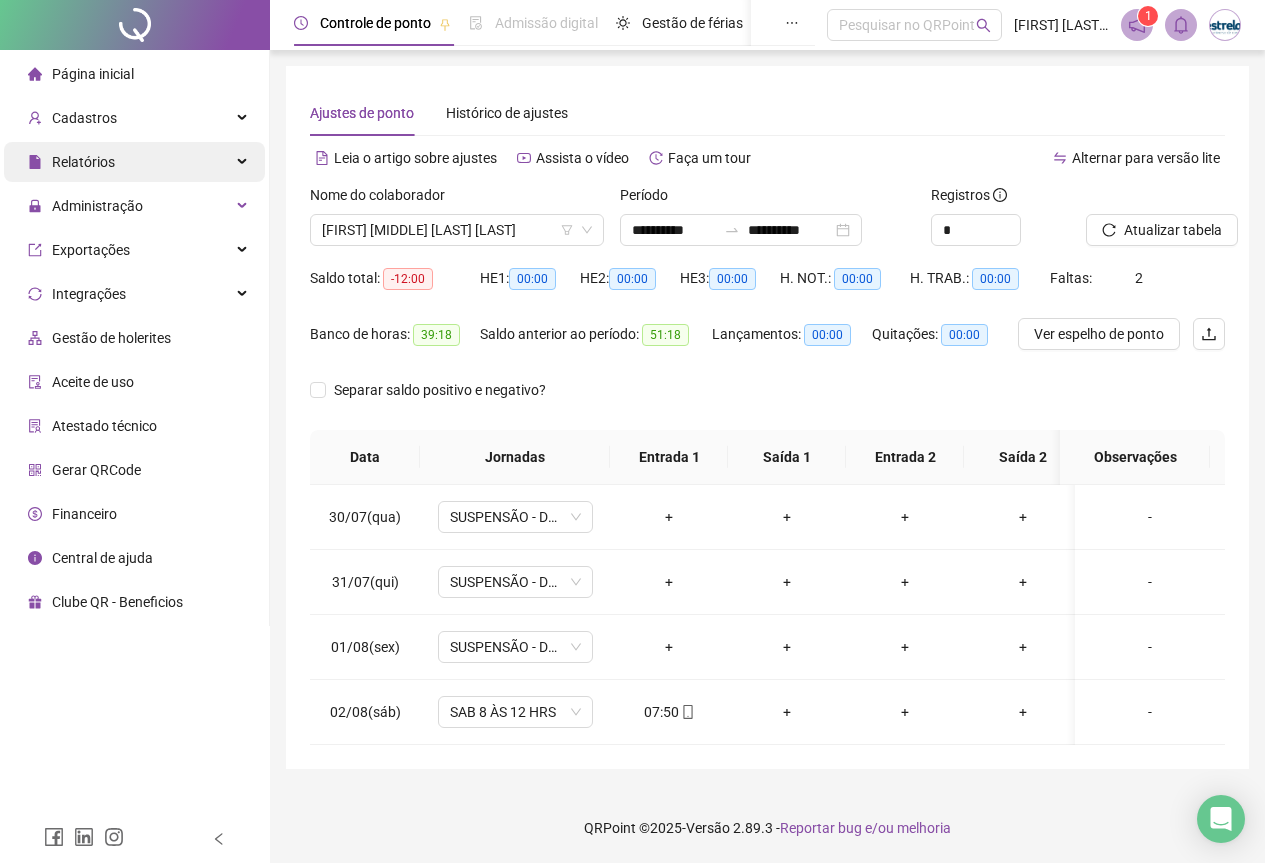 click on "Relatórios" at bounding box center [134, 162] 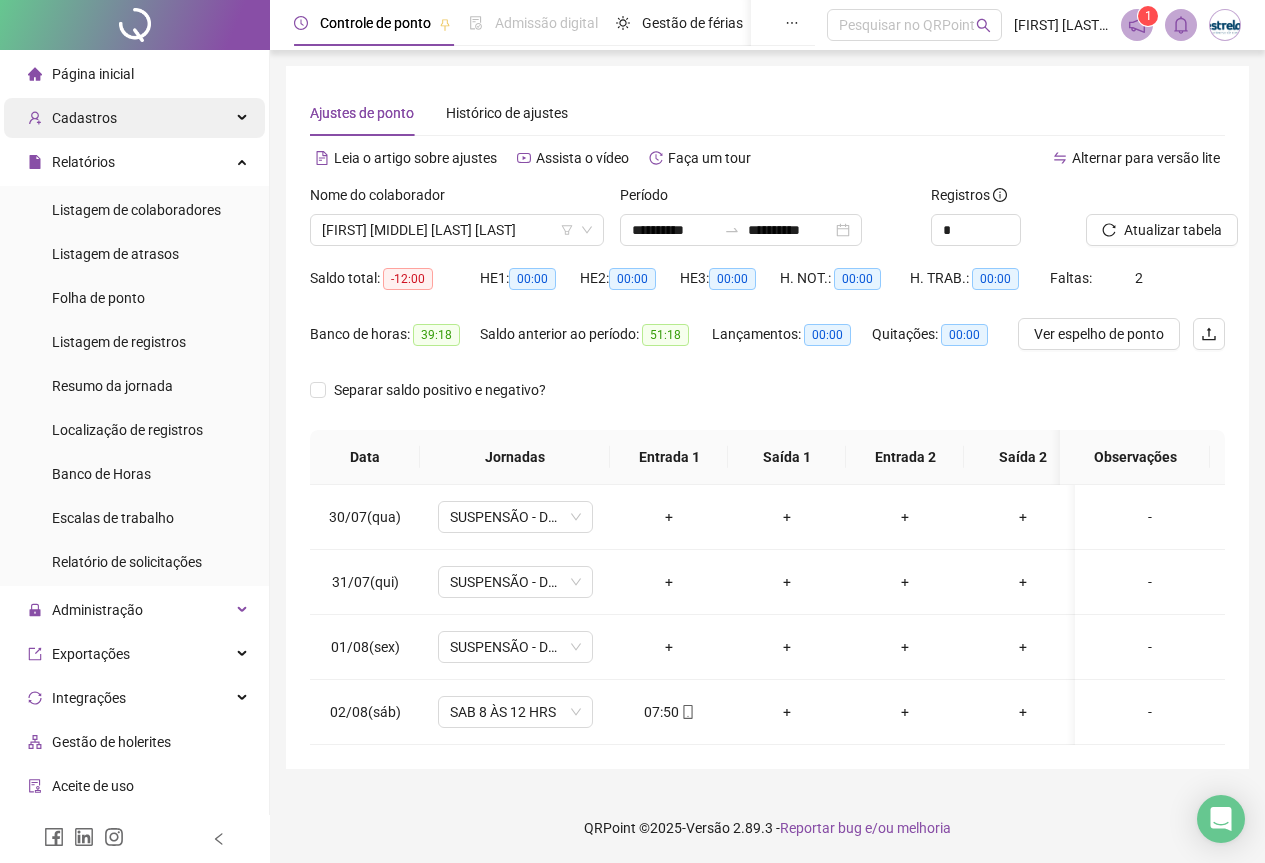 click on "Cadastros" at bounding box center [134, 118] 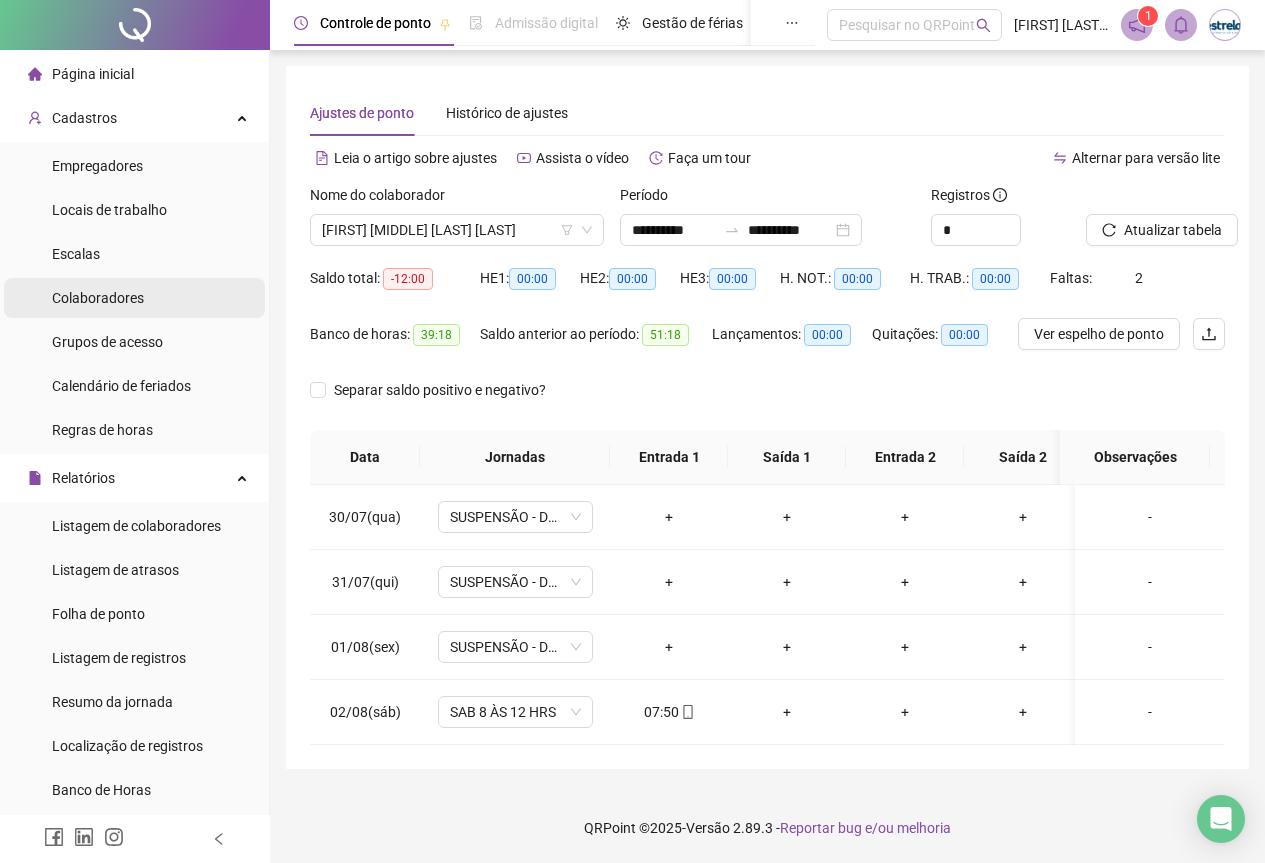 click on "Colaboradores" at bounding box center [98, 298] 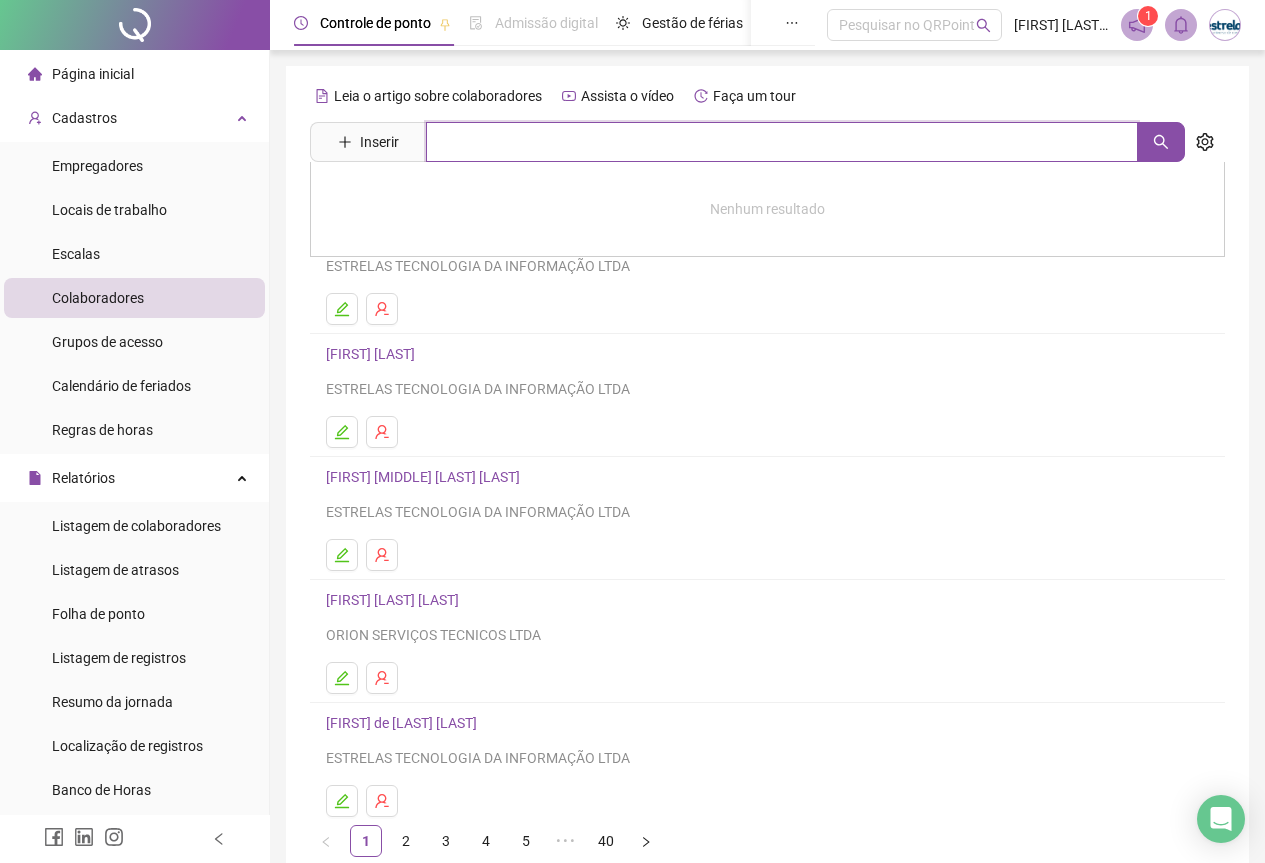 click at bounding box center [782, 142] 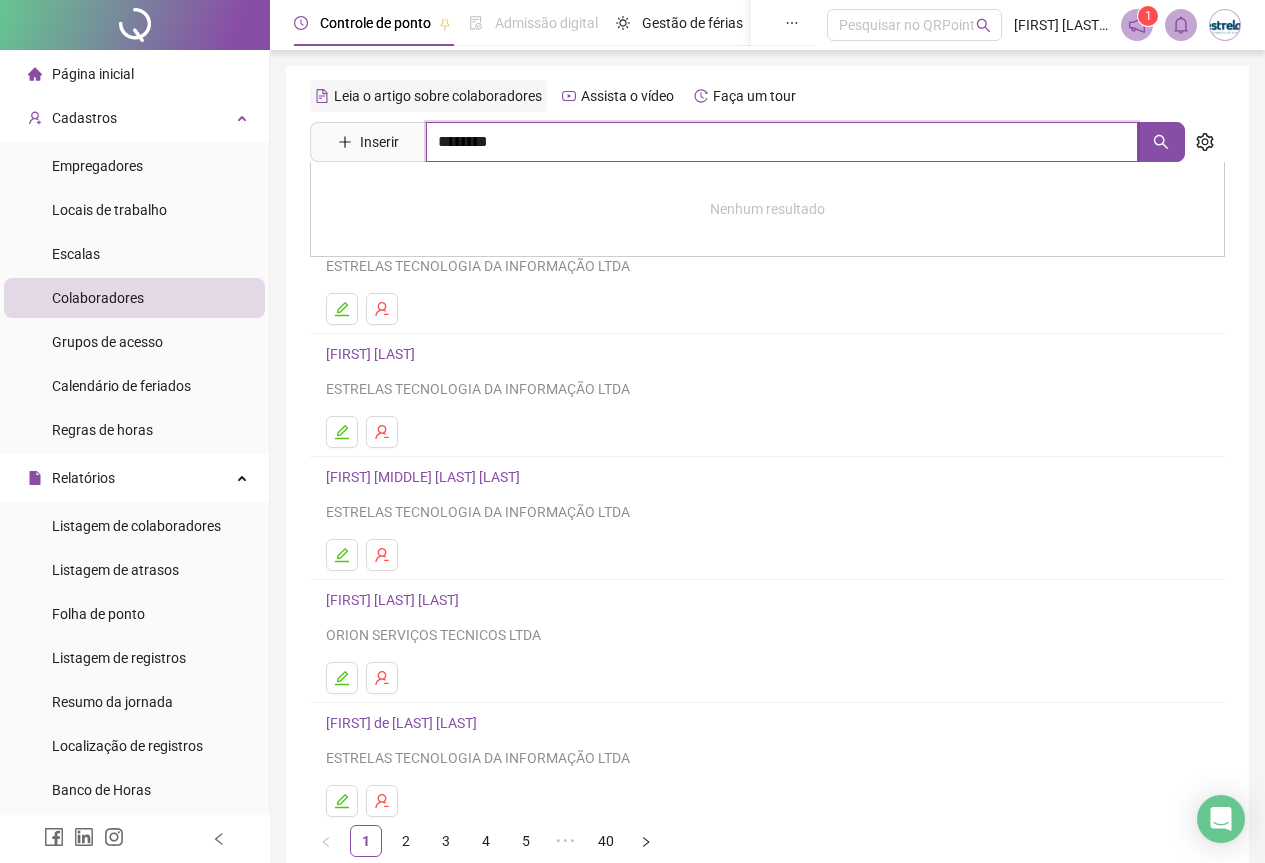 type on "********" 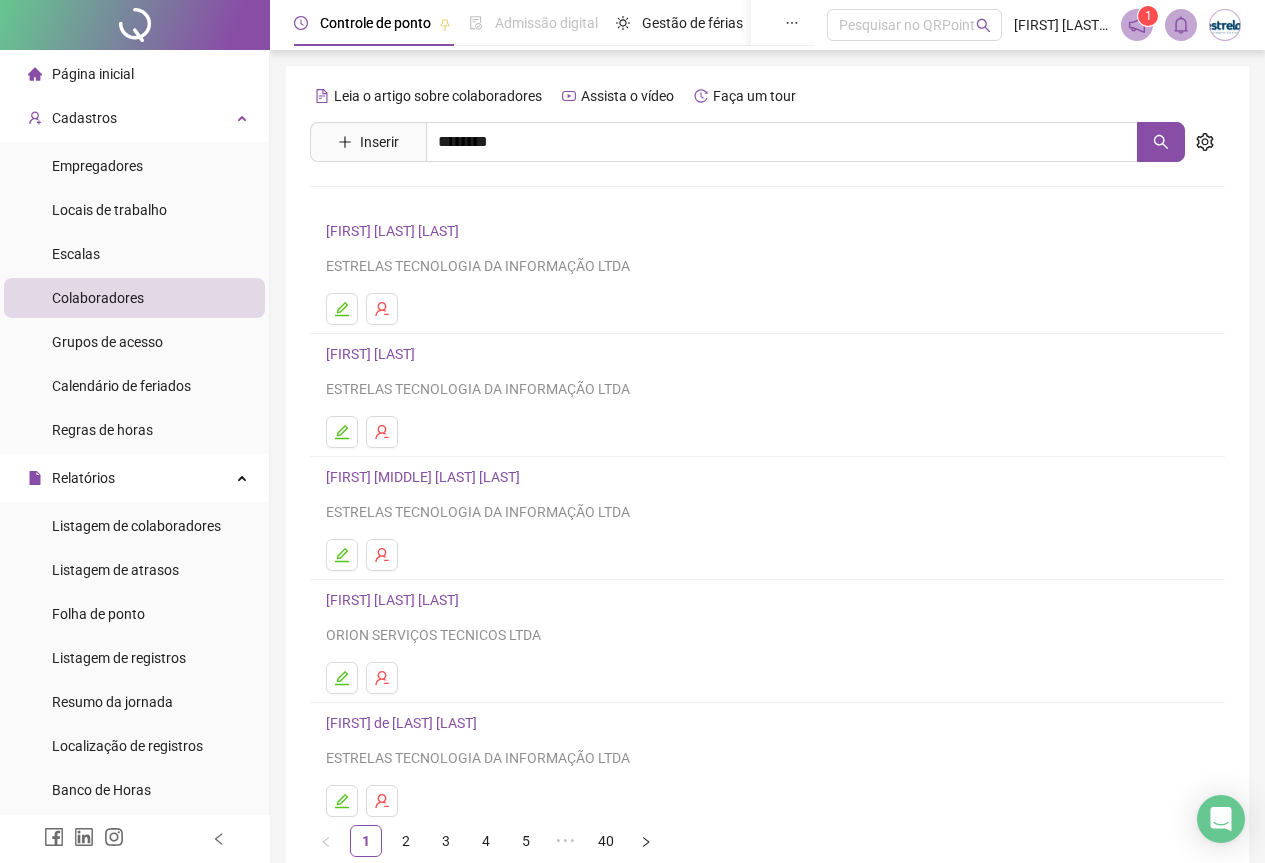 click on "[FIRST] [LAST] [LAST]" at bounding box center [413, 201] 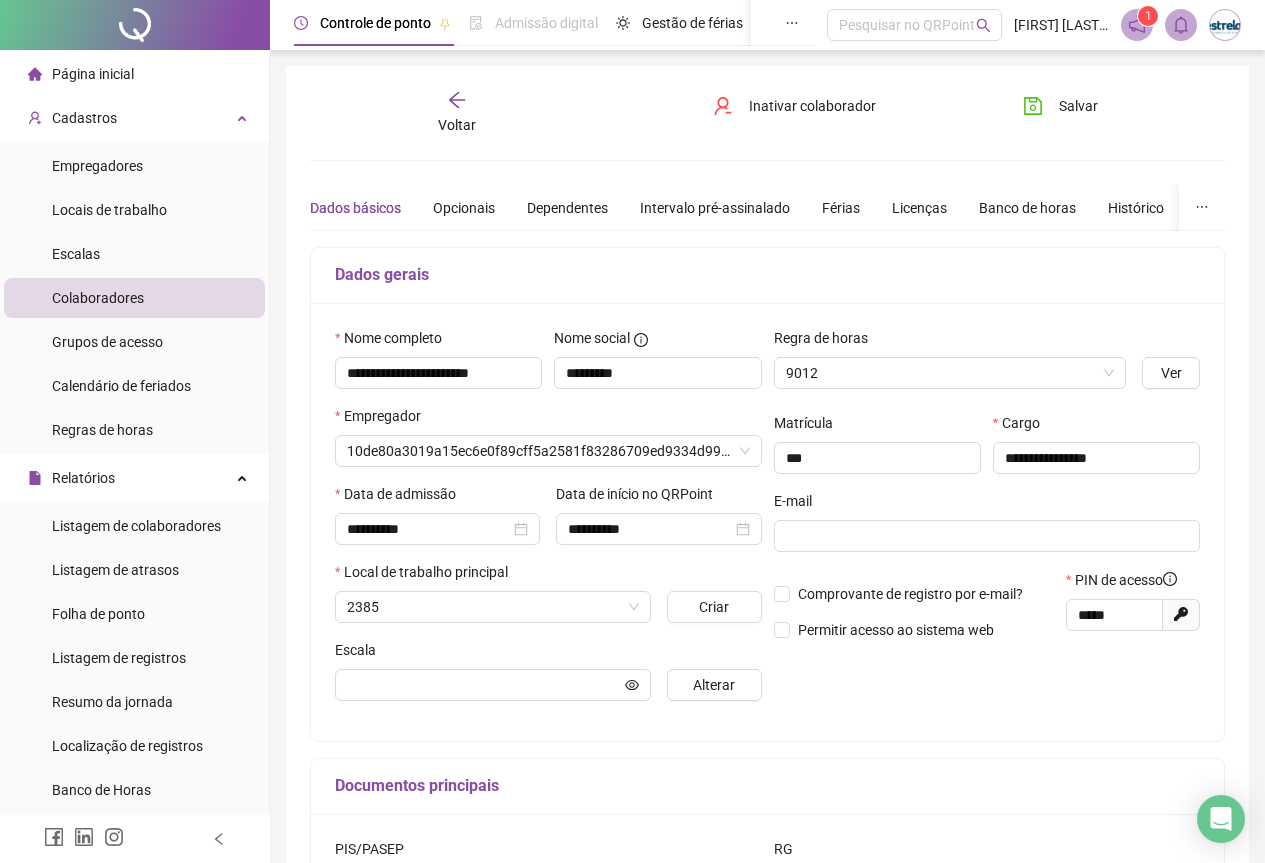 type on "**********" 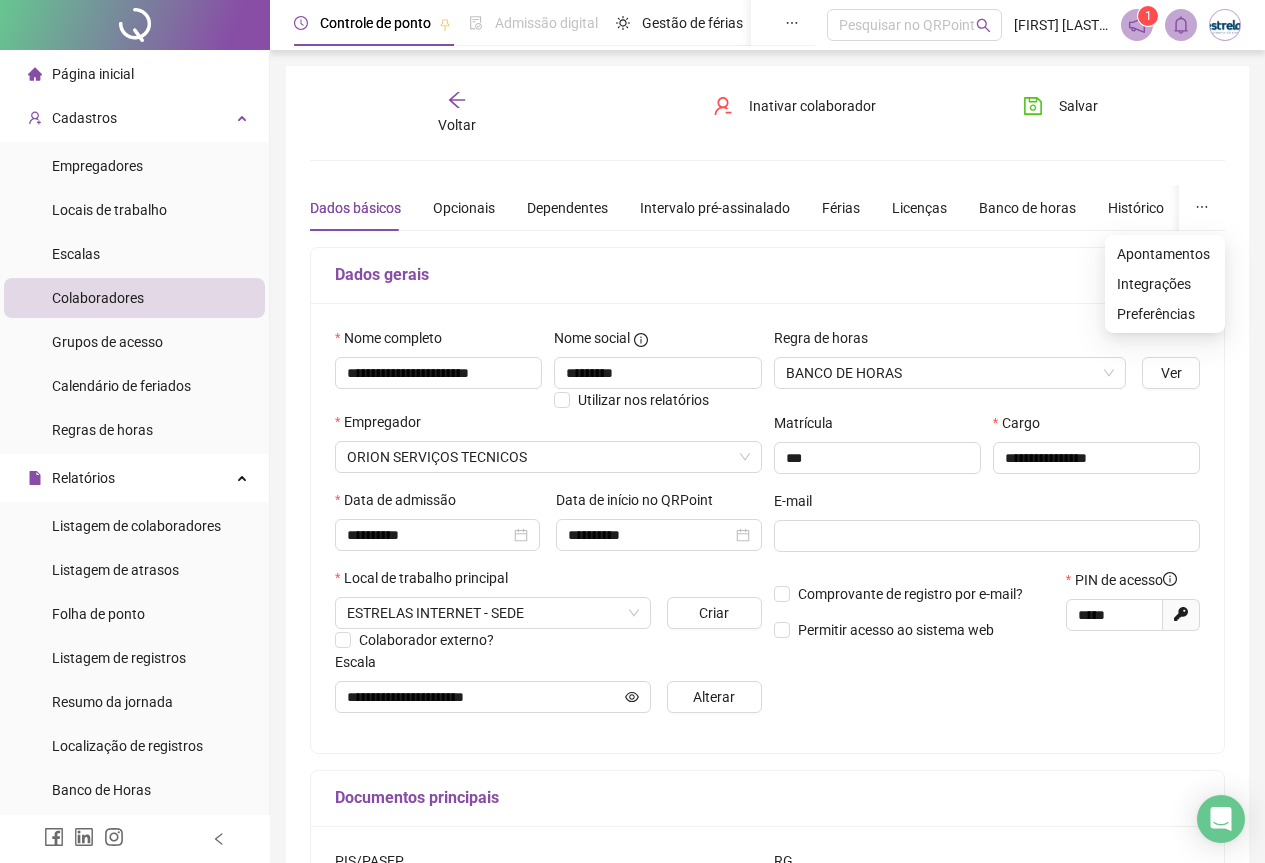 click at bounding box center (1202, 208) 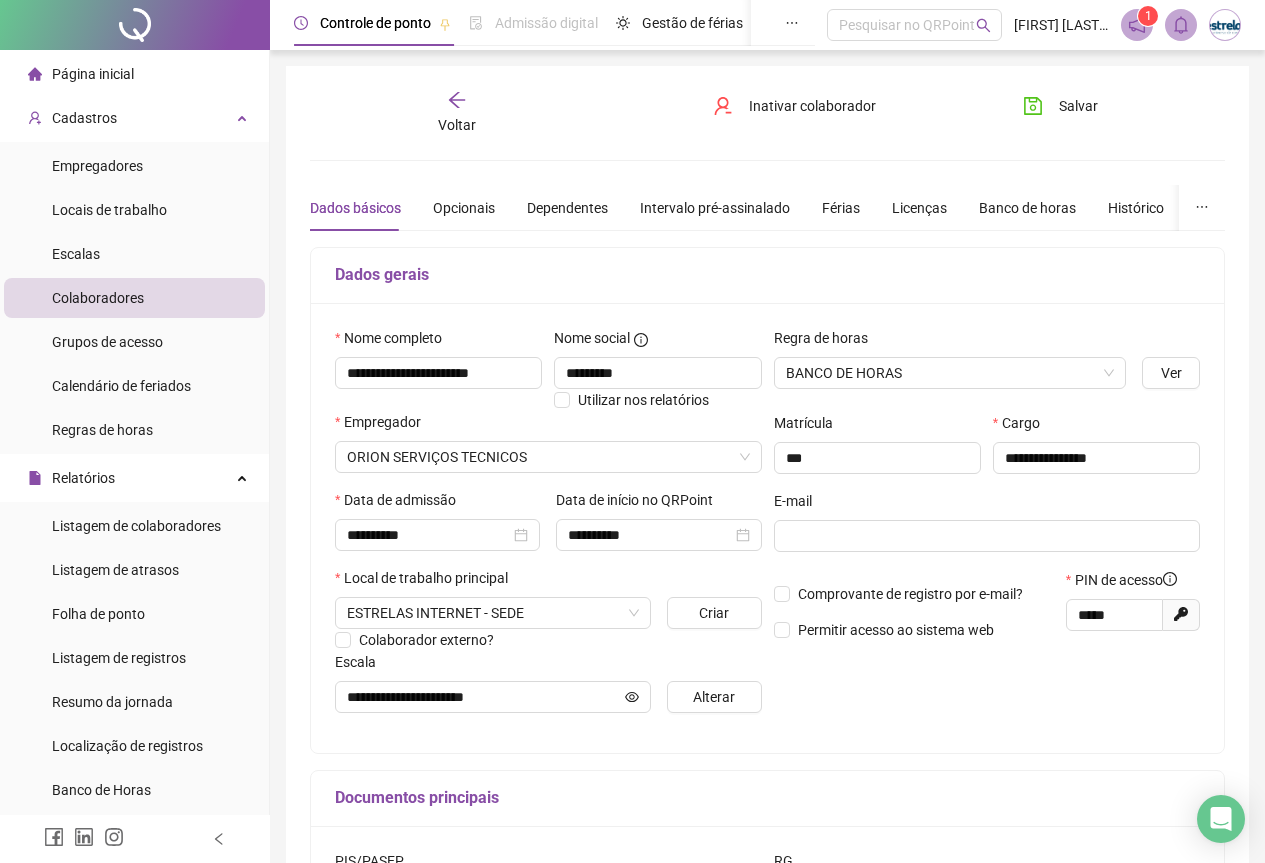 click on "Dados gerais" at bounding box center [767, 276] 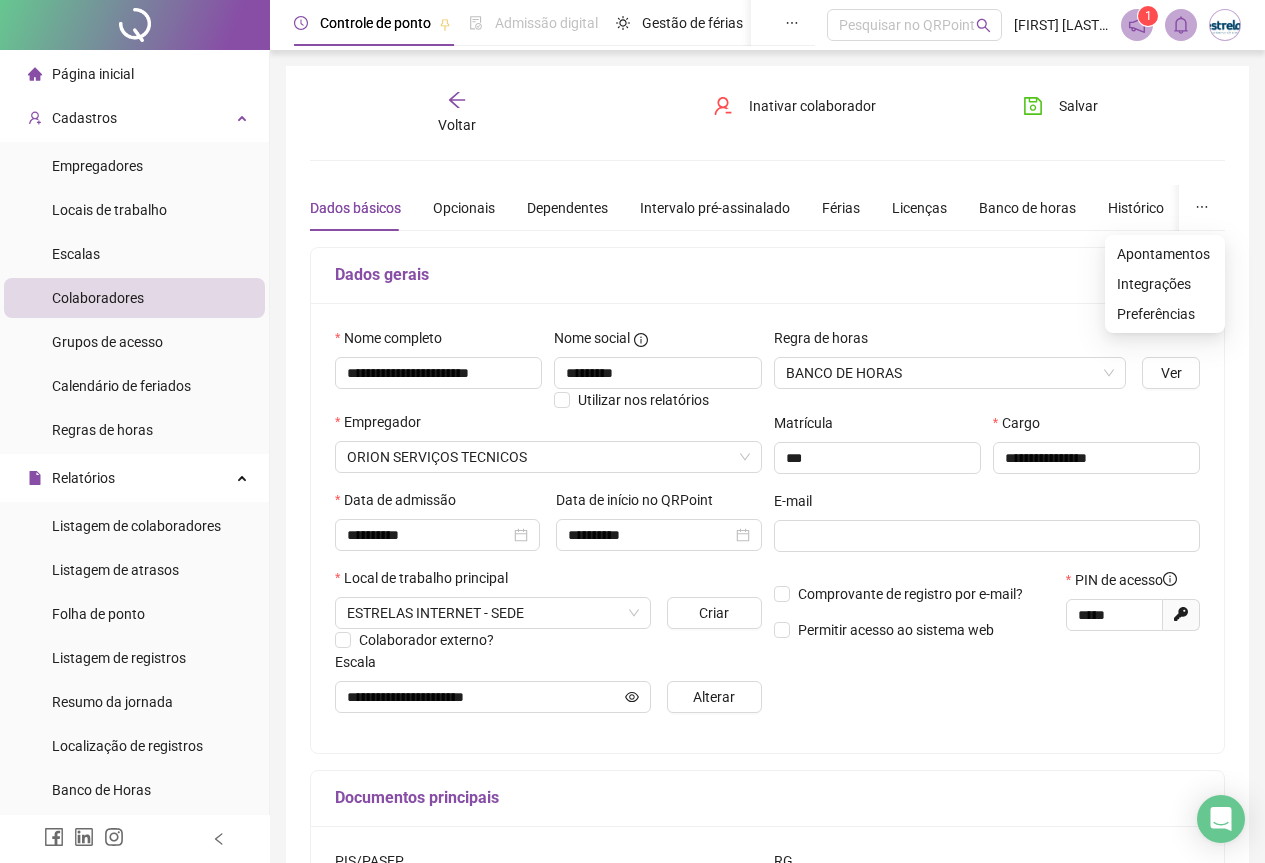 click at bounding box center [1202, 208] 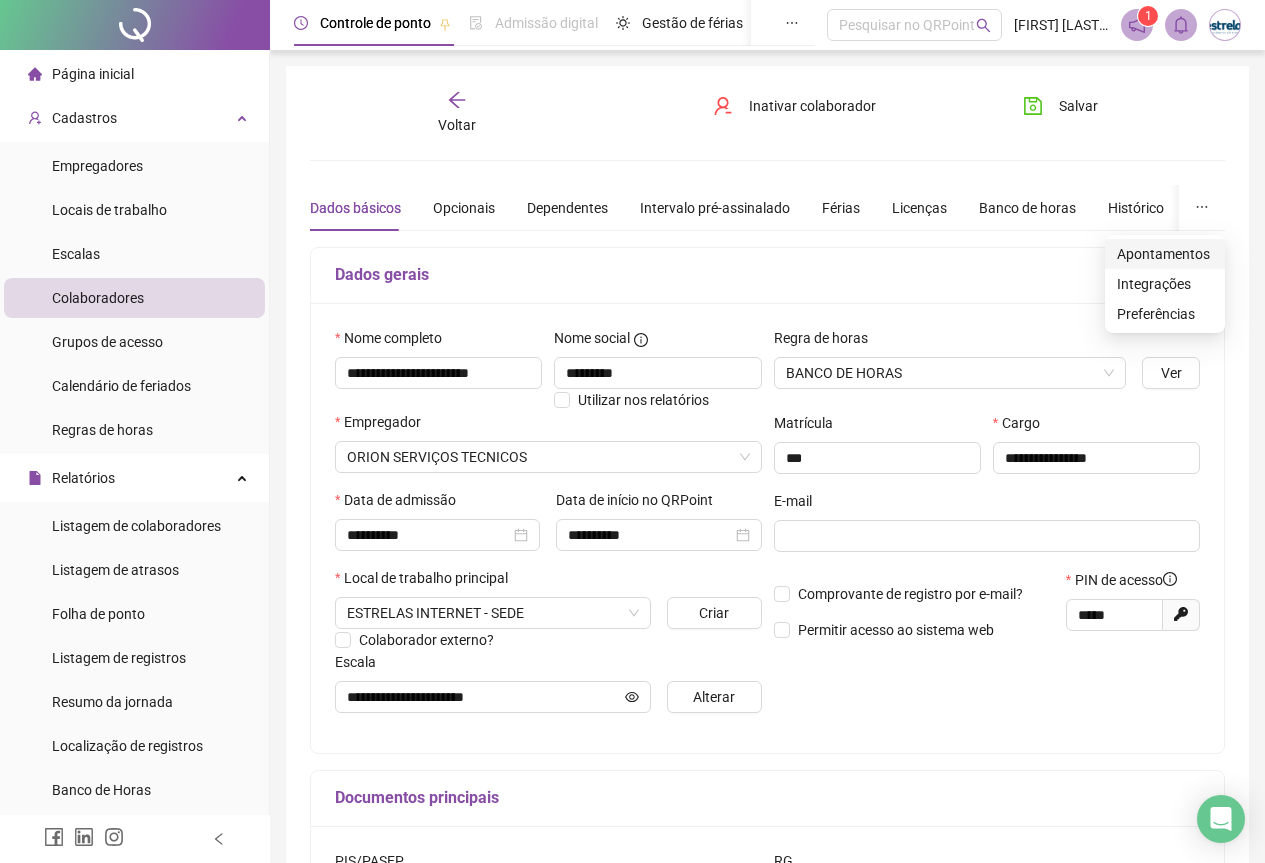 click on "Apontamentos" at bounding box center [1165, 254] 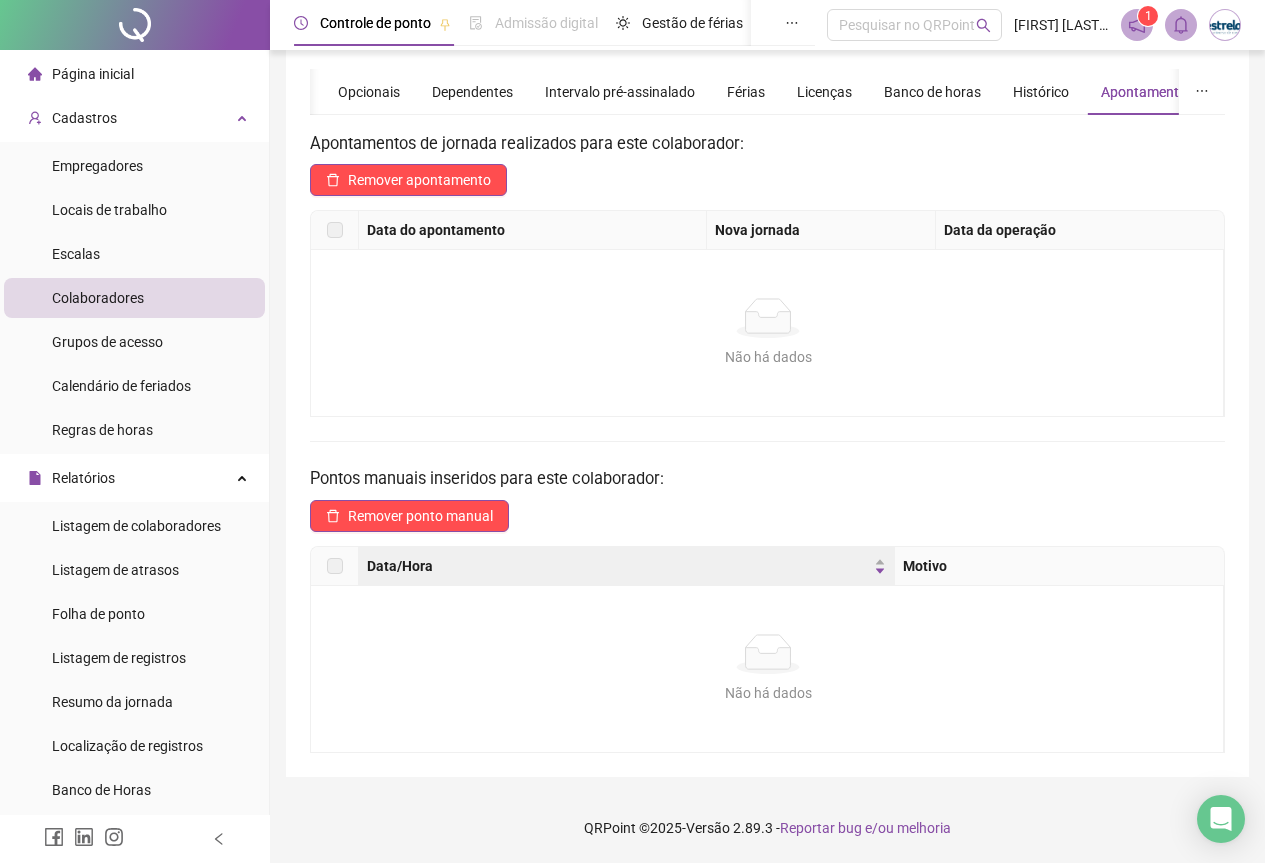 scroll, scrollTop: 0, scrollLeft: 0, axis: both 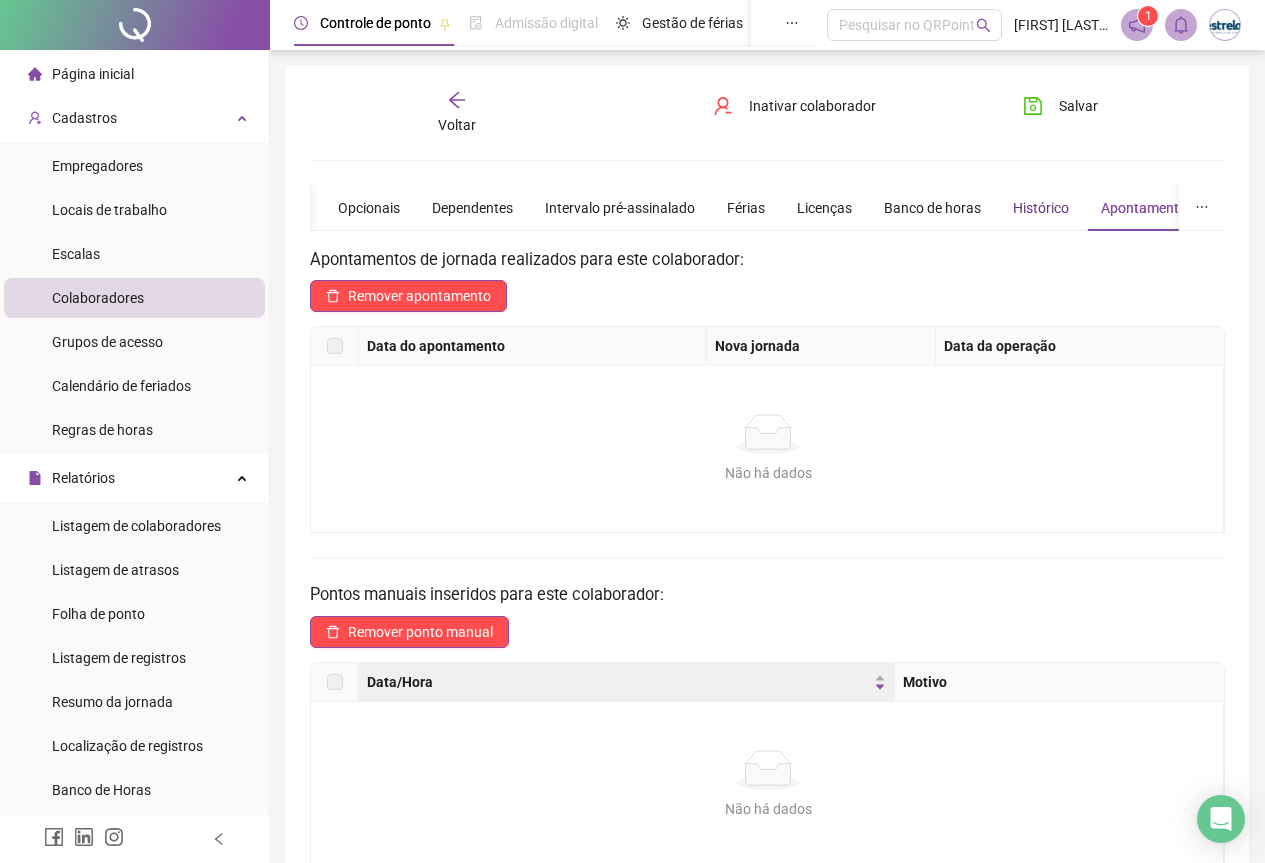 click on "Histórico" at bounding box center [1041, 208] 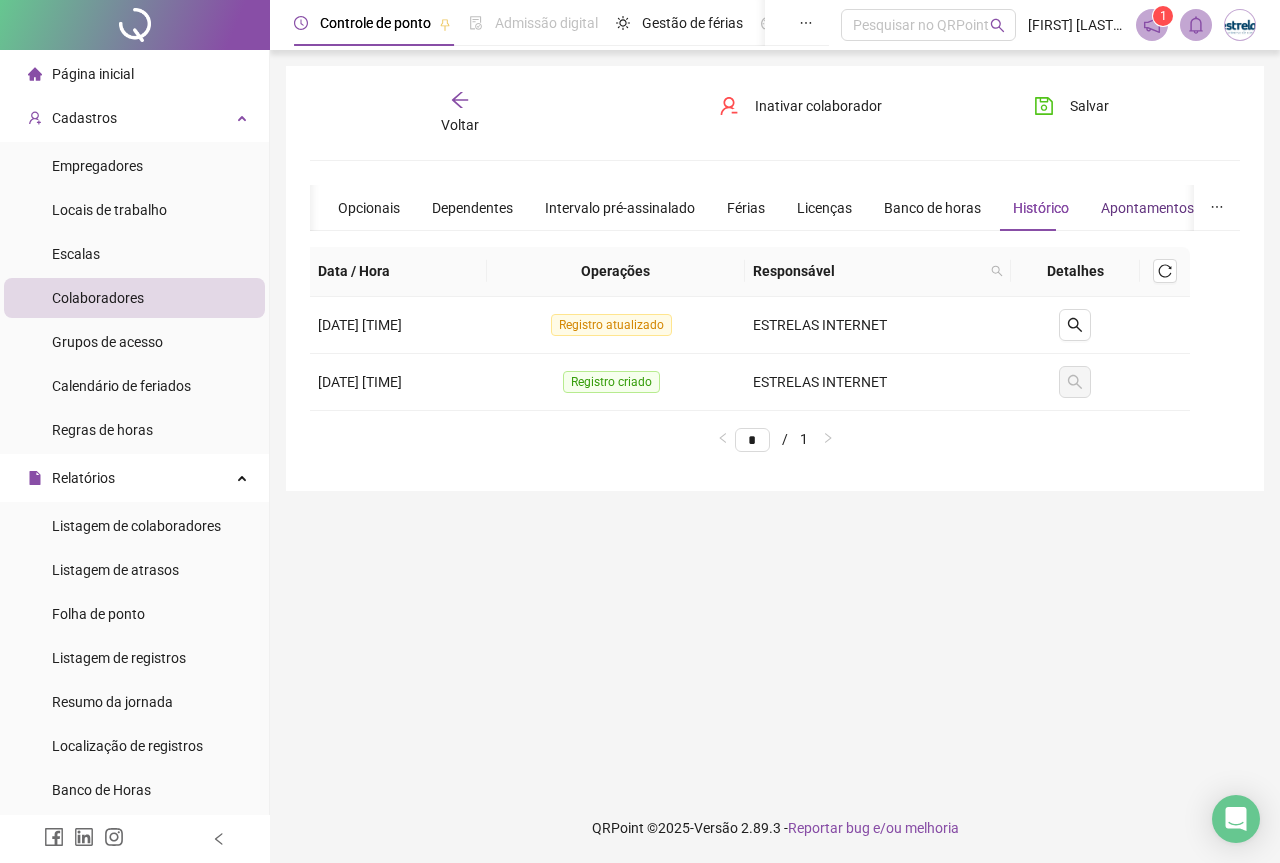click on "Apontamentos" at bounding box center (1147, 208) 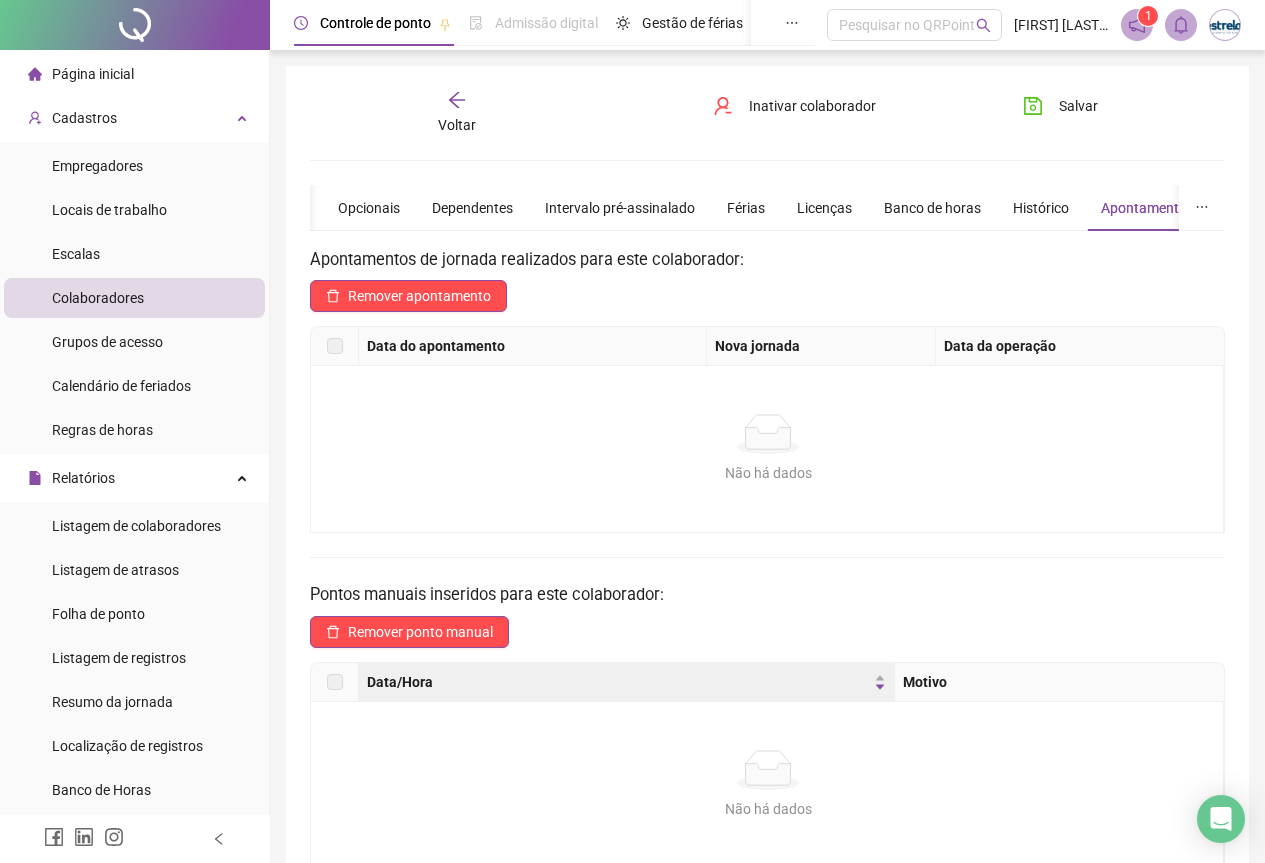 click on "Voltar" at bounding box center [457, 125] 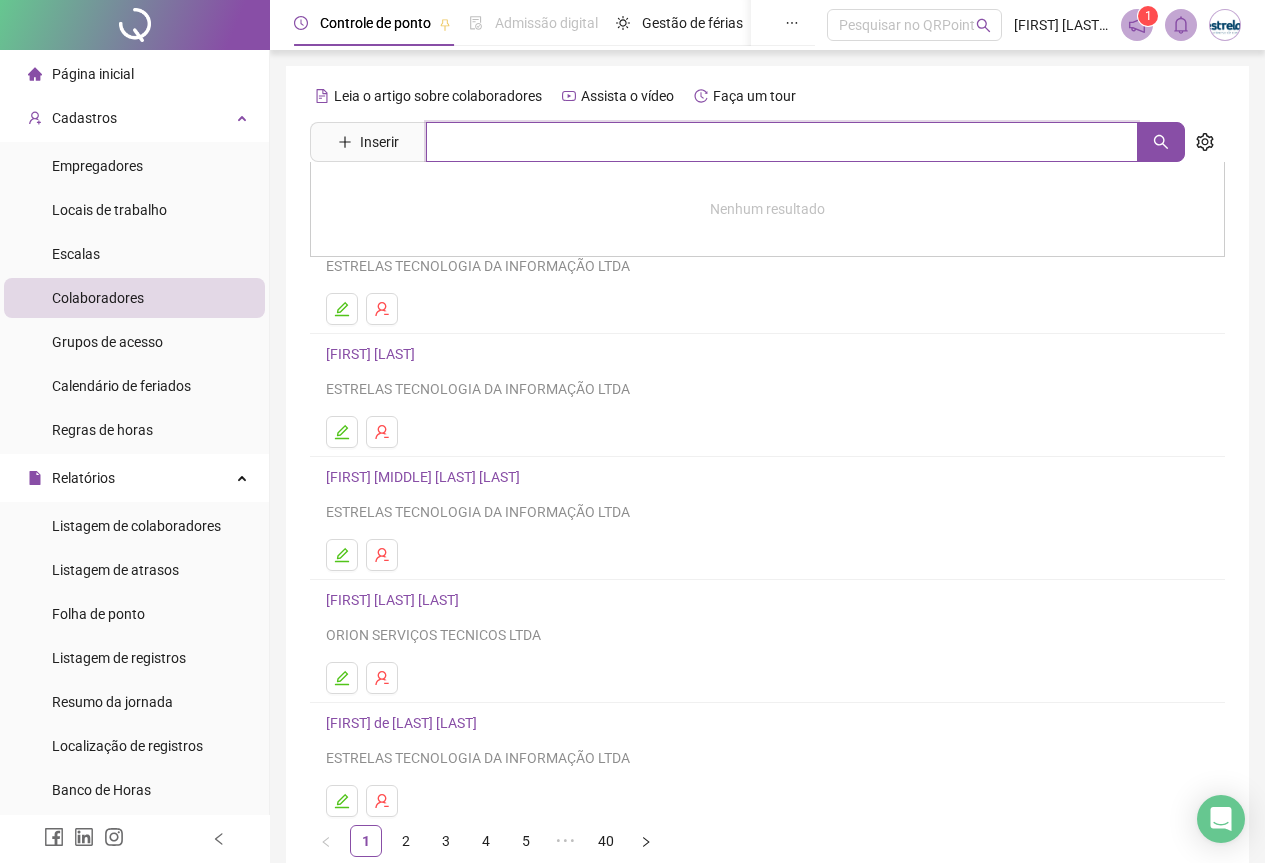 click at bounding box center [782, 142] 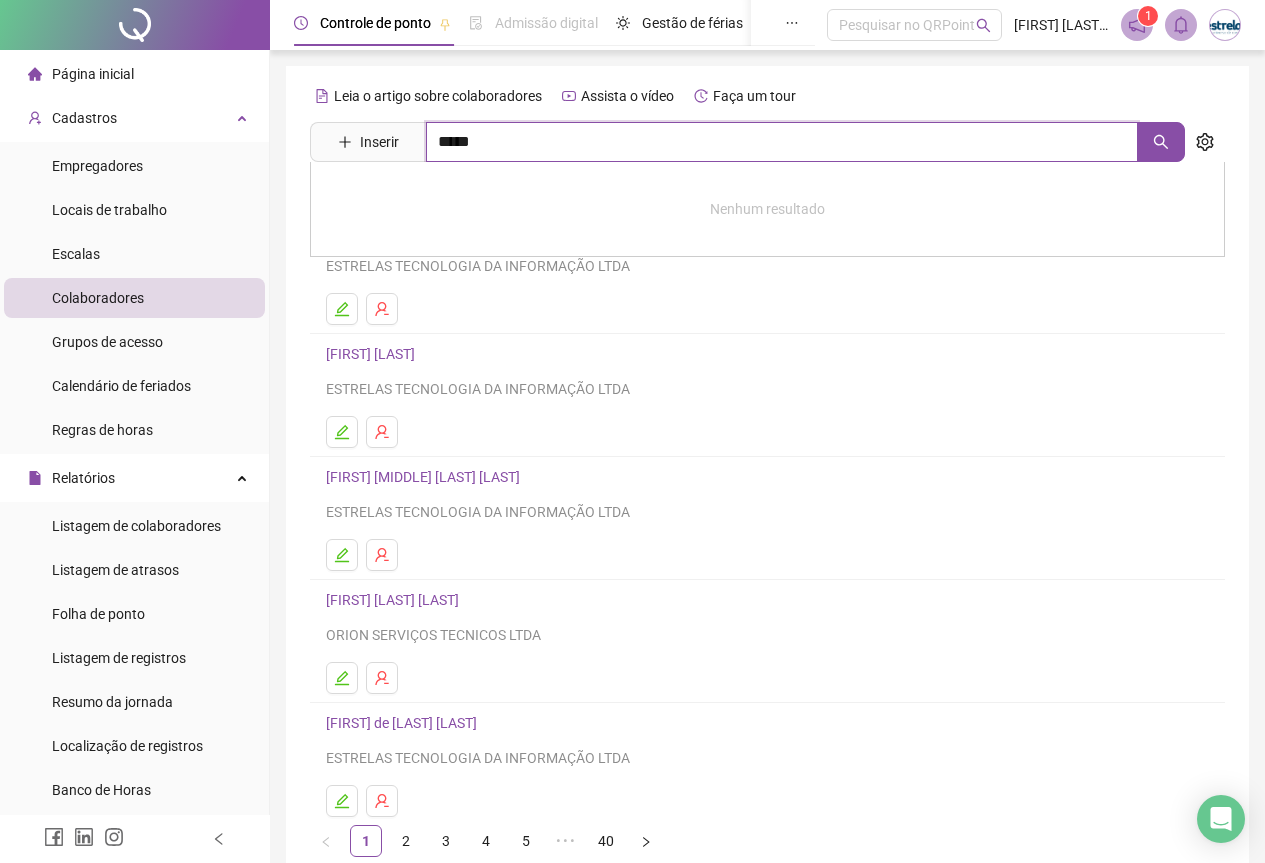 type on "*****" 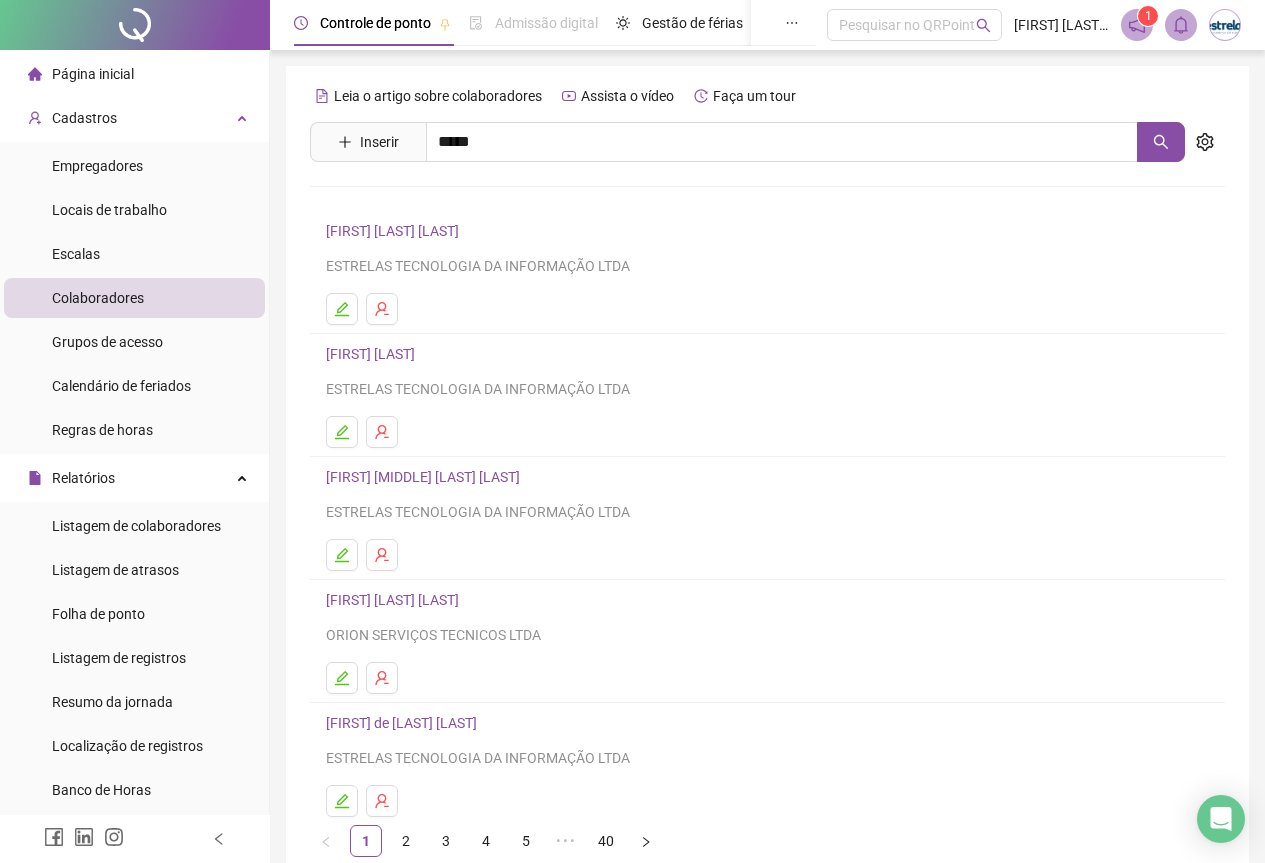click on "[FIRST] [LAST] [LAST]" at bounding box center (767, 203) 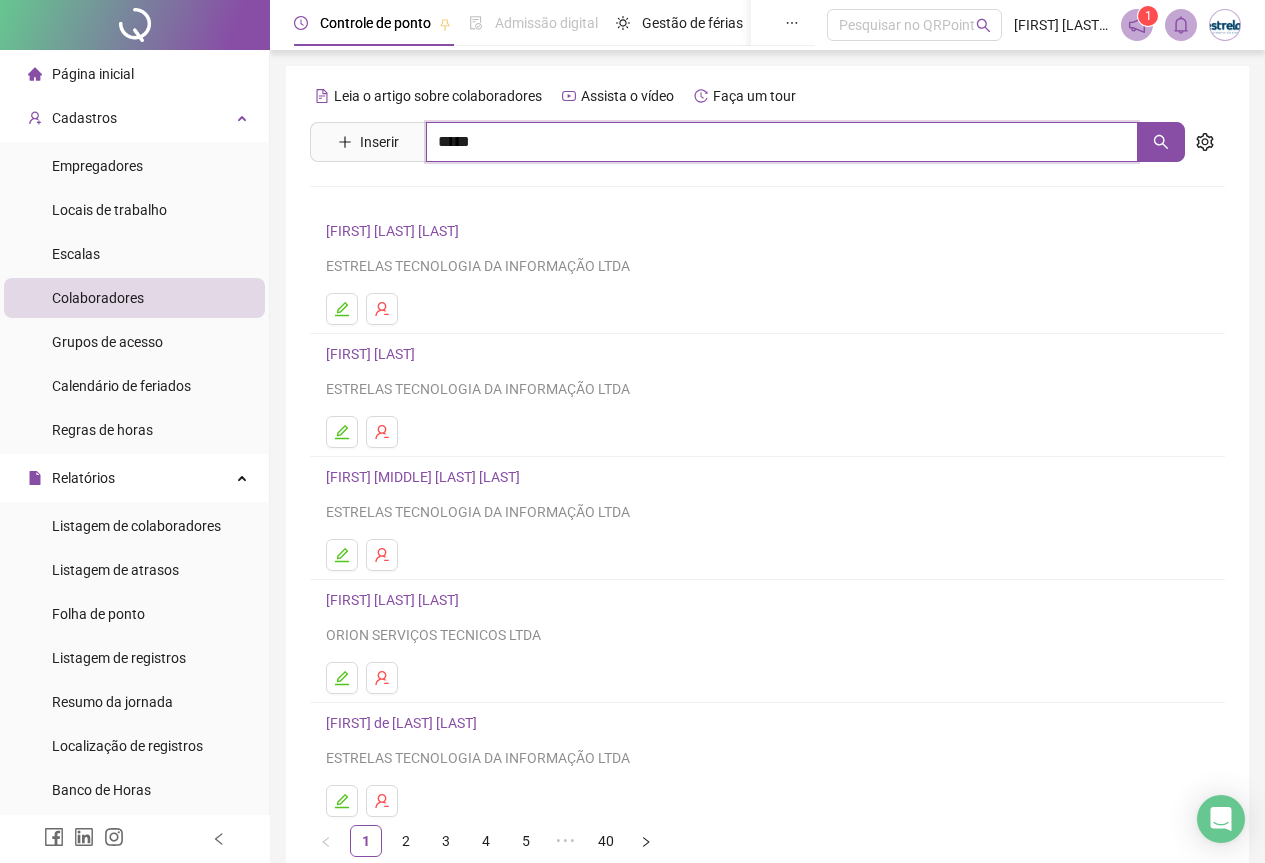 click on "*****" at bounding box center [782, 142] 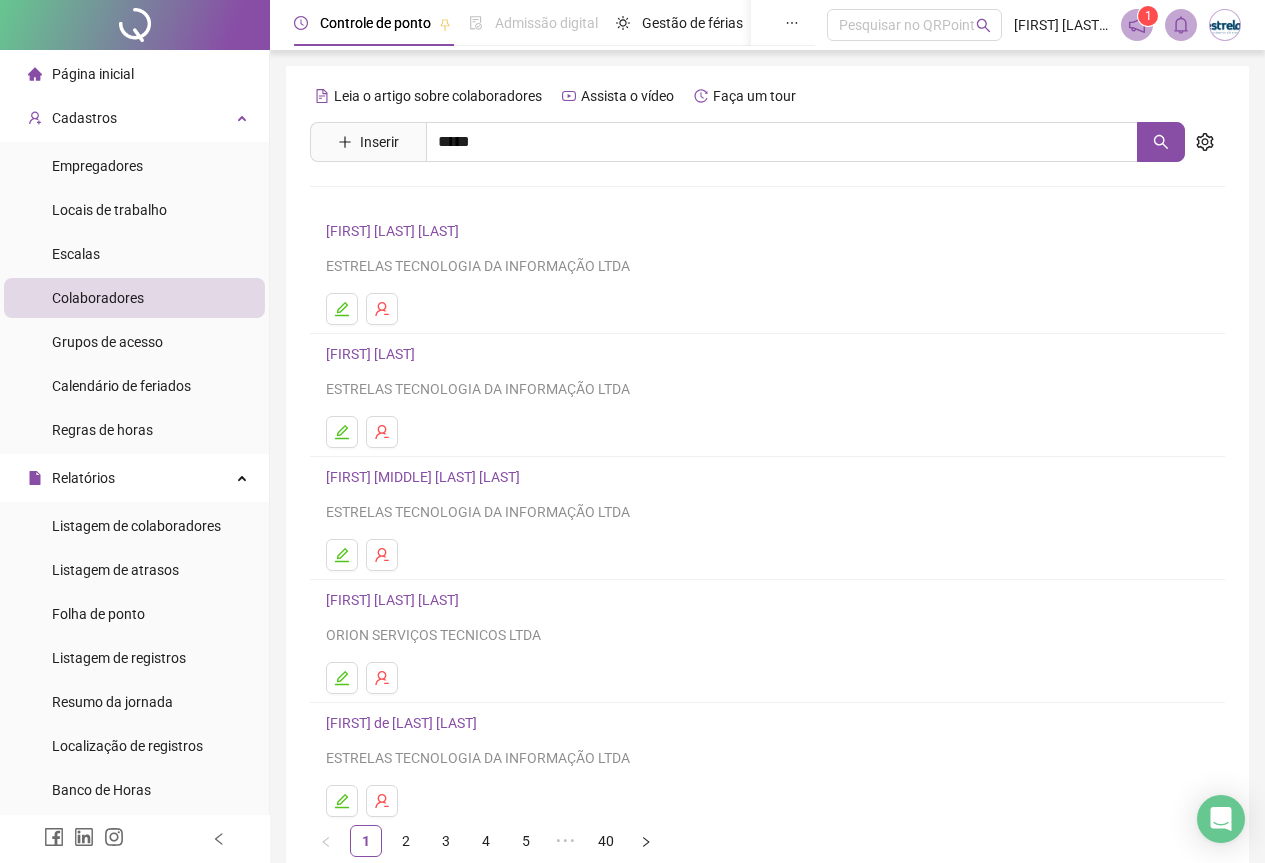 click on "[FIRST] [LAST] [LAST]" at bounding box center (413, 201) 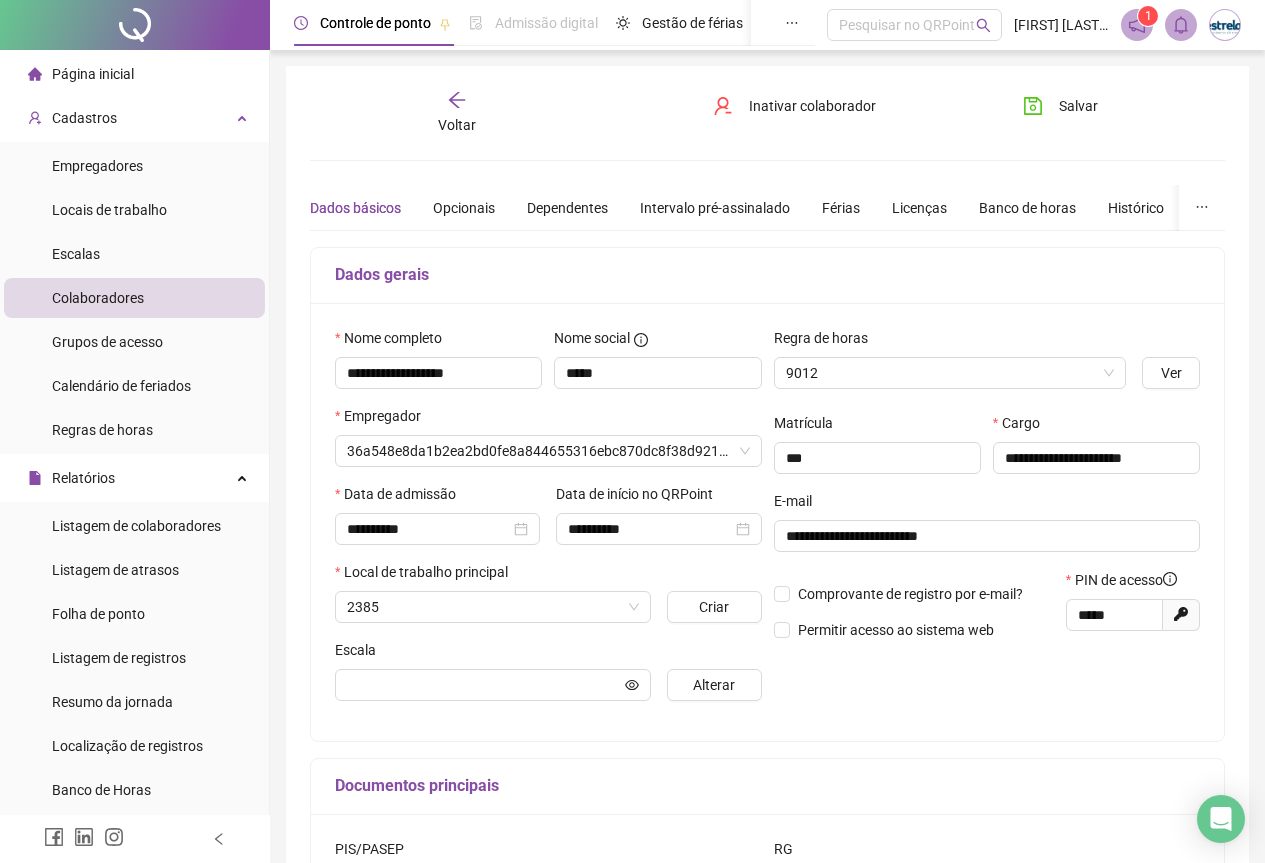 type on "**********" 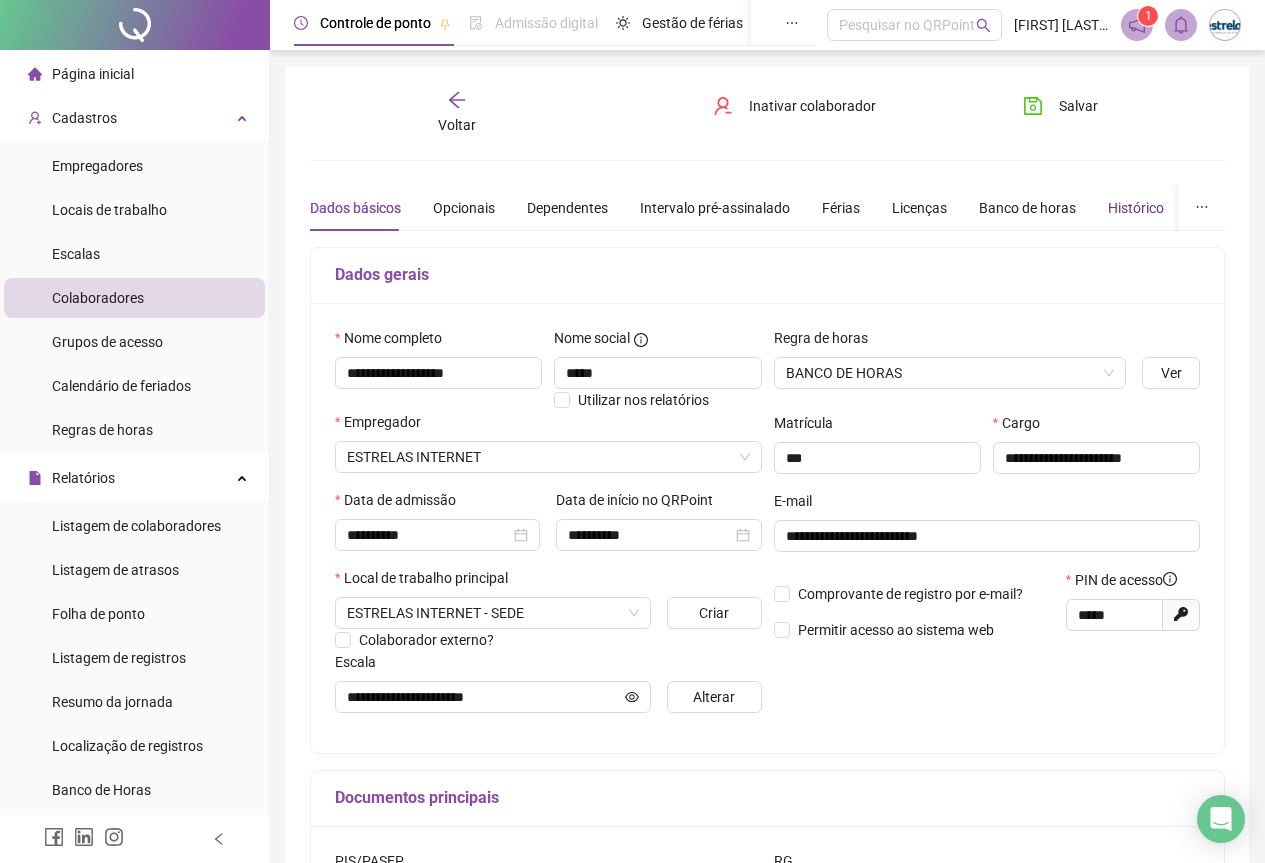 click on "Histórico" at bounding box center [1136, 208] 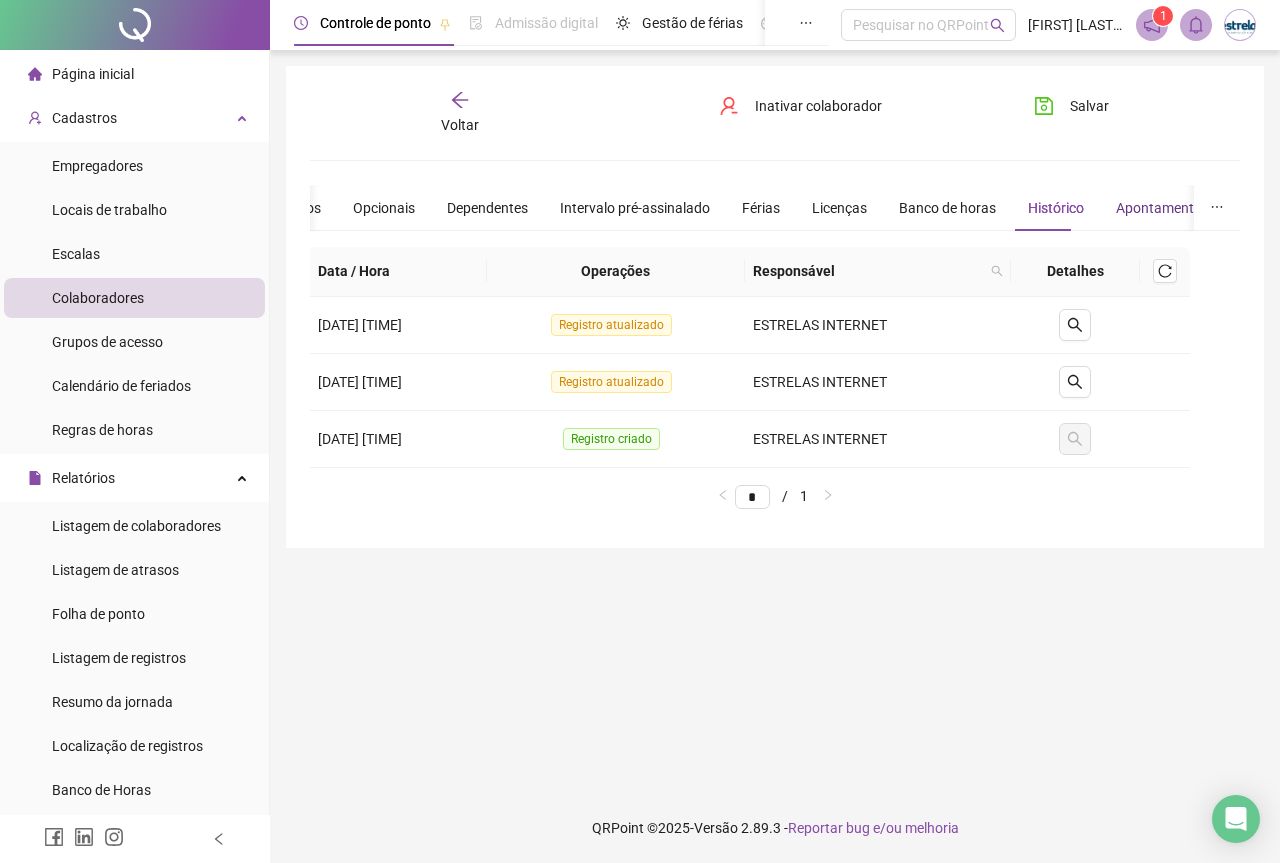 click on "Apontamentos" at bounding box center [1162, 208] 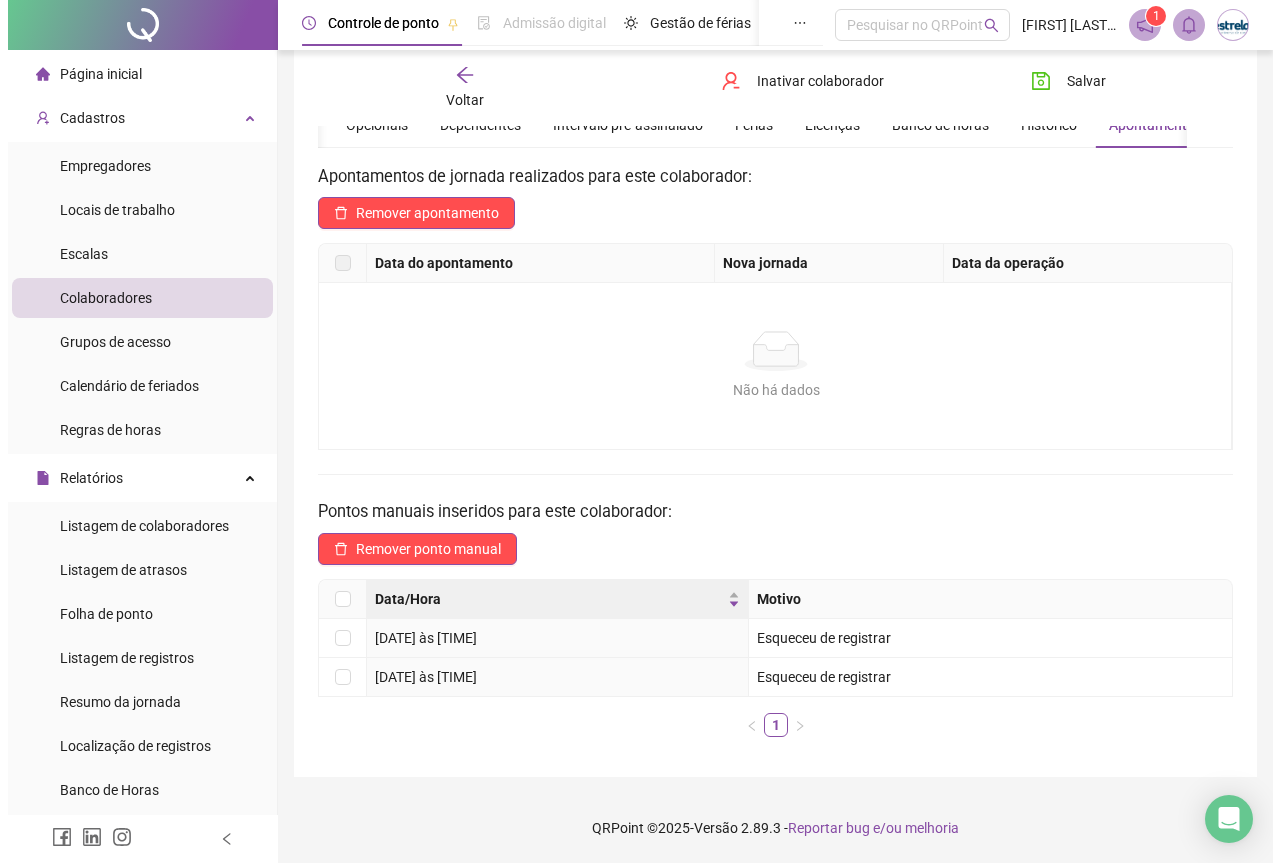 scroll, scrollTop: 0, scrollLeft: 0, axis: both 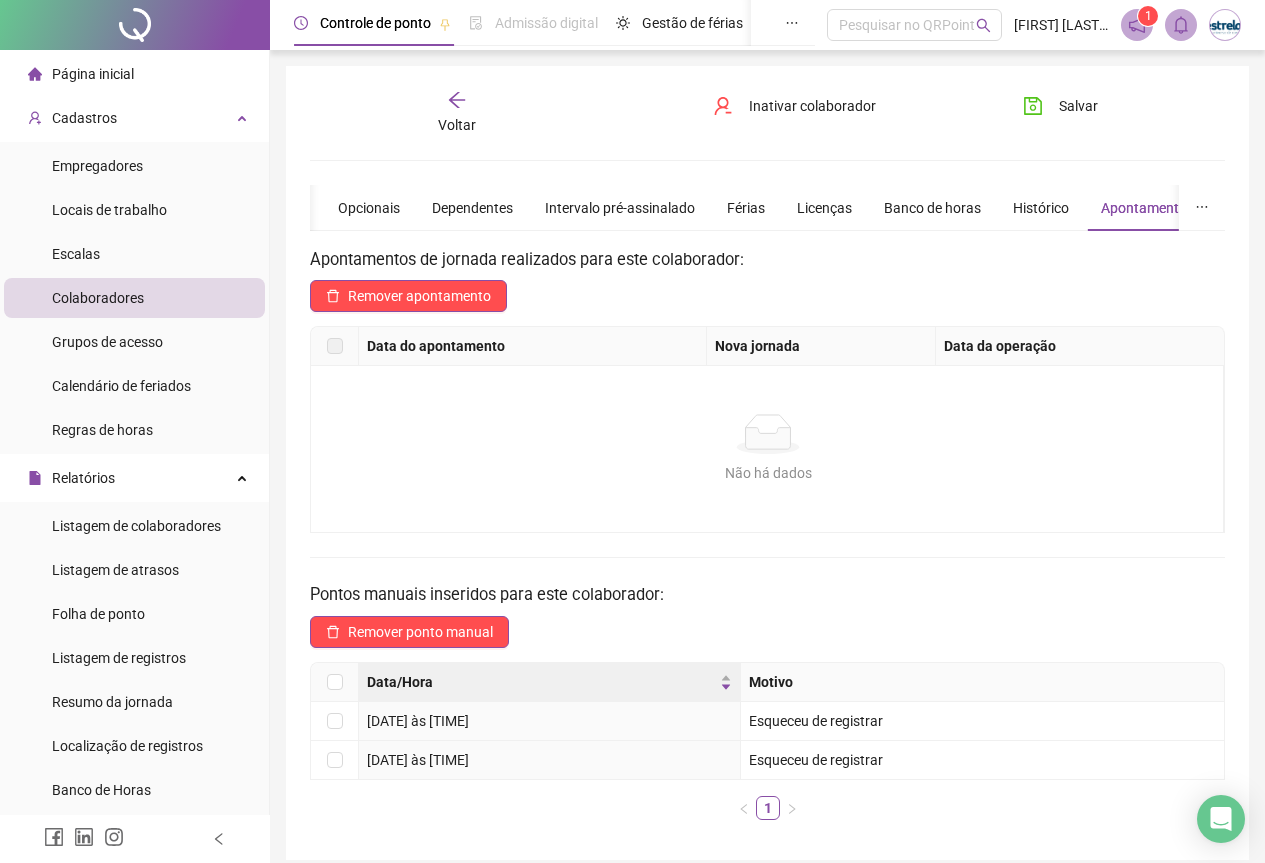 click on "Voltar" at bounding box center (457, 125) 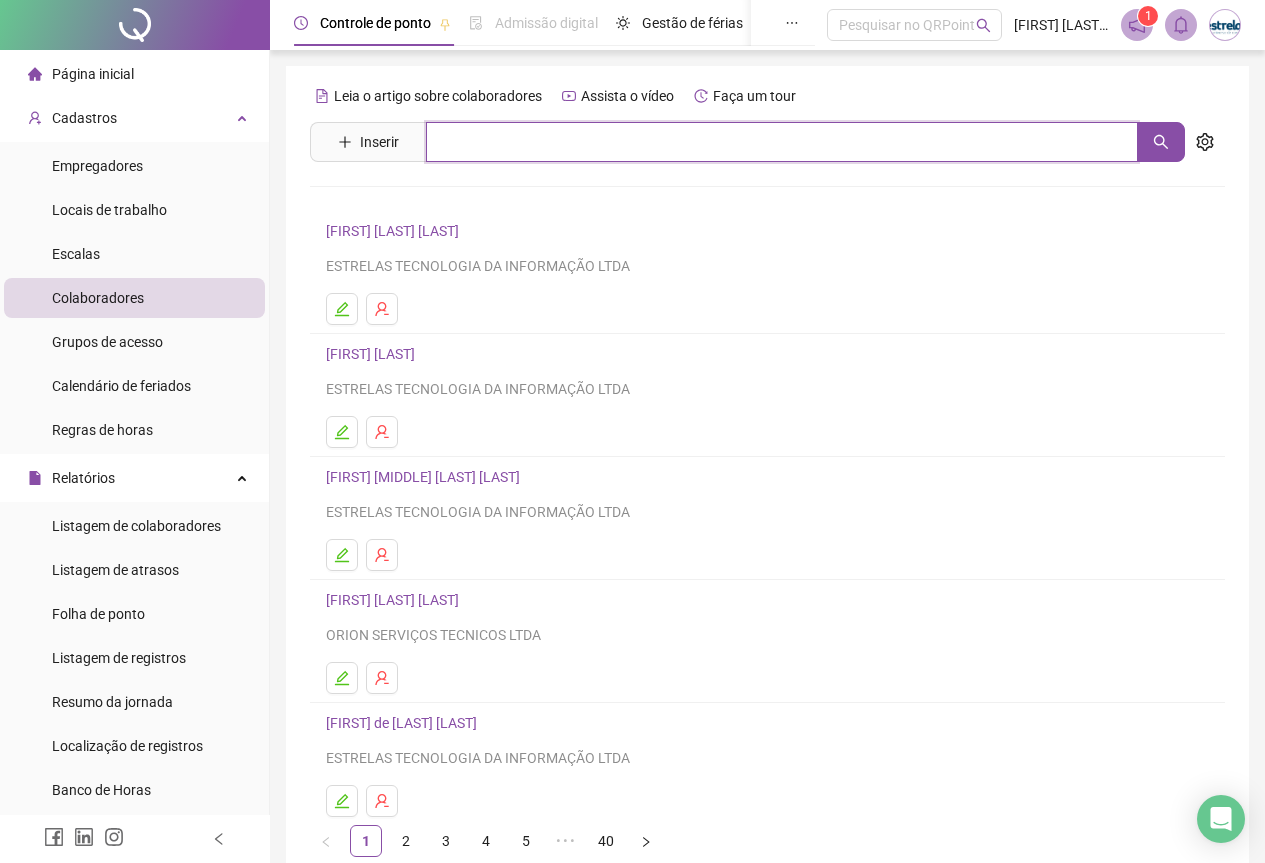 click at bounding box center [782, 142] 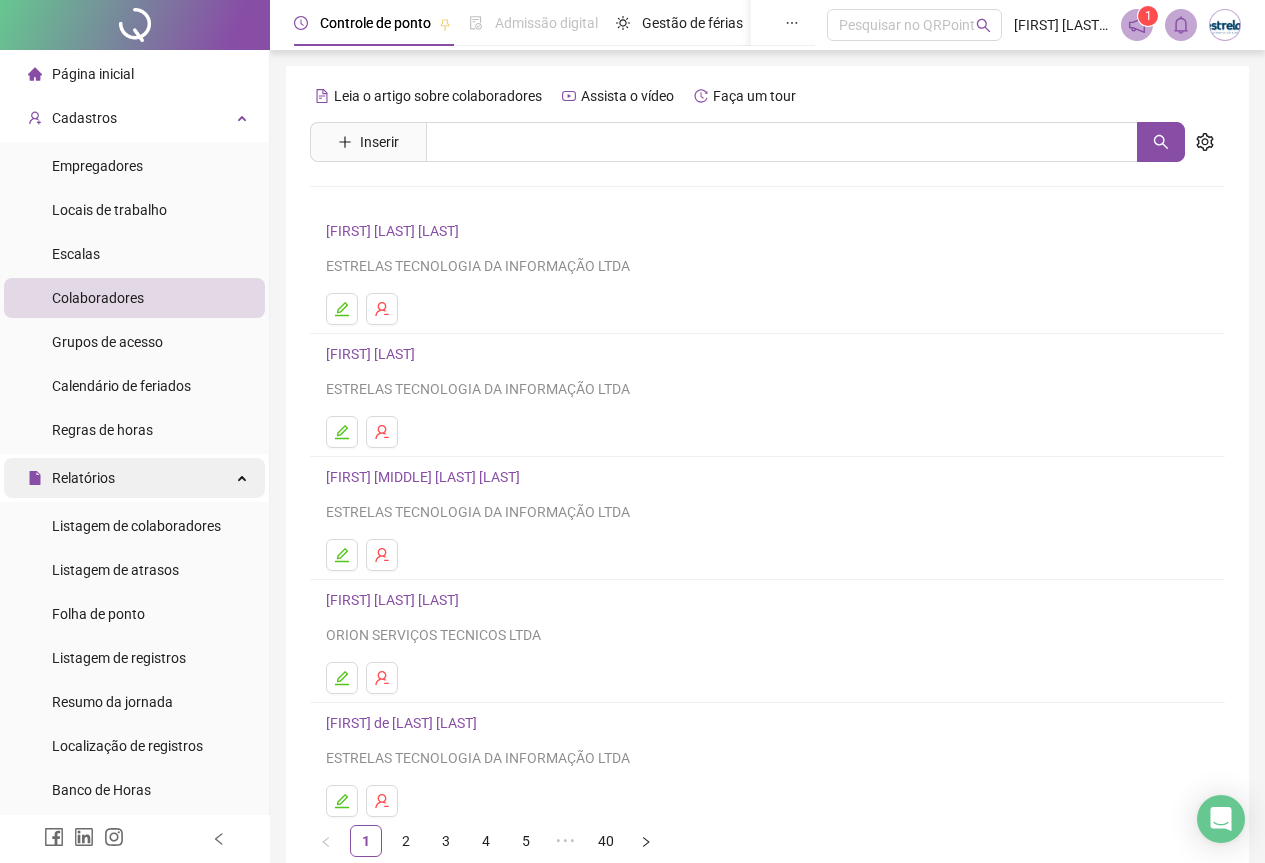 click on "Relatórios" at bounding box center (134, 478) 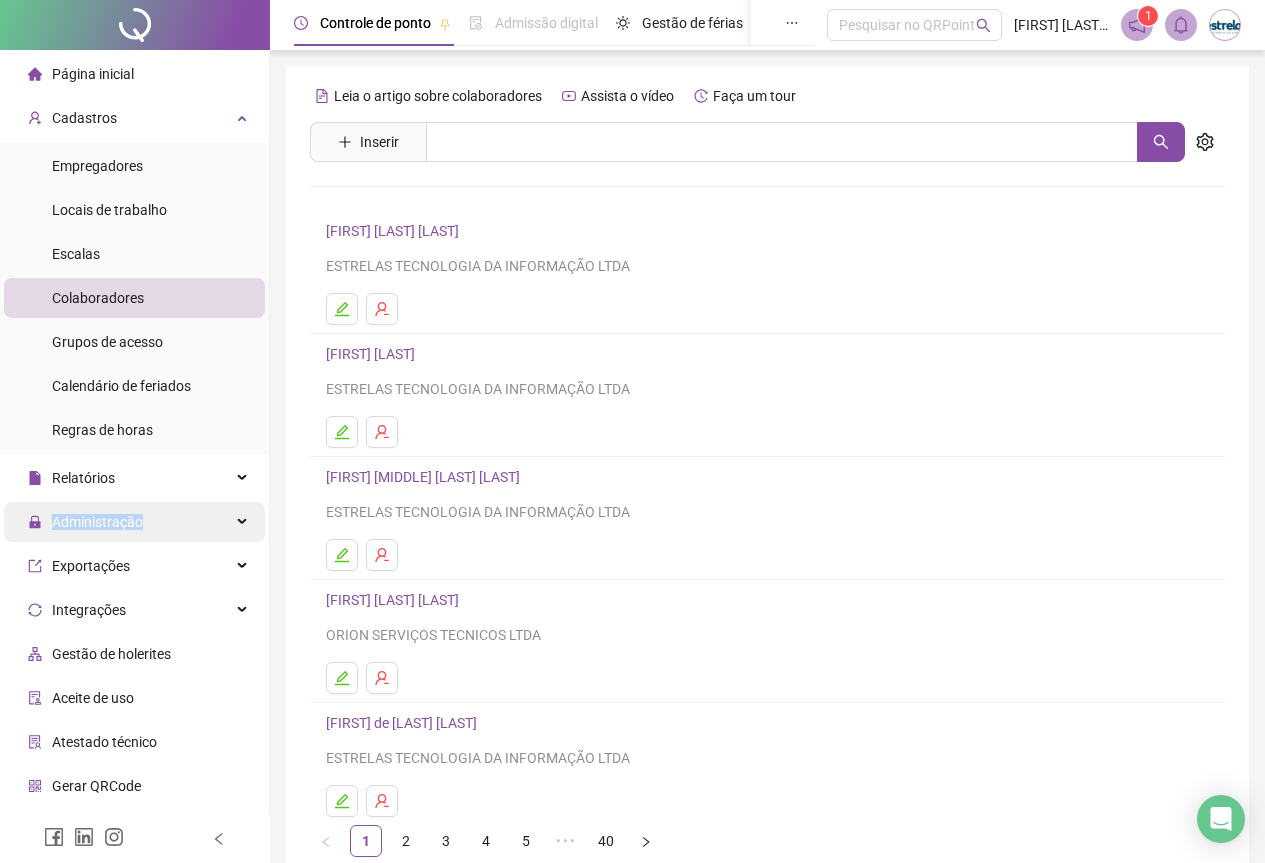 drag, startPoint x: 171, startPoint y: 473, endPoint x: 158, endPoint y: 528, distance: 56.515484 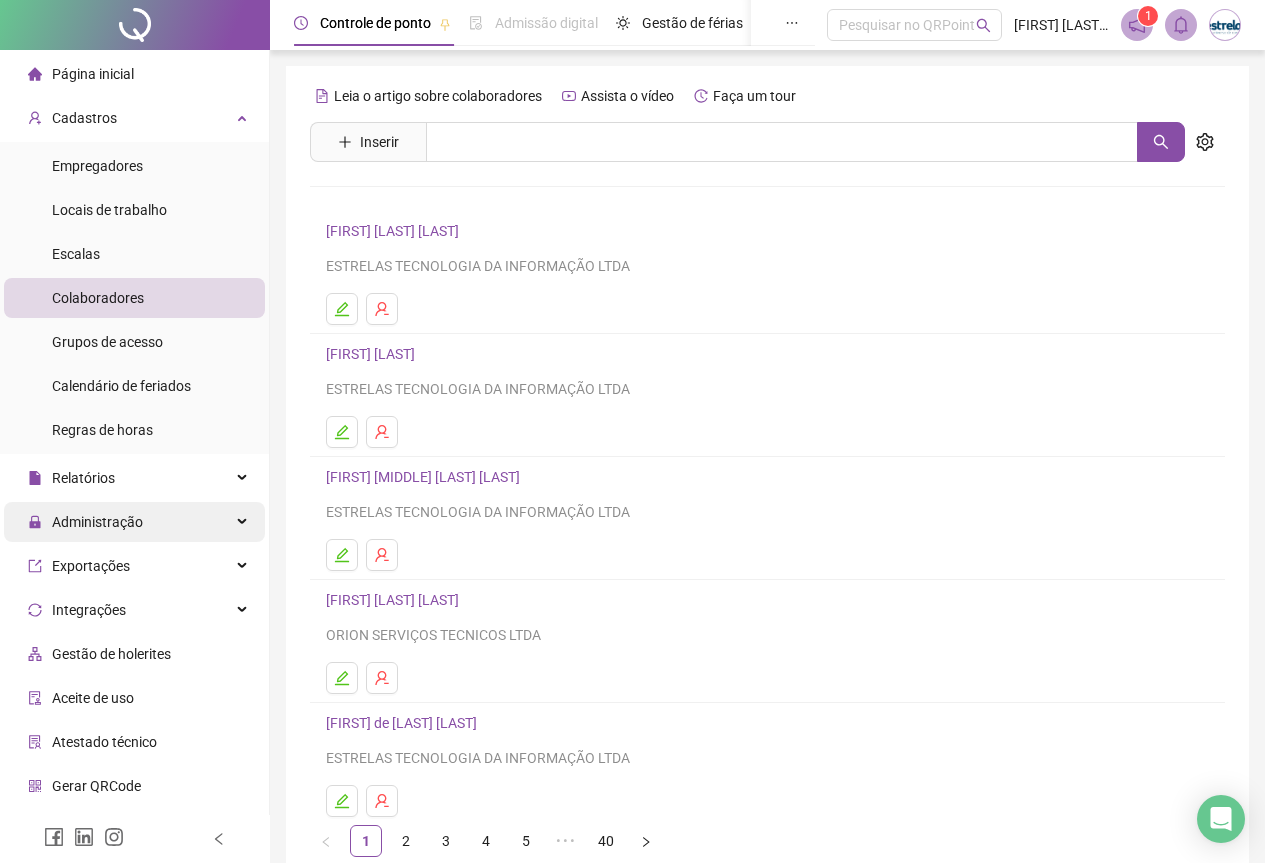 click on "Administração" at bounding box center (134, 522) 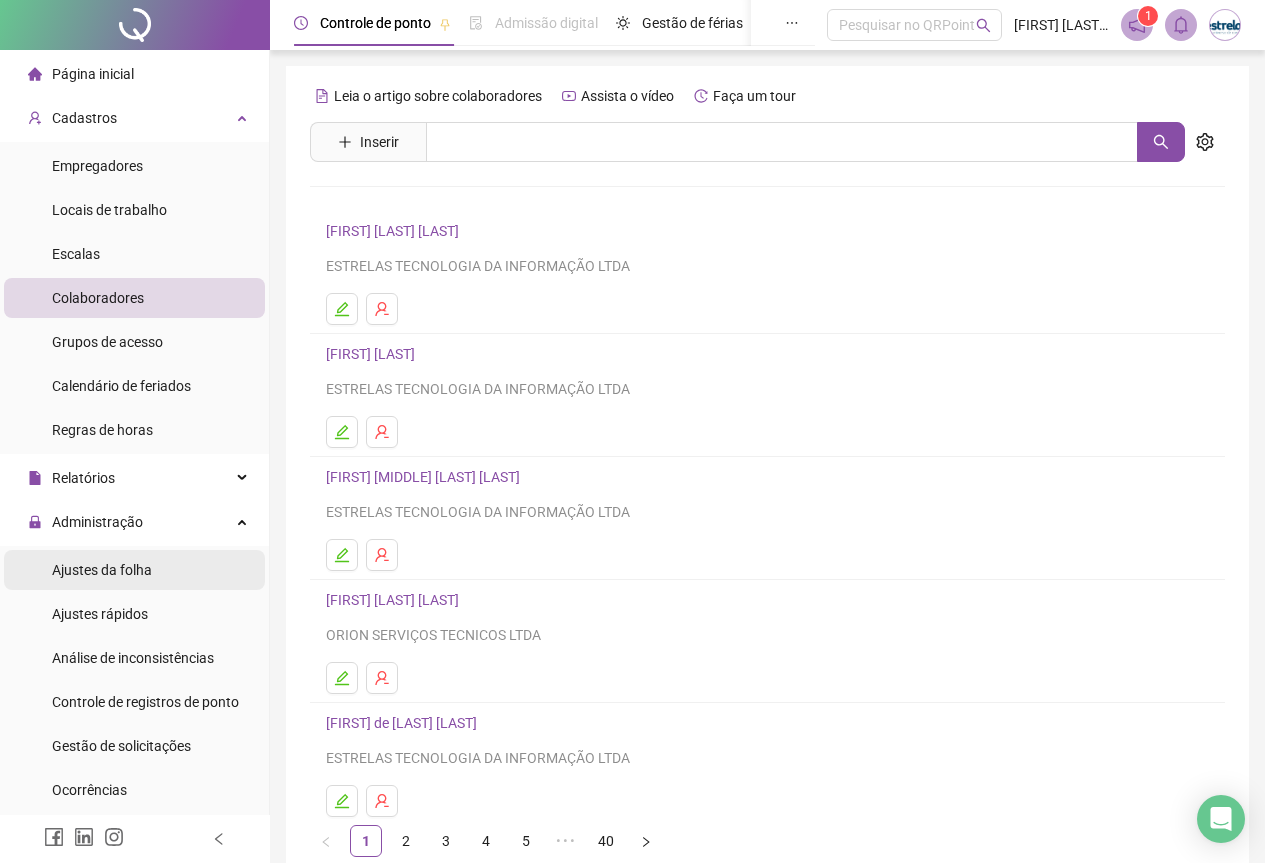 click on "Ajustes da folha" at bounding box center (102, 570) 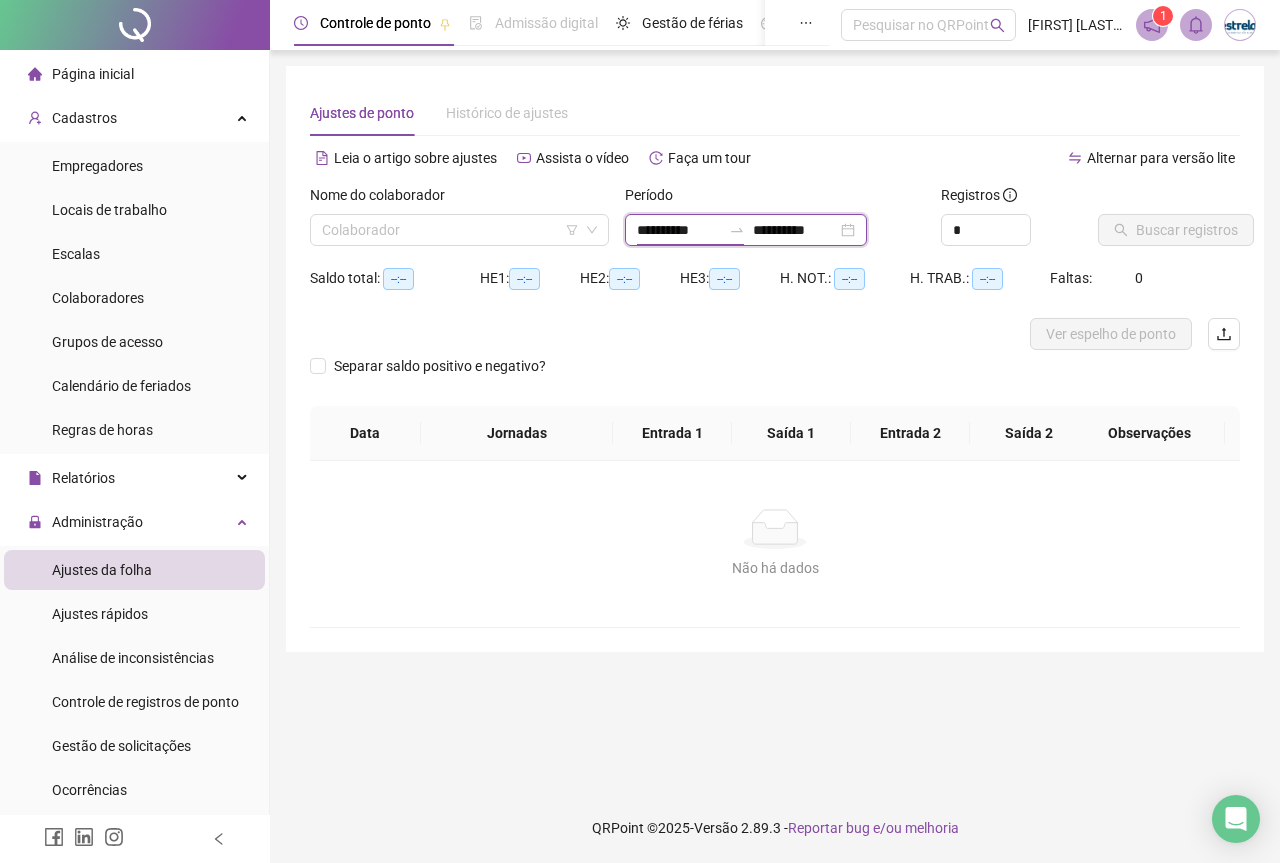 click on "**********" at bounding box center (679, 230) 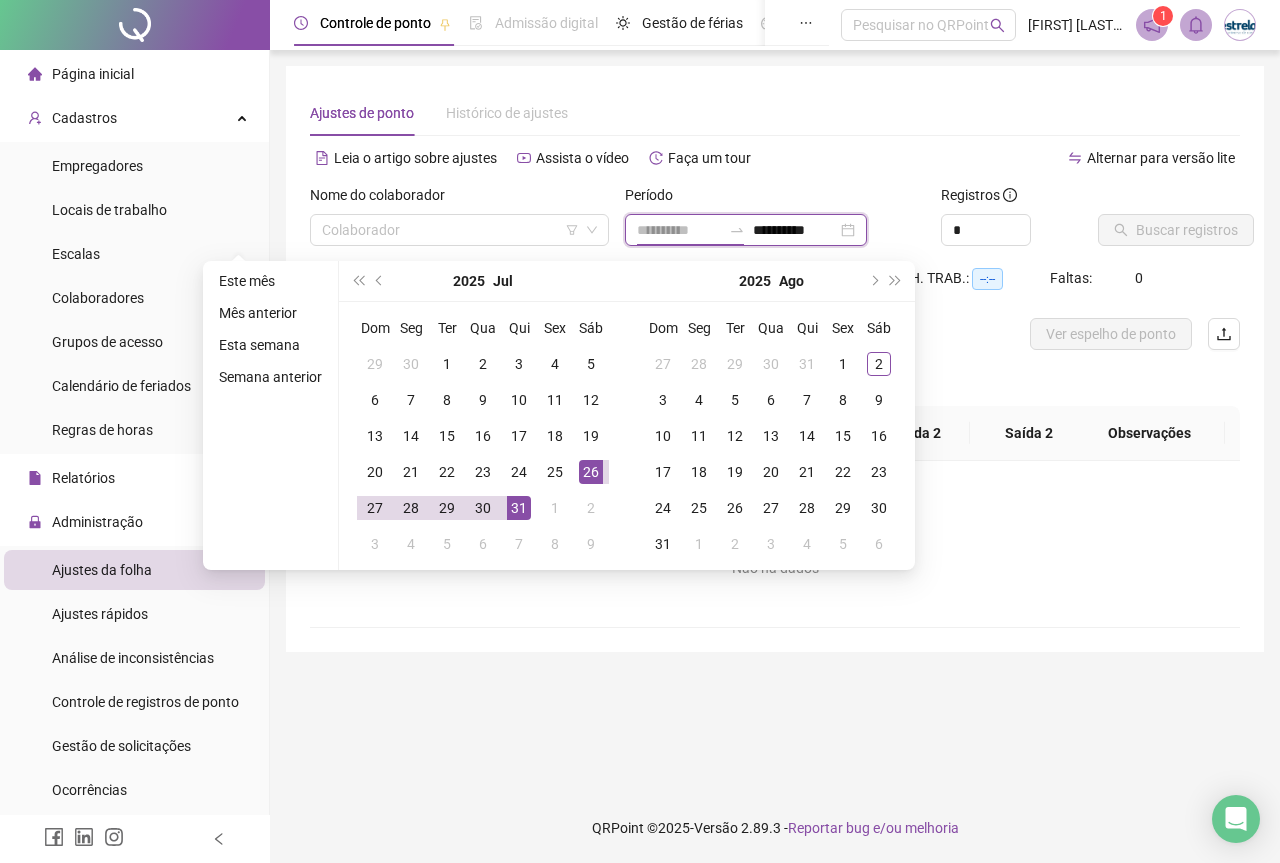 type on "**********" 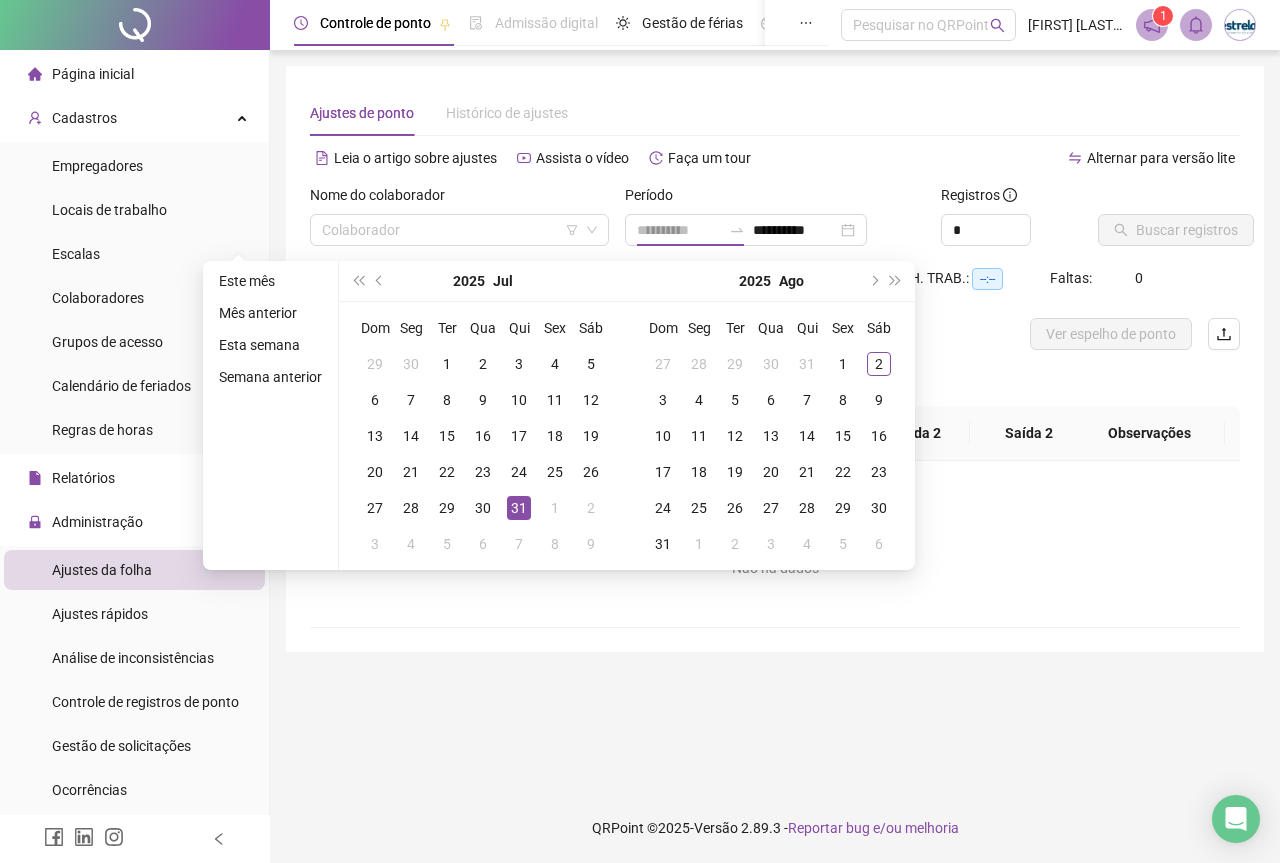 click on "31" at bounding box center (519, 508) 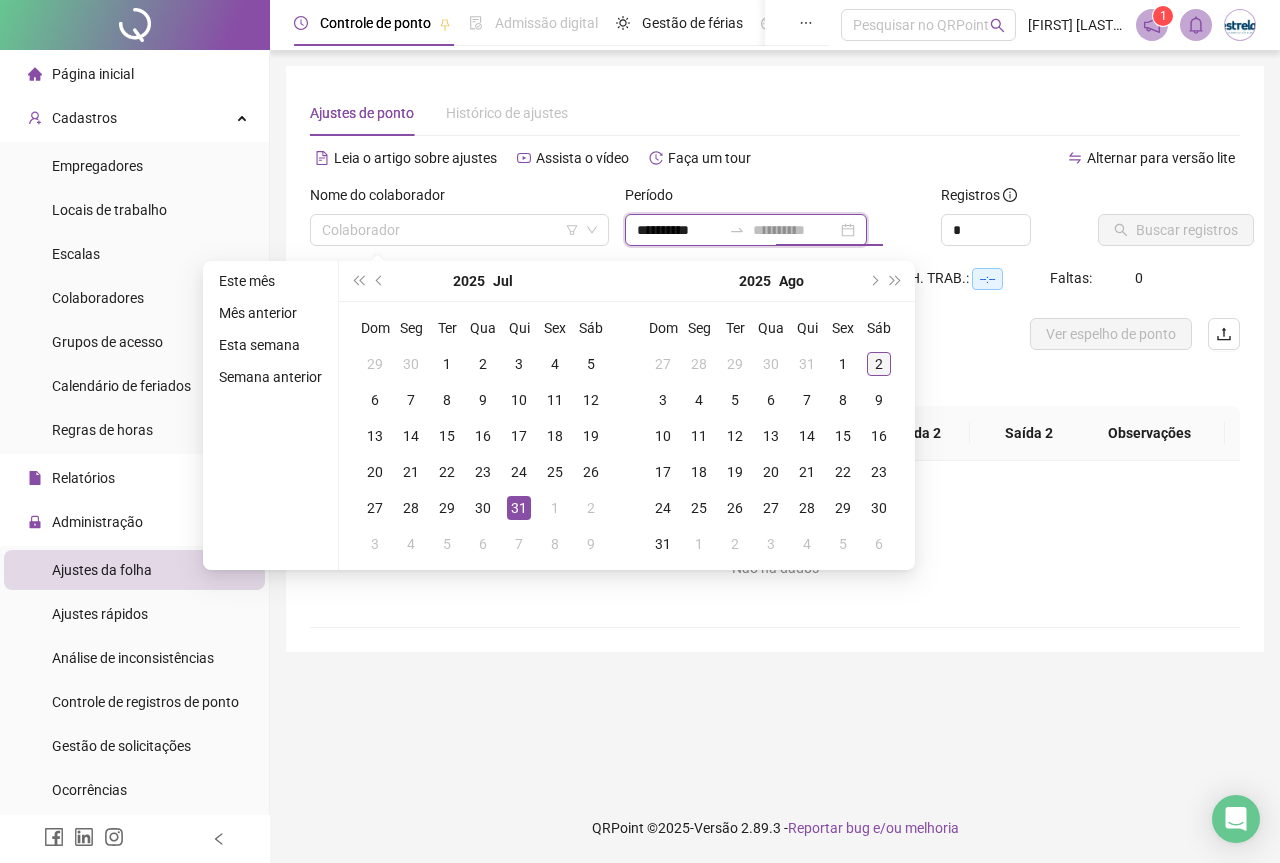 type on "**********" 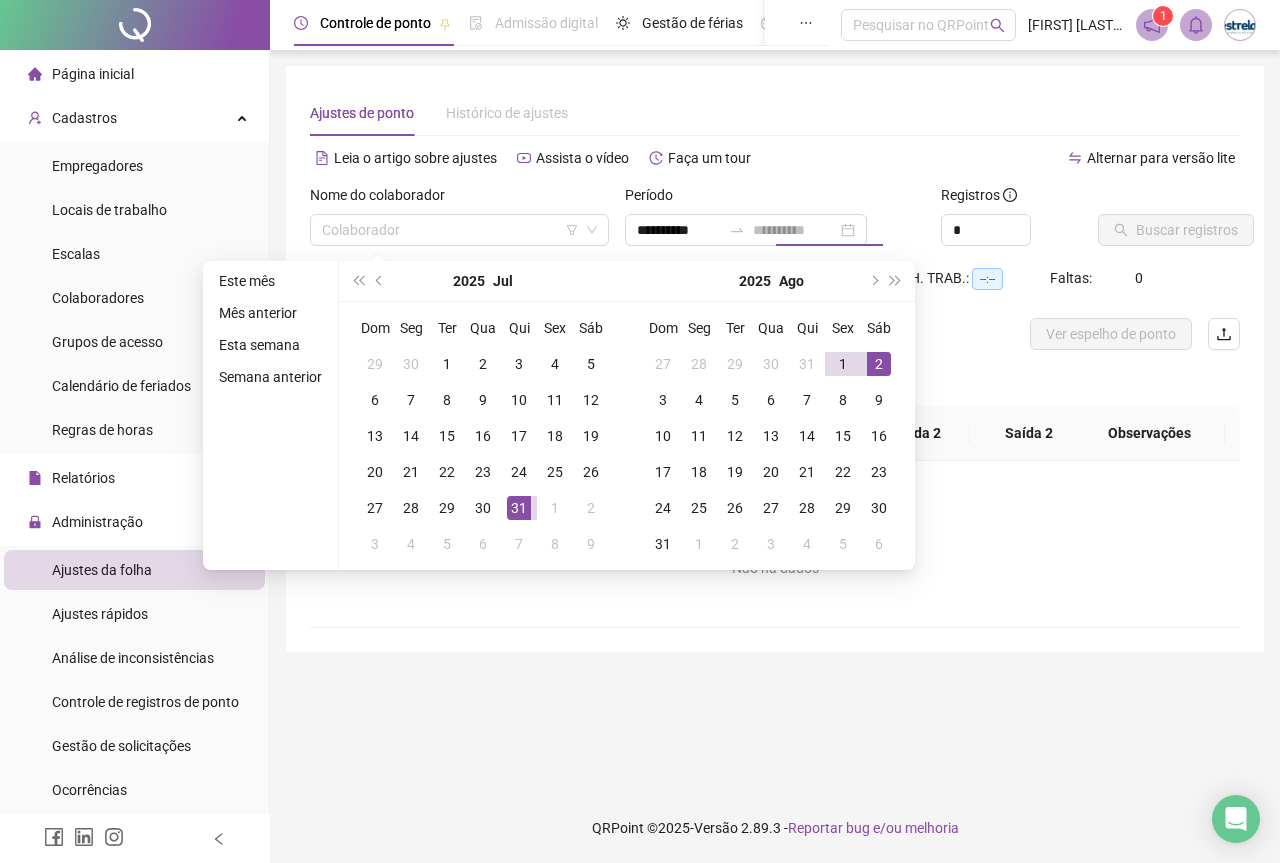 click on "2" at bounding box center (879, 364) 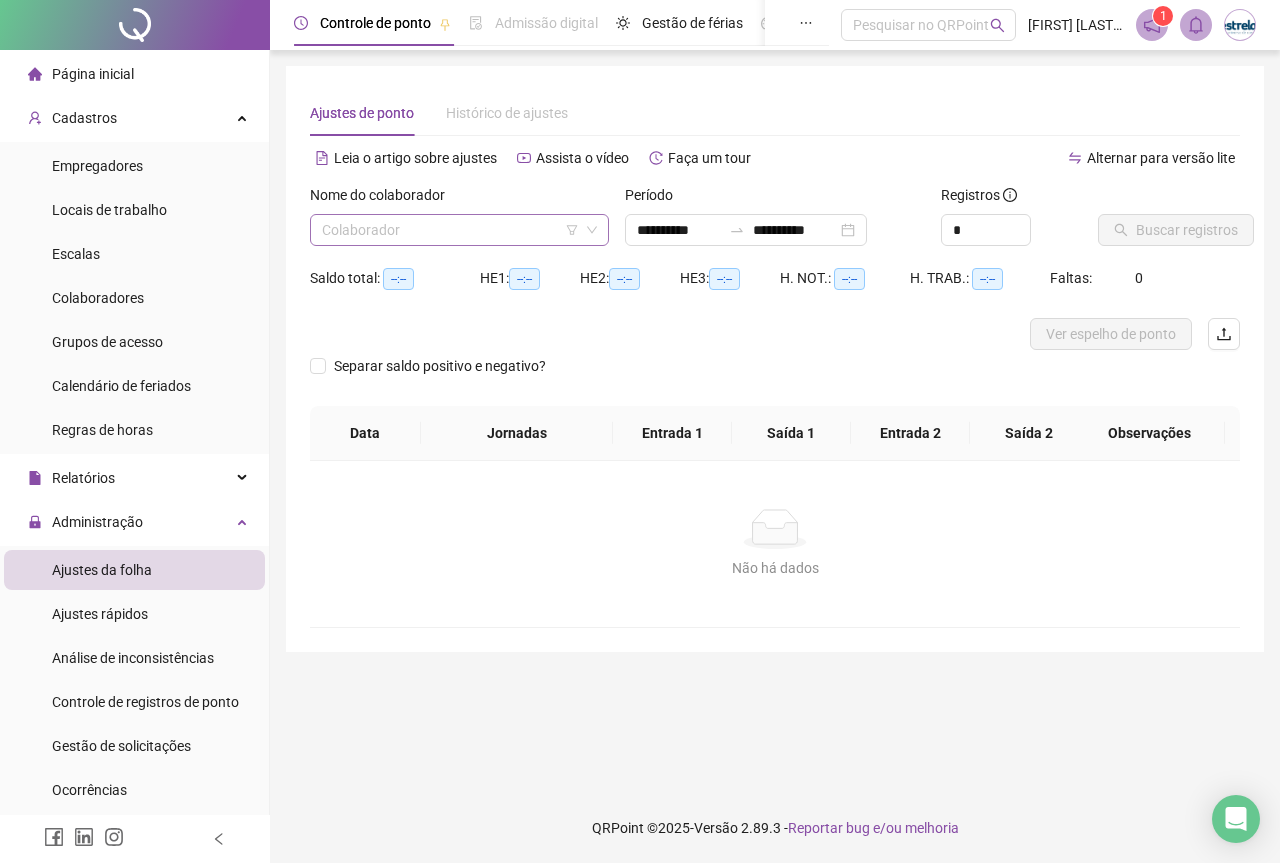 click at bounding box center [450, 230] 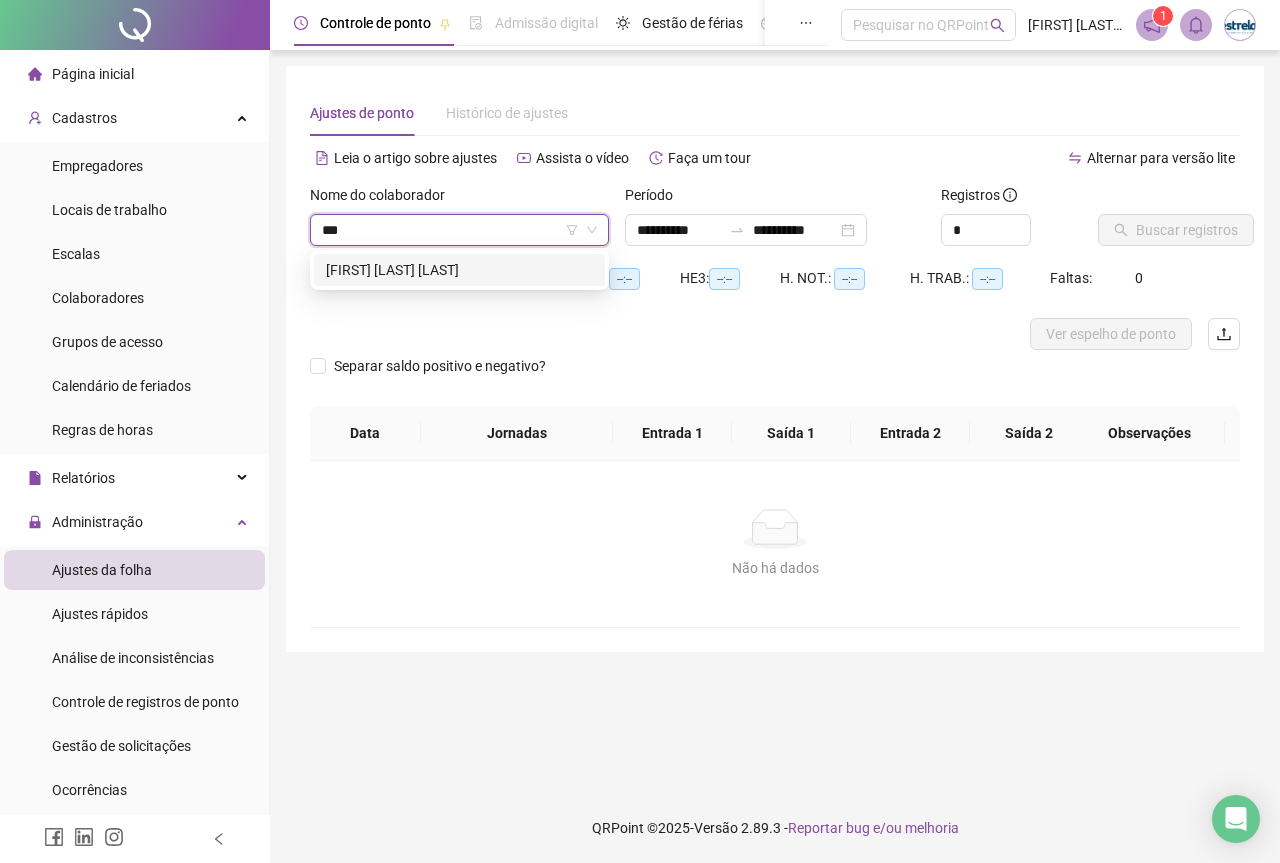 type on "****" 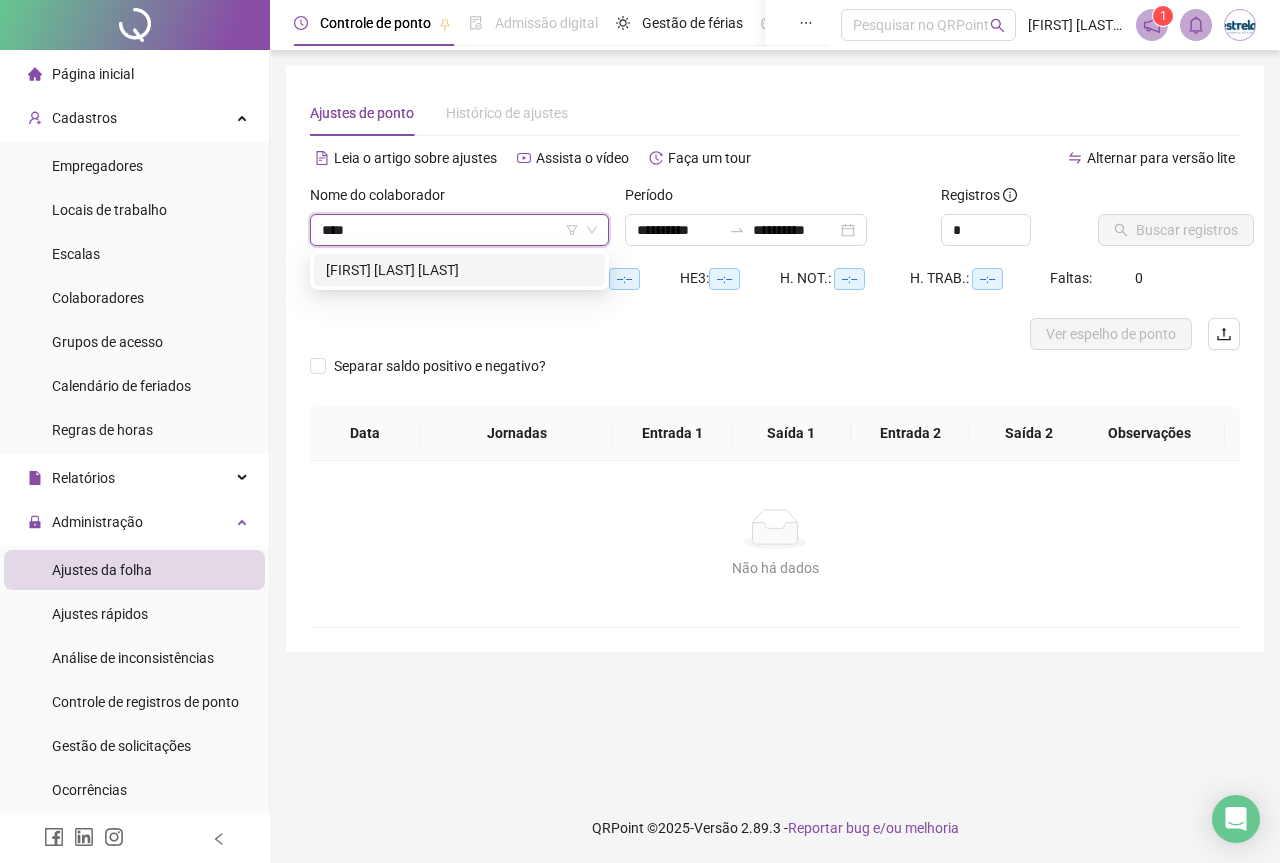click on "[FIRST] [LAST] [LAST]" at bounding box center [459, 270] 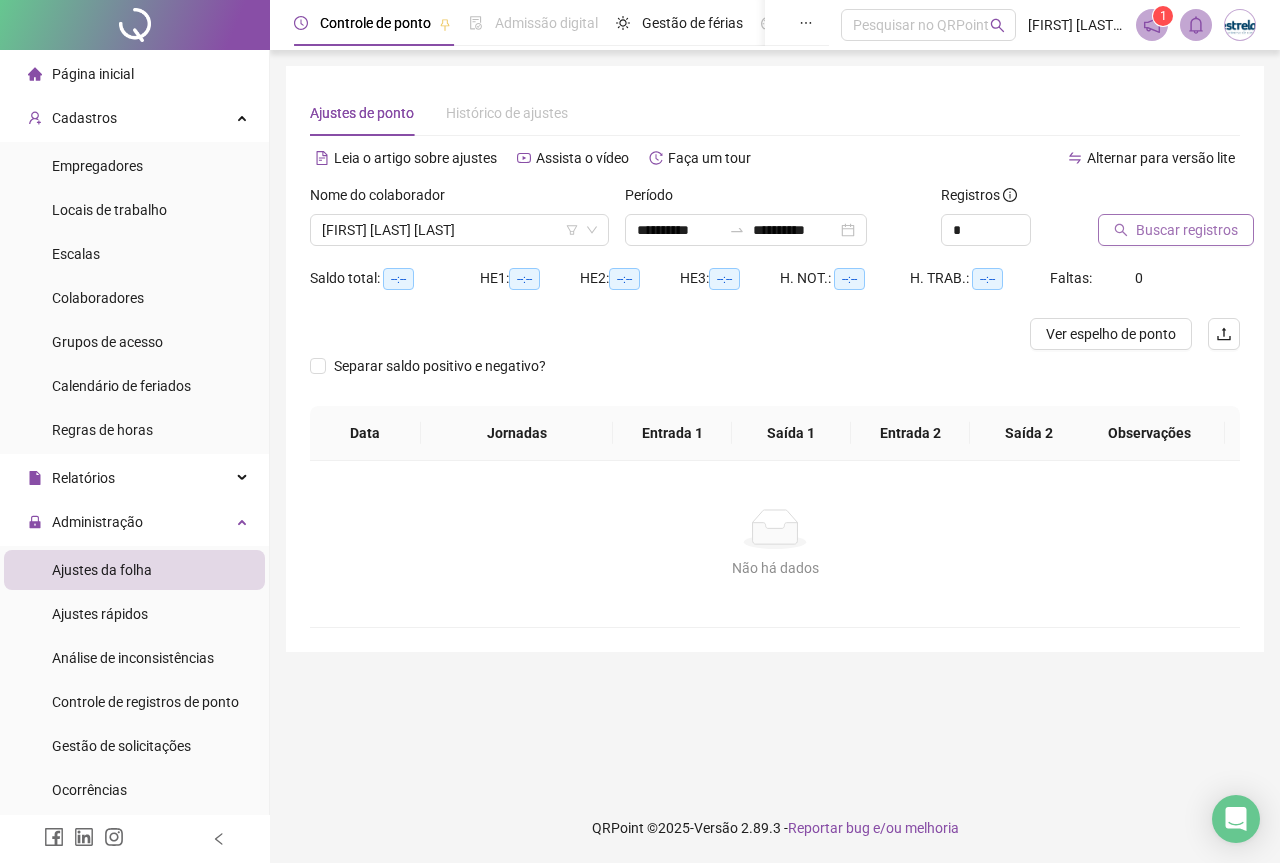 click on "Buscar registros" at bounding box center (1176, 230) 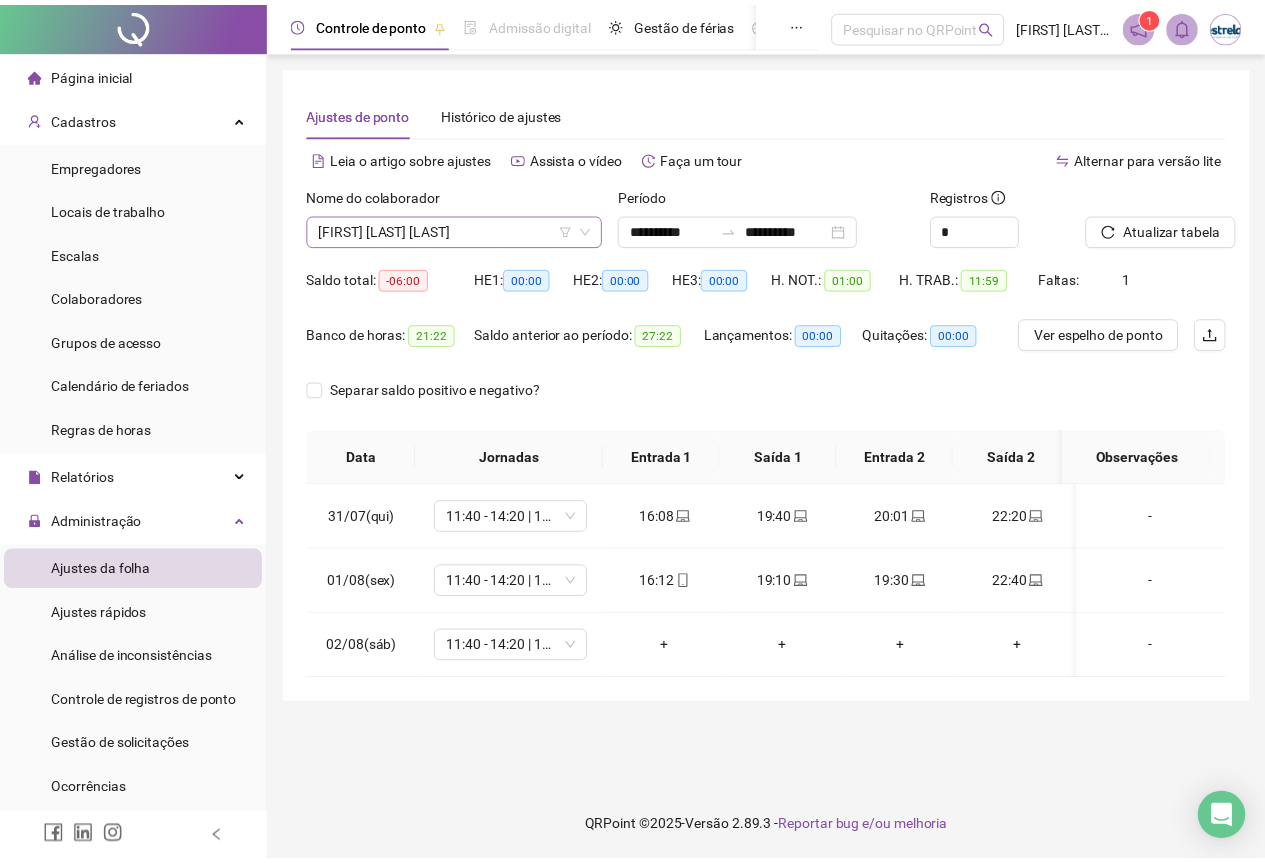 scroll, scrollTop: 5984, scrollLeft: 0, axis: vertical 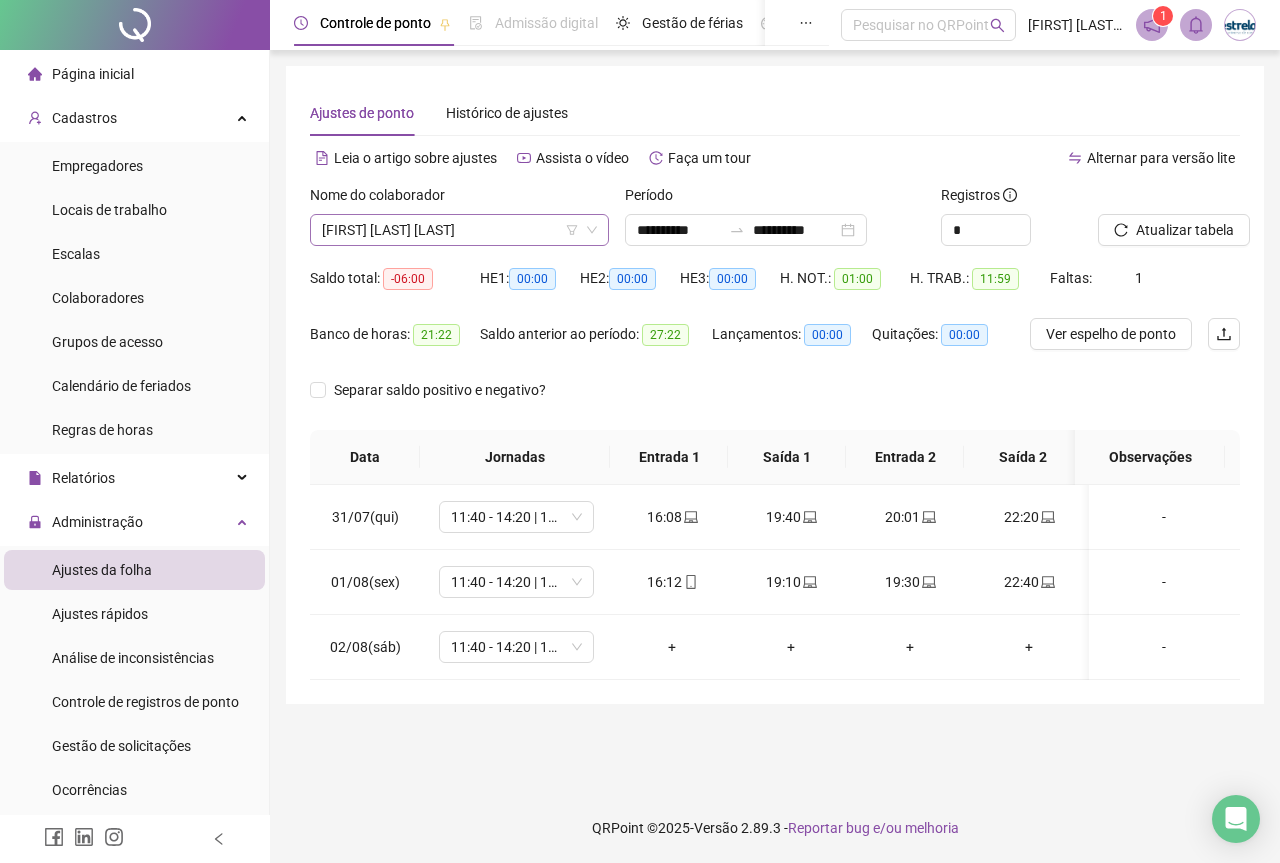 click on "[FIRST] [LAST] [LAST]" at bounding box center (459, 230) 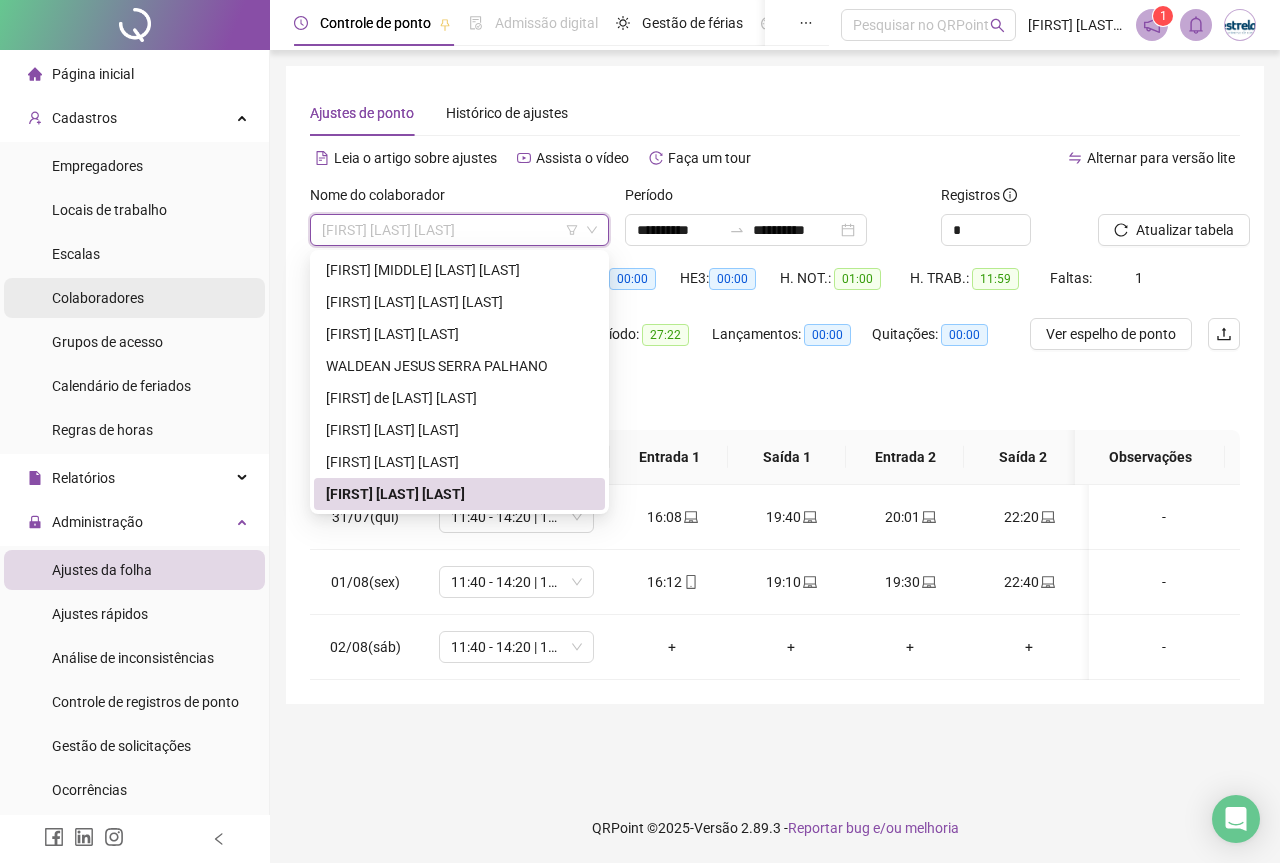 click on "Colaboradores" at bounding box center [134, 298] 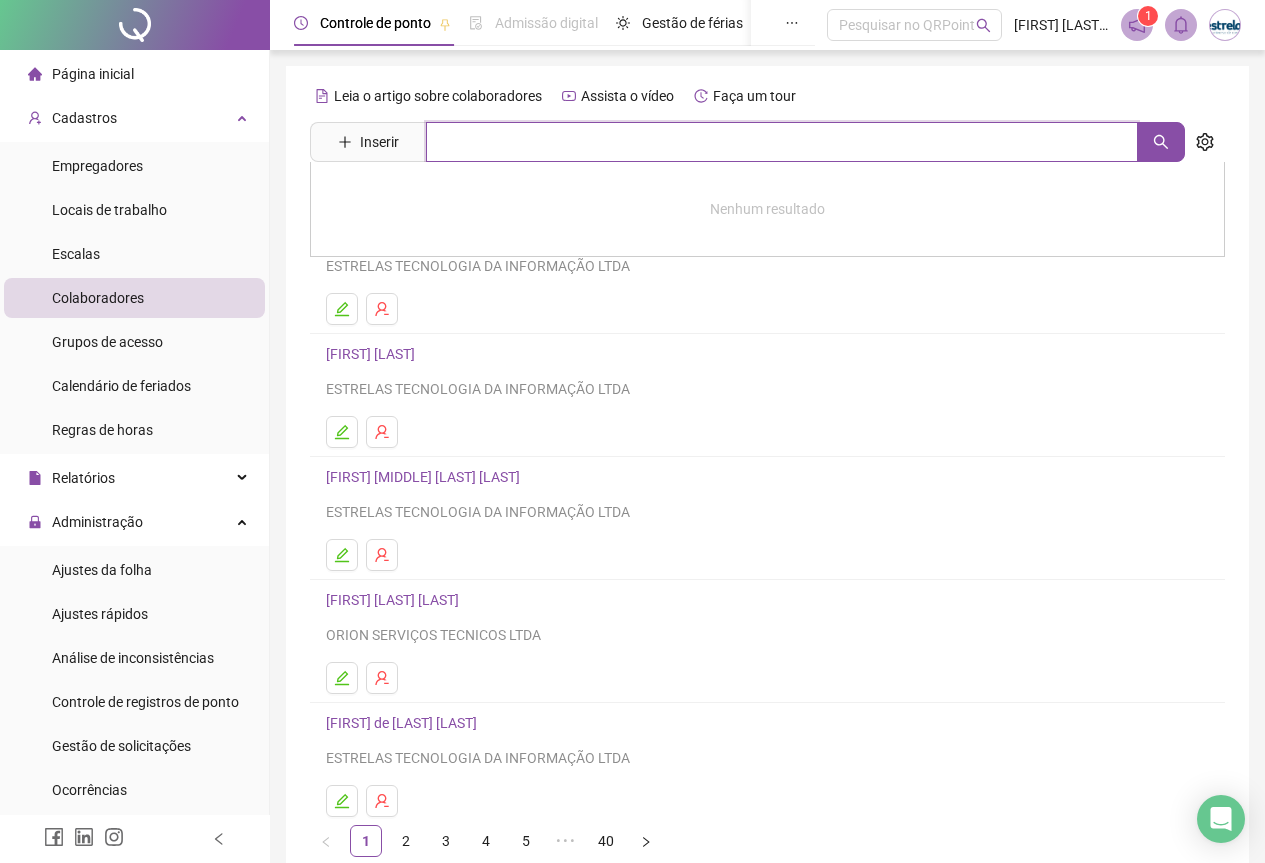 click at bounding box center (782, 142) 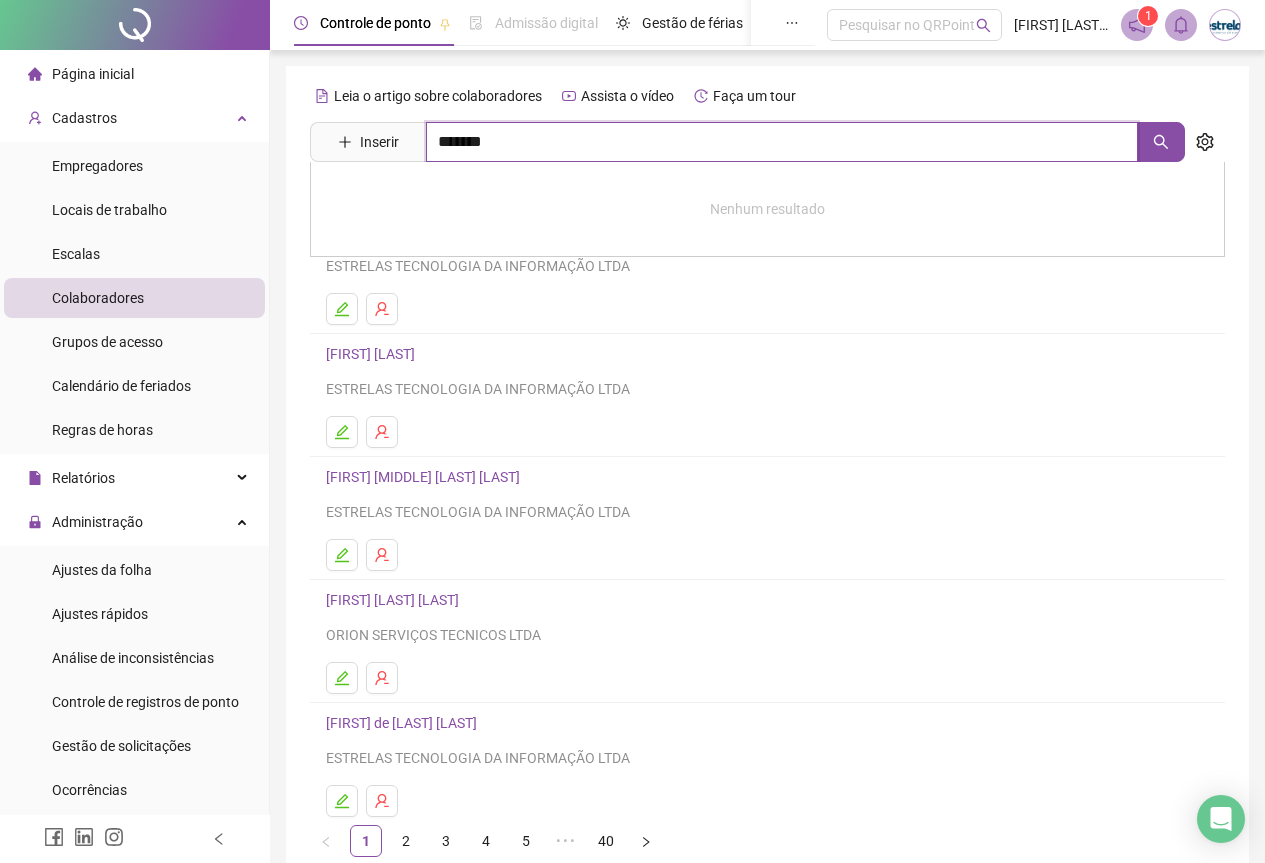 type on "*******" 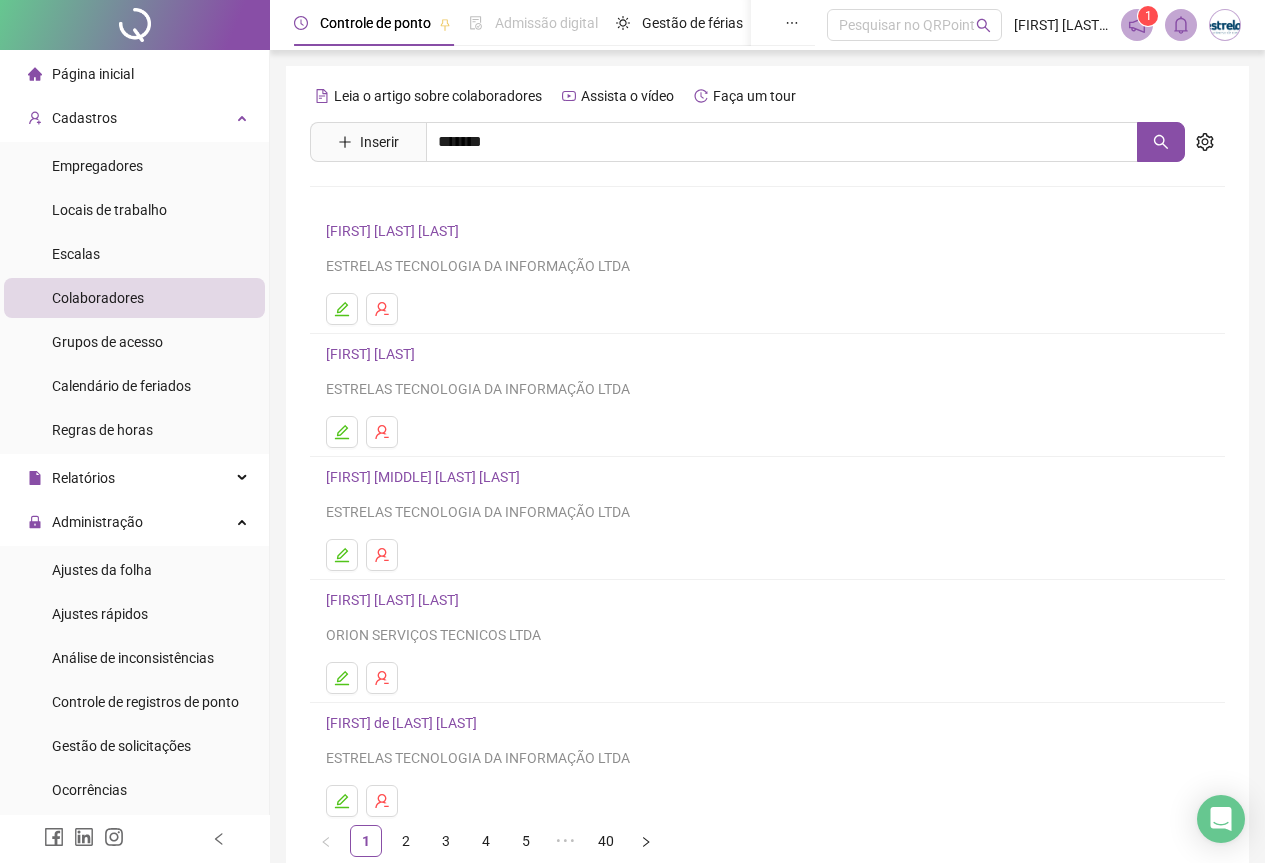 click on "[FIRST] [LAST] [LAST]" at bounding box center (767, 203) 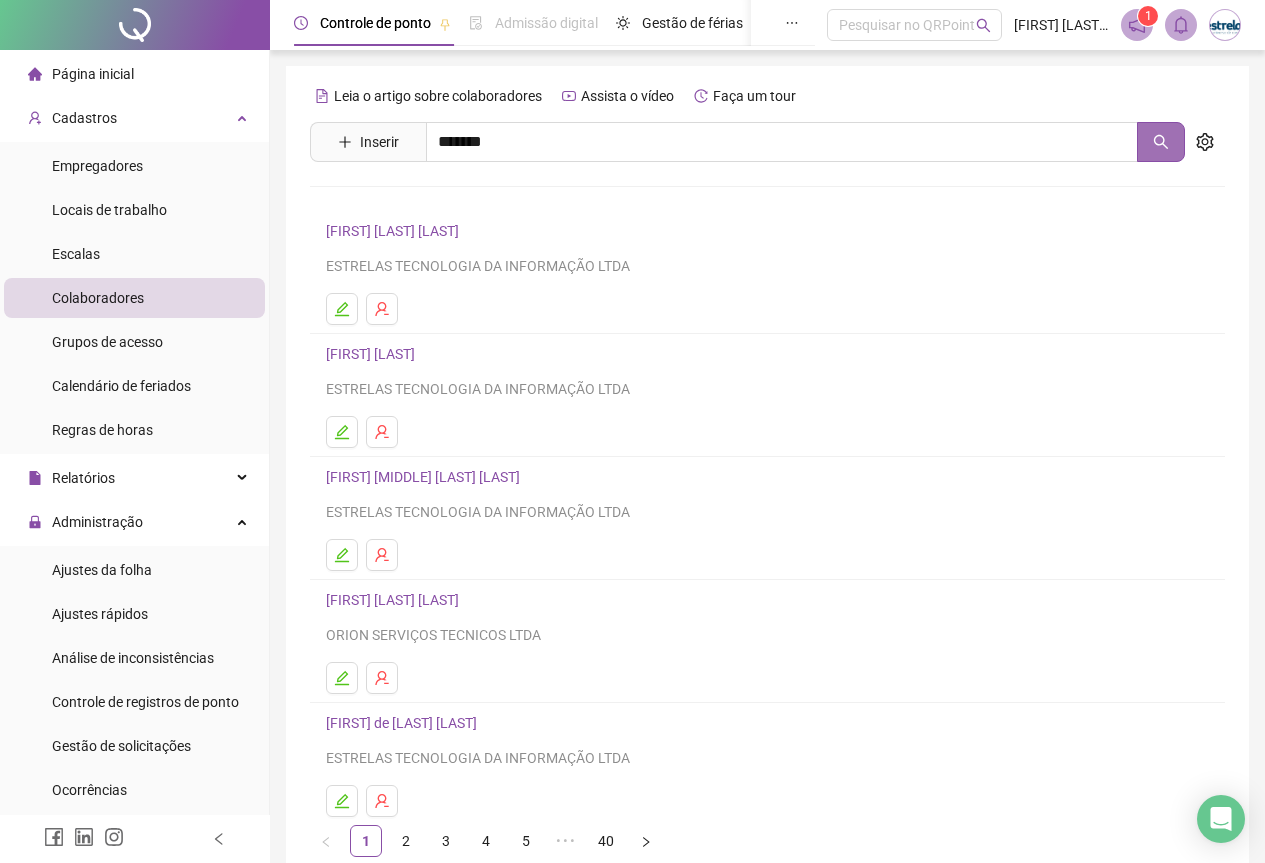 click at bounding box center (1161, 142) 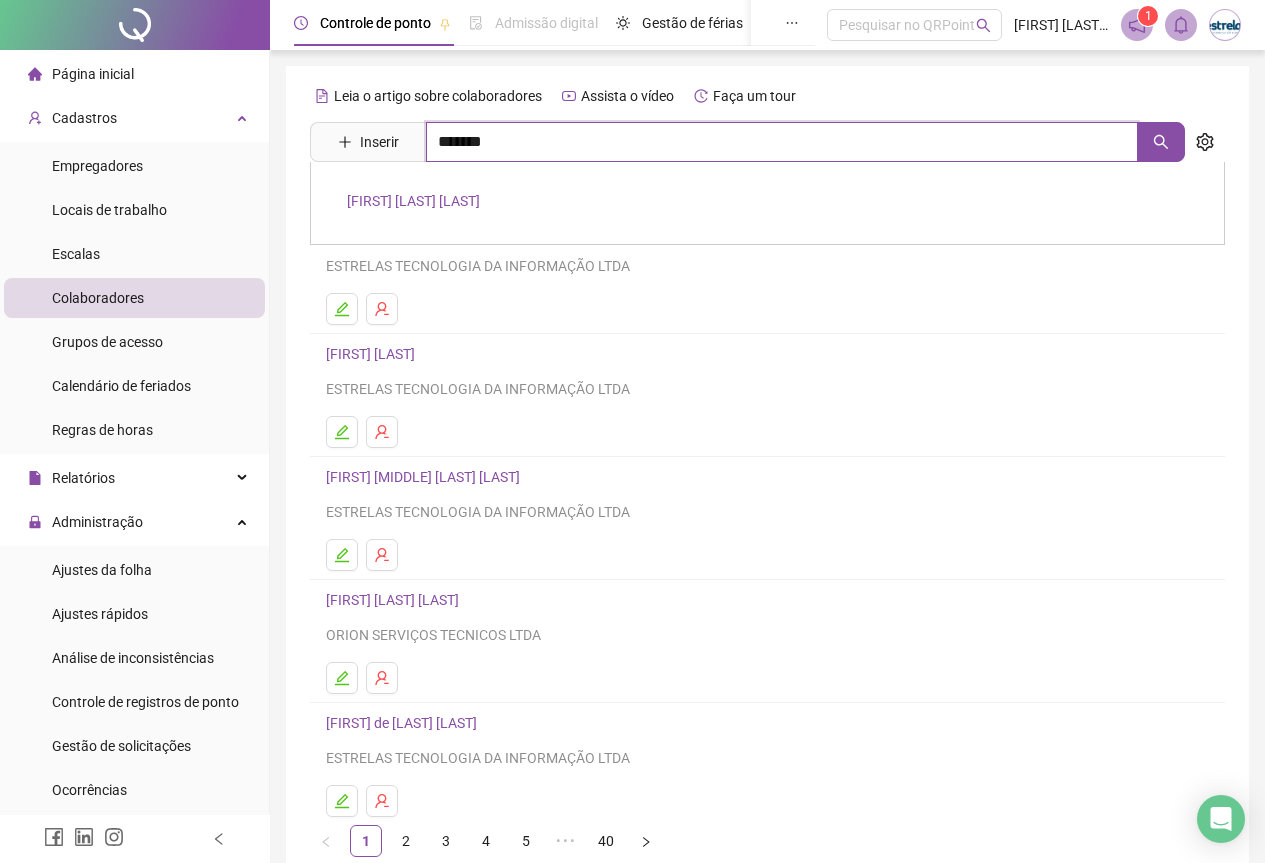 click on "*******" at bounding box center [782, 142] 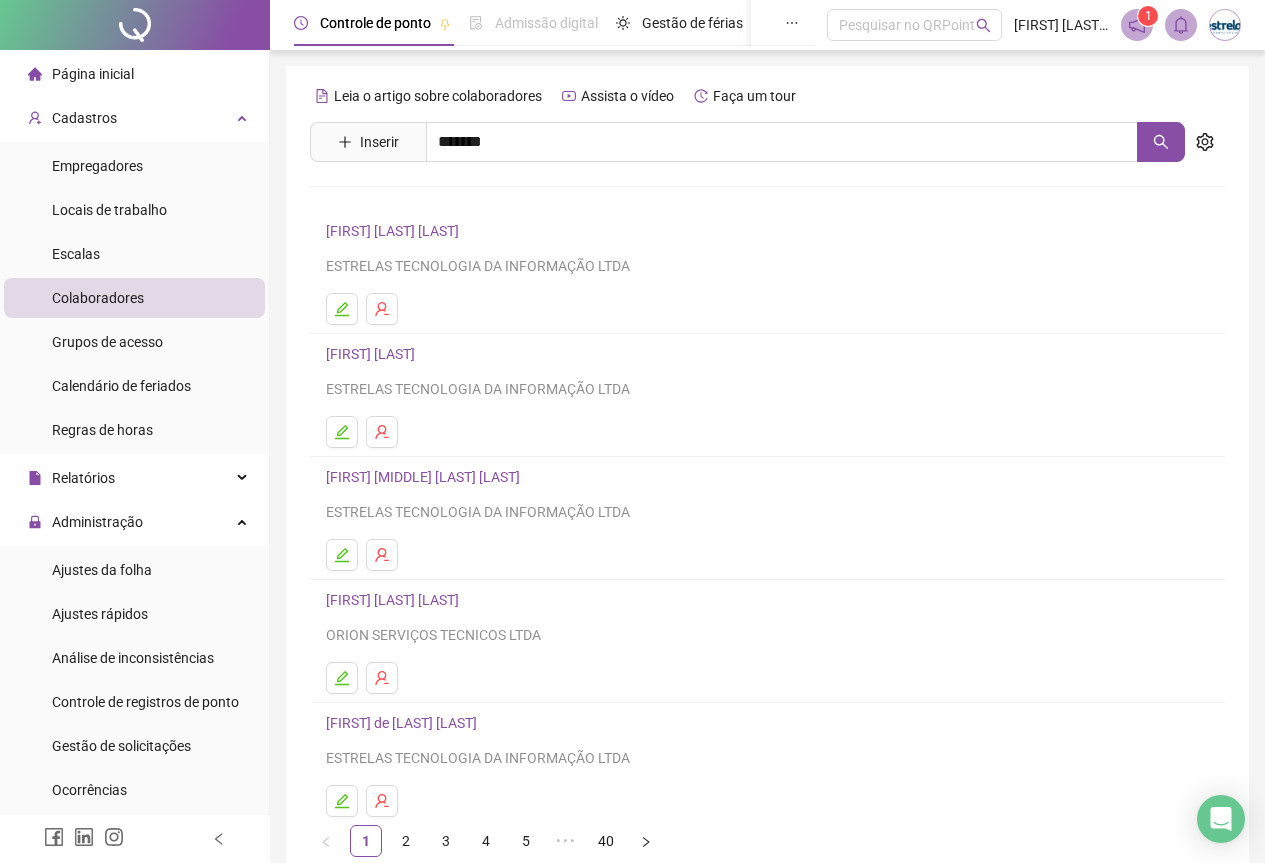 click on "[FIRST] [LAST] [LAST]" at bounding box center [413, 201] 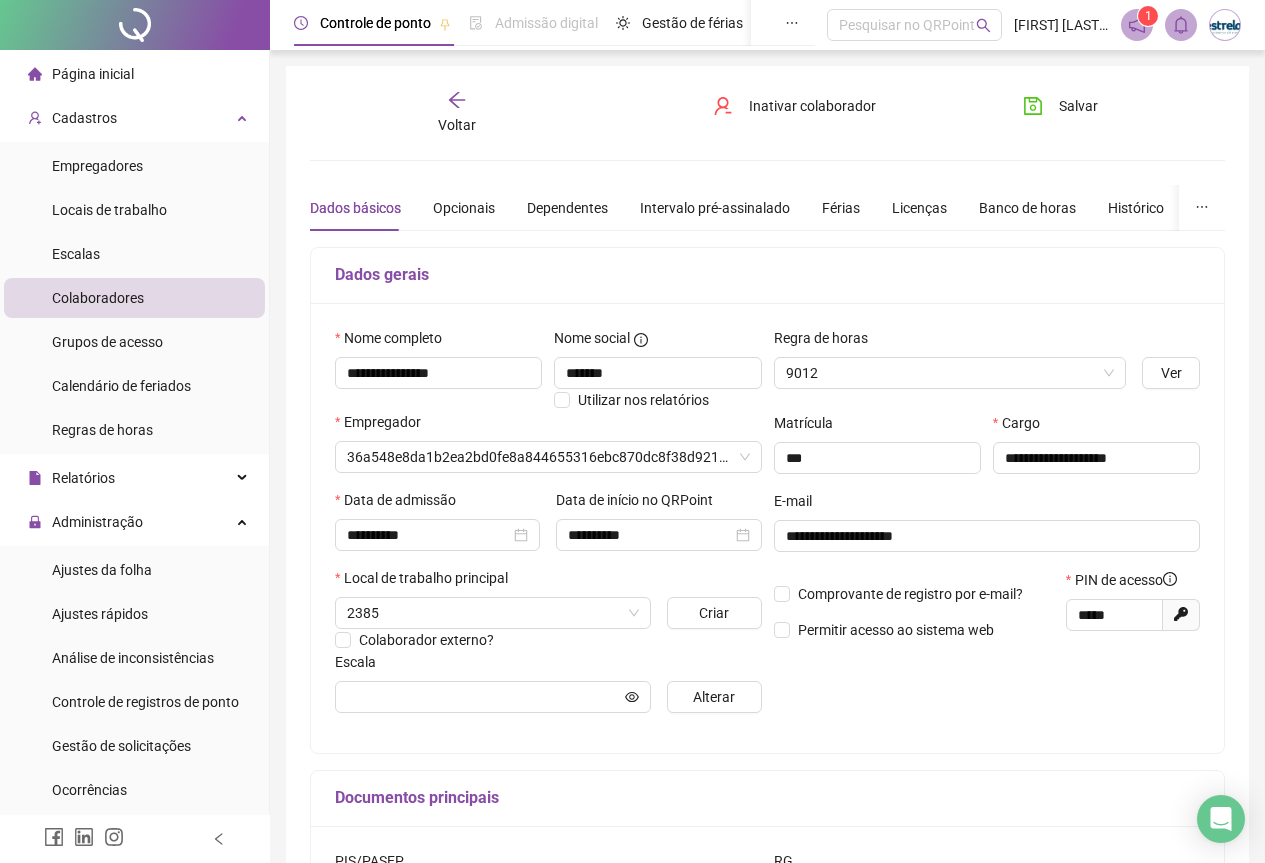 type on "**********" 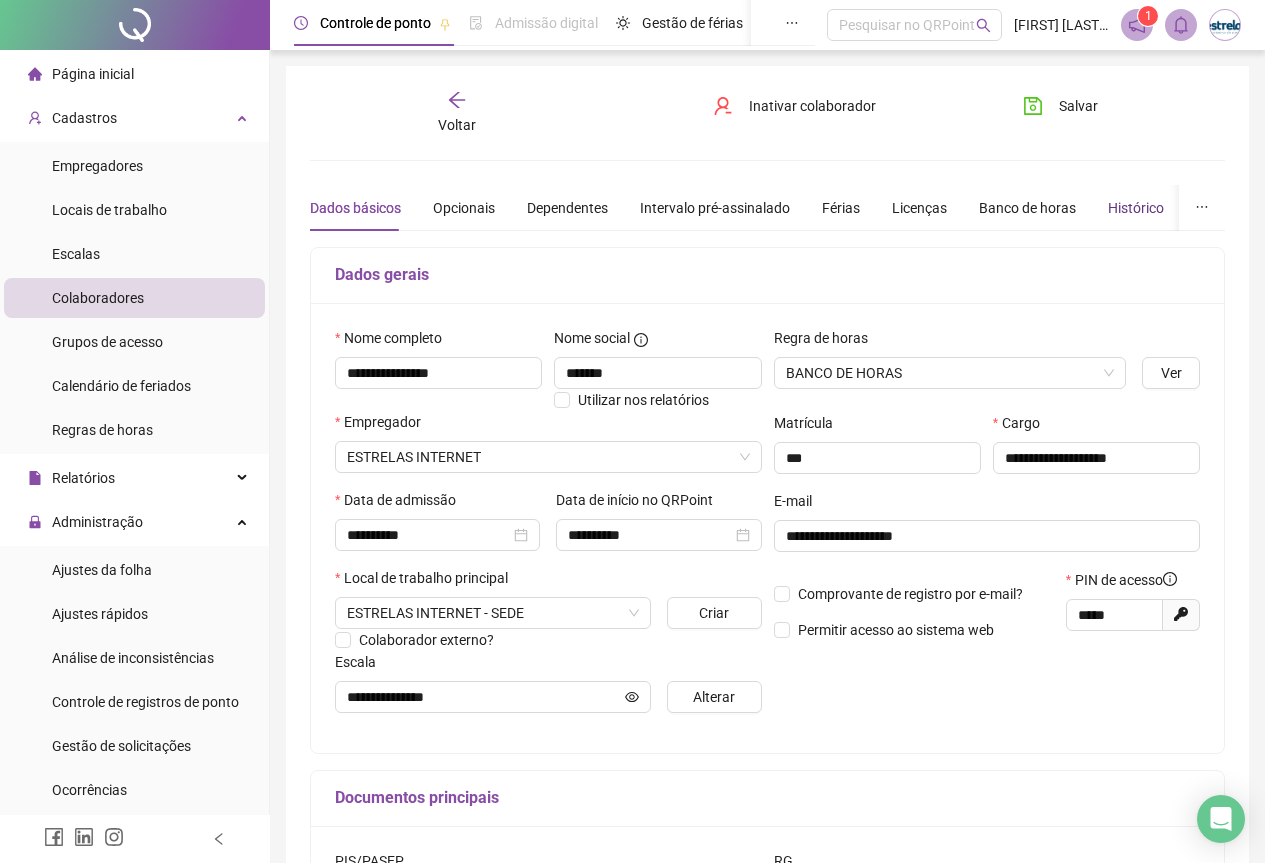 click on "Histórico" at bounding box center (1136, 208) 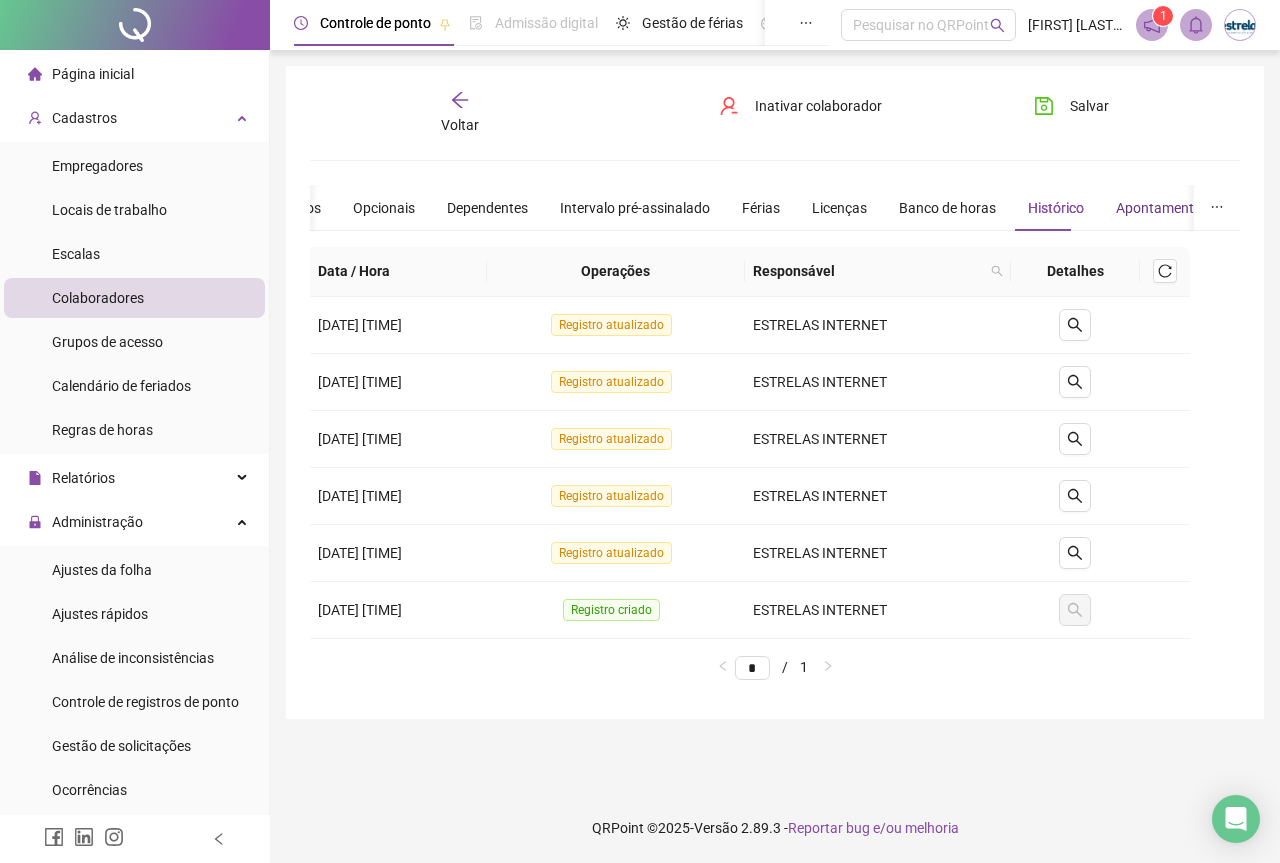 click on "Apontamentos" at bounding box center (1162, 208) 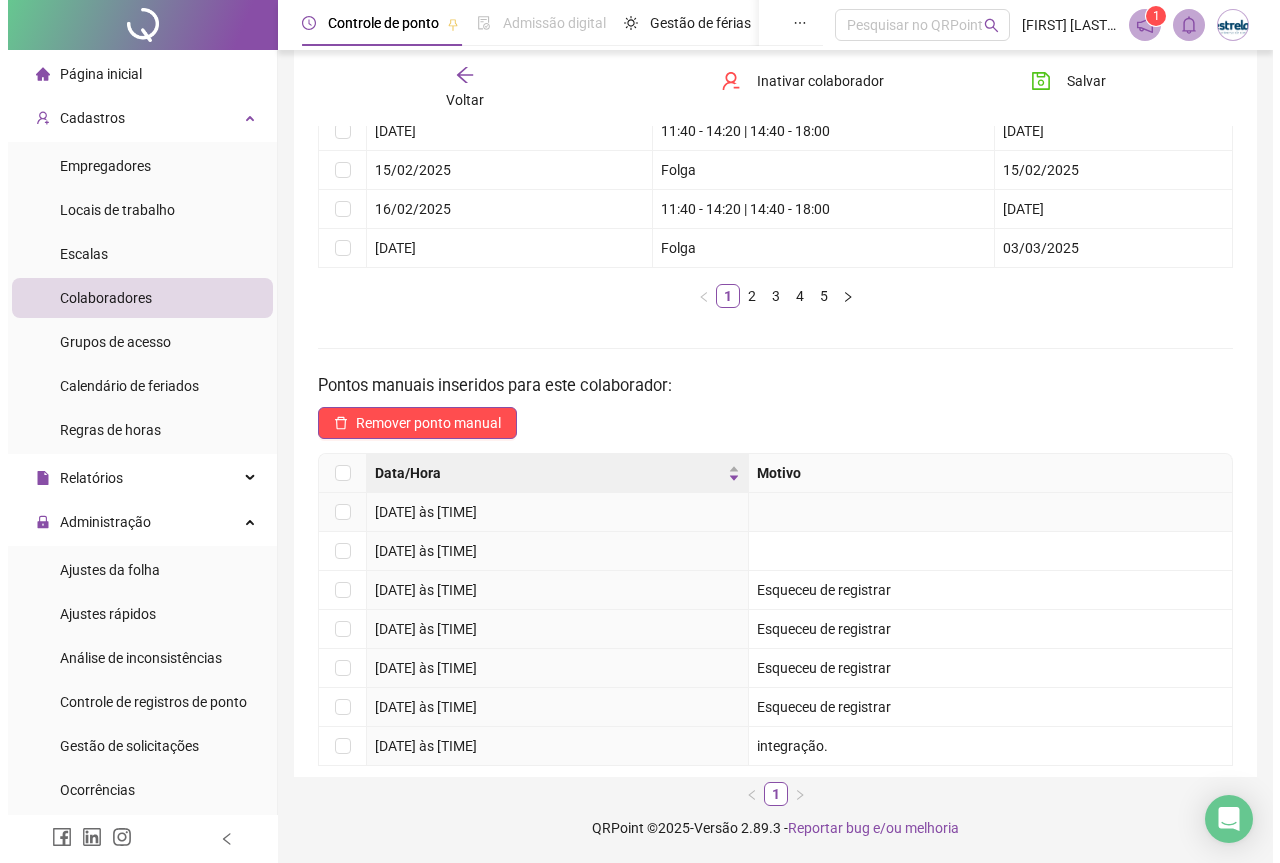 scroll, scrollTop: 0, scrollLeft: 0, axis: both 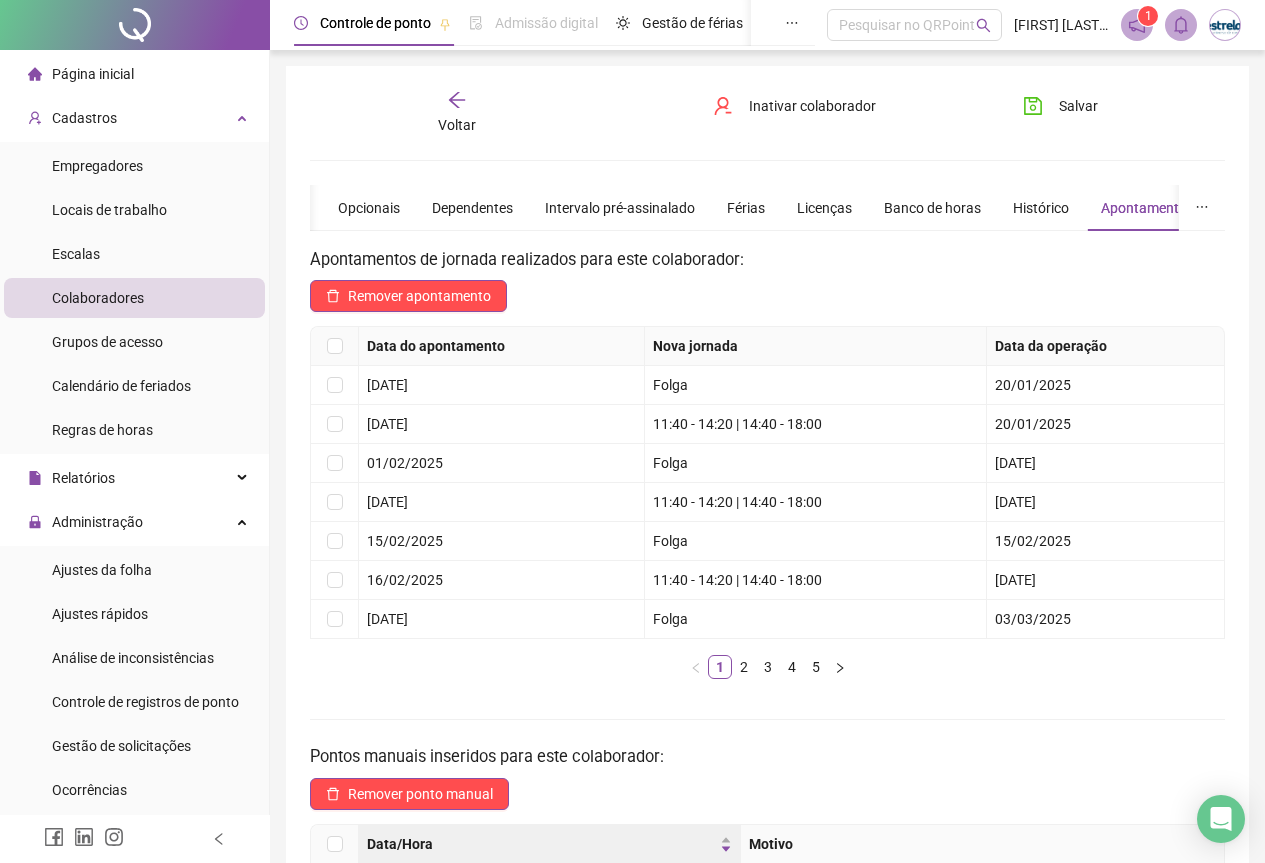 click on "Voltar" at bounding box center [457, 113] 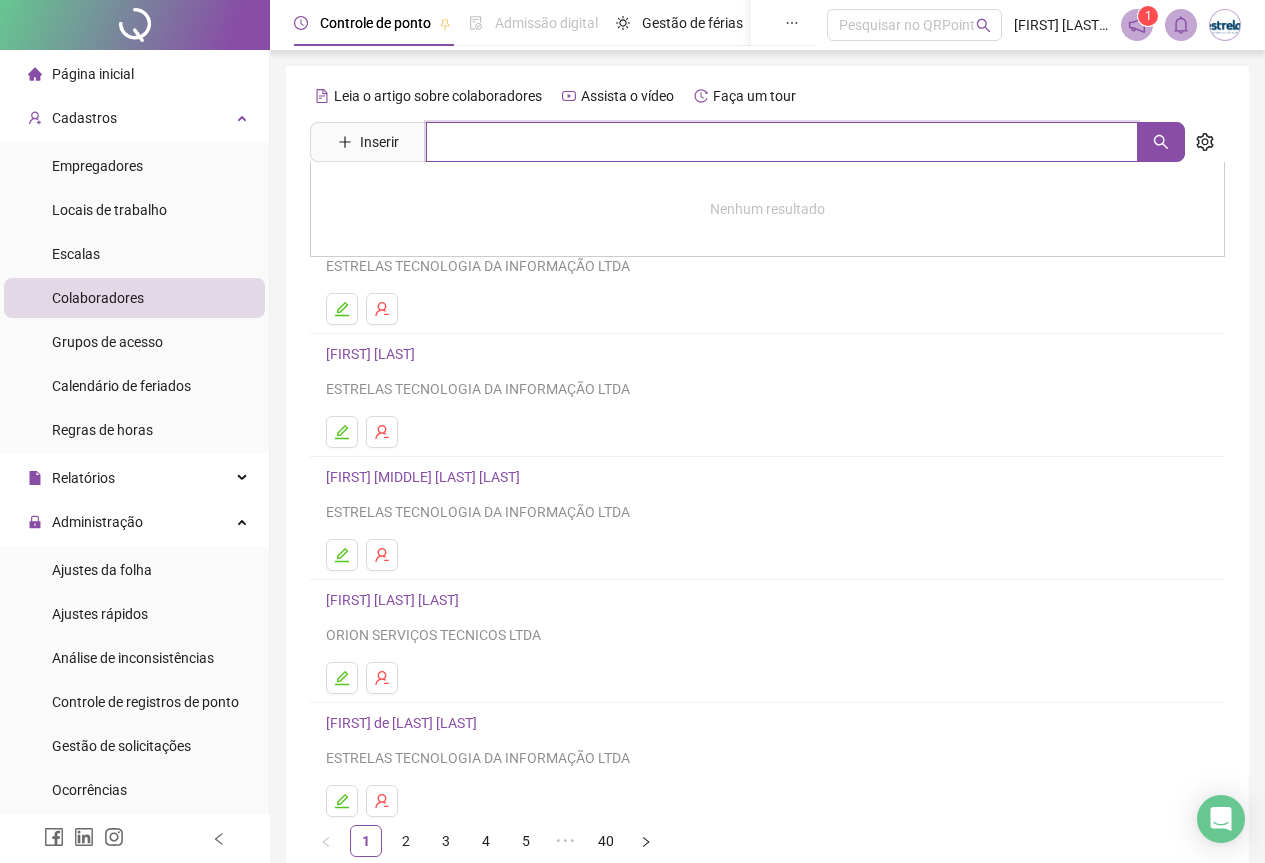 click at bounding box center [782, 142] 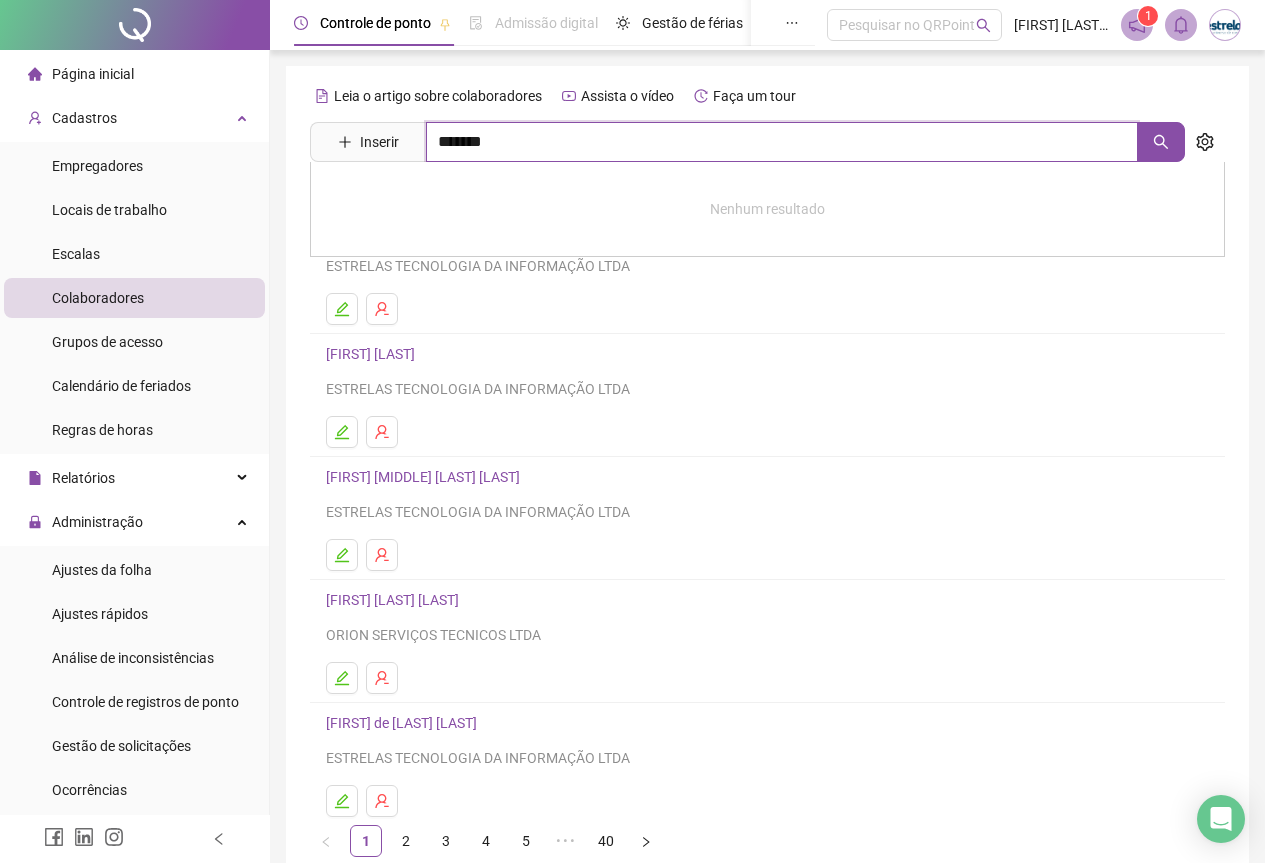 type on "*******" 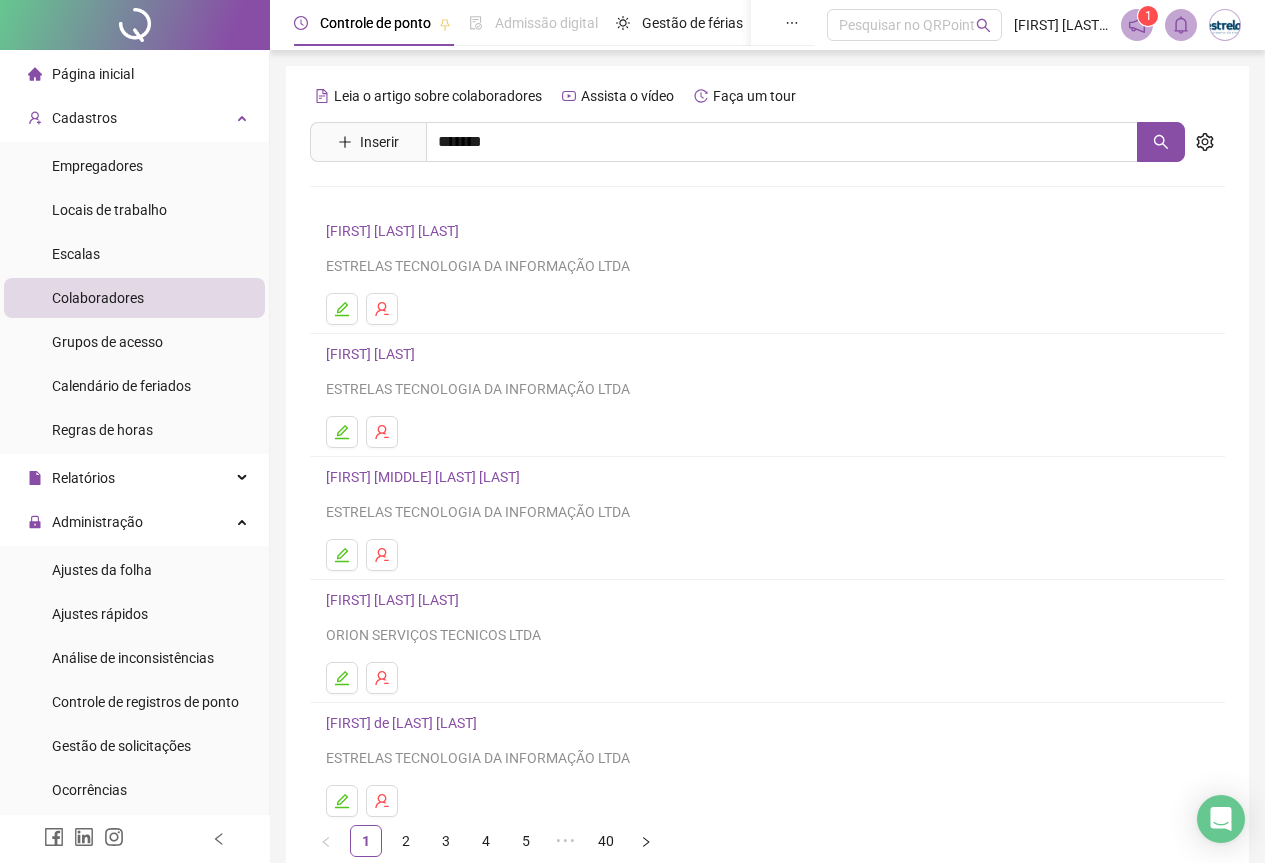 click on "[FIRST] [LAST] [LAST]" at bounding box center (413, 201) 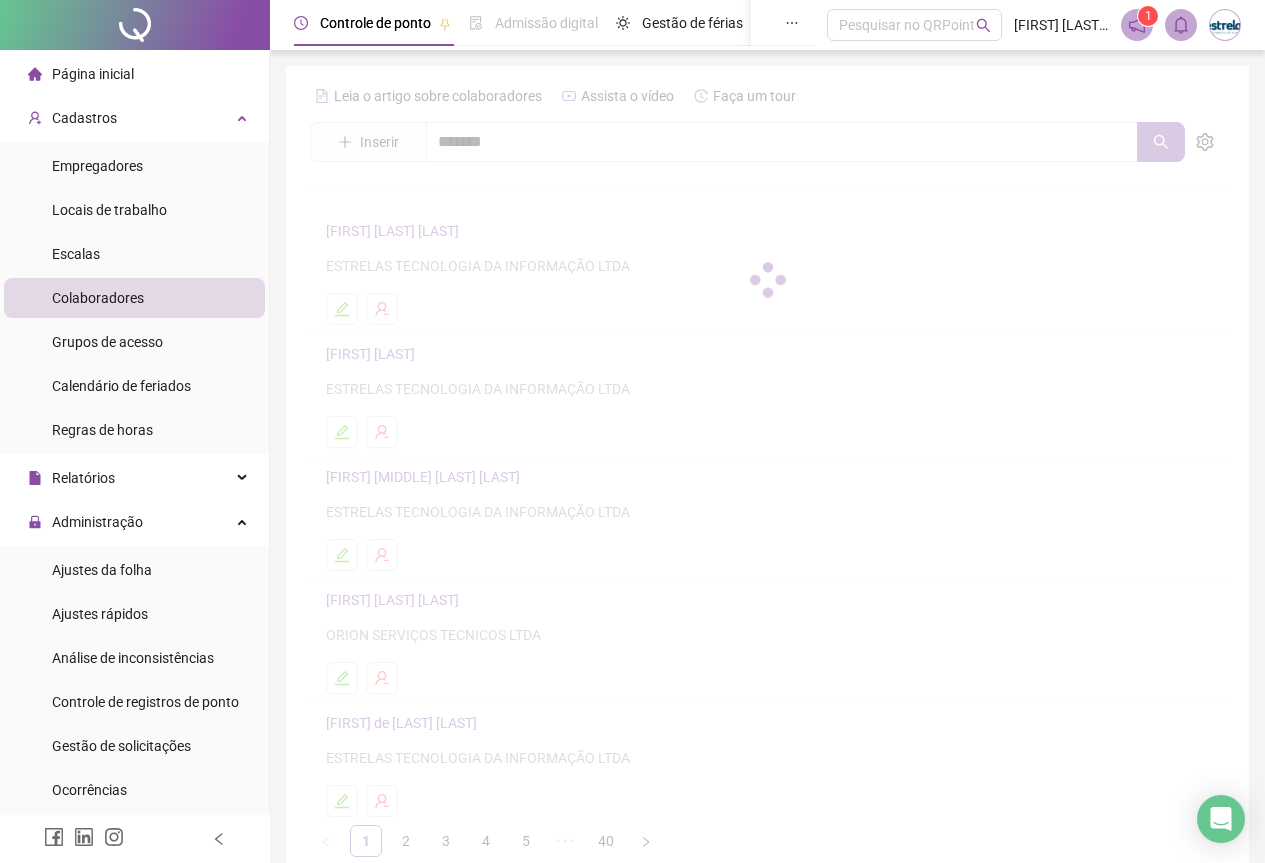 click at bounding box center [767, 280] 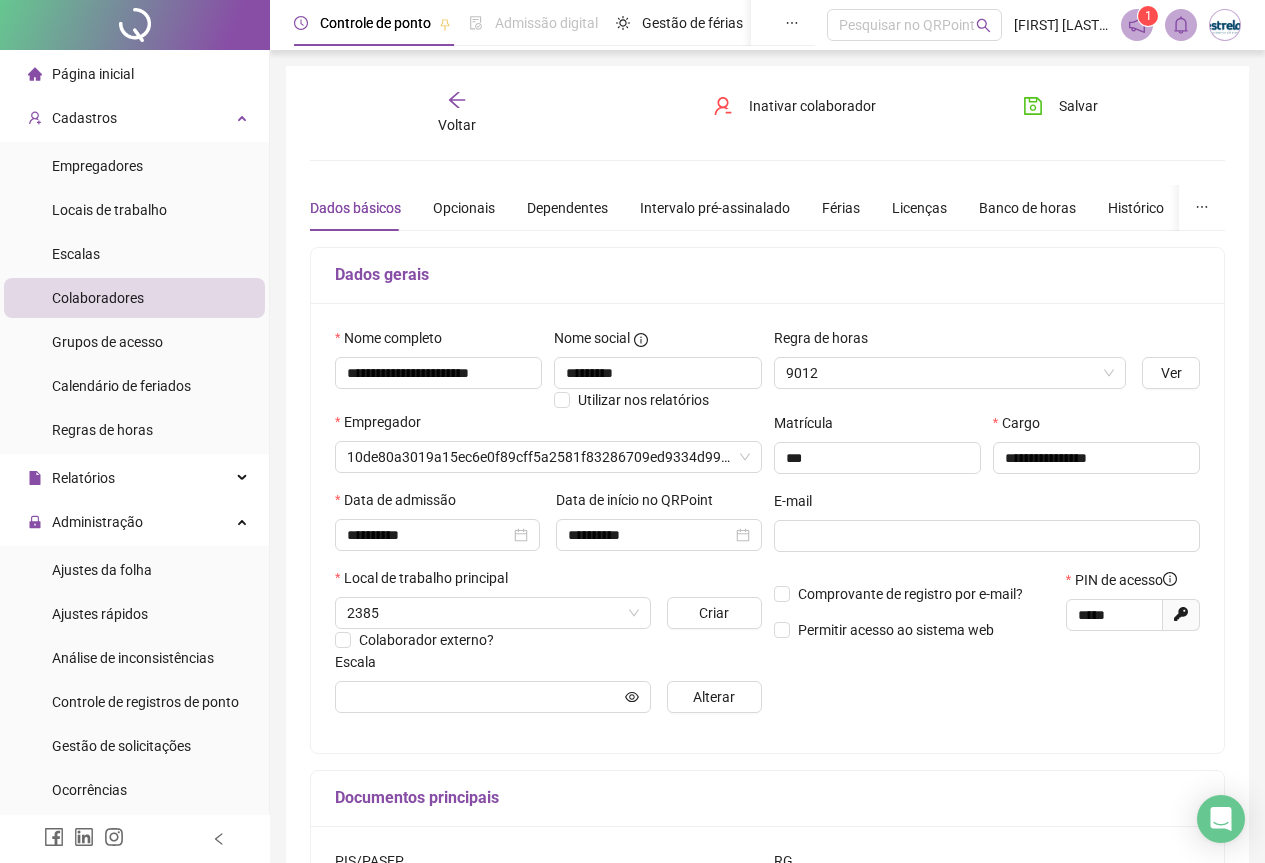 type on "**********" 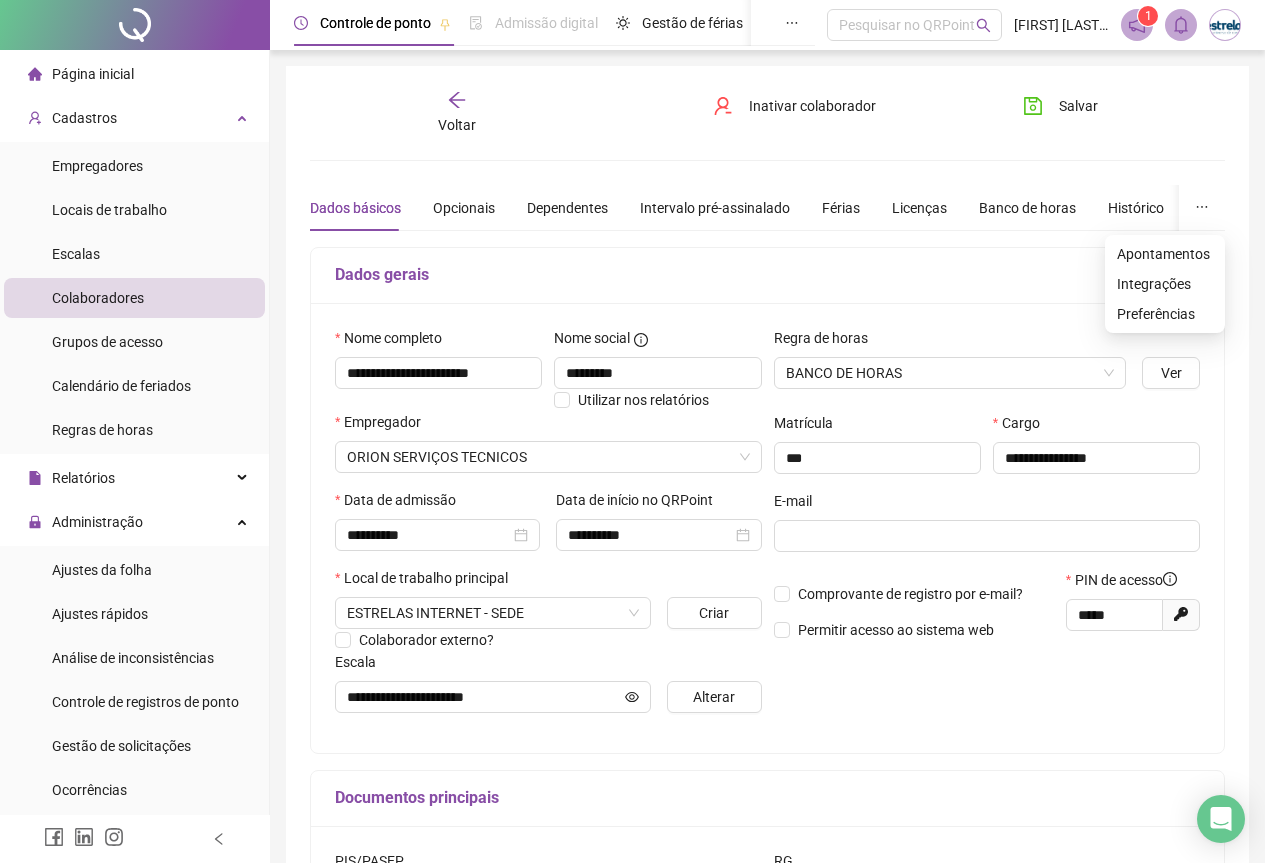 click at bounding box center (1202, 208) 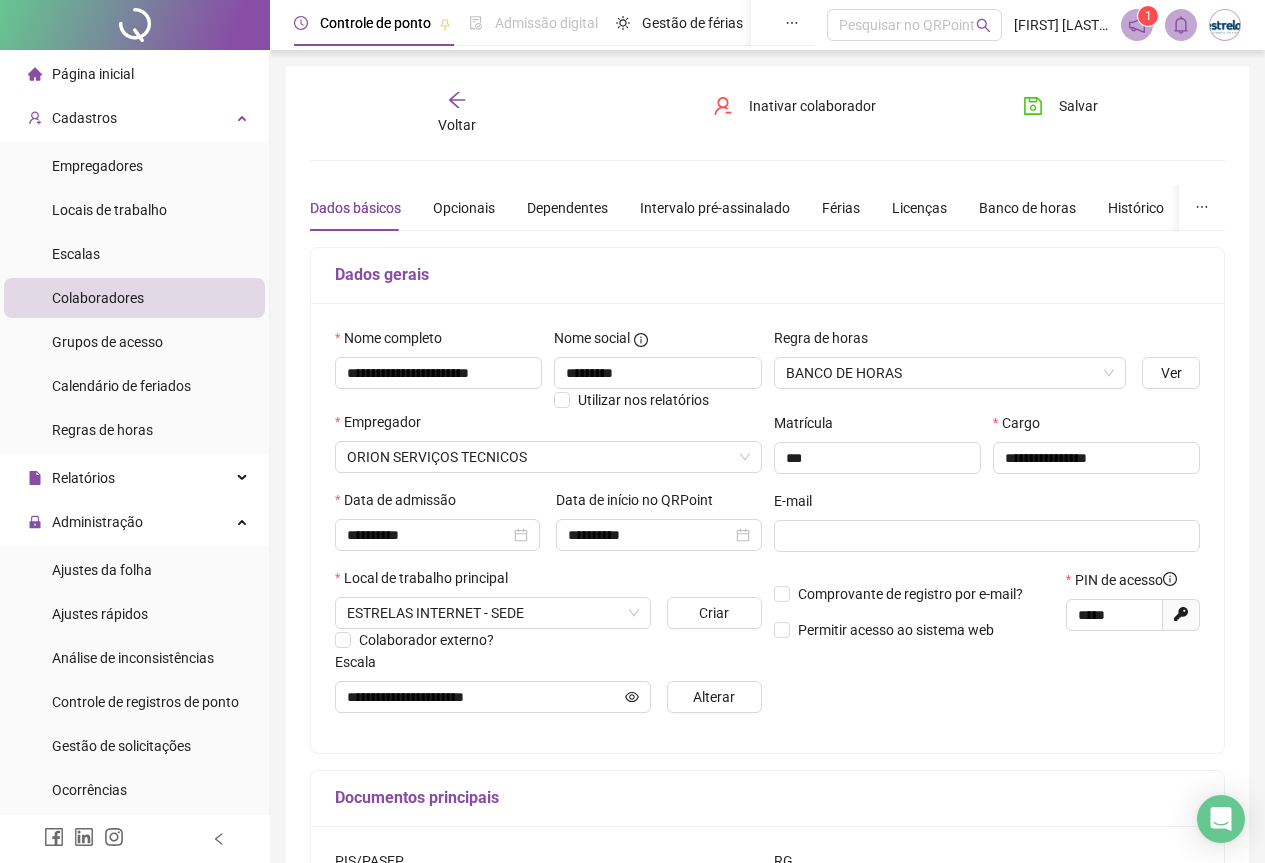click on "Dados gerais" at bounding box center (767, 276) 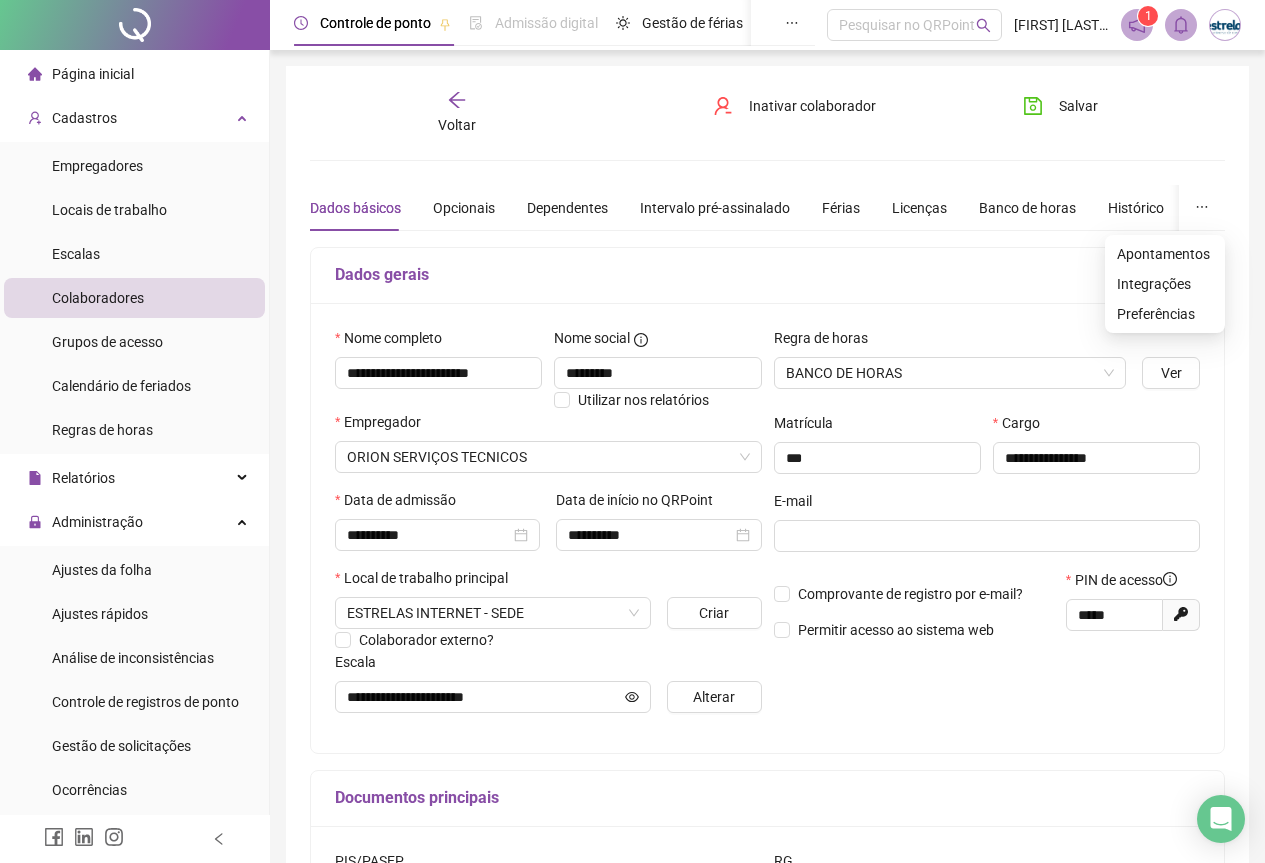 click 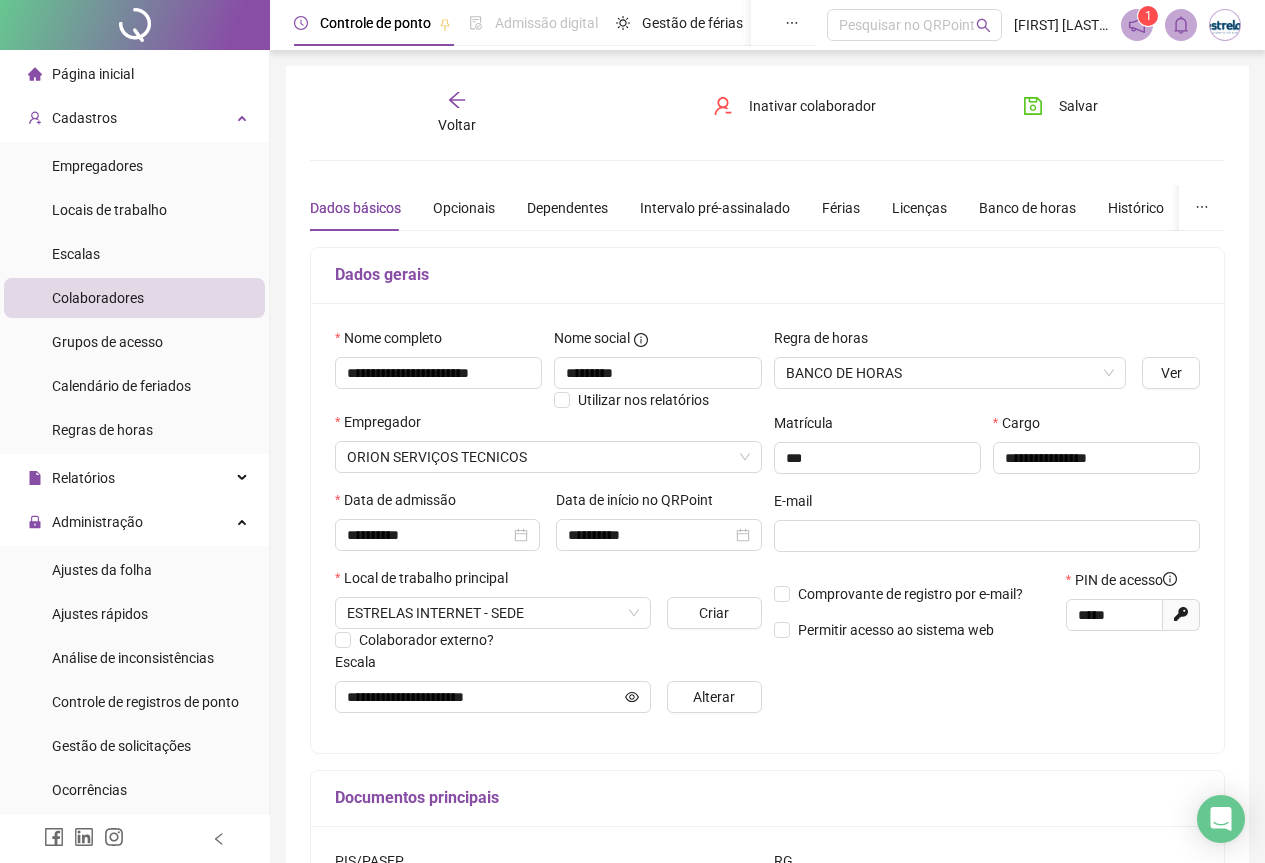 click on "Dados gerais" at bounding box center (767, 276) 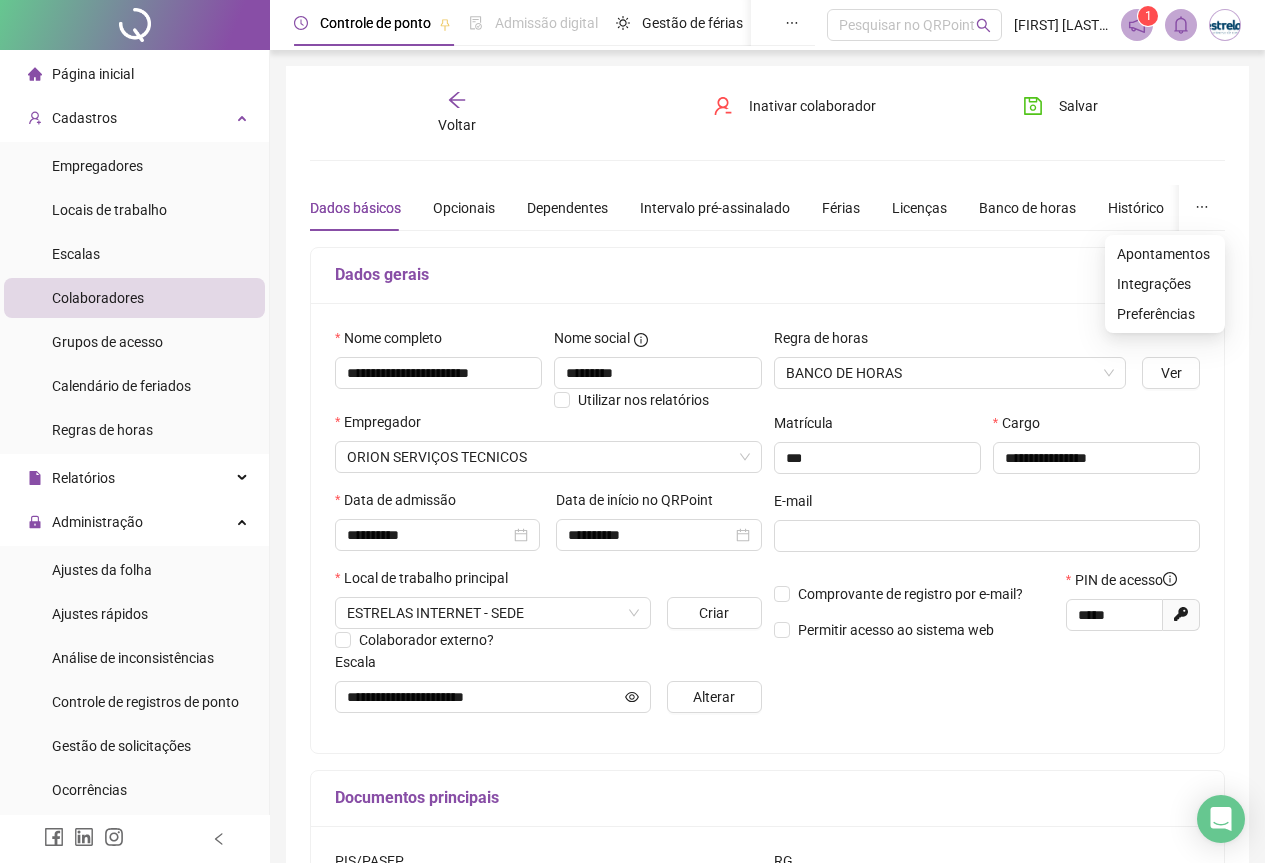 click at bounding box center [1202, 208] 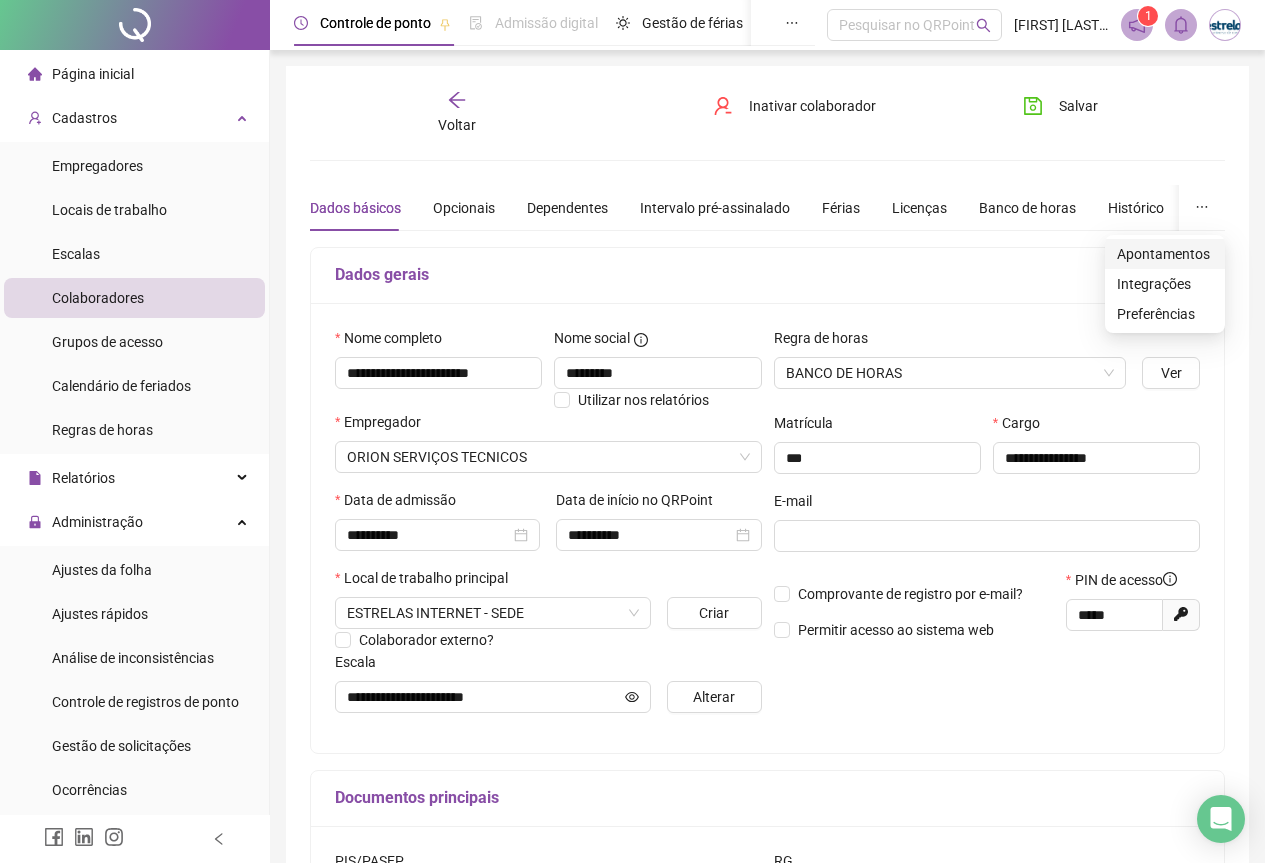click on "Apontamentos" at bounding box center [1165, 254] 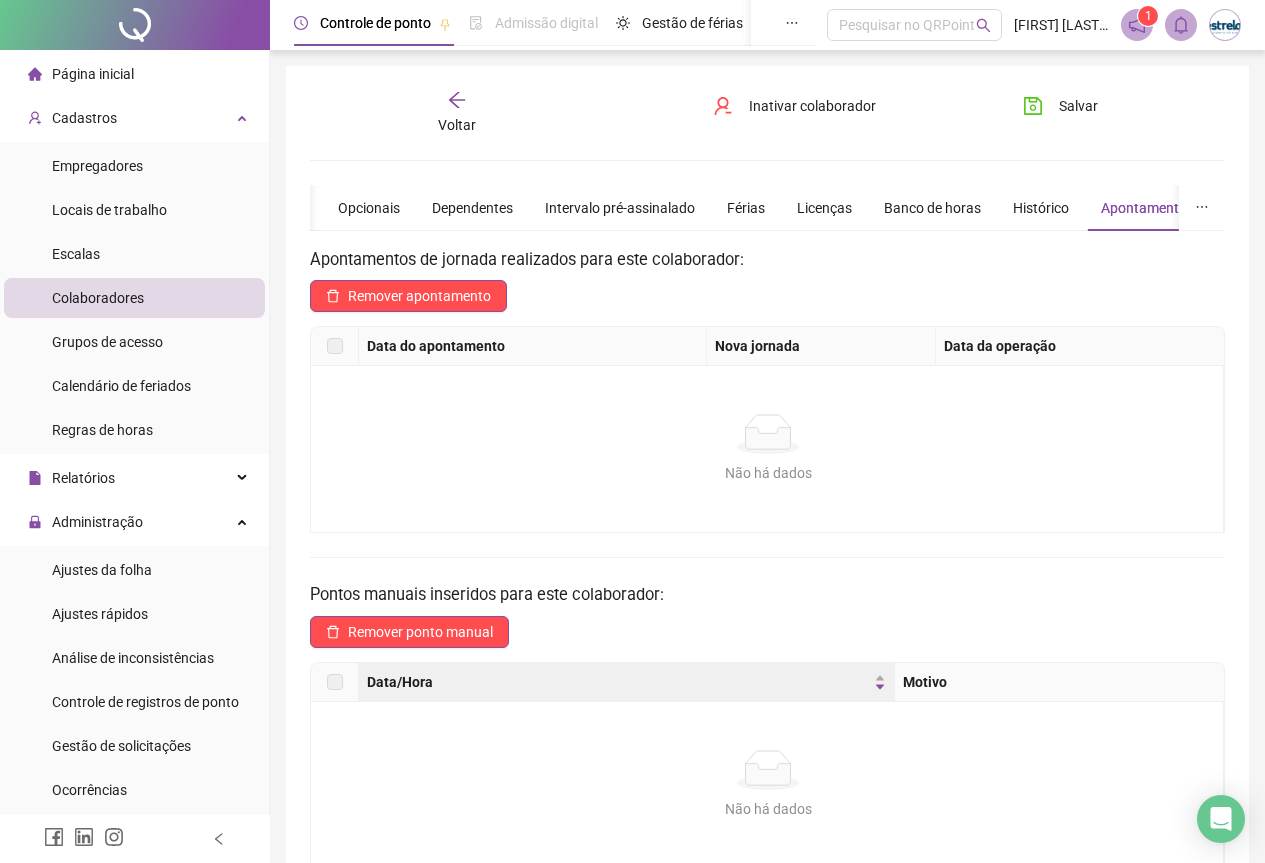 click on "Voltar" at bounding box center [457, 125] 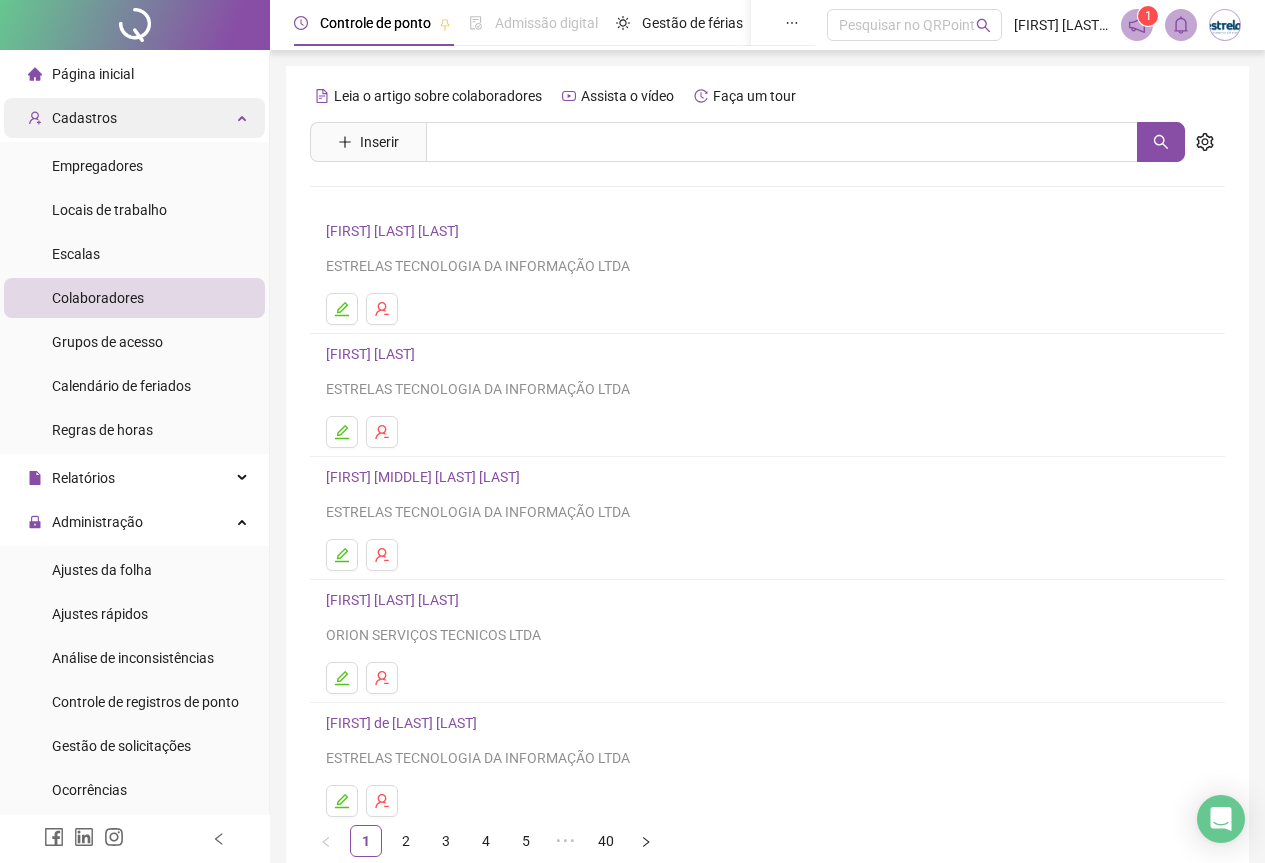 click on "Cadastros" at bounding box center (134, 118) 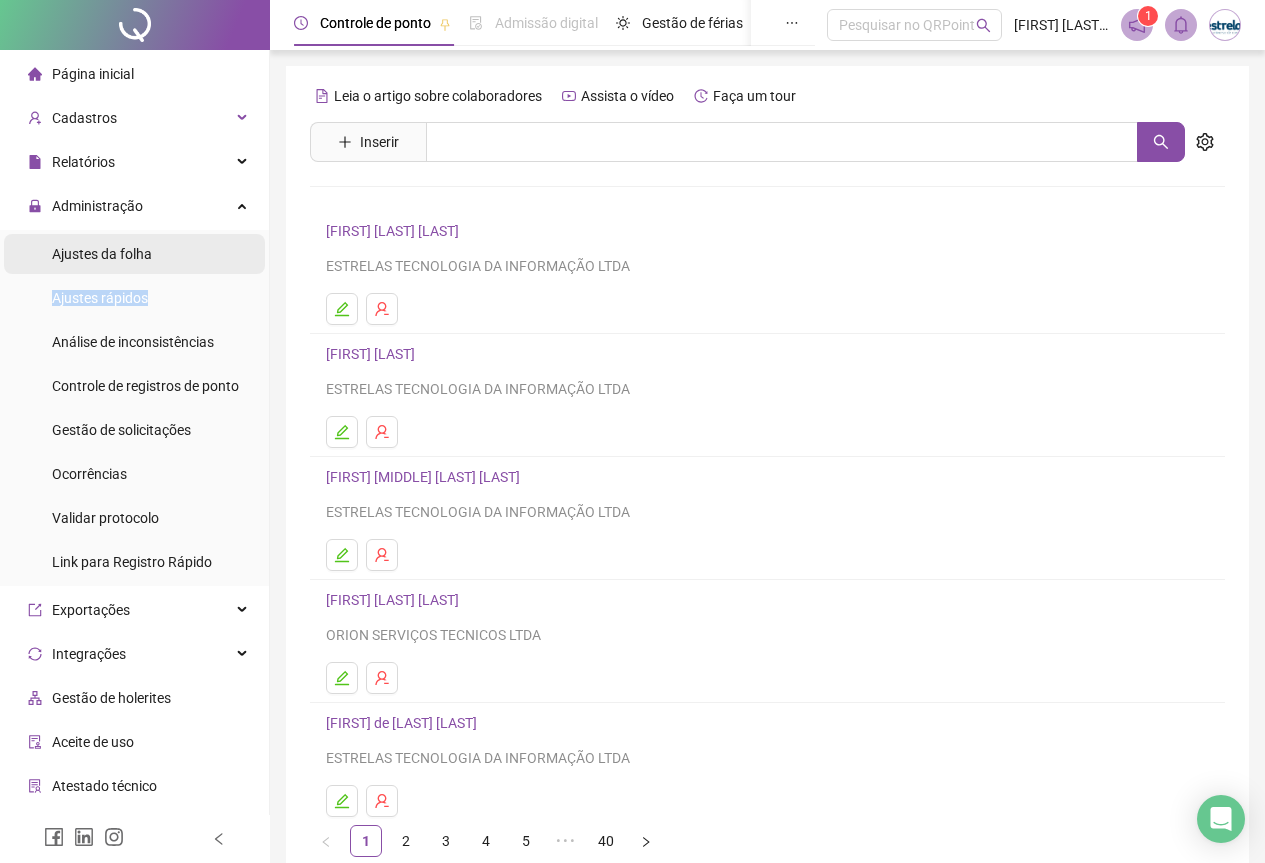 drag, startPoint x: 150, startPoint y: 291, endPoint x: 150, endPoint y: 257, distance: 34 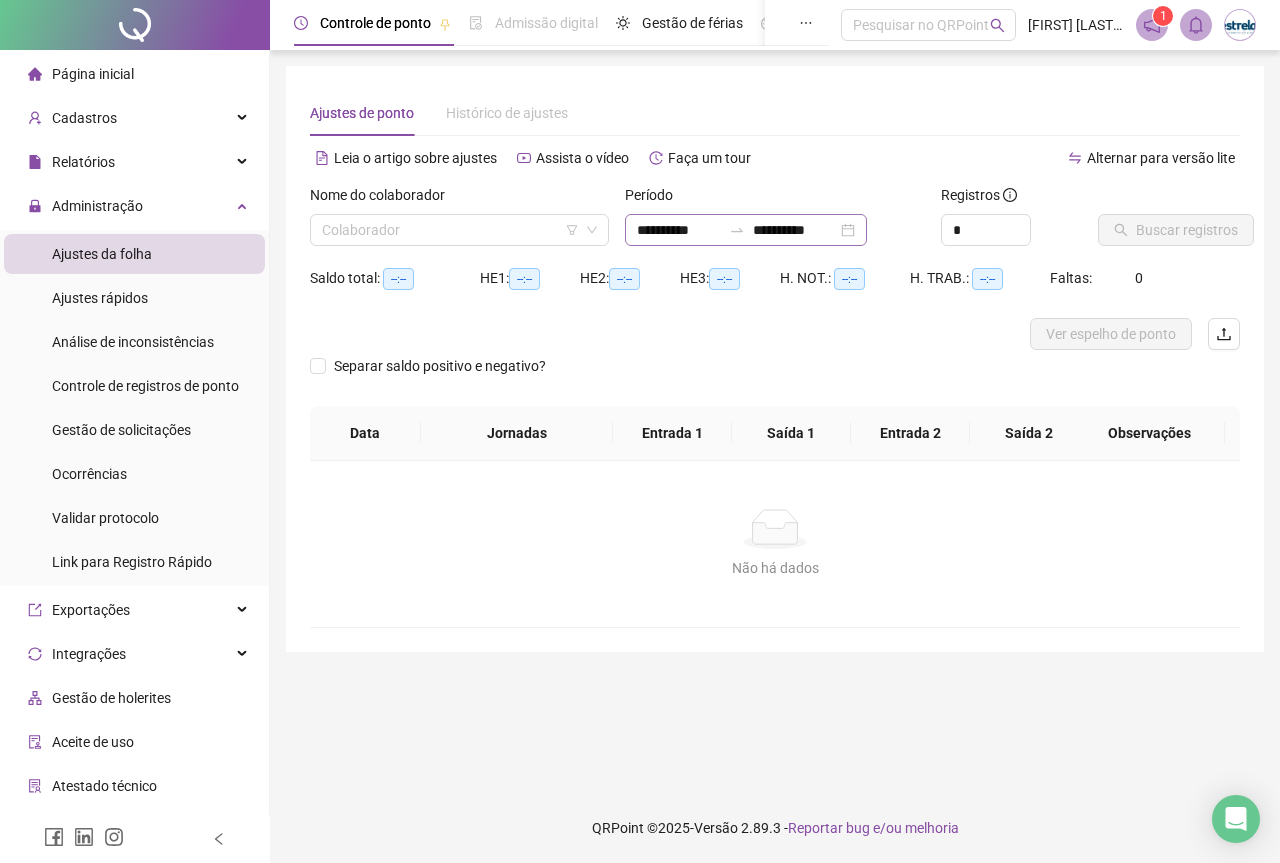click on "**********" at bounding box center (746, 230) 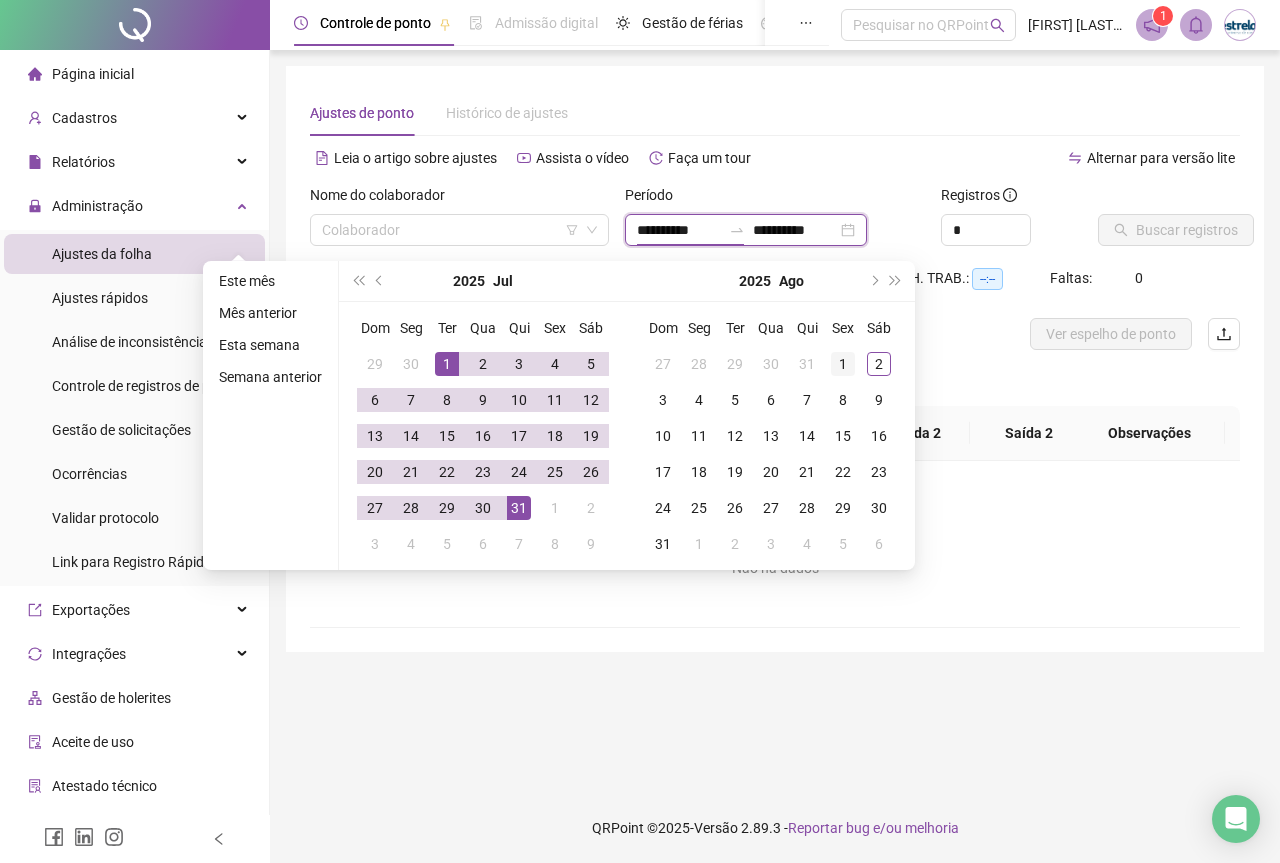 type on "**********" 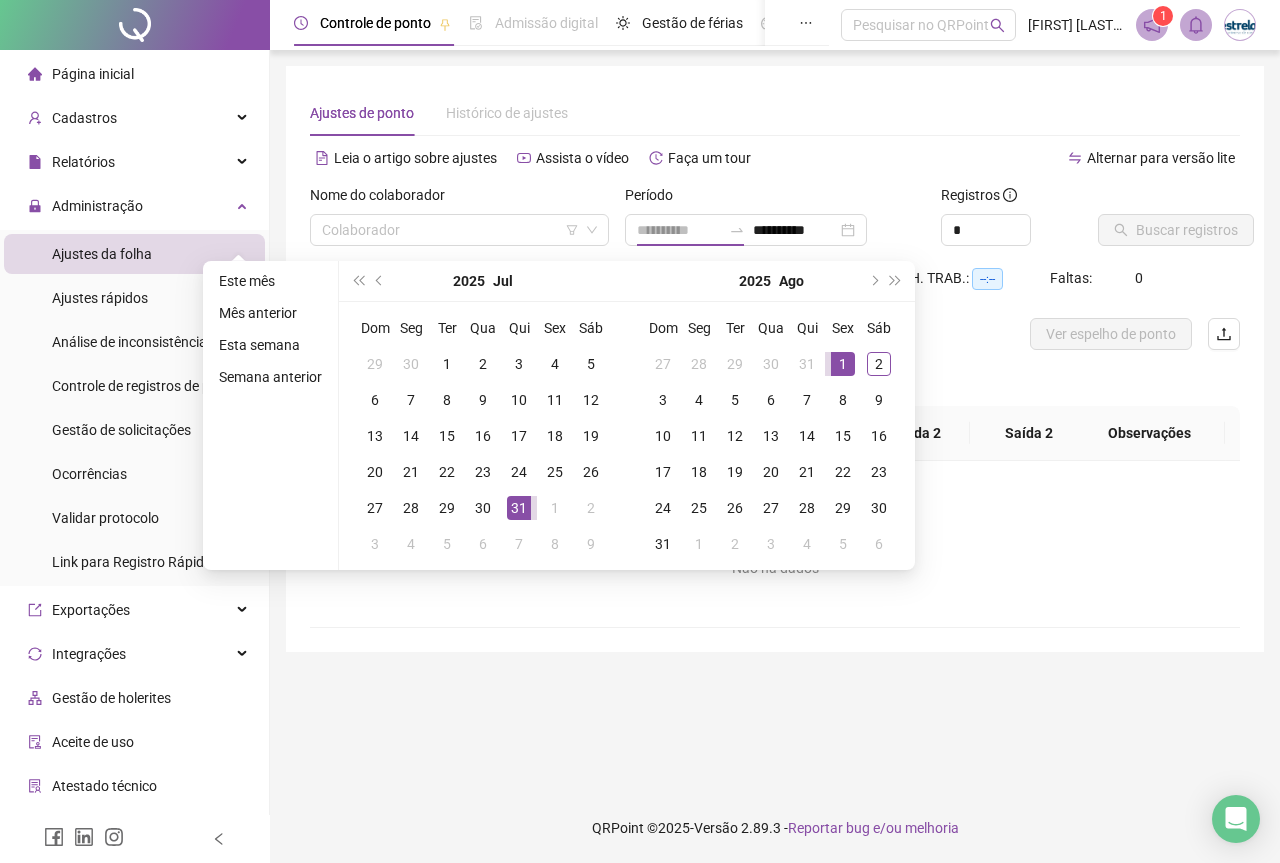 click on "1" at bounding box center (843, 364) 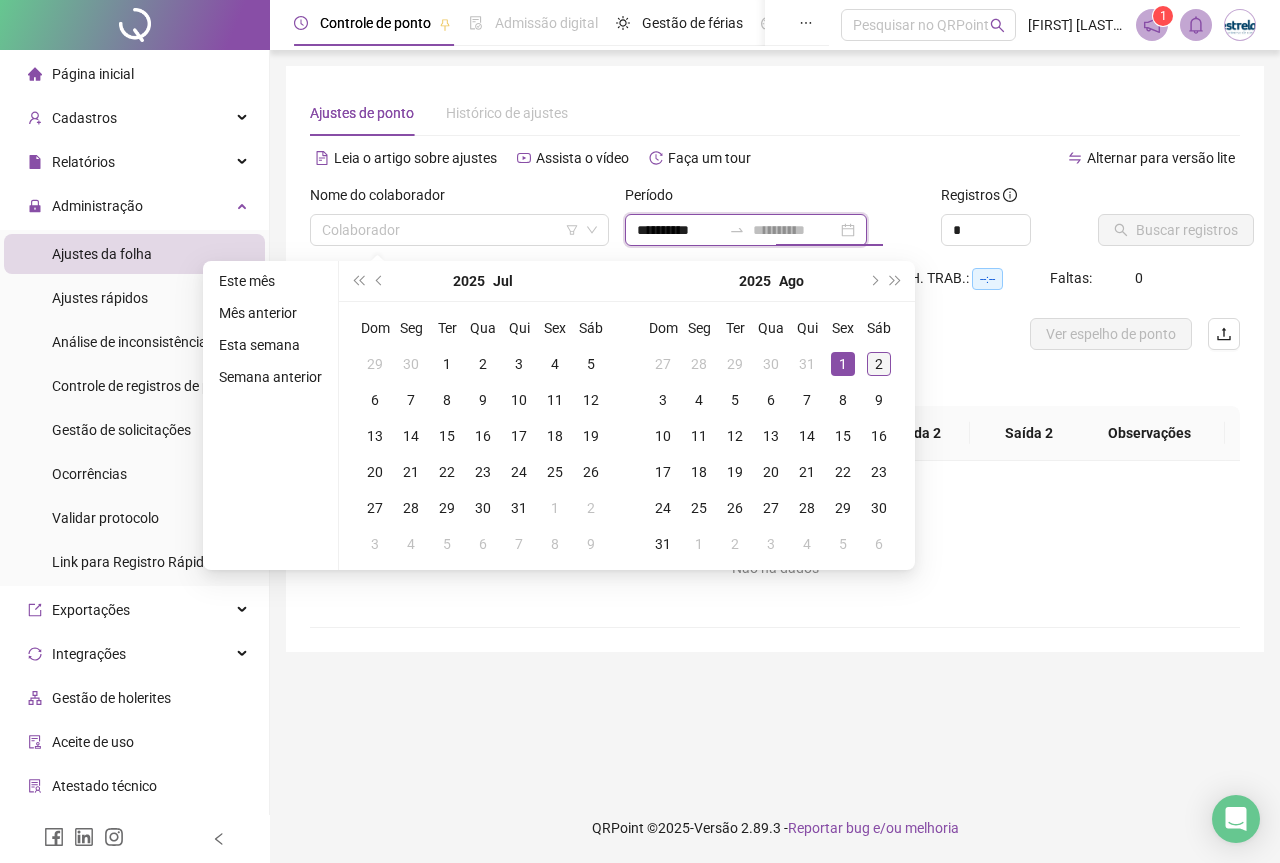type on "**********" 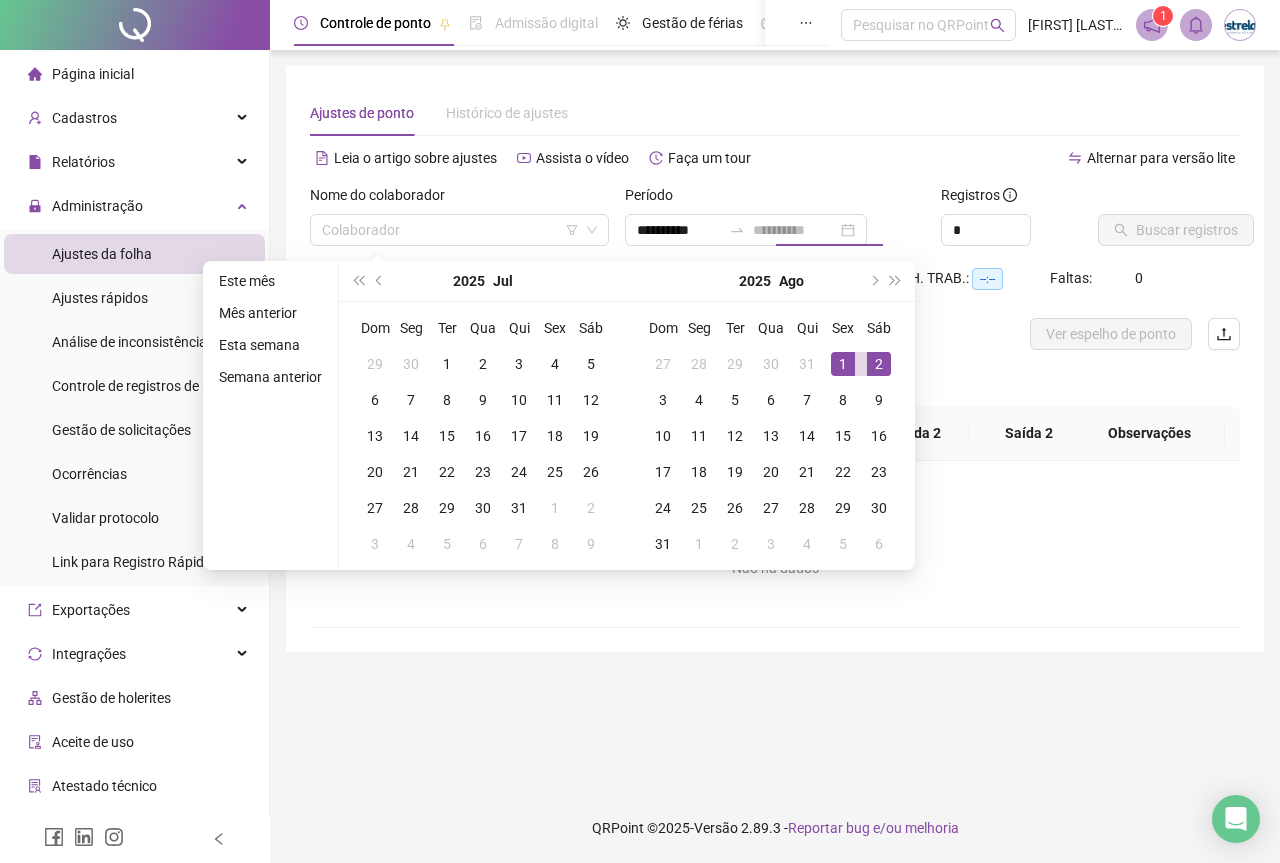 click on "2" at bounding box center [879, 364] 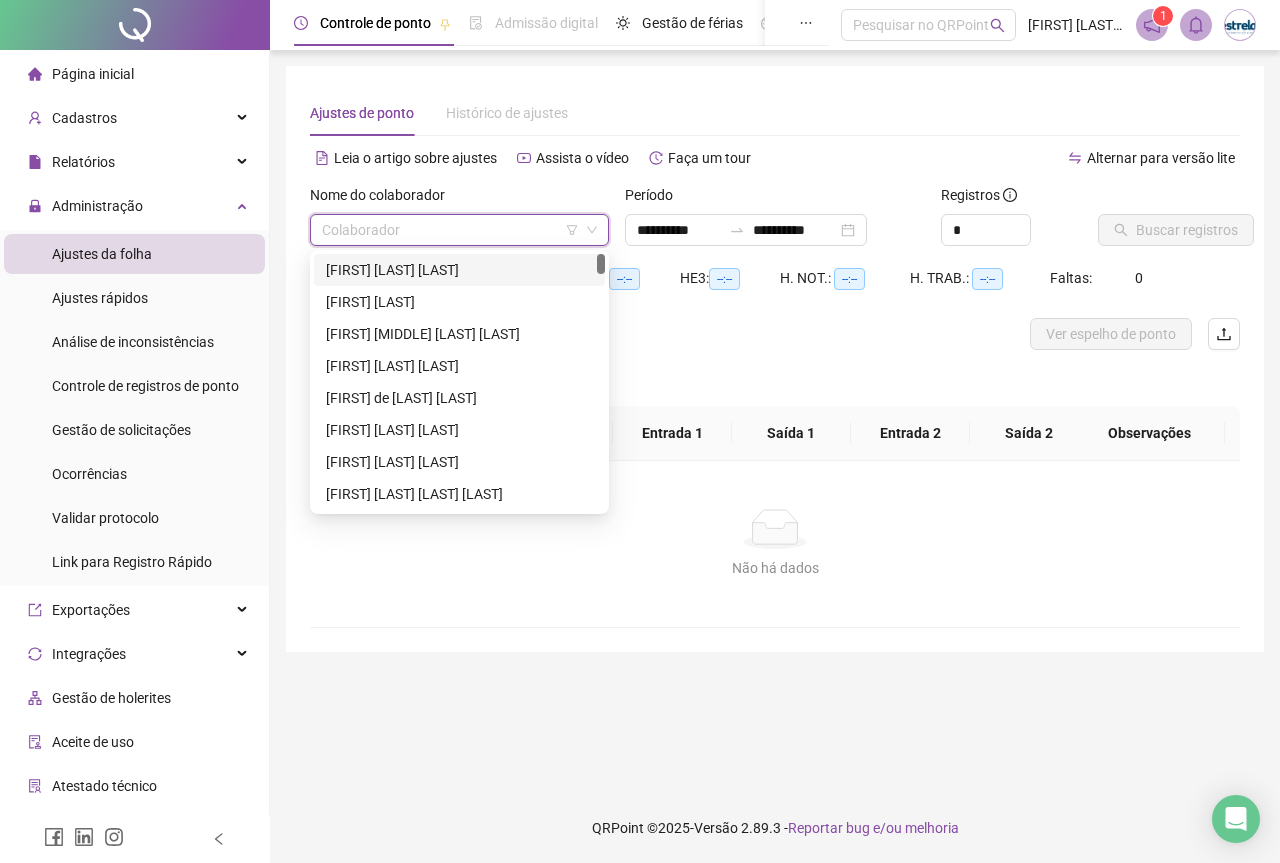 click at bounding box center [450, 230] 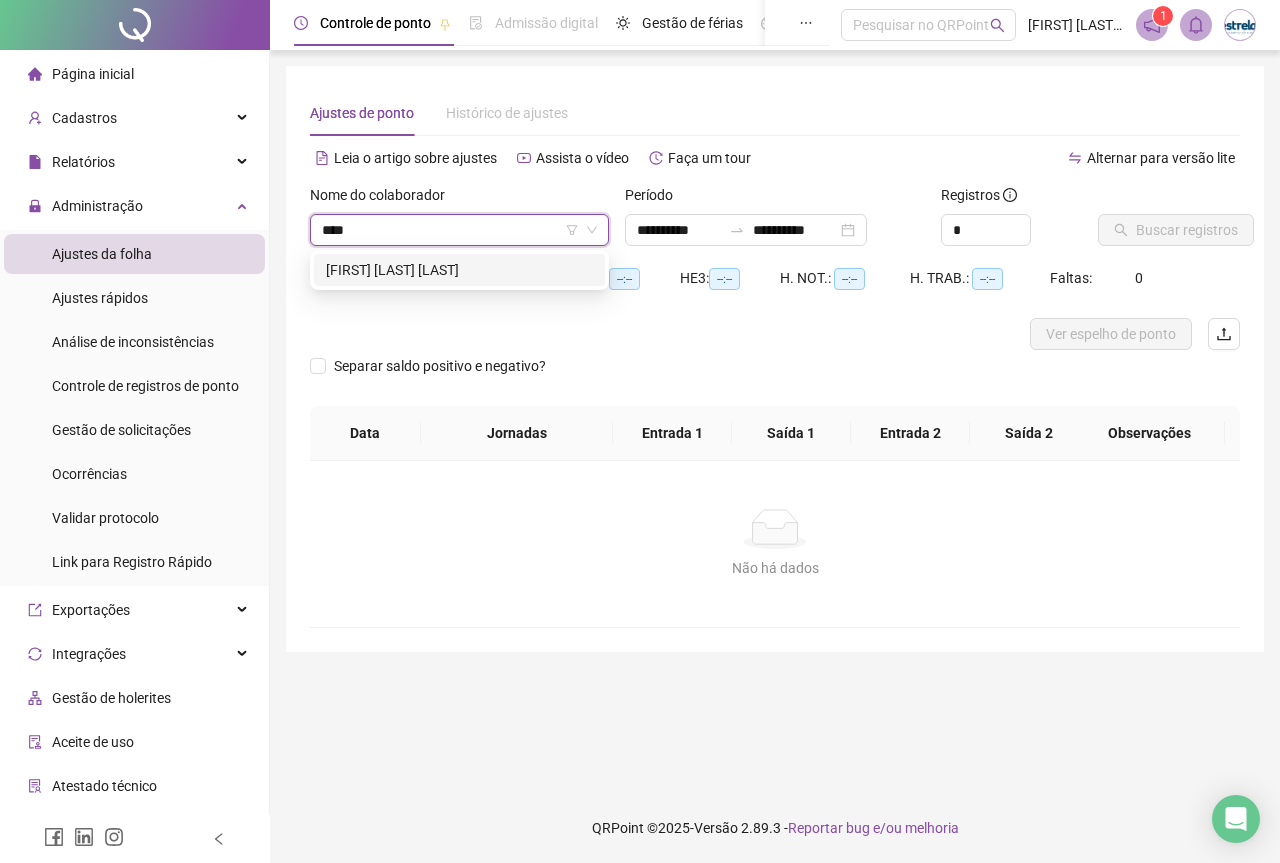 type on "*****" 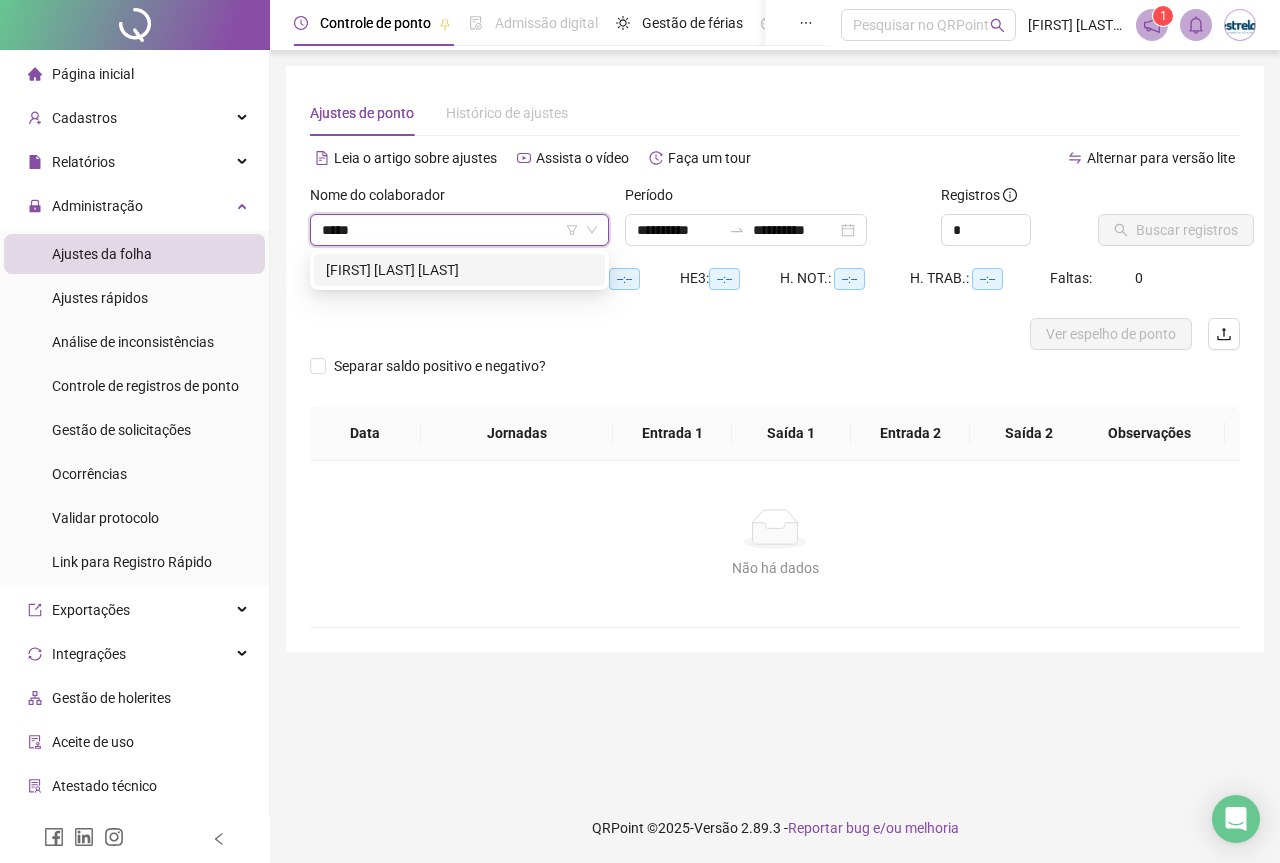 type 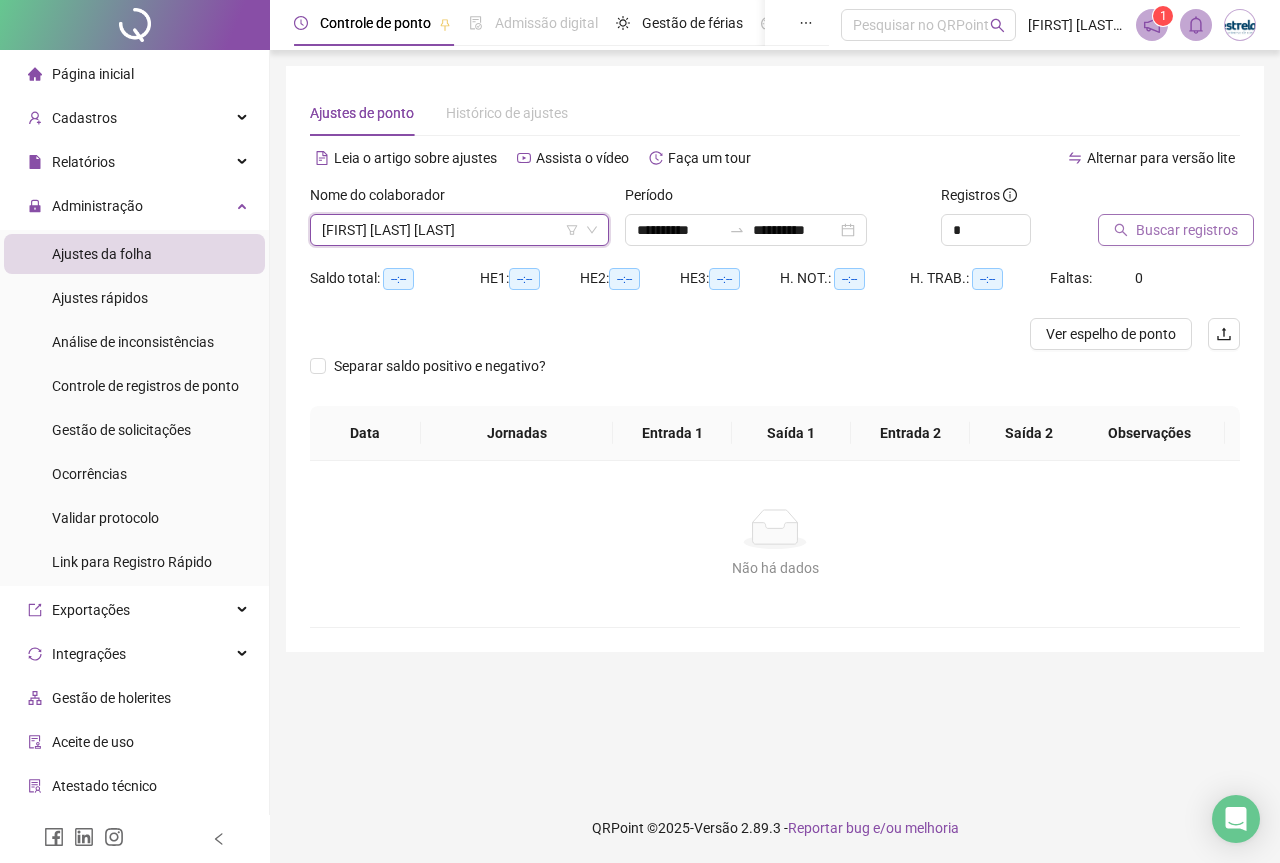 click on "Buscar registros" at bounding box center (1176, 230) 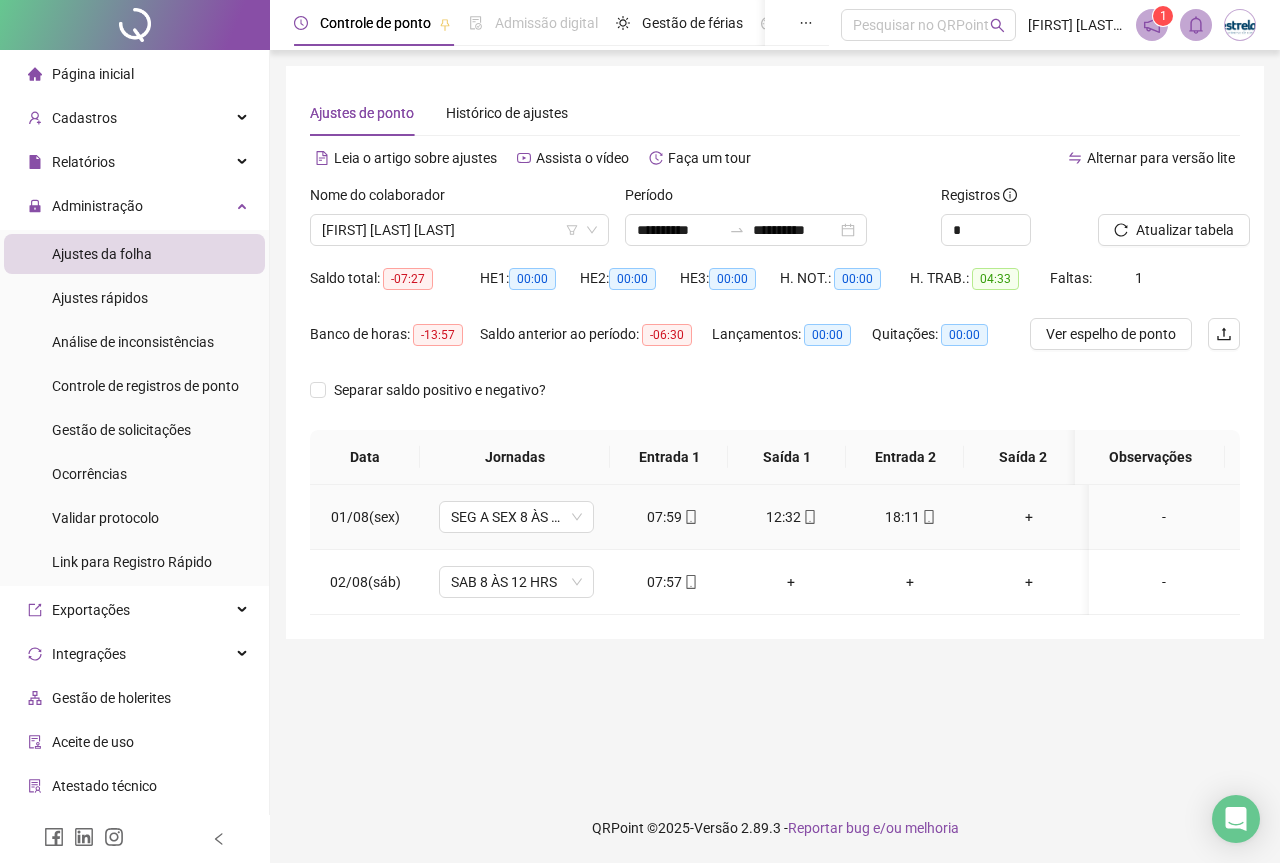 click on "+" at bounding box center (1029, 517) 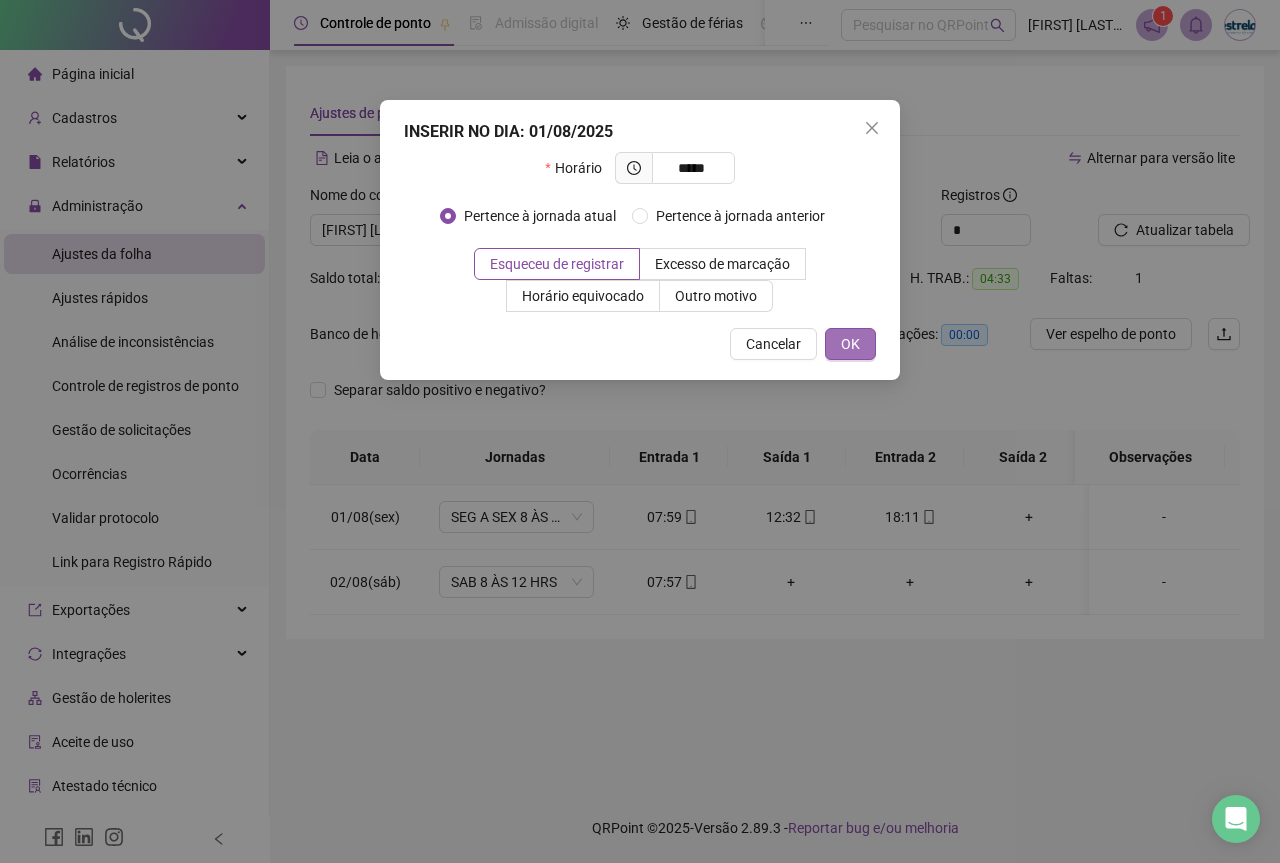 type on "*****" 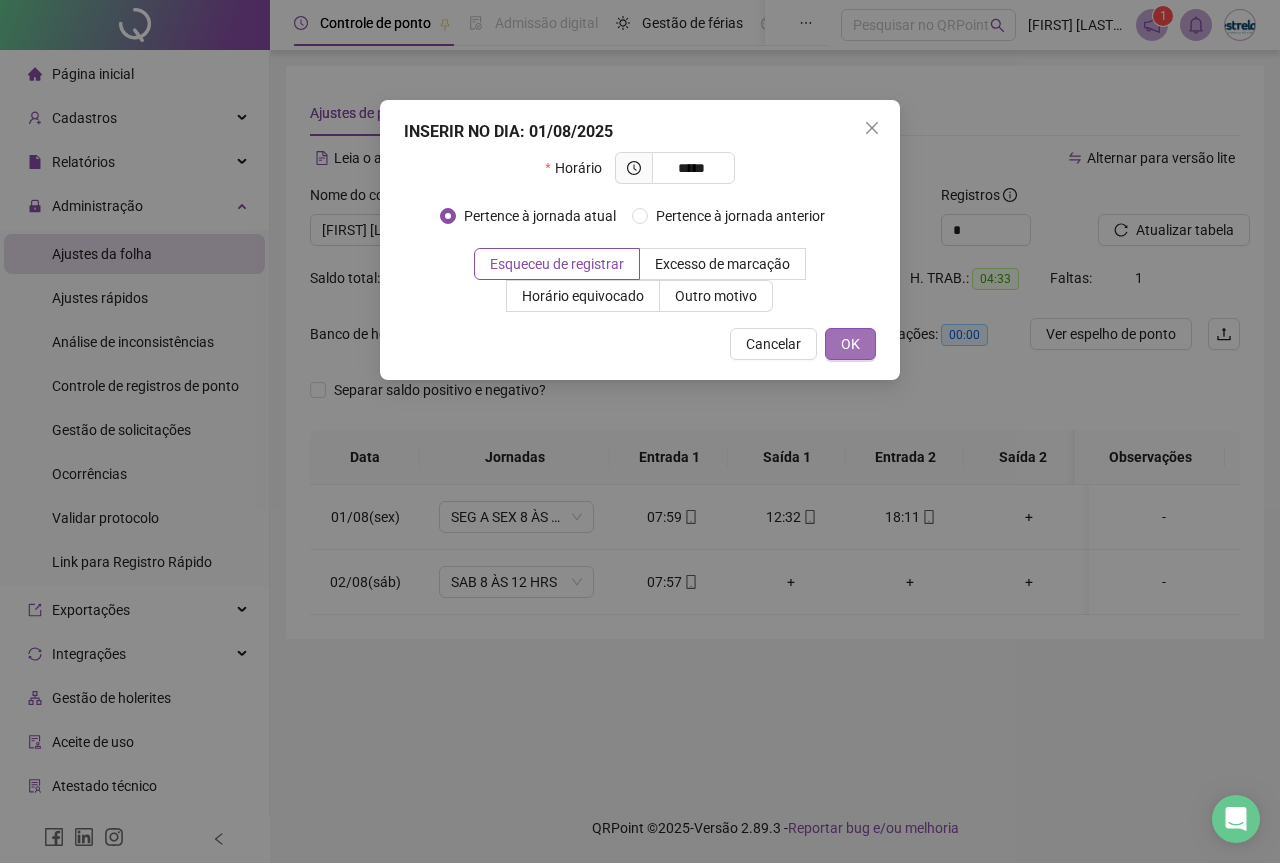 click on "OK" at bounding box center (850, 344) 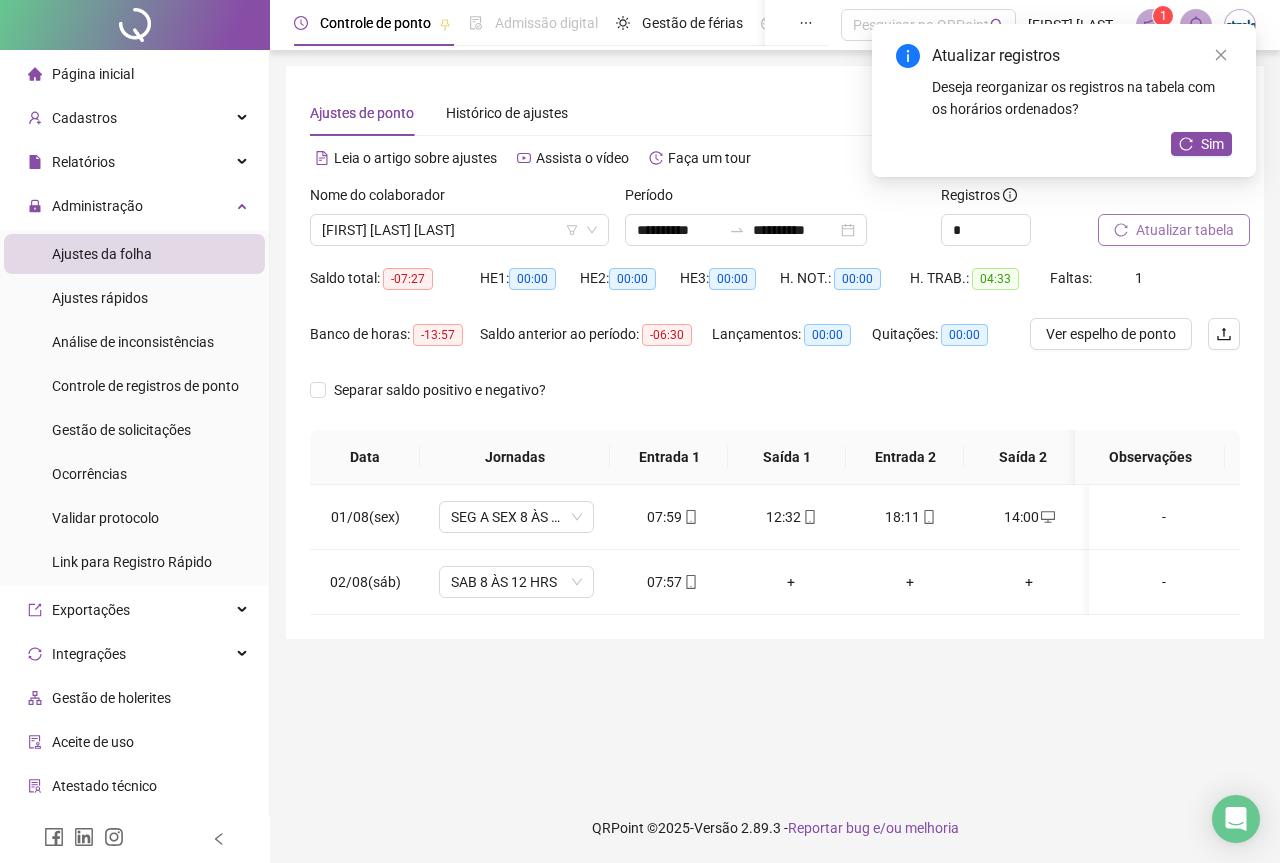 click on "Atualizar tabela" at bounding box center [1185, 230] 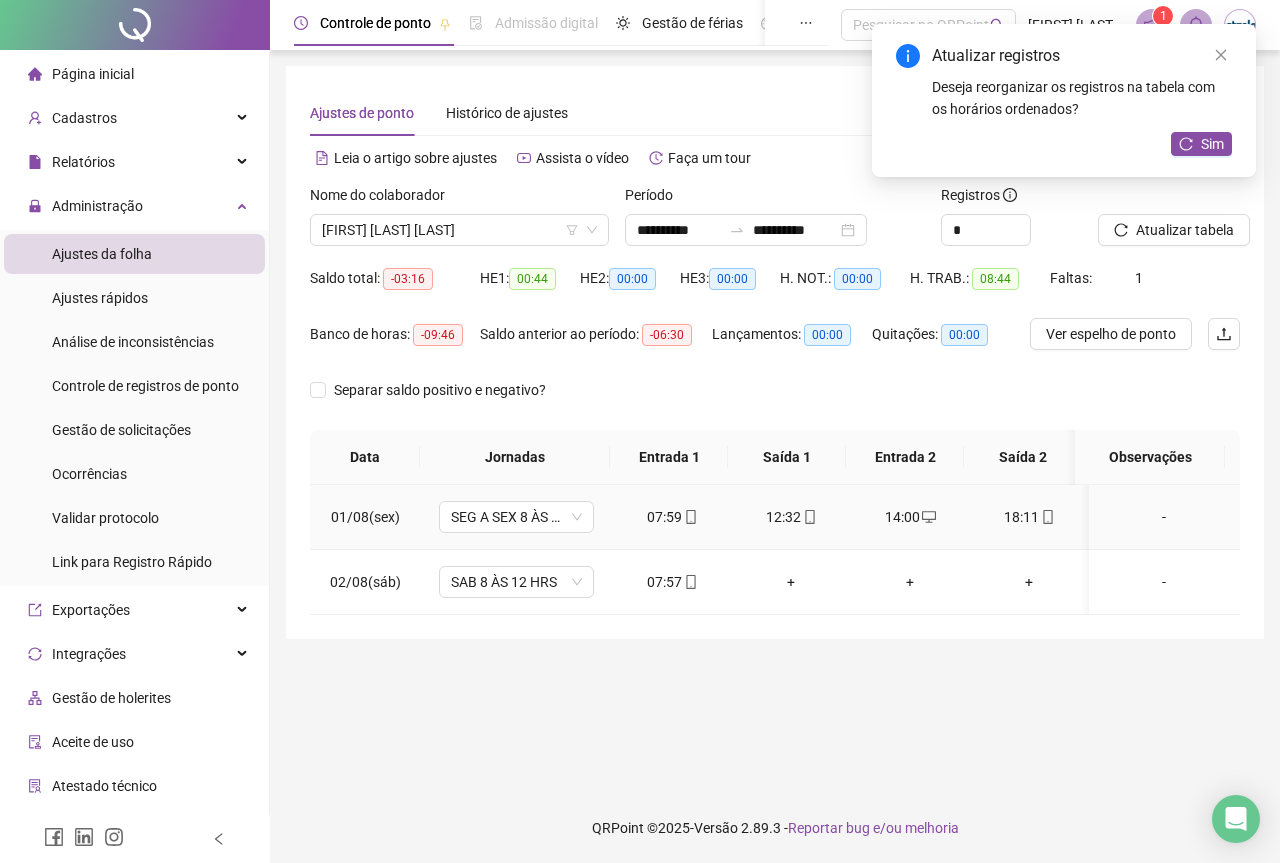 click on "-" at bounding box center [1164, 517] 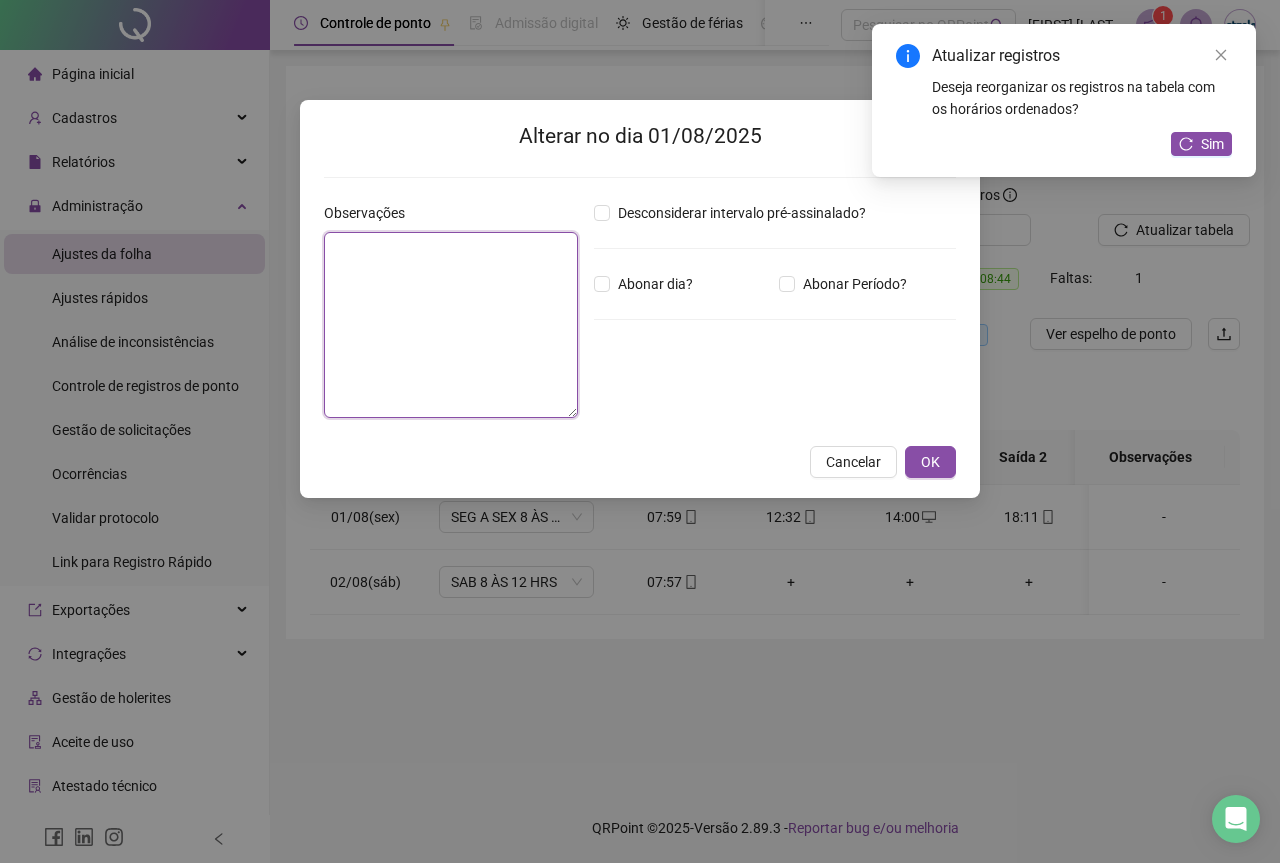 click at bounding box center (451, 325) 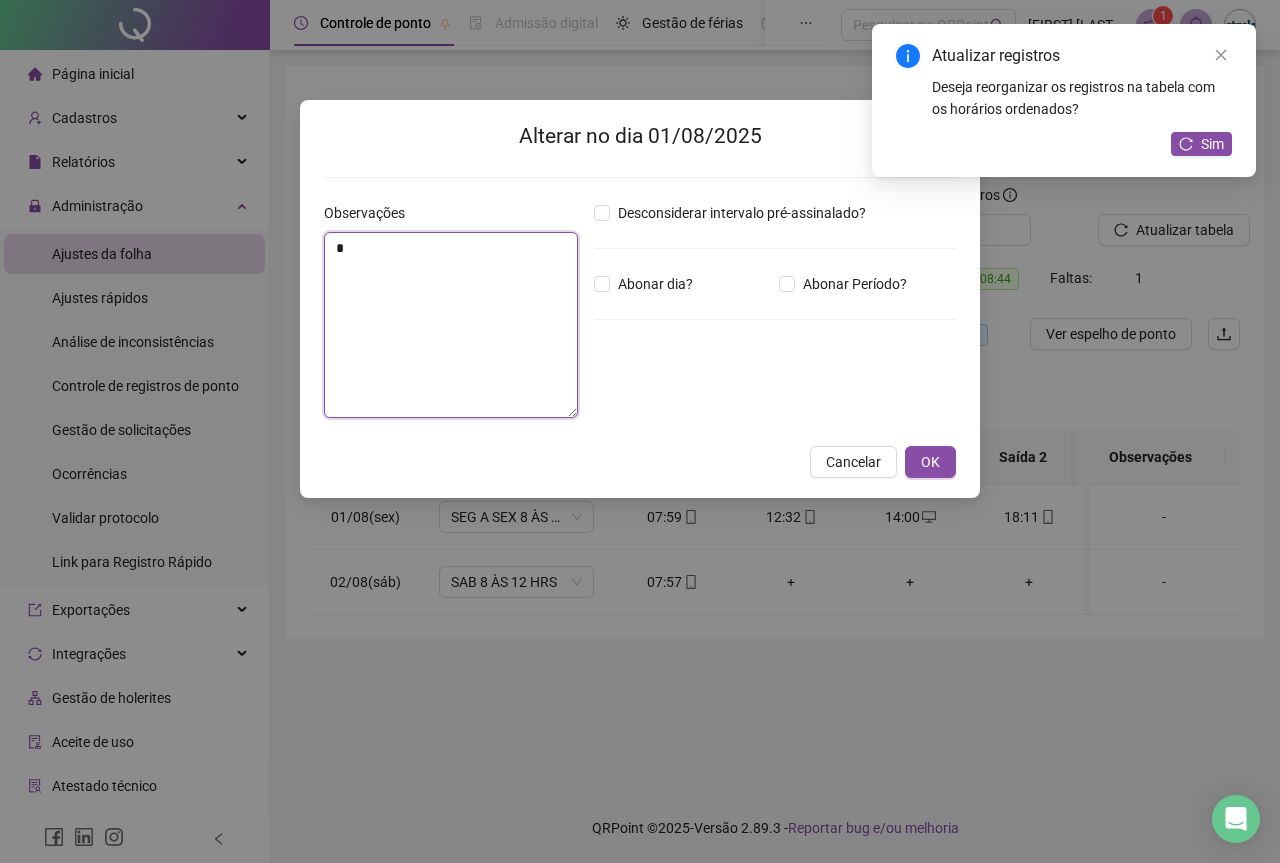 type on "*" 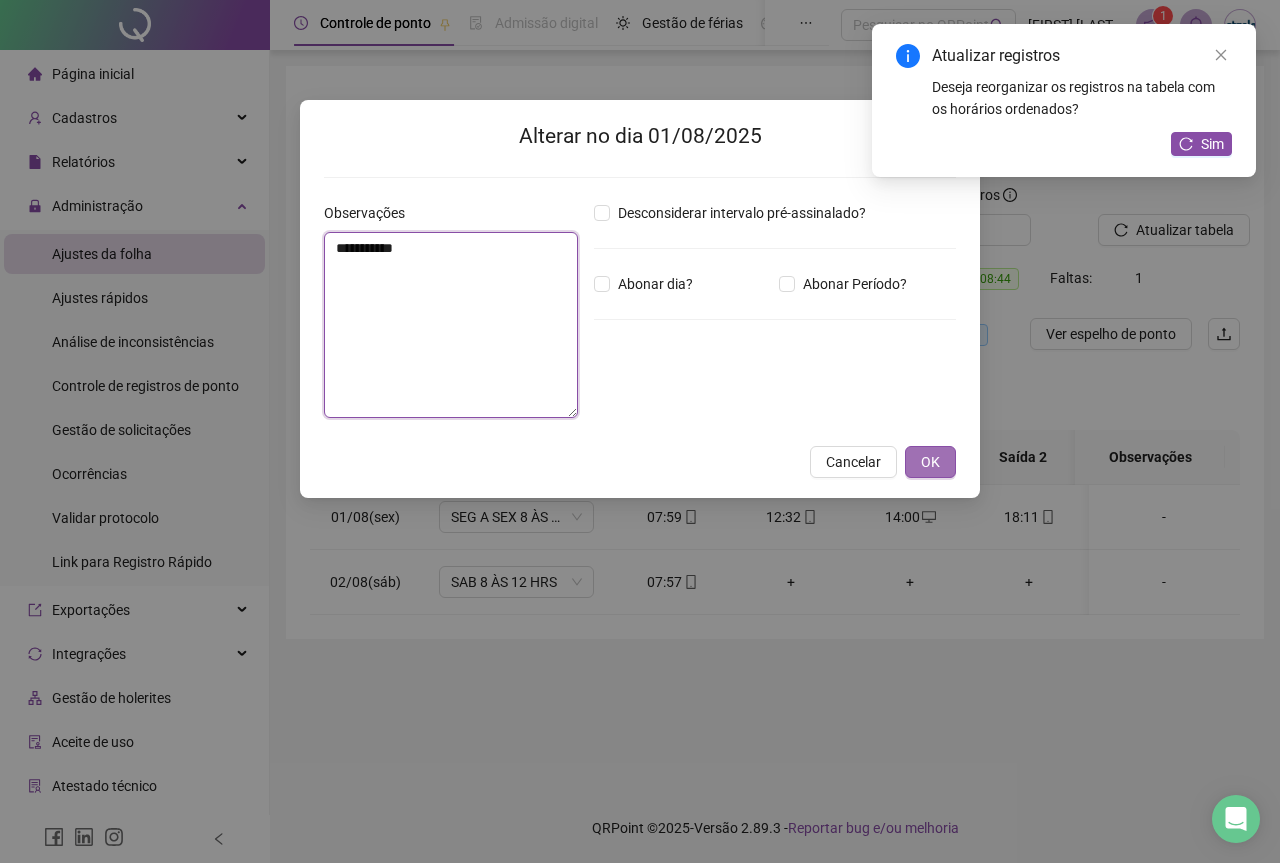 type on "**********" 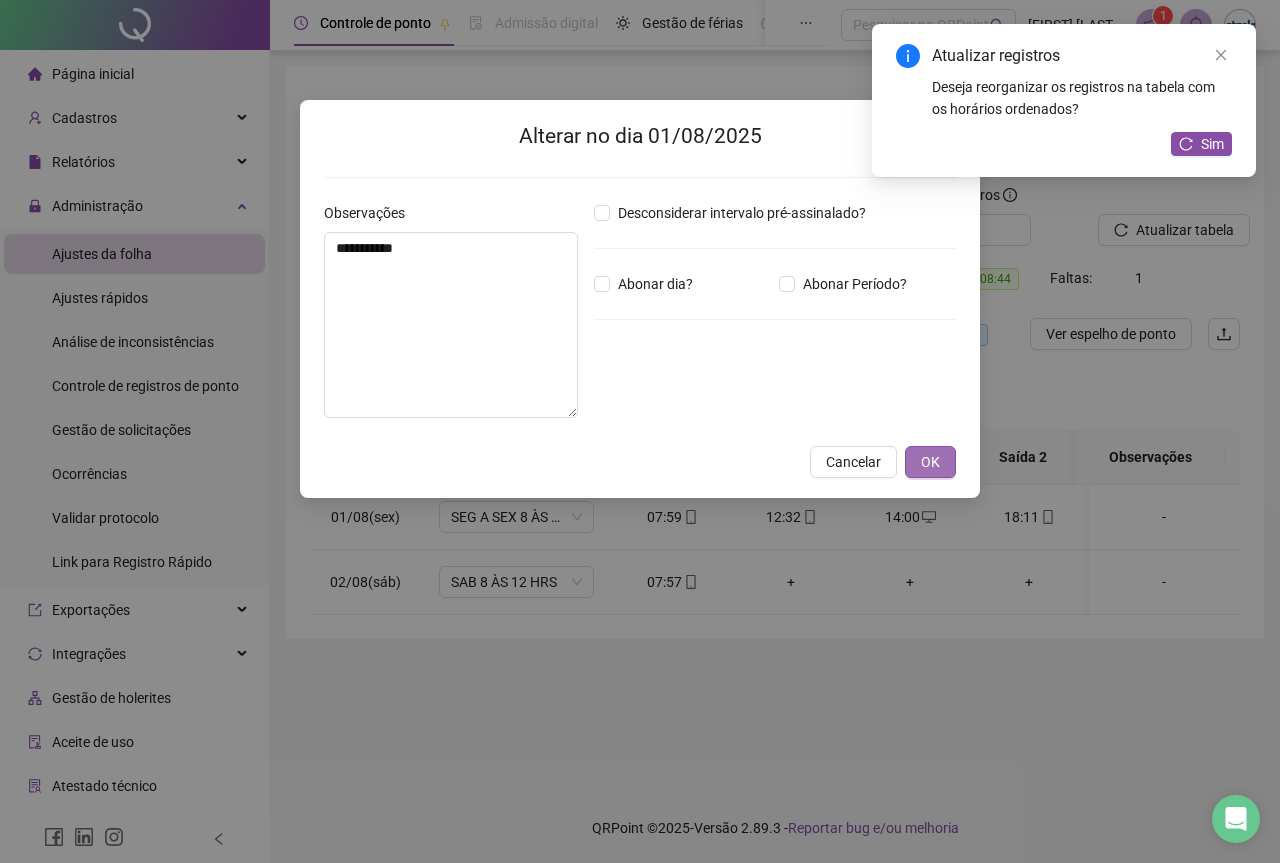 click on "OK" at bounding box center (930, 462) 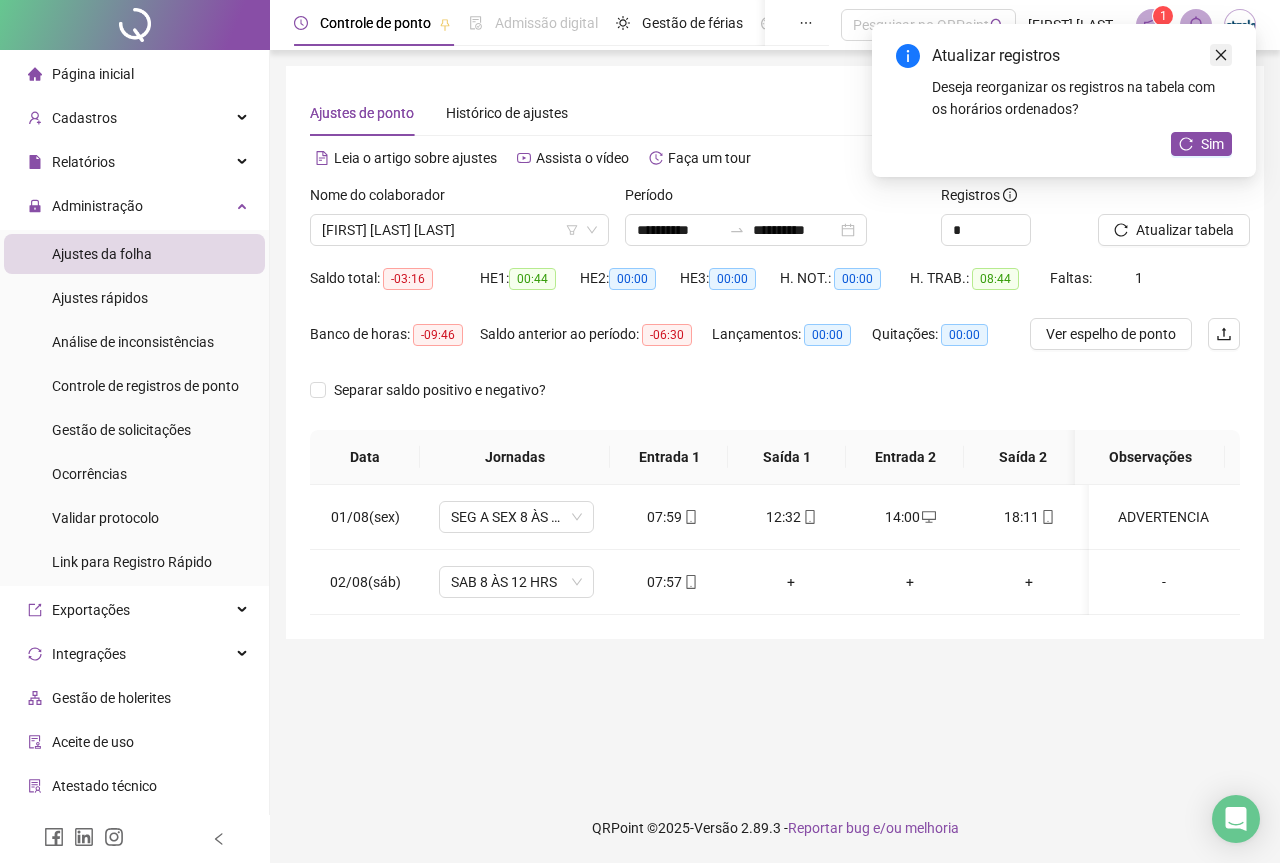 click 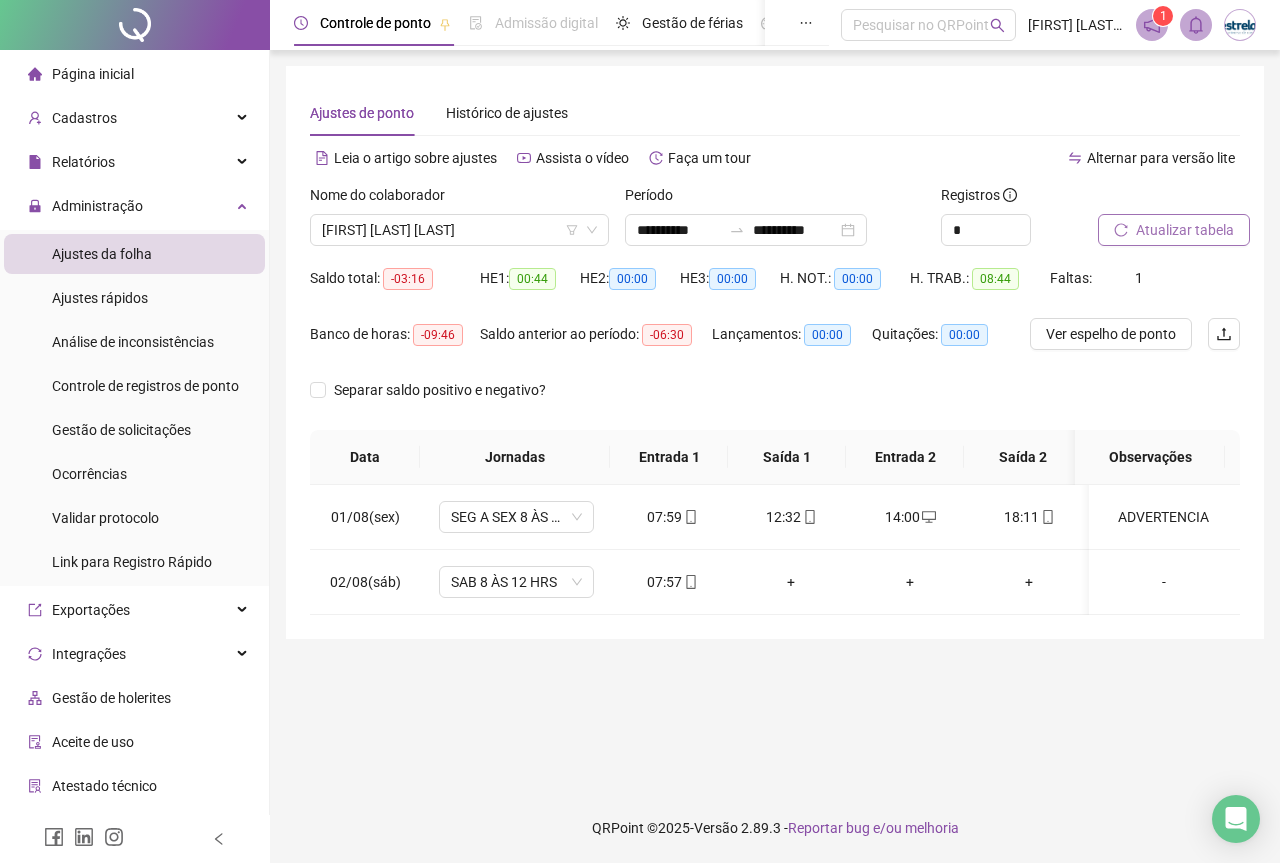 click on "Atualizar tabela" at bounding box center [1185, 230] 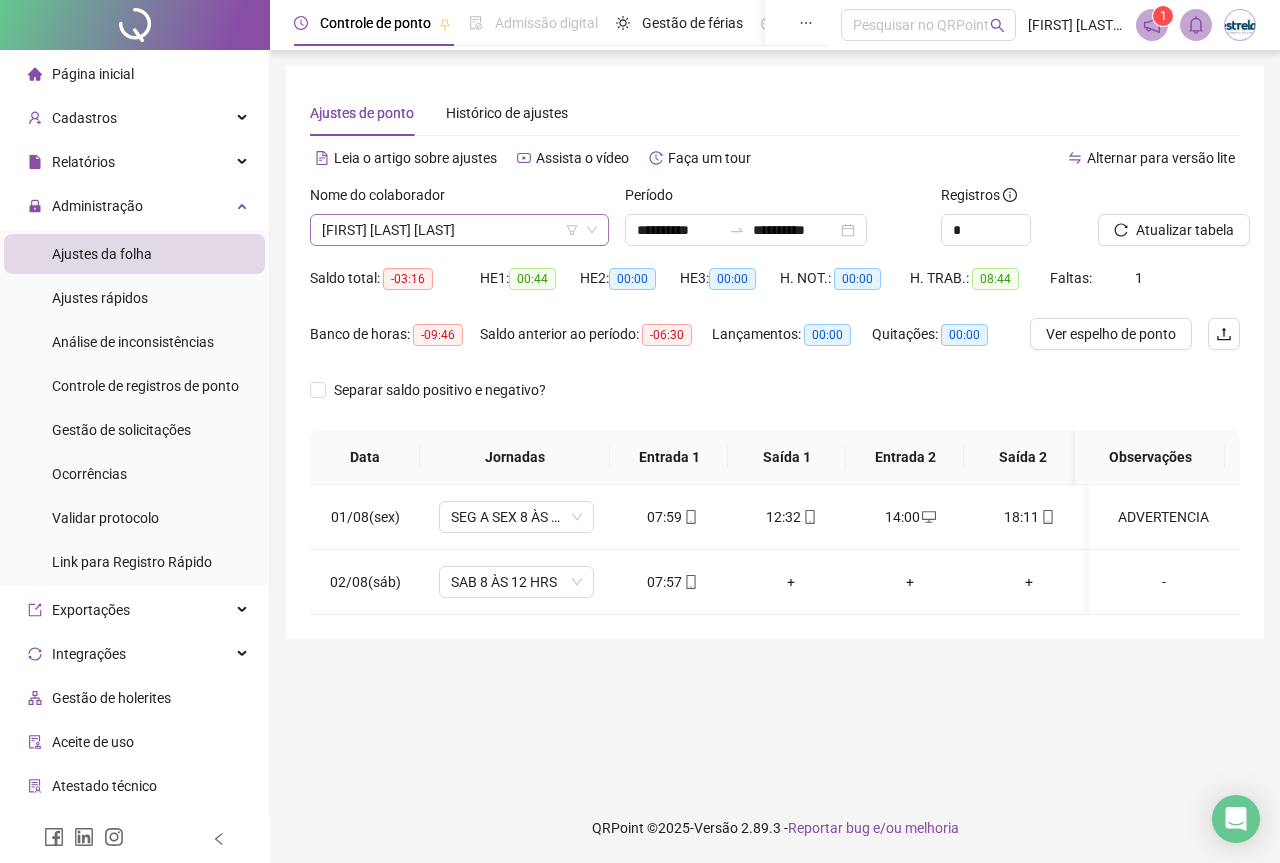 click on "[FIRST] [LAST] [LAST]" at bounding box center (459, 230) 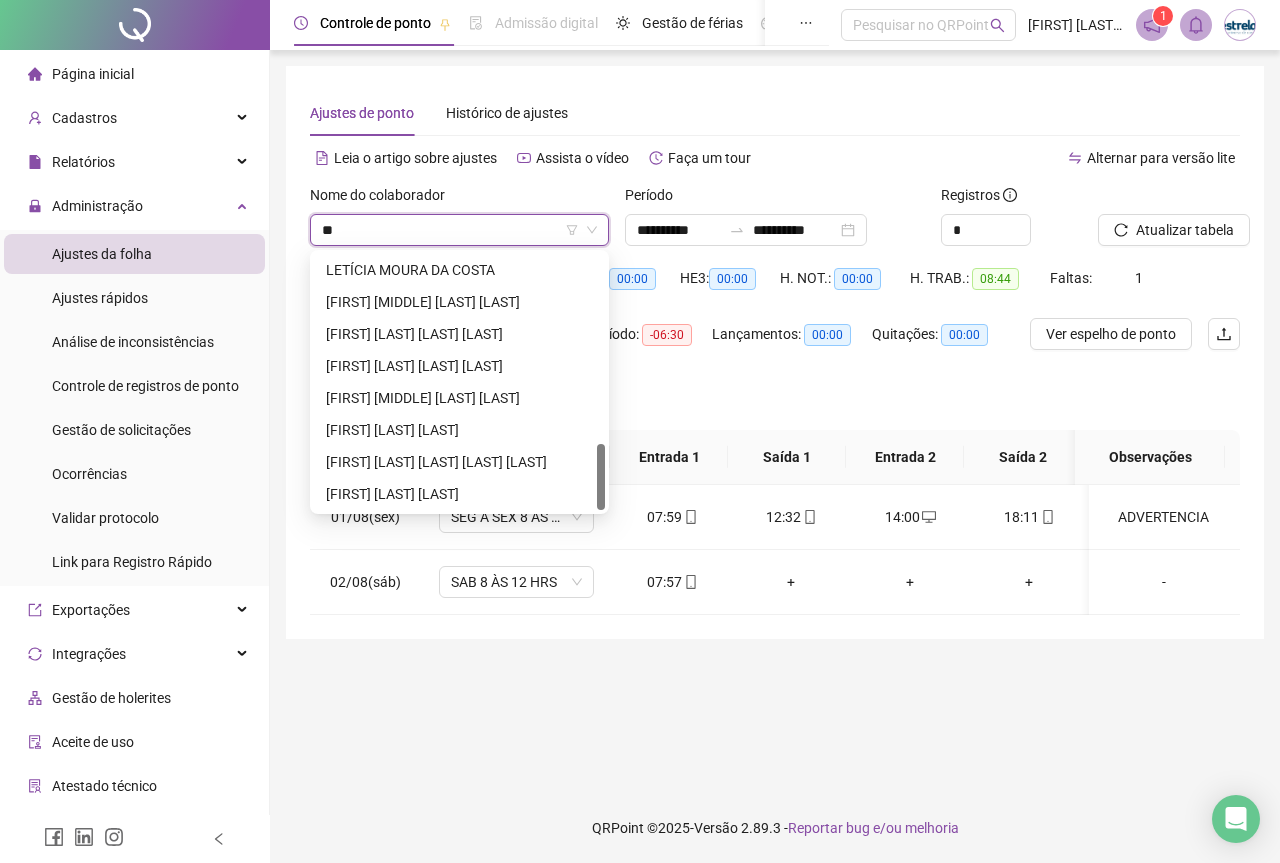 scroll, scrollTop: 0, scrollLeft: 0, axis: both 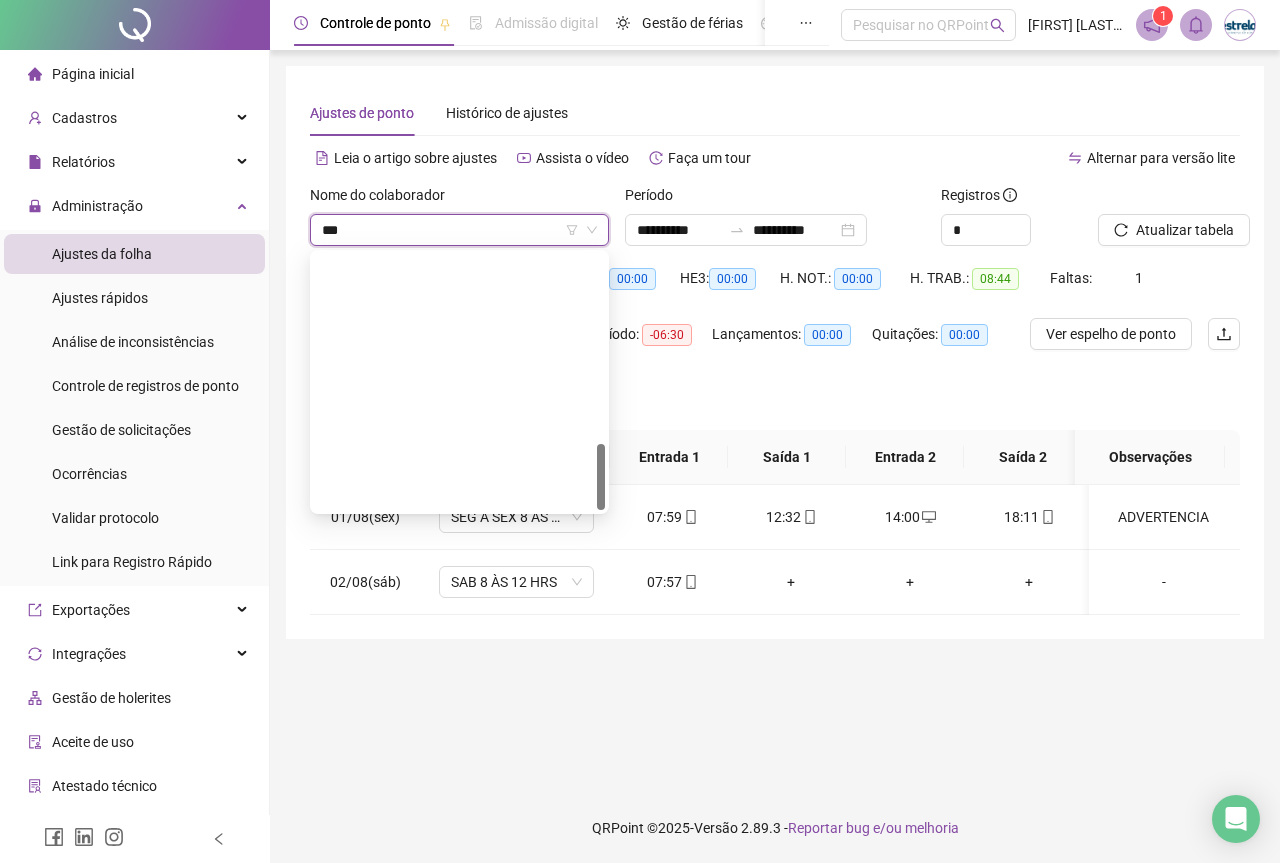 type on "****" 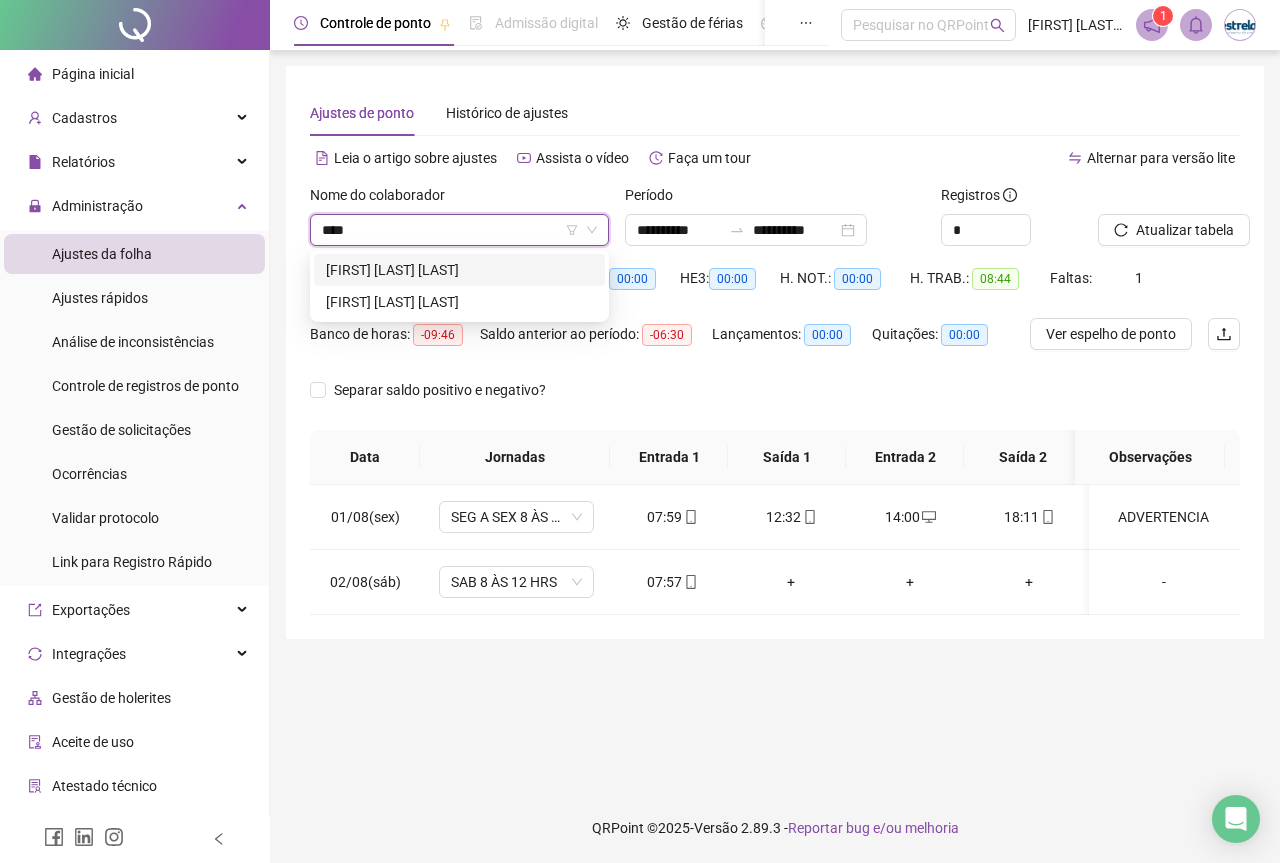 click on "[FIRST] [LAST] [LAST]" at bounding box center [459, 270] 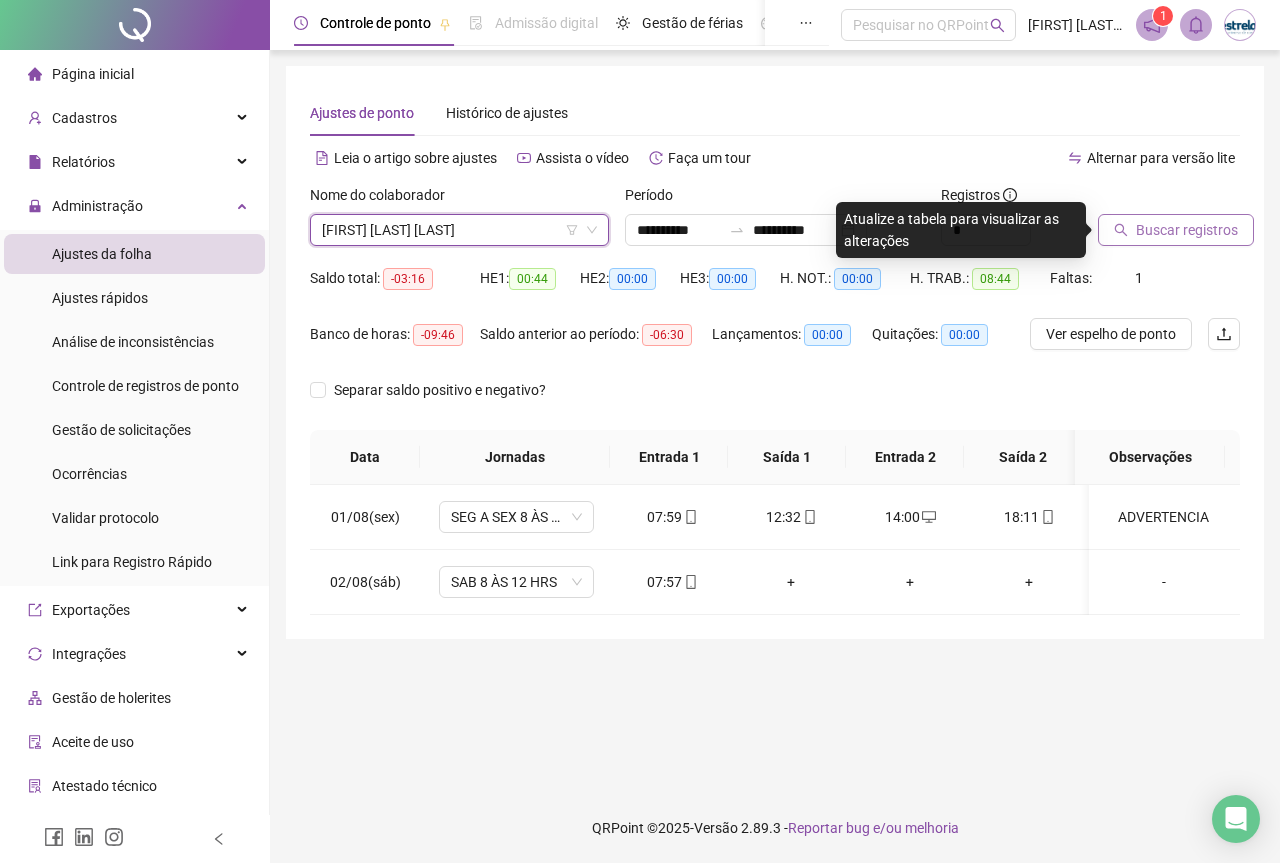 click on "Buscar registros" at bounding box center (1187, 230) 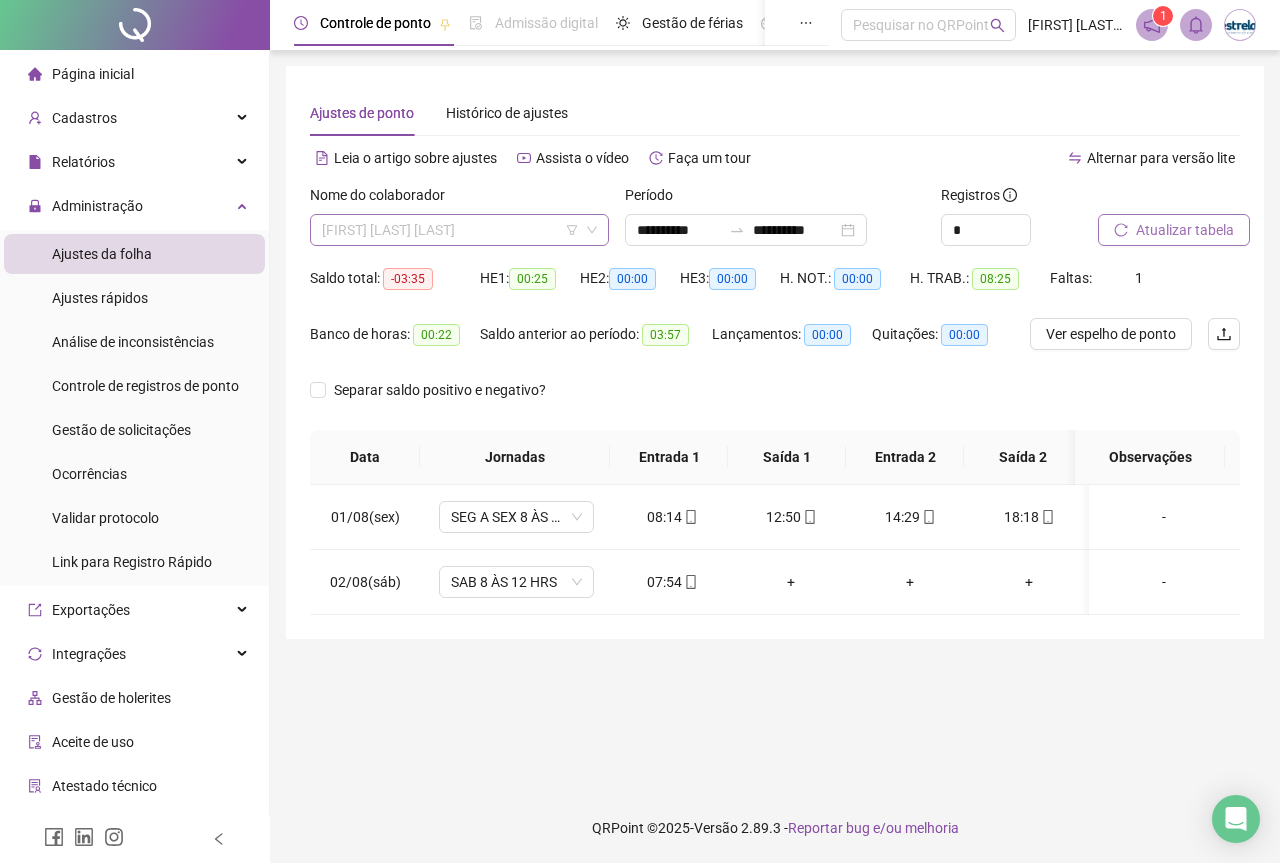click on "[FIRST] [LAST] [LAST]" at bounding box center (459, 230) 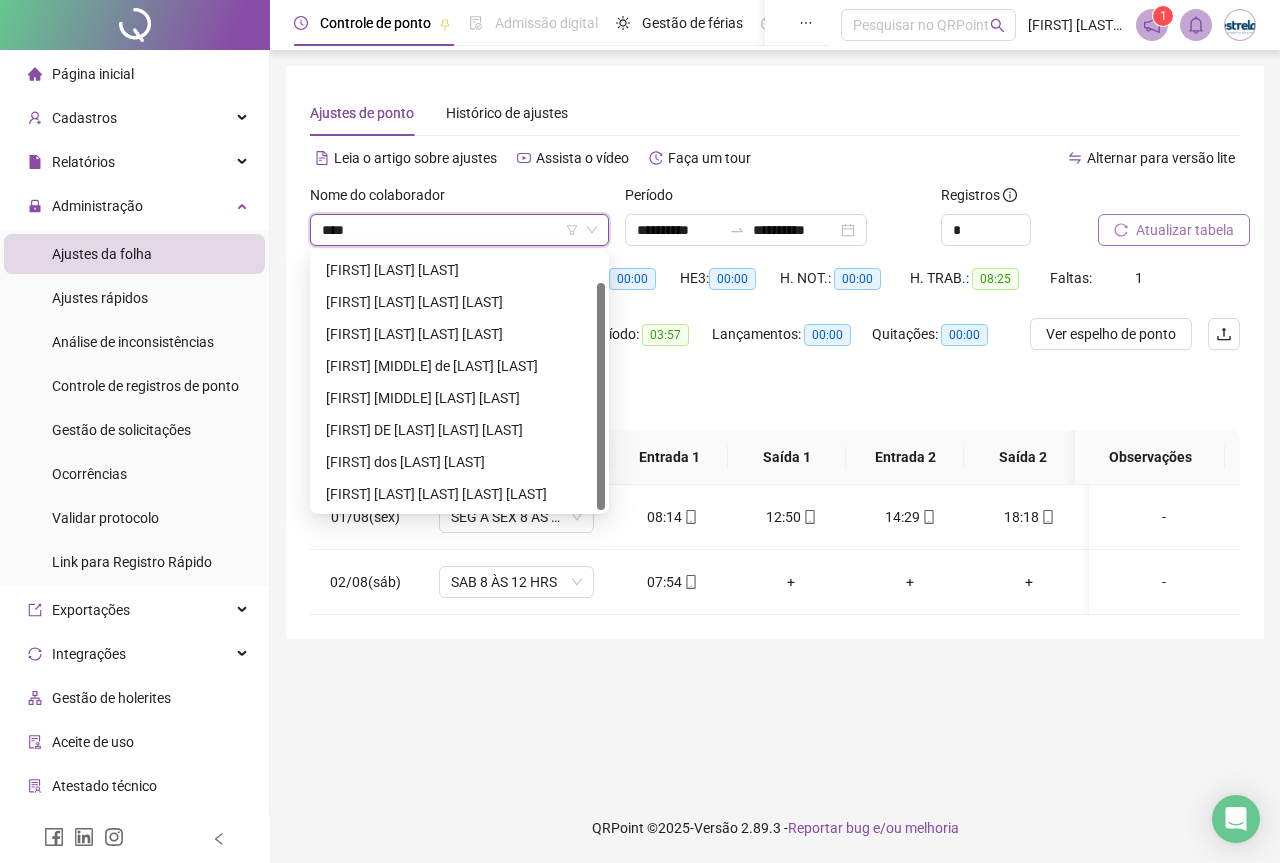 scroll, scrollTop: 0, scrollLeft: 0, axis: both 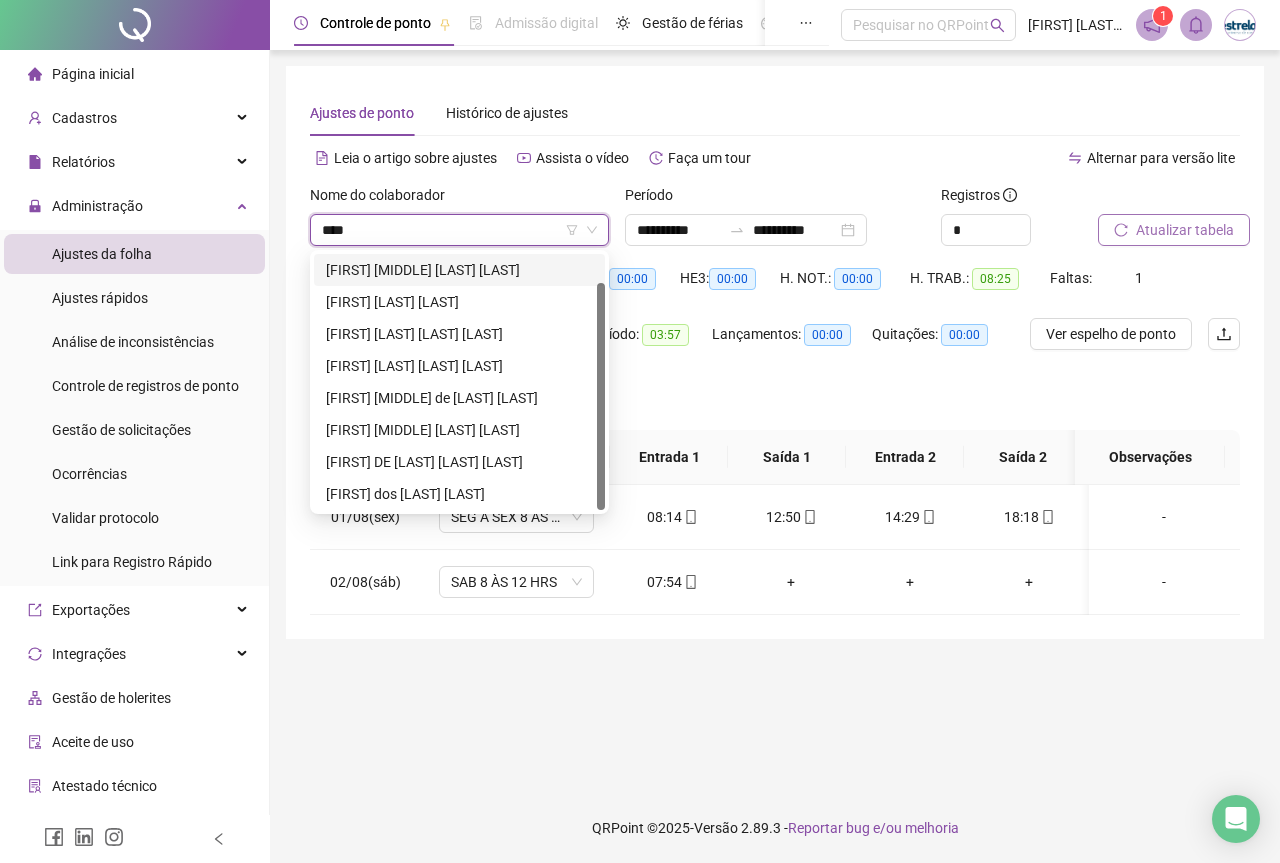 type on "*****" 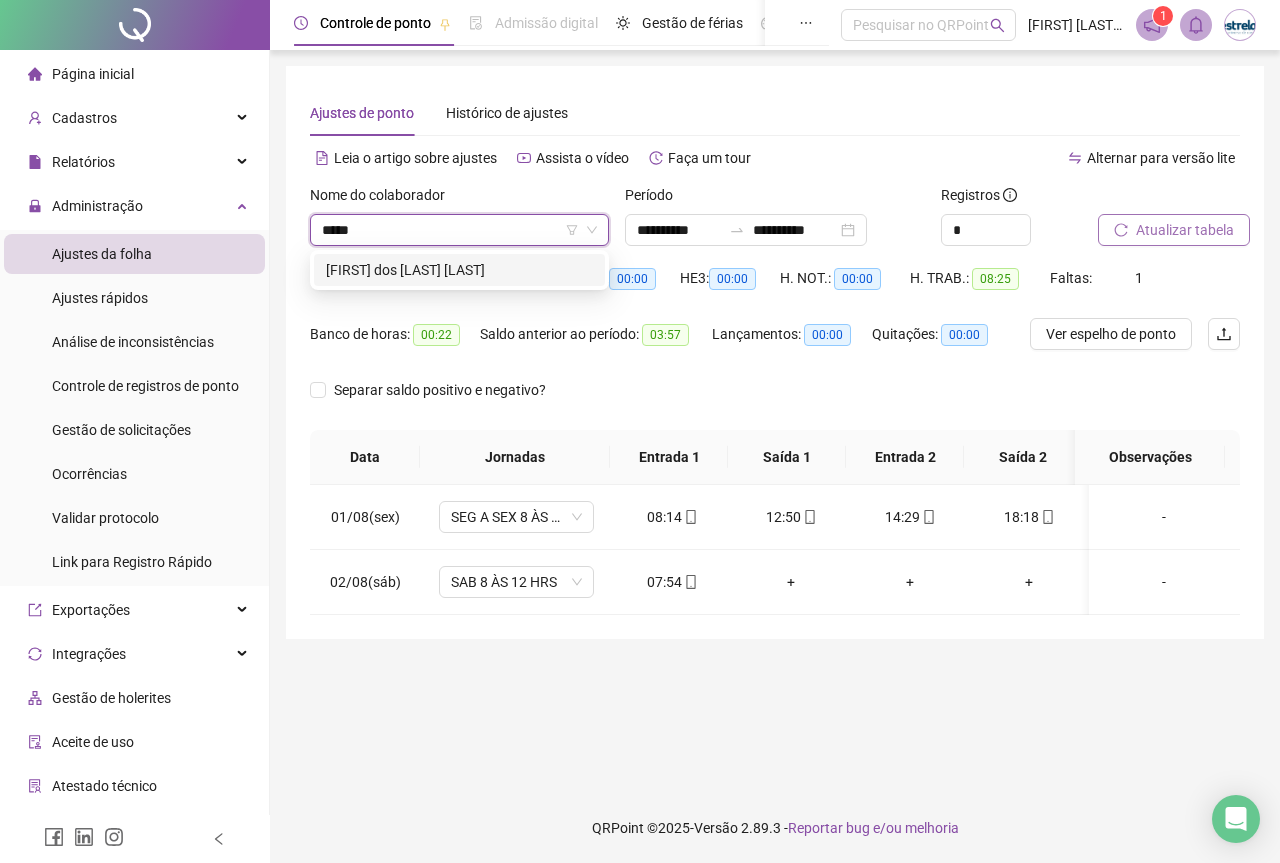 click on "[FIRST] dos [LAST] [LAST]" at bounding box center [459, 270] 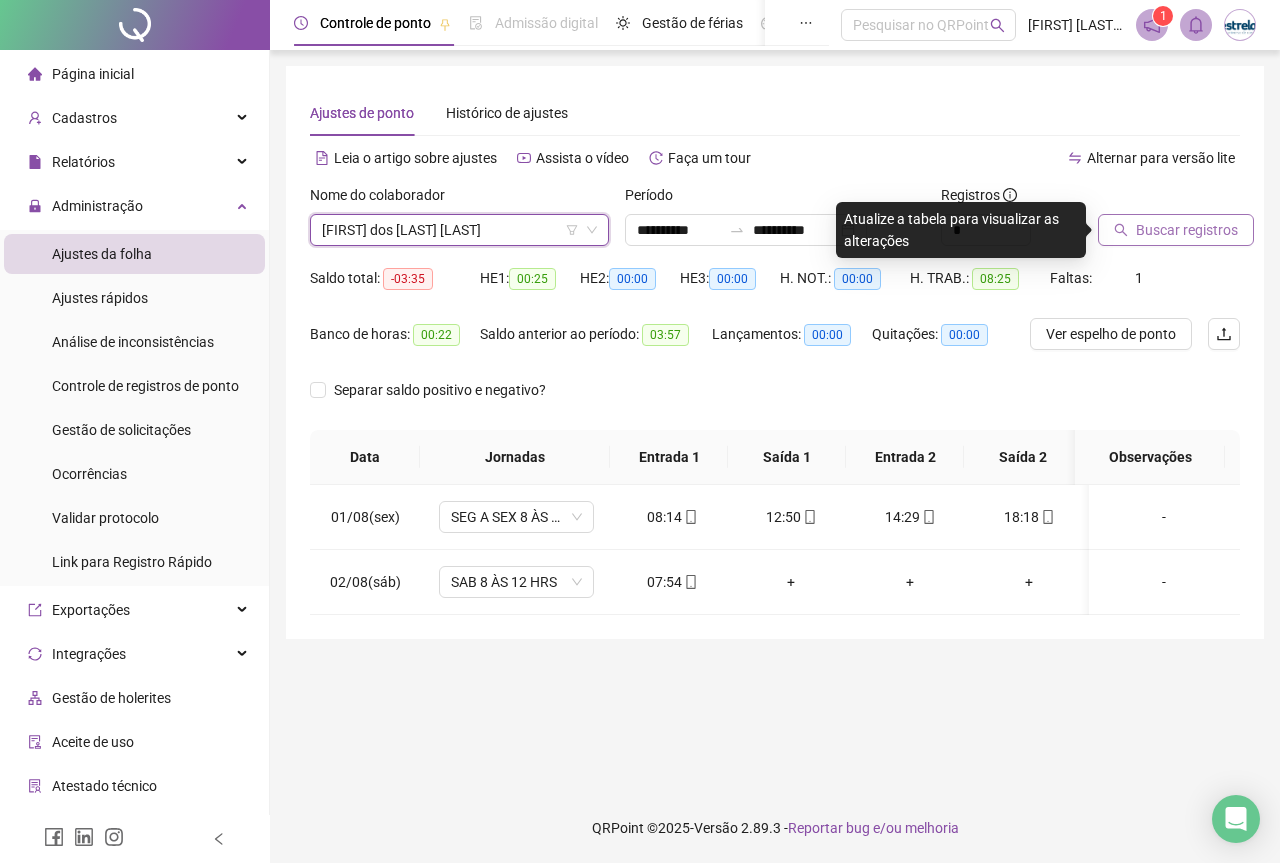 click on "Buscar registros" at bounding box center [1176, 230] 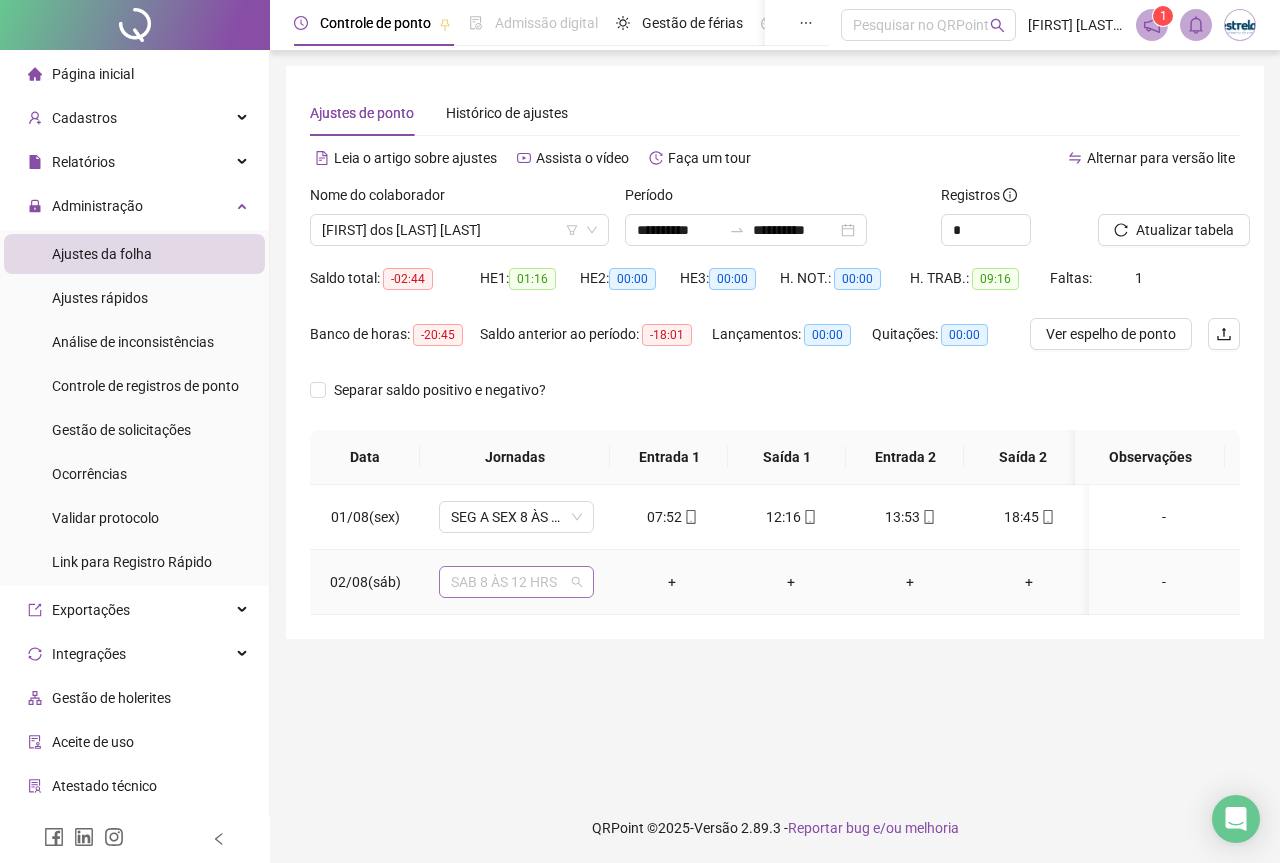 click on "SAB 8 ÀS 12 HRS" at bounding box center [516, 582] 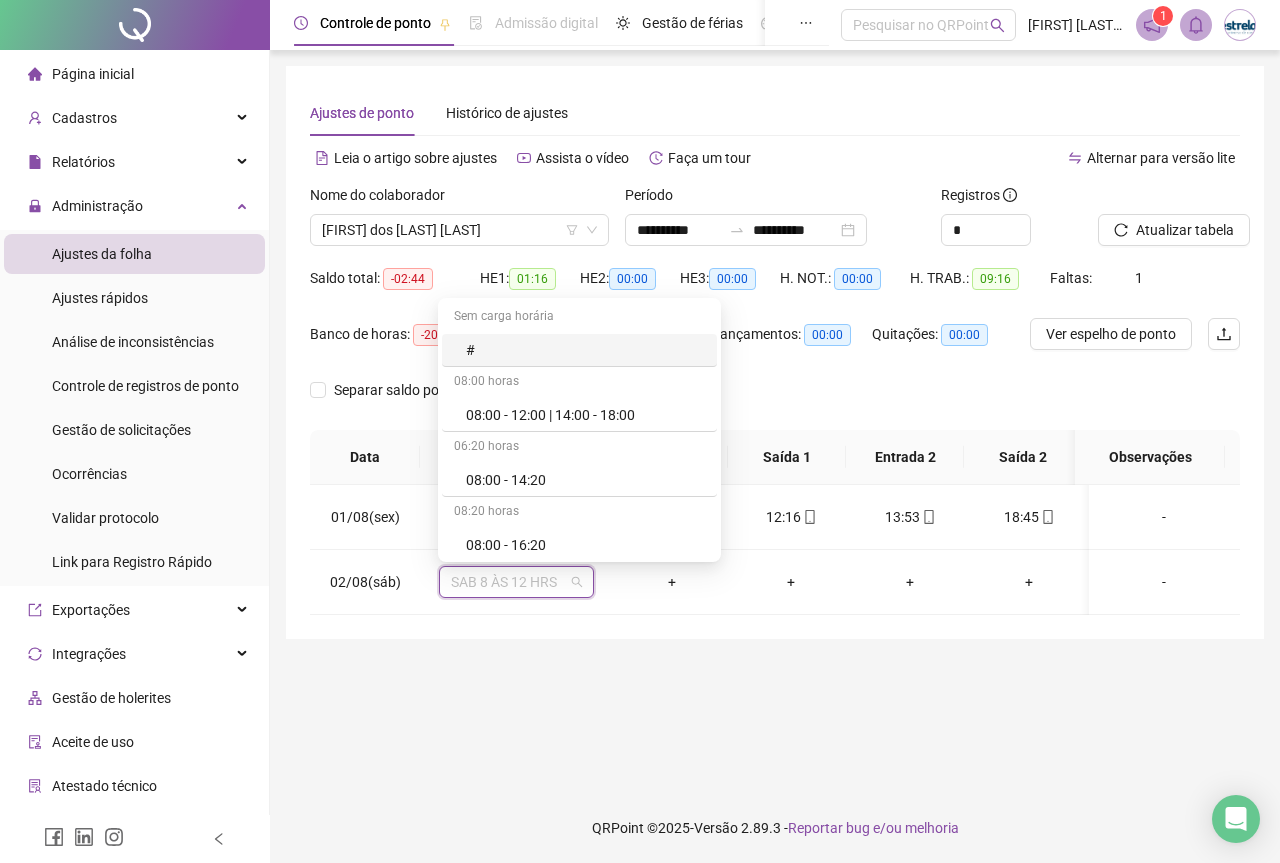 click on "**********" at bounding box center (775, 421) 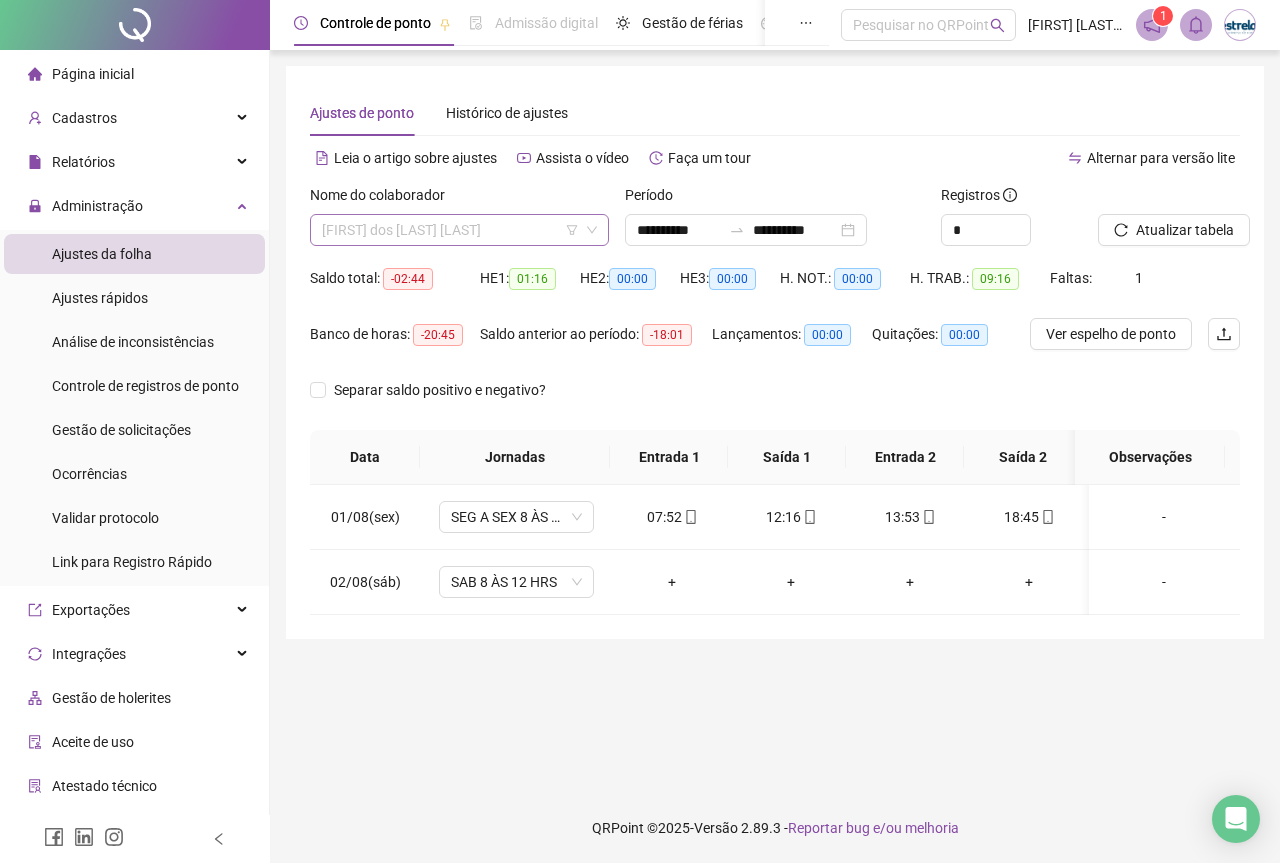 click on "[FIRST] dos [LAST] [LAST]" at bounding box center (459, 230) 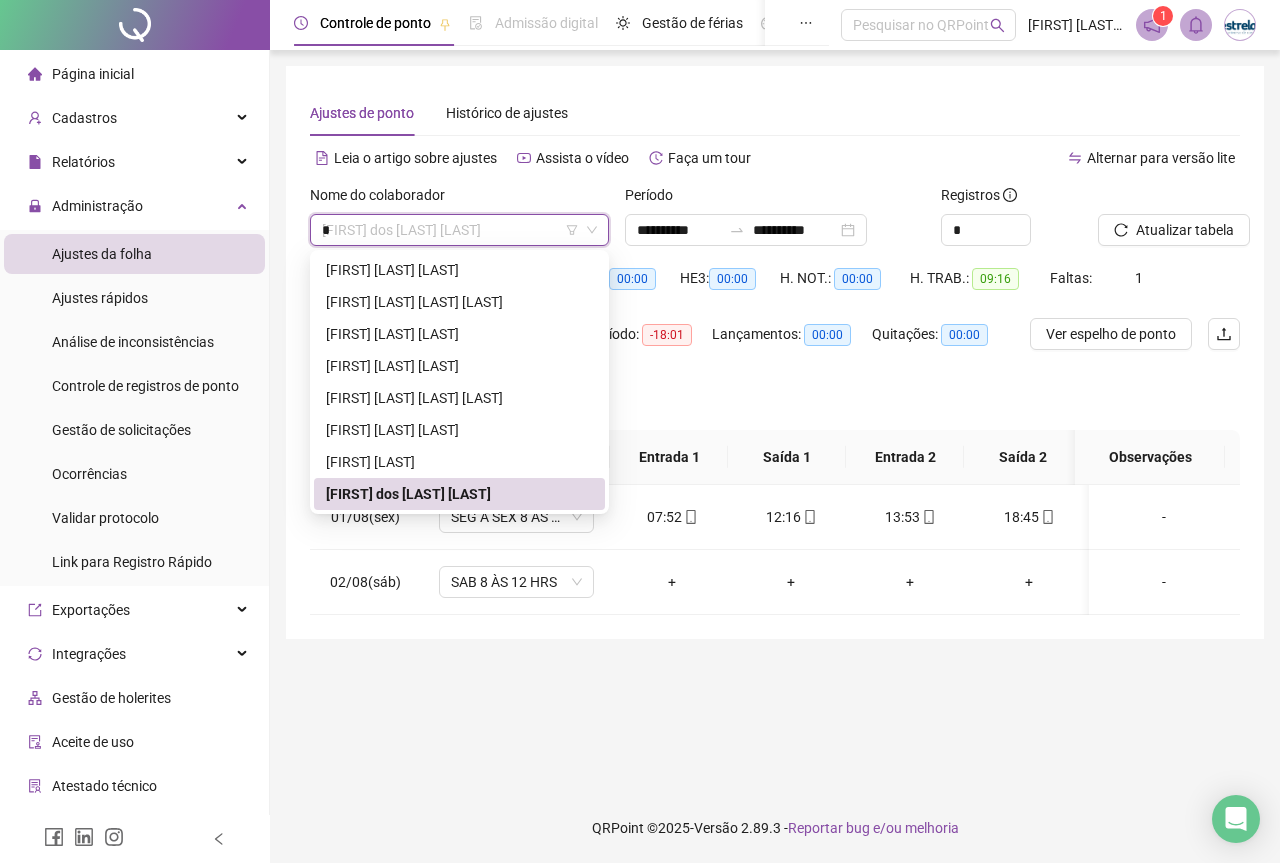 scroll, scrollTop: 2976, scrollLeft: 0, axis: vertical 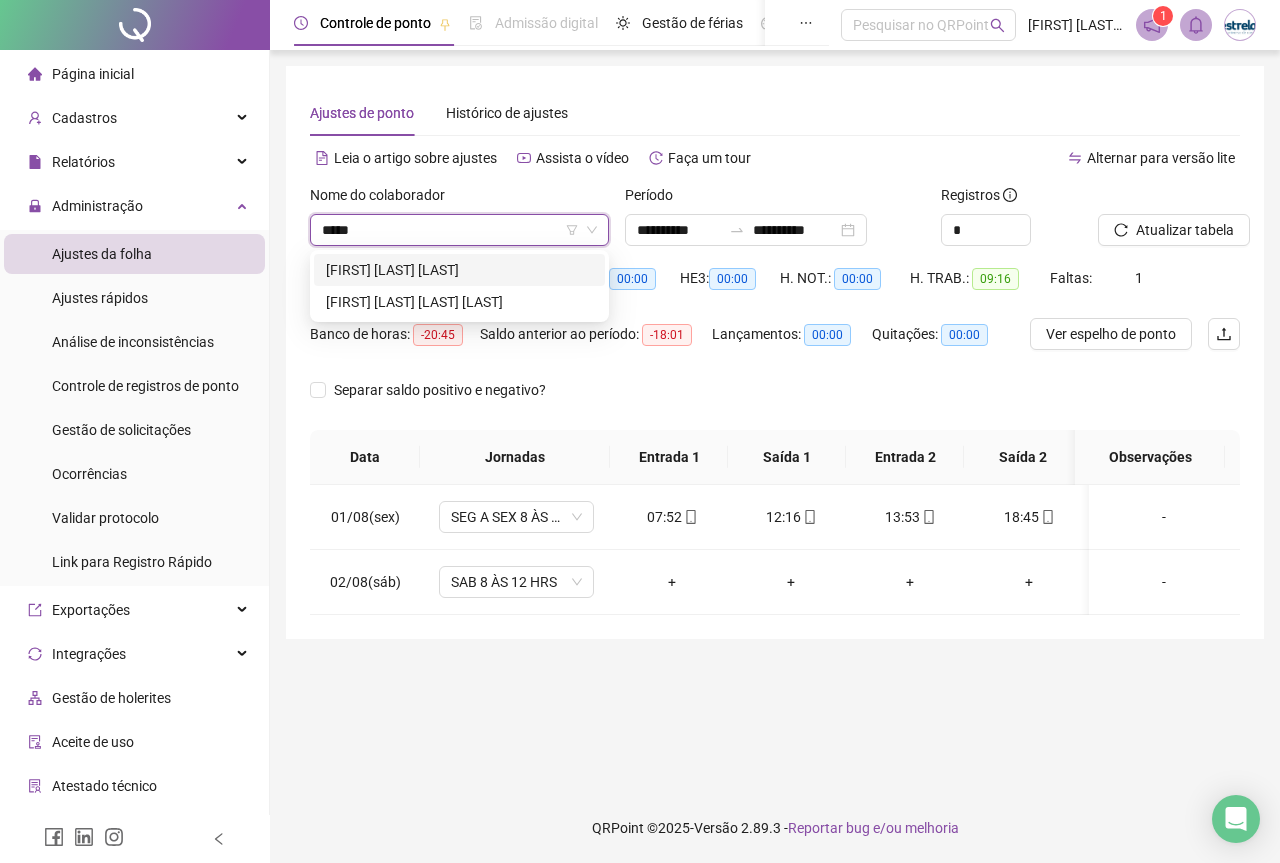 type on "******" 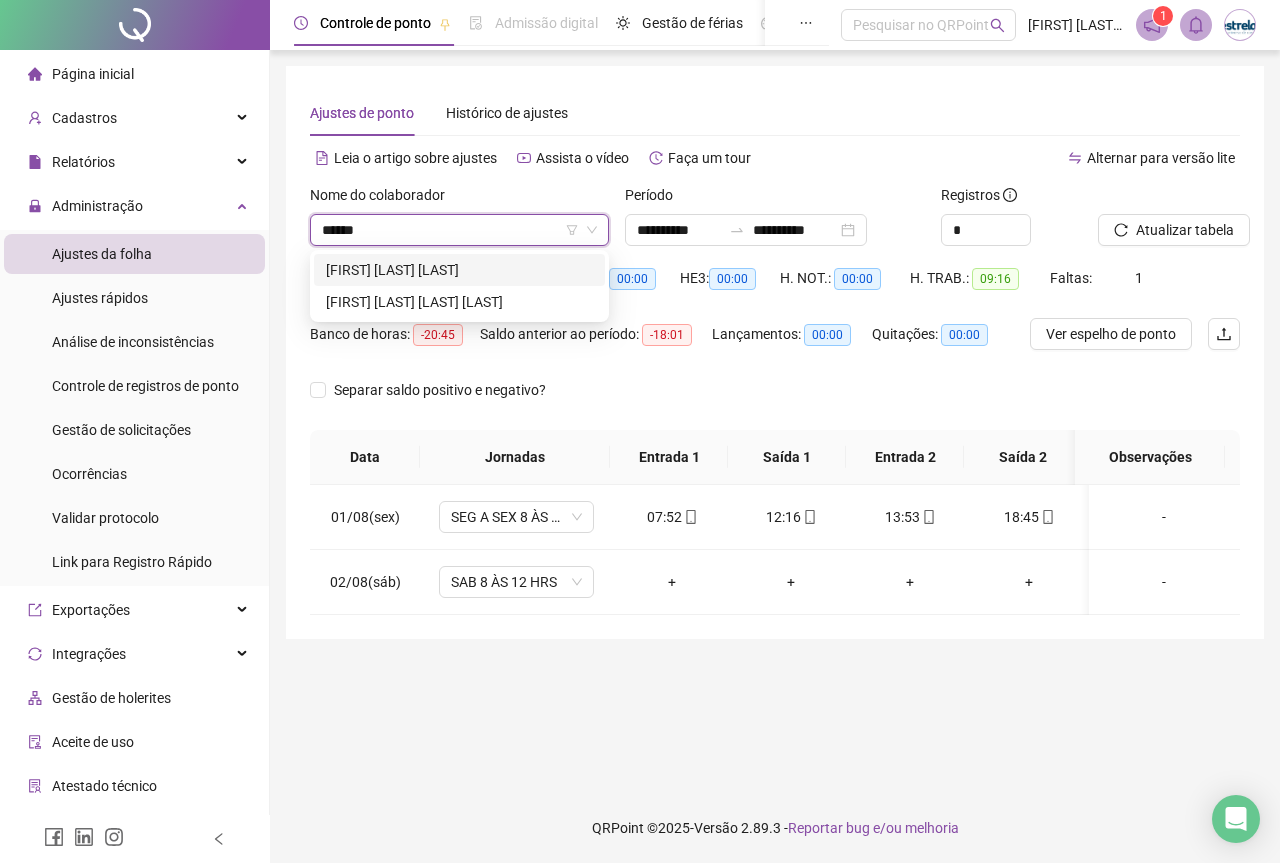 click on "[FIRST] [LAST] [LAST]" at bounding box center [459, 270] 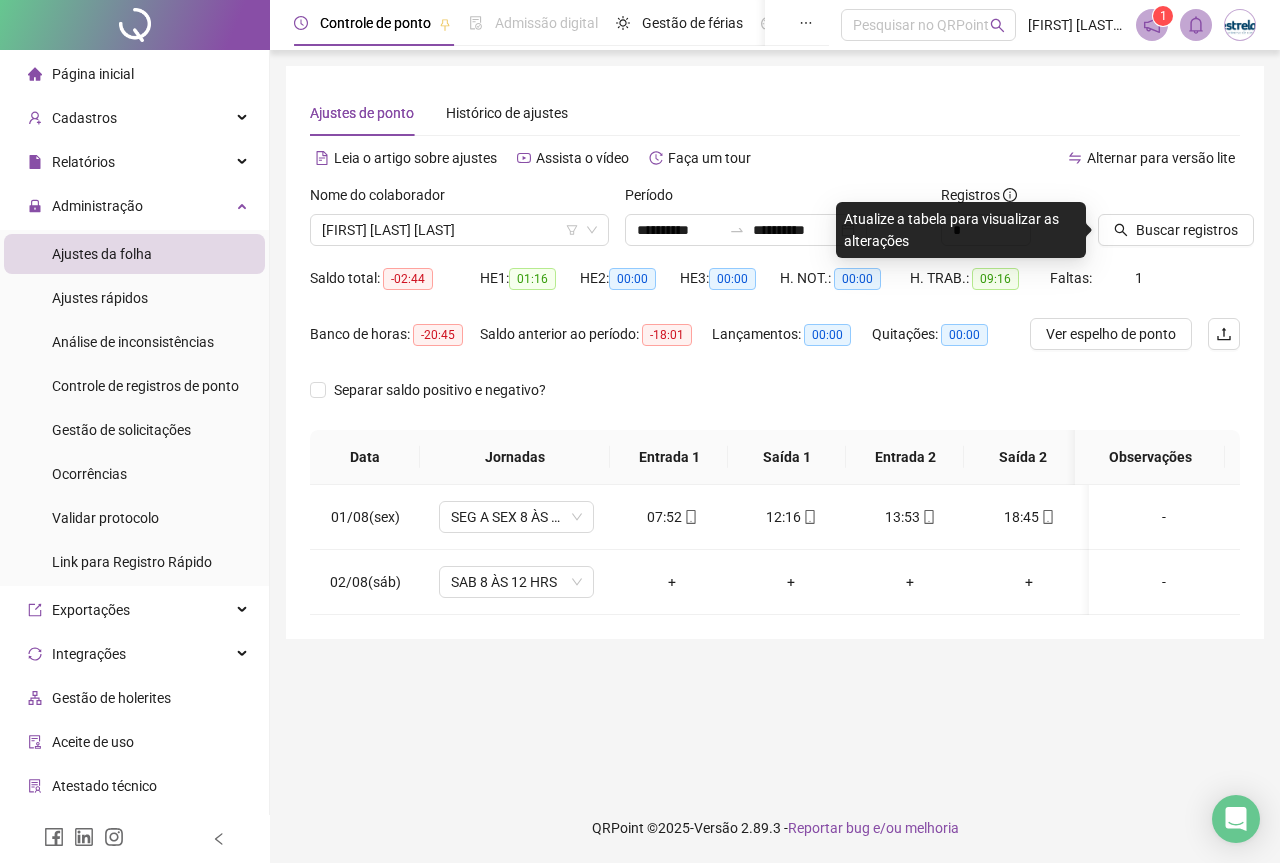 click on "Buscar registros" at bounding box center (1169, 223) 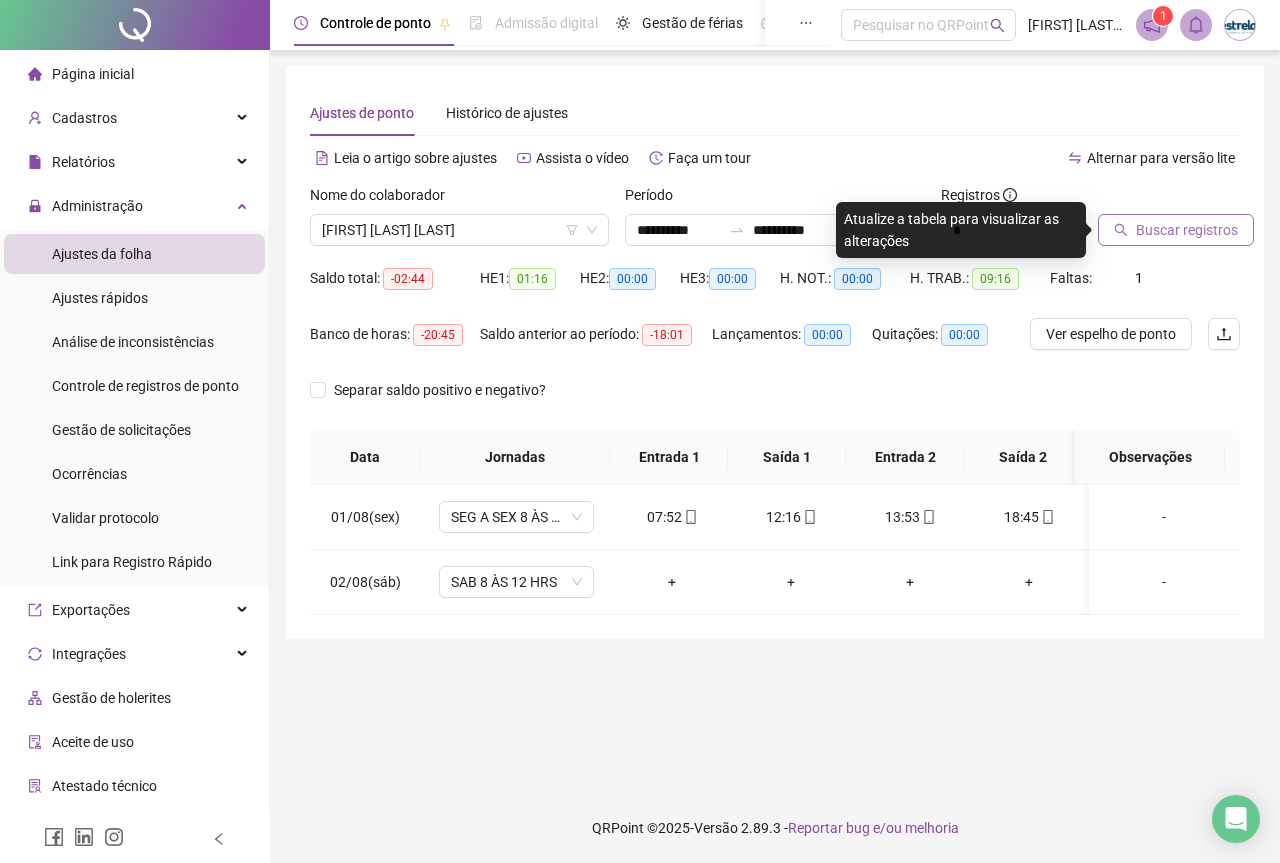 click on "Buscar registros" at bounding box center [1187, 230] 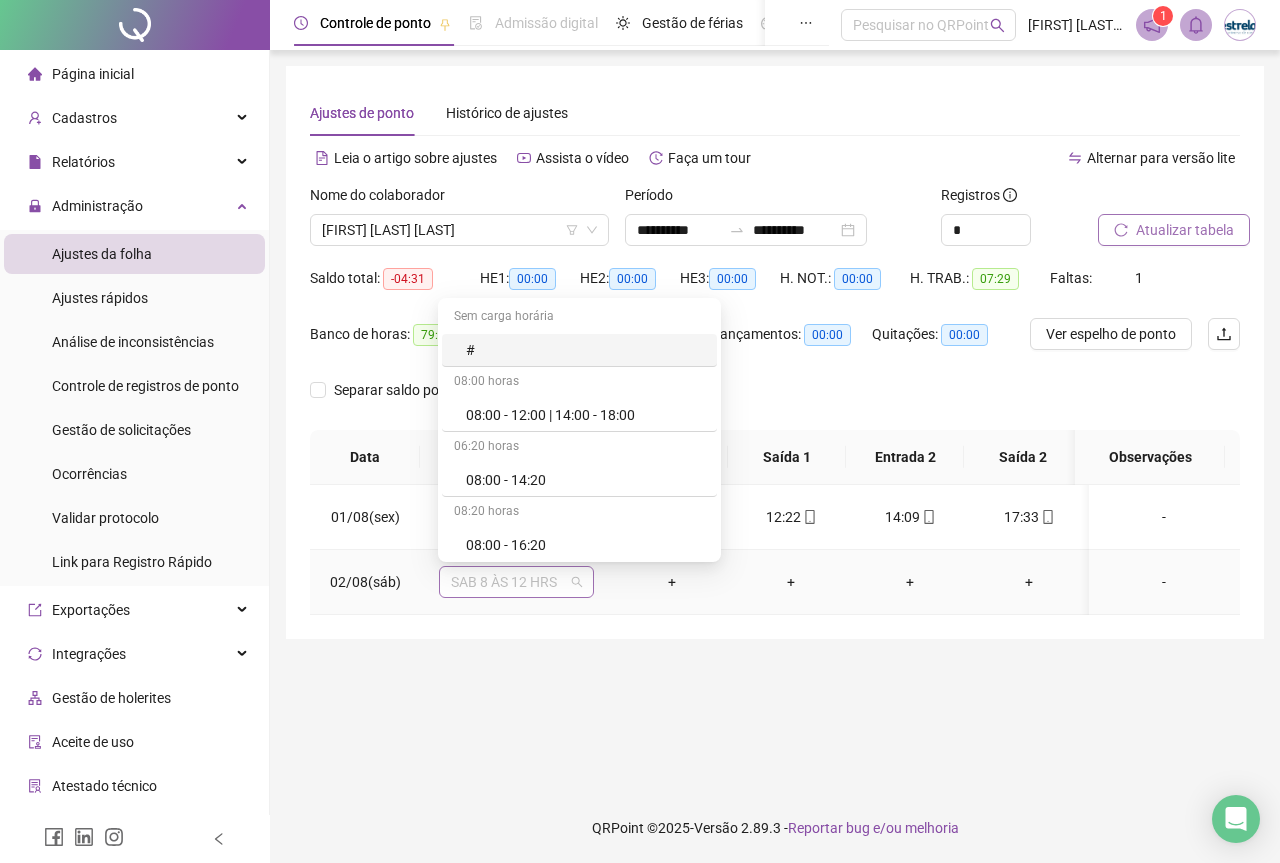 click on "SAB 8 ÀS 12 HRS" at bounding box center [516, 582] 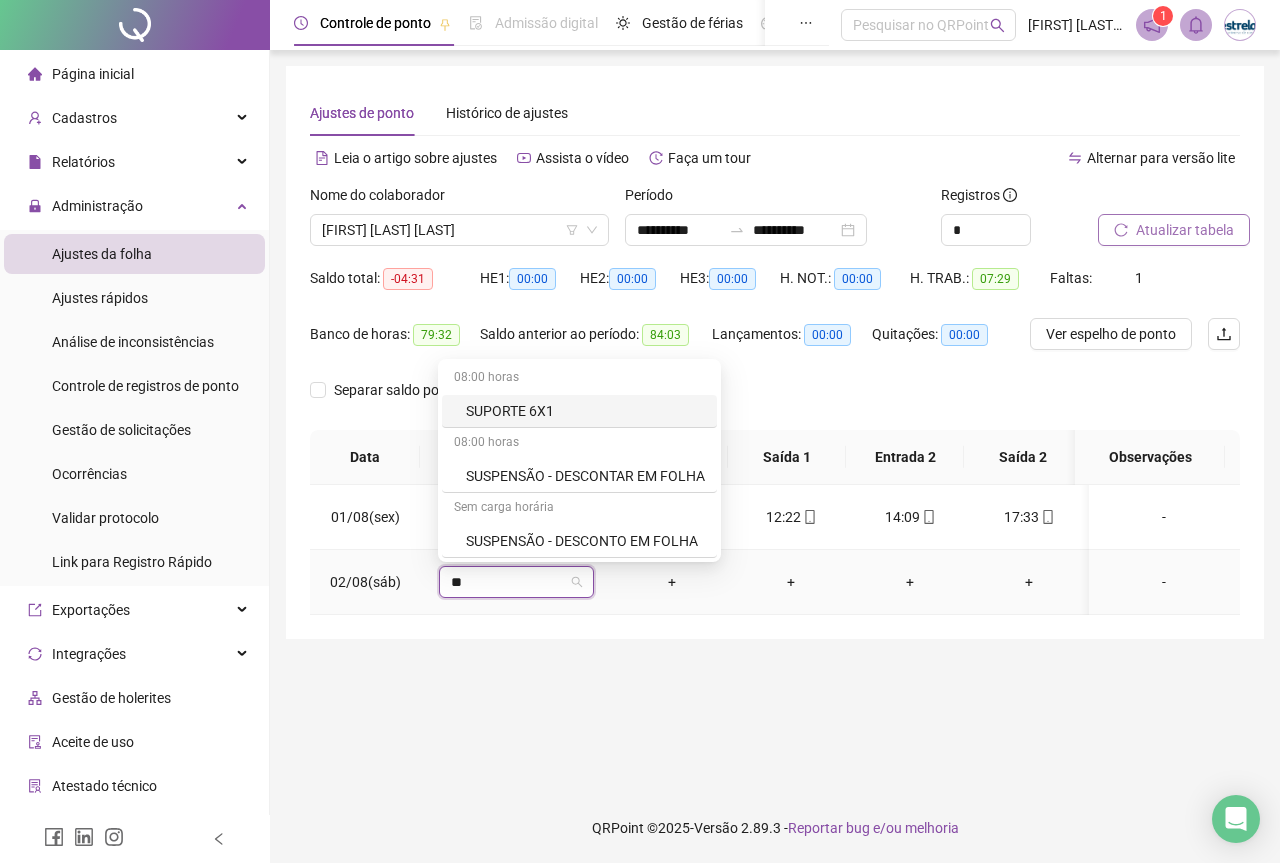 type on "***" 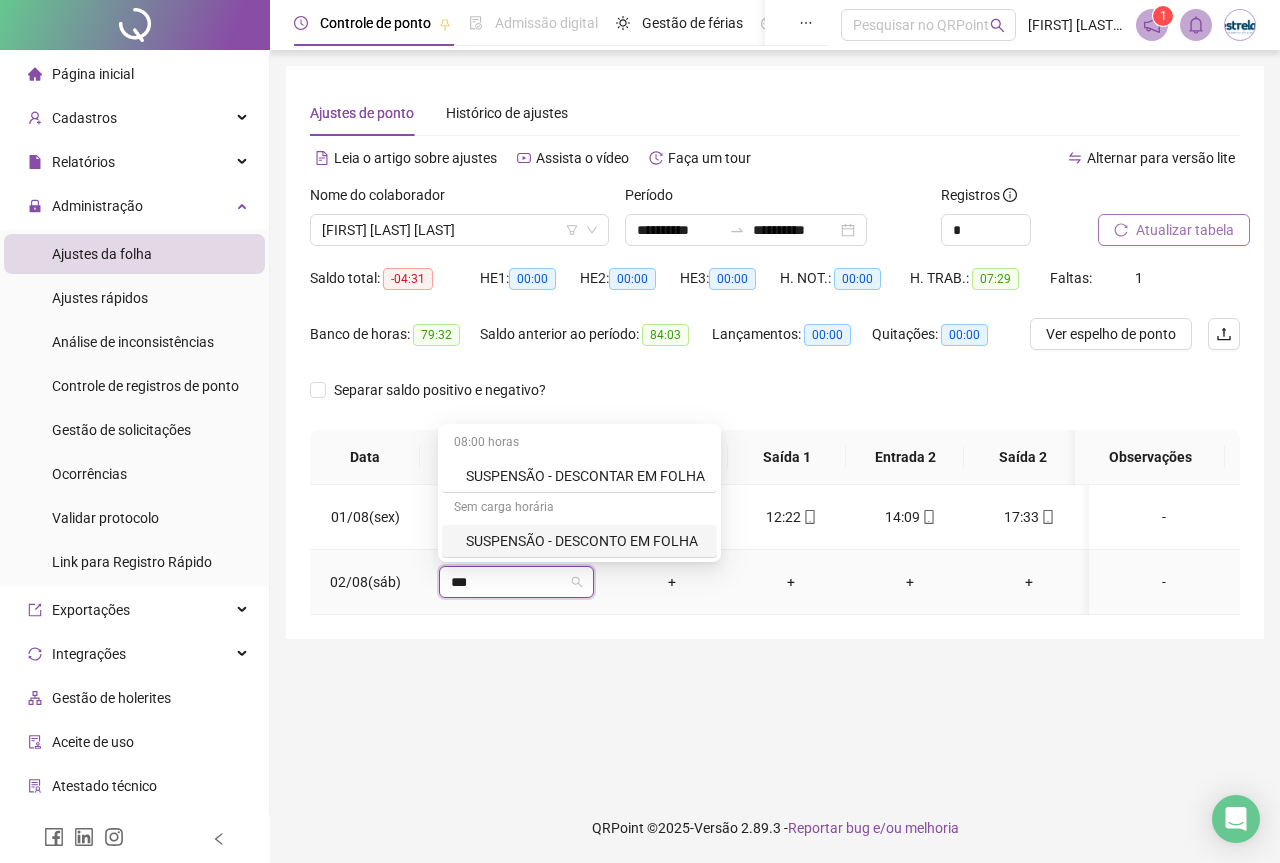 click on "SUSPENSÃO - DESCONTO EM FOLHA" at bounding box center [579, 541] 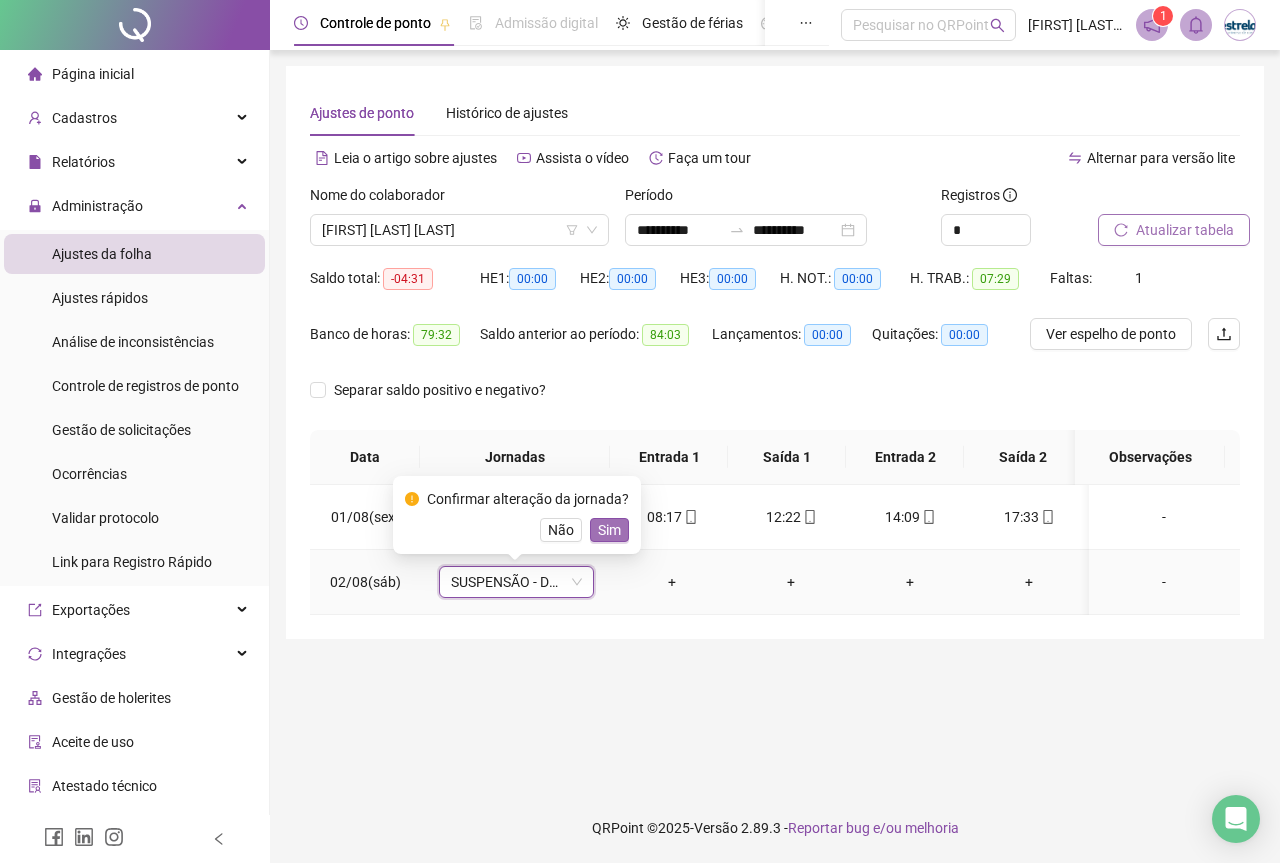 click on "Sim" at bounding box center (609, 530) 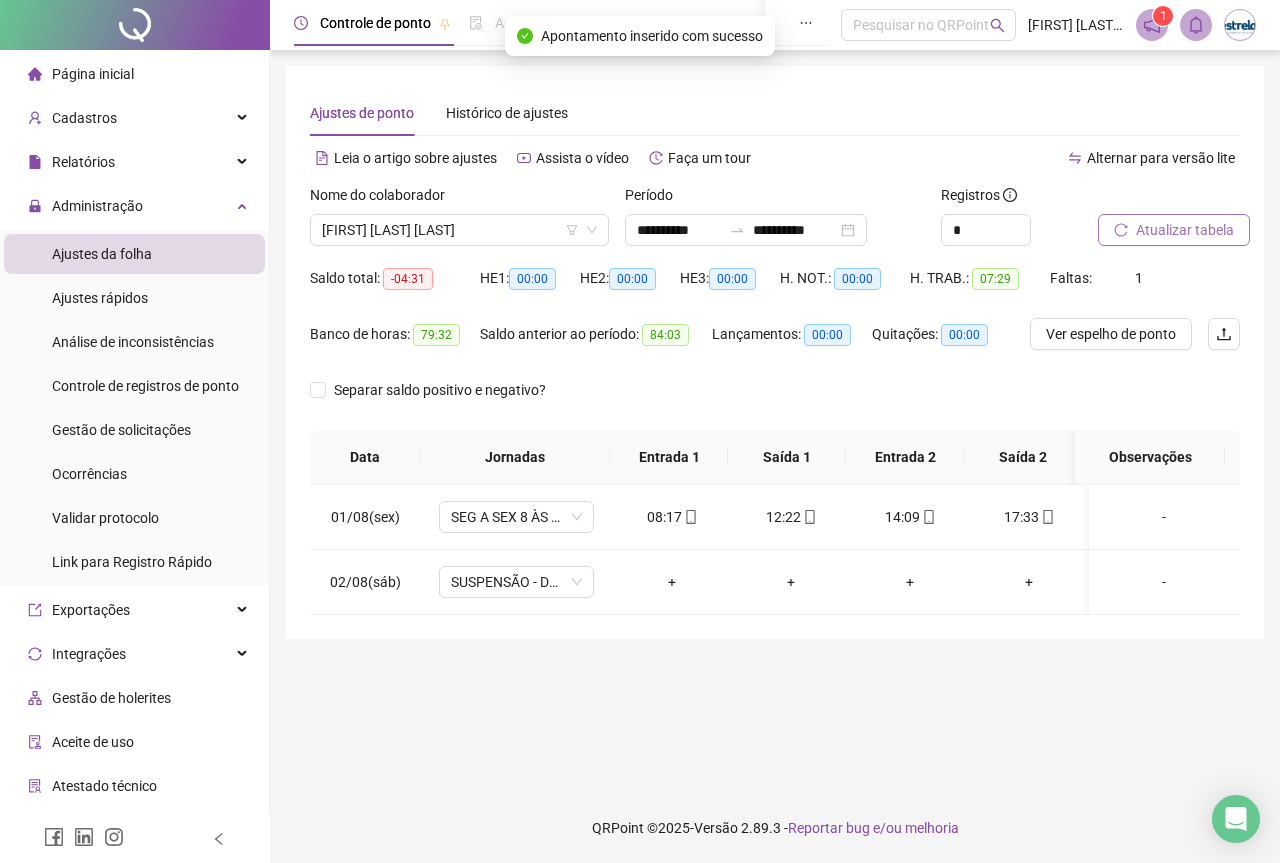 click on "Atualizar tabela" at bounding box center (1185, 230) 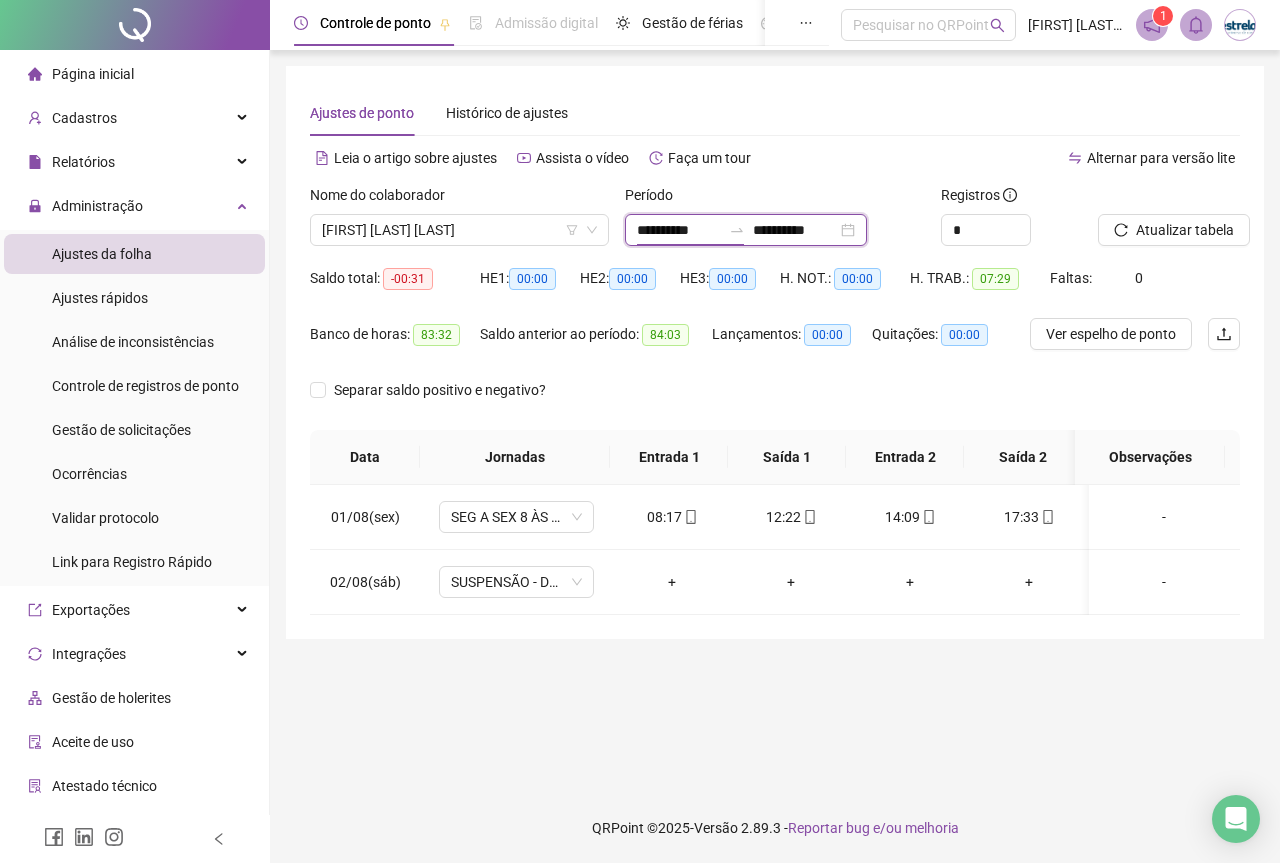 click on "**********" at bounding box center (679, 230) 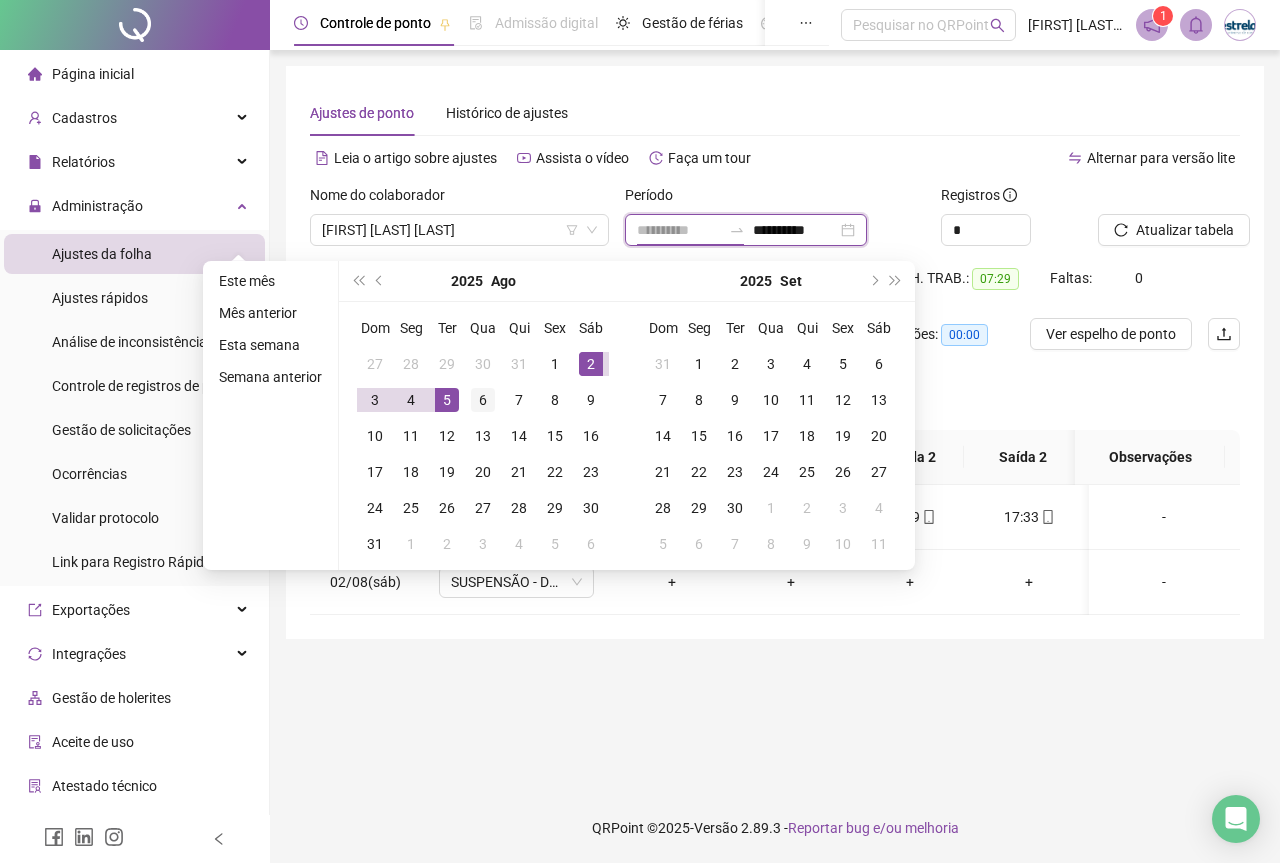 type on "**********" 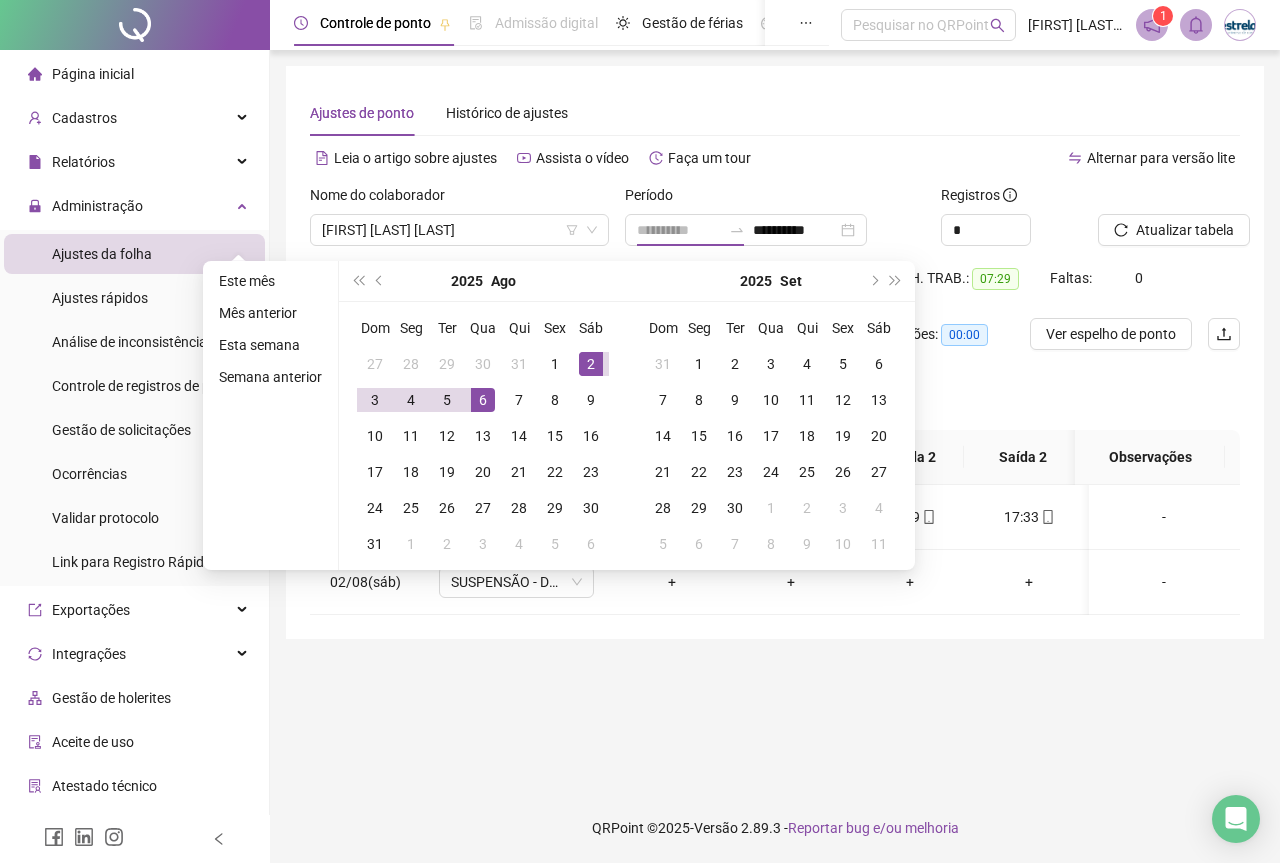click on "6" at bounding box center [483, 400] 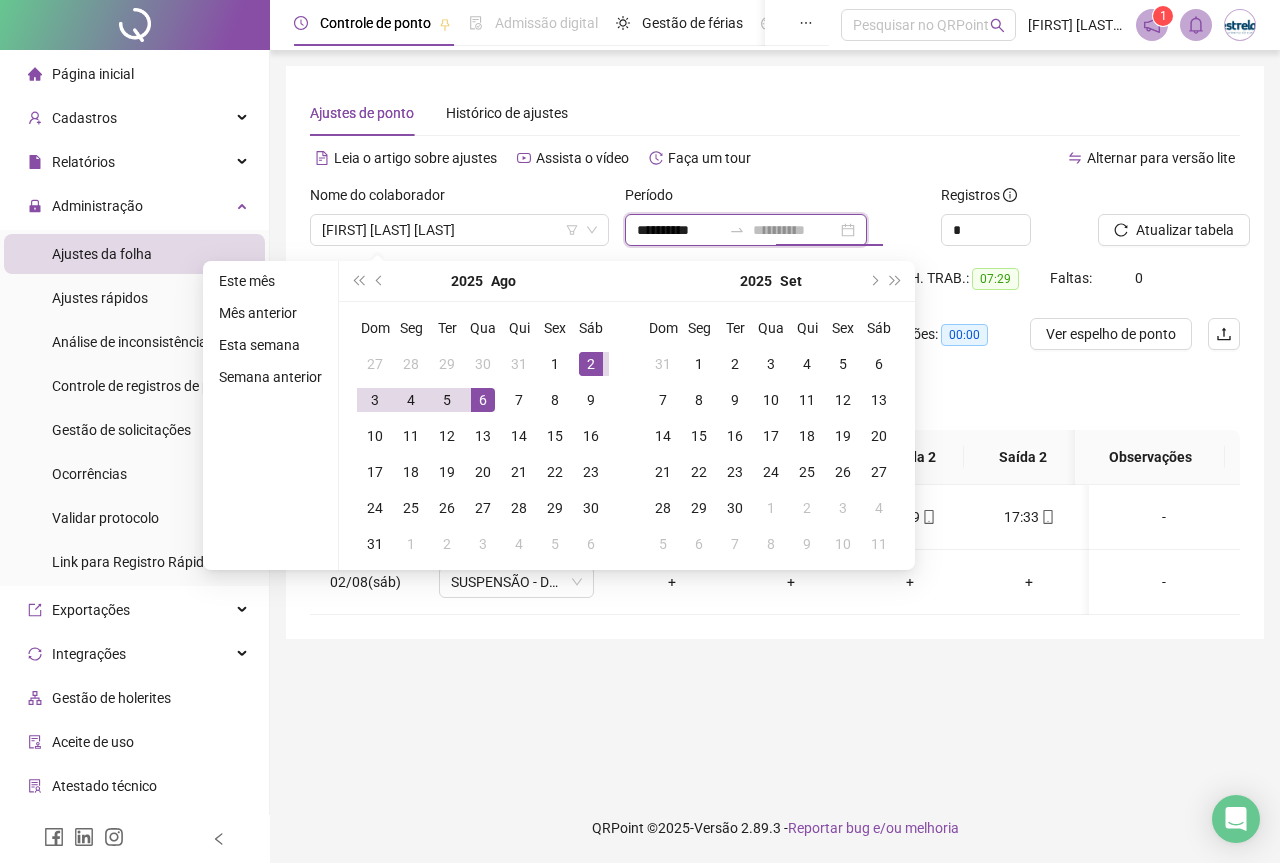 type on "**********" 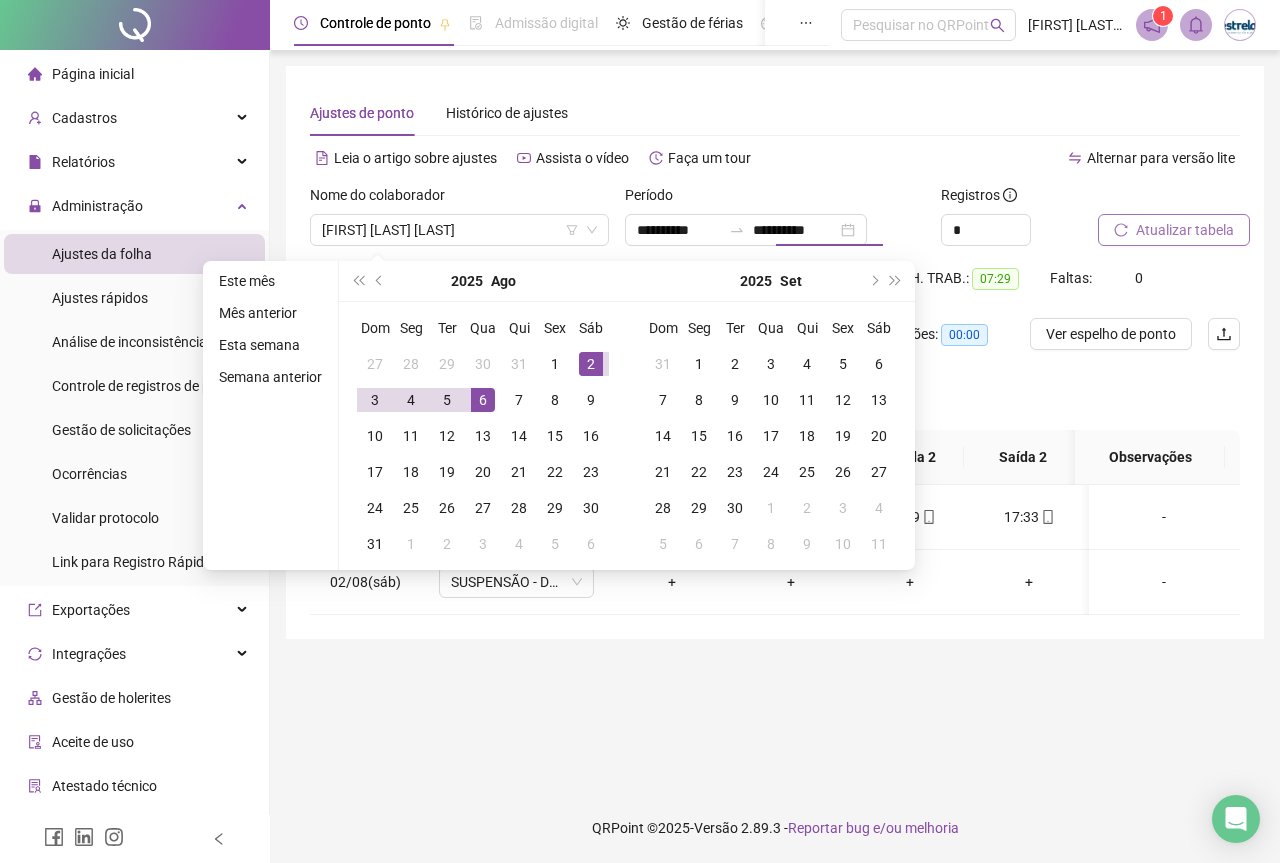 type on "**********" 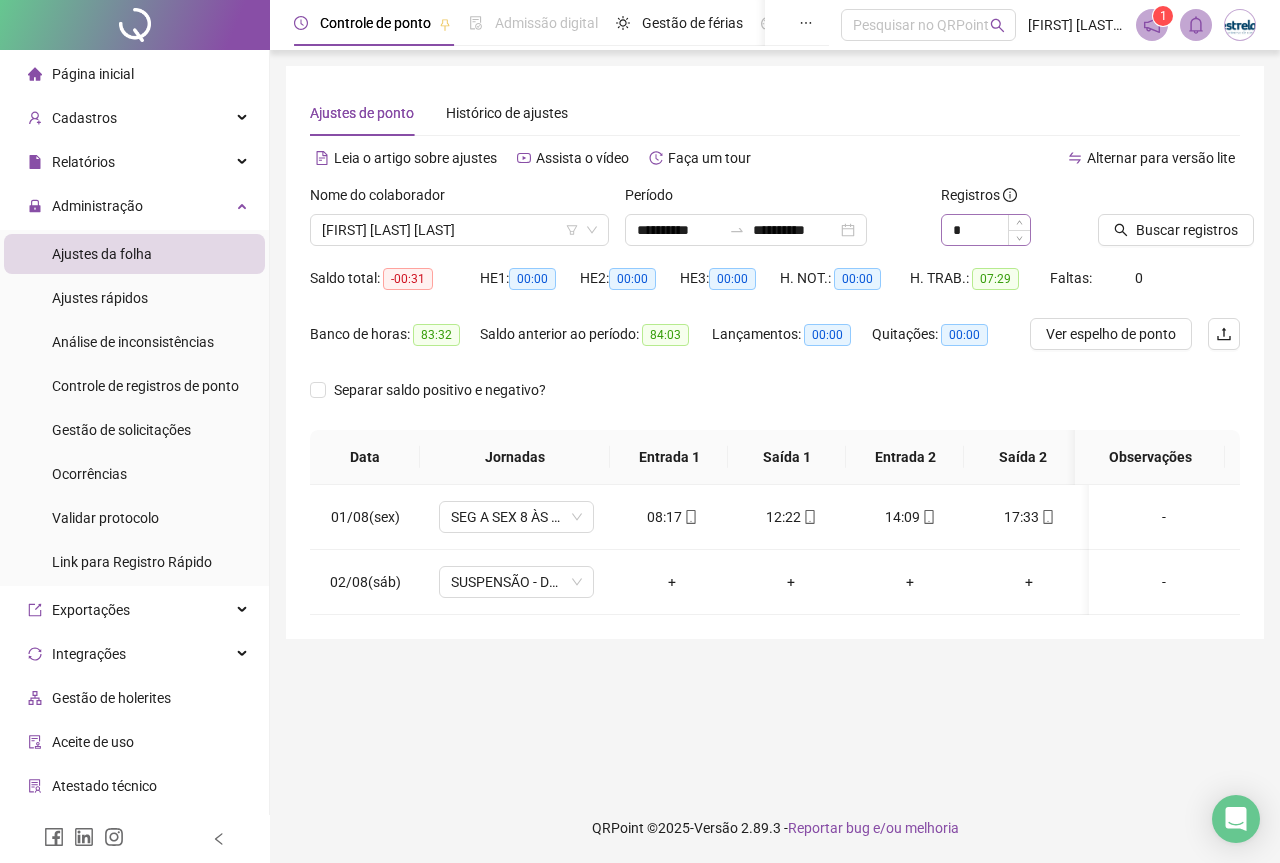 drag, startPoint x: 1120, startPoint y: 220, endPoint x: 1027, endPoint y: 241, distance: 95.34149 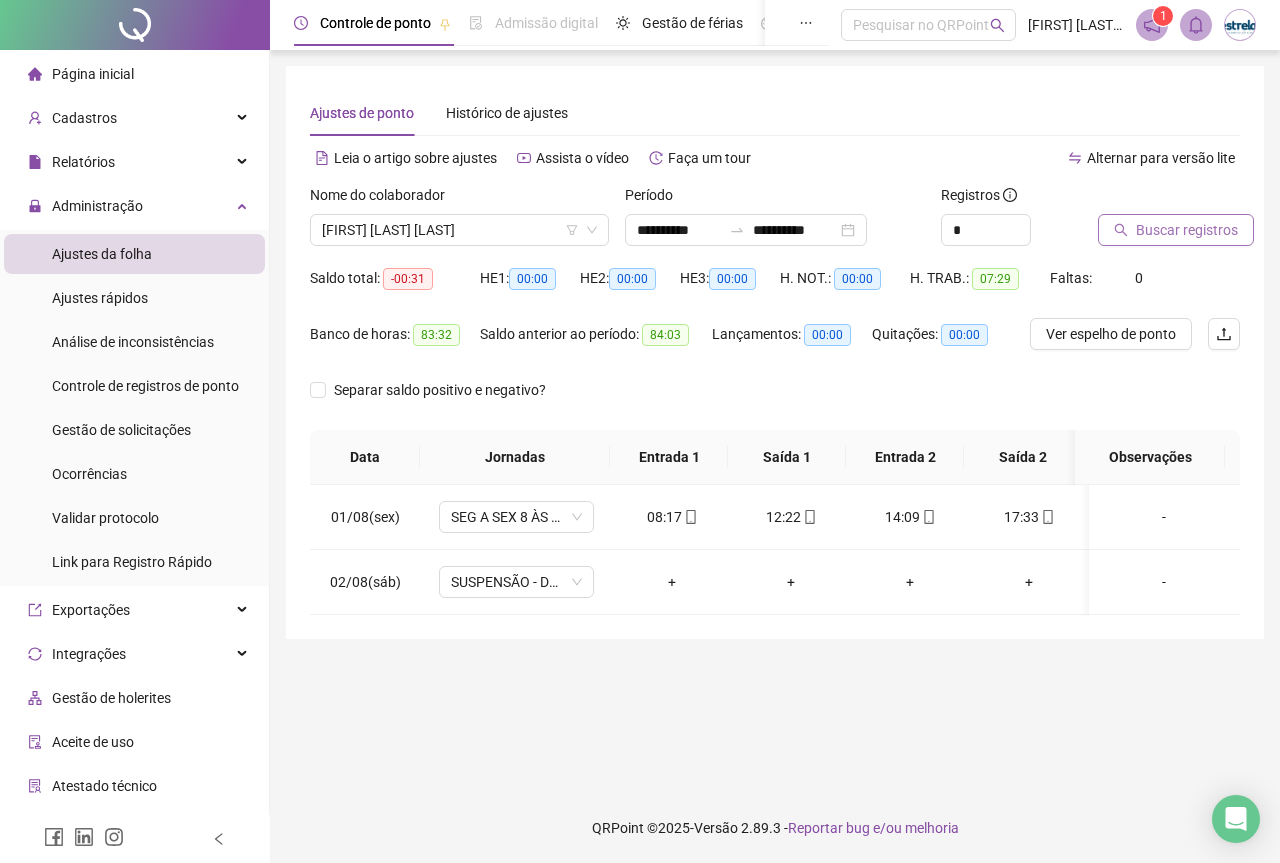 click on "Buscar registros" at bounding box center [1187, 230] 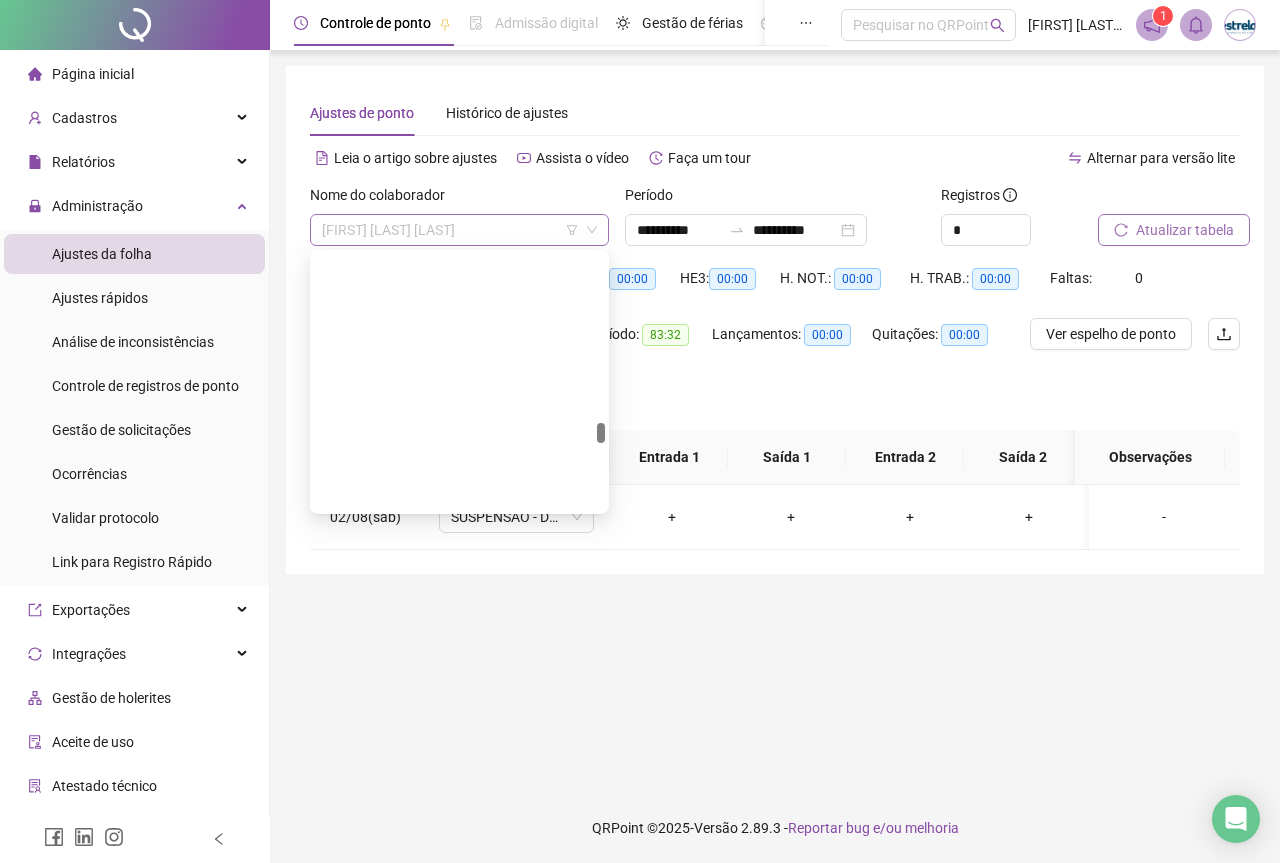 scroll, scrollTop: 4320, scrollLeft: 0, axis: vertical 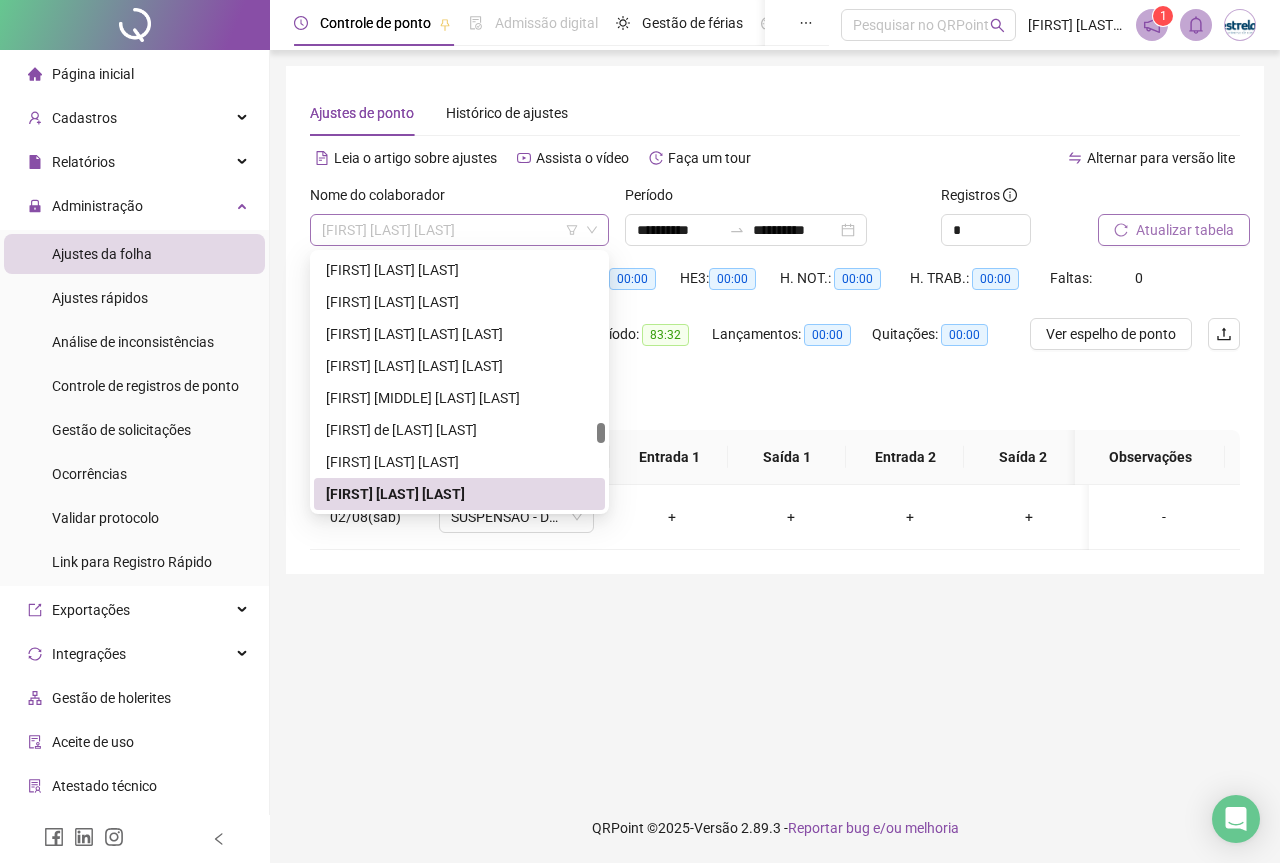 click on "[FIRST] [LAST] [LAST]" at bounding box center (459, 230) 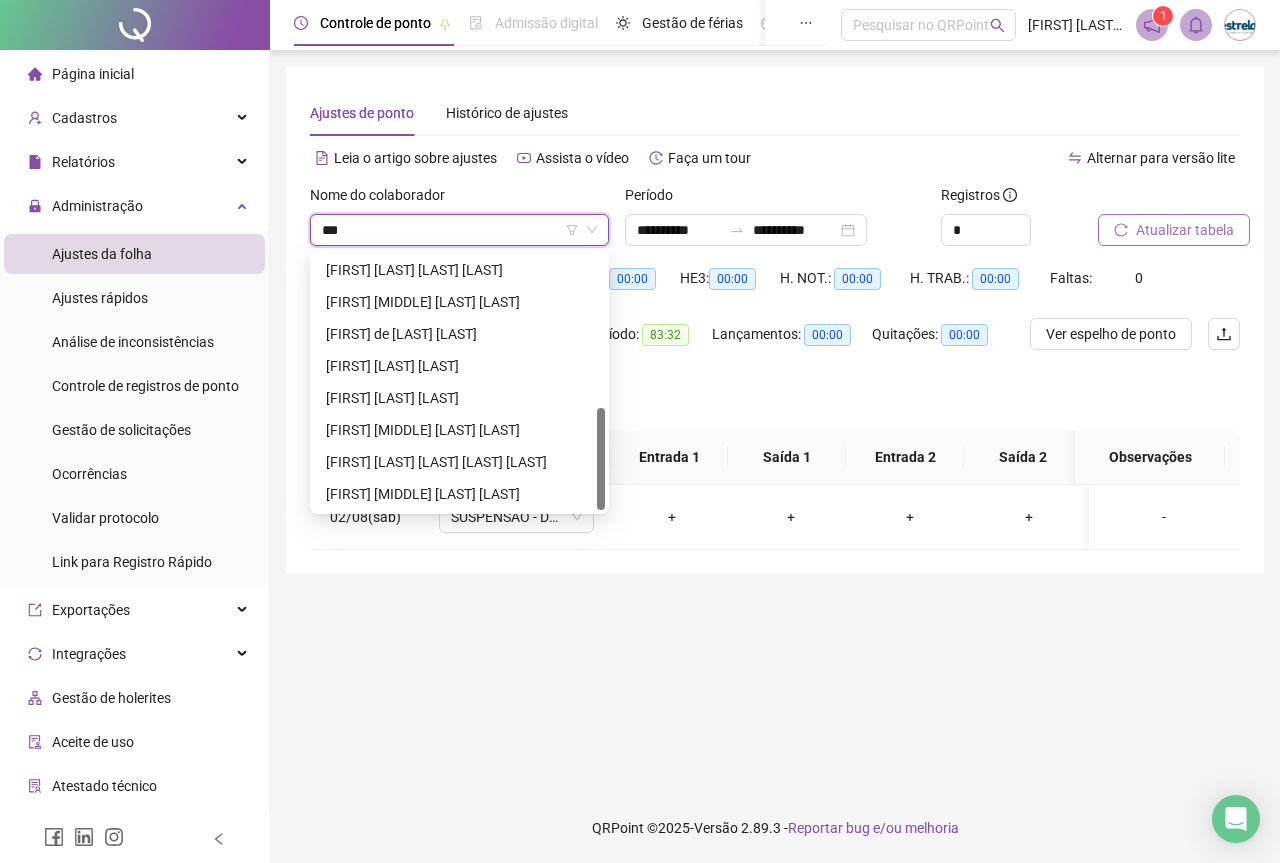 scroll, scrollTop: 384, scrollLeft: 0, axis: vertical 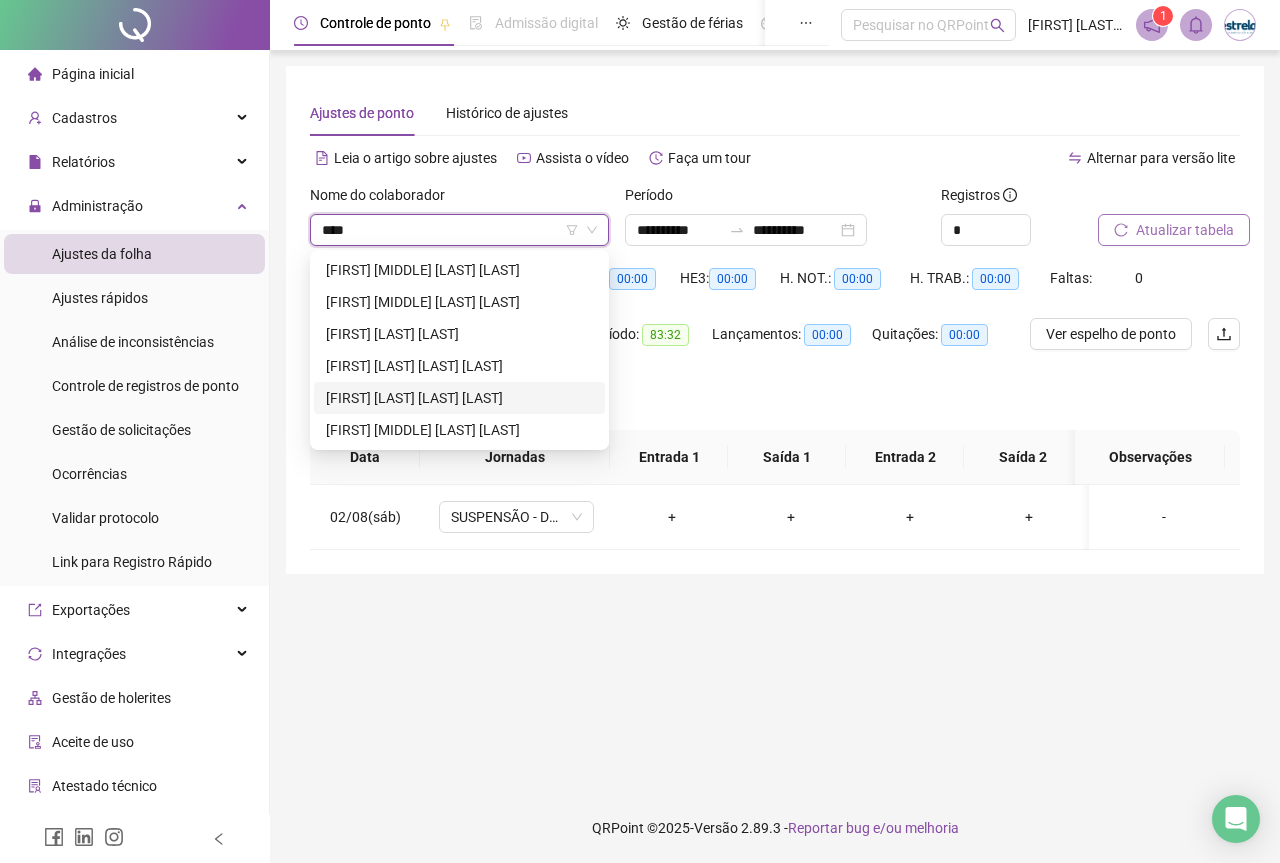 click on "[FIRST] [LAST] [LAST] [LAST]" at bounding box center [459, 398] 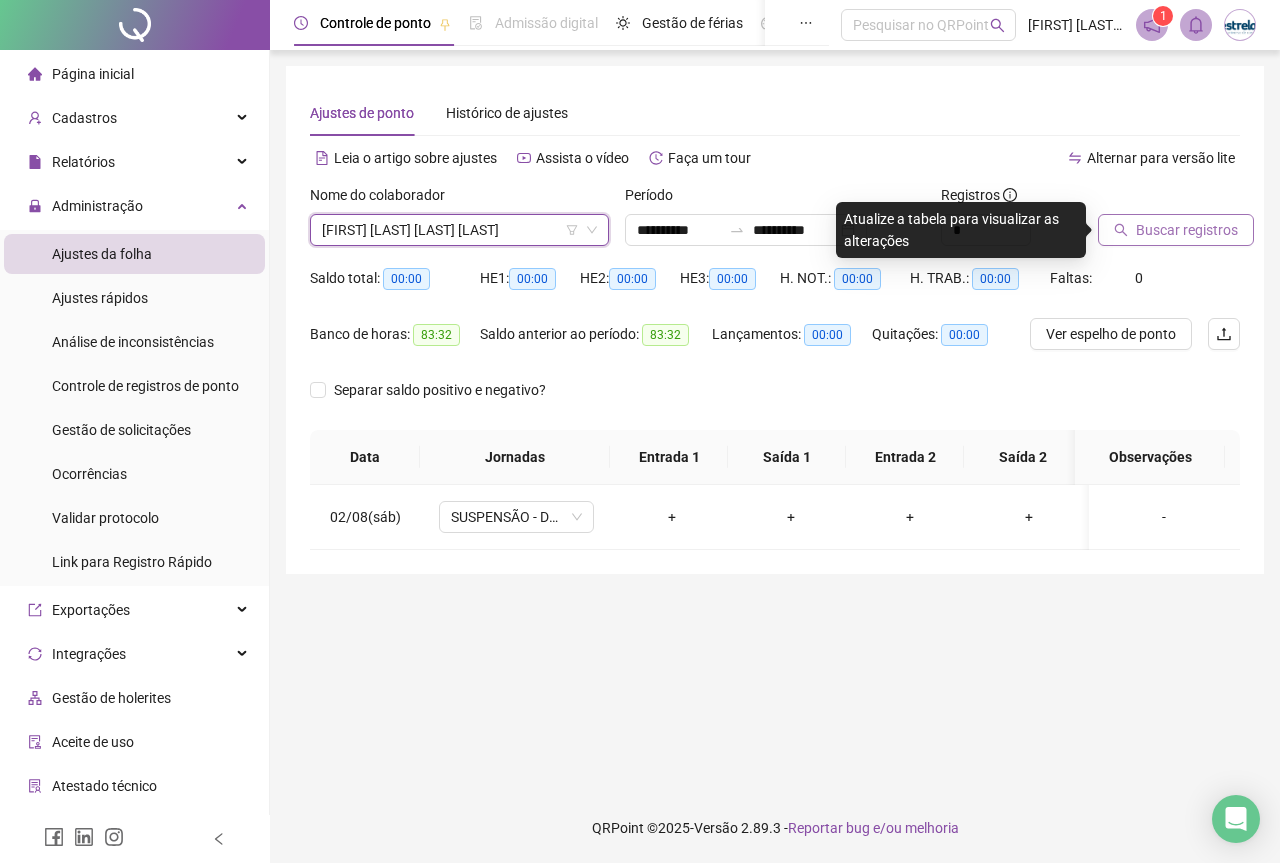 click on "Buscar registros" at bounding box center (1176, 230) 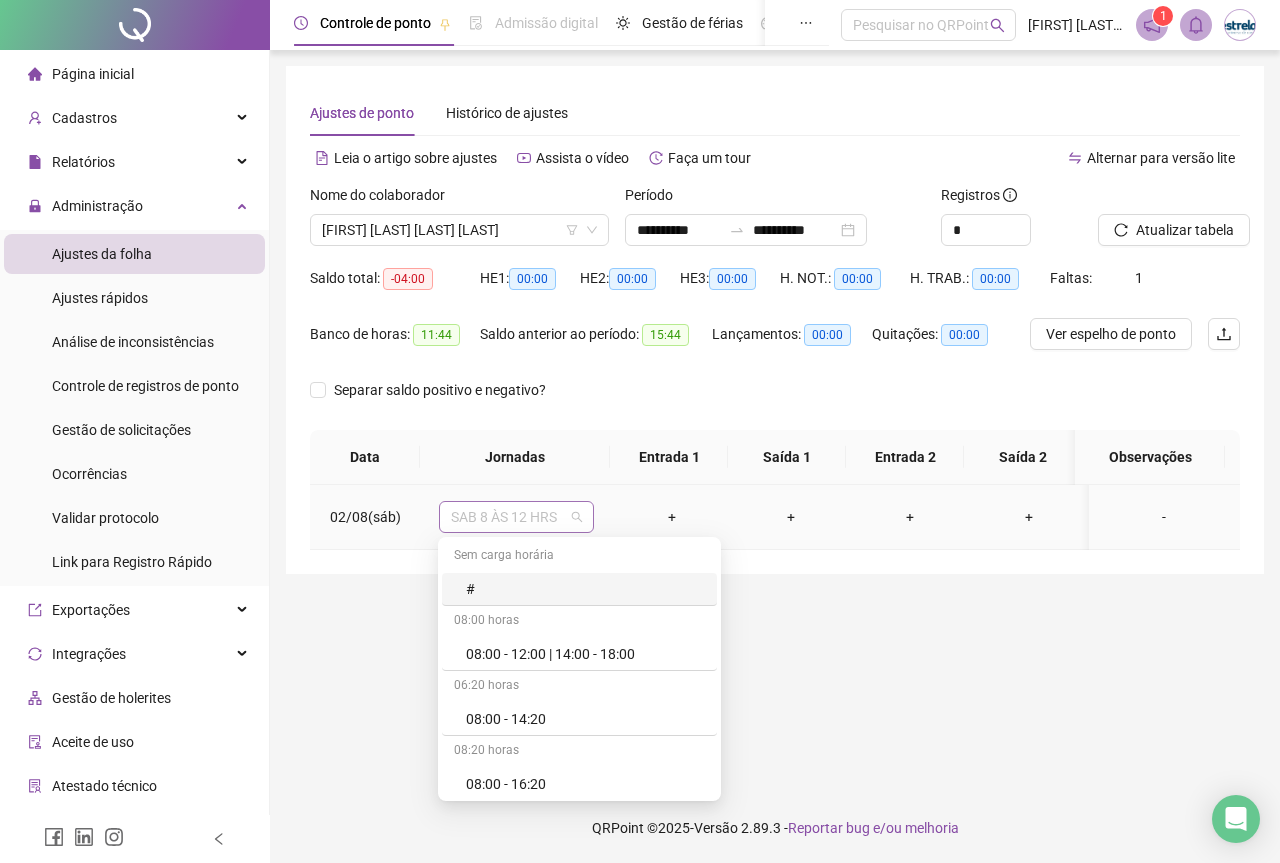 click on "SAB 8 ÀS 12 HRS" at bounding box center (516, 517) 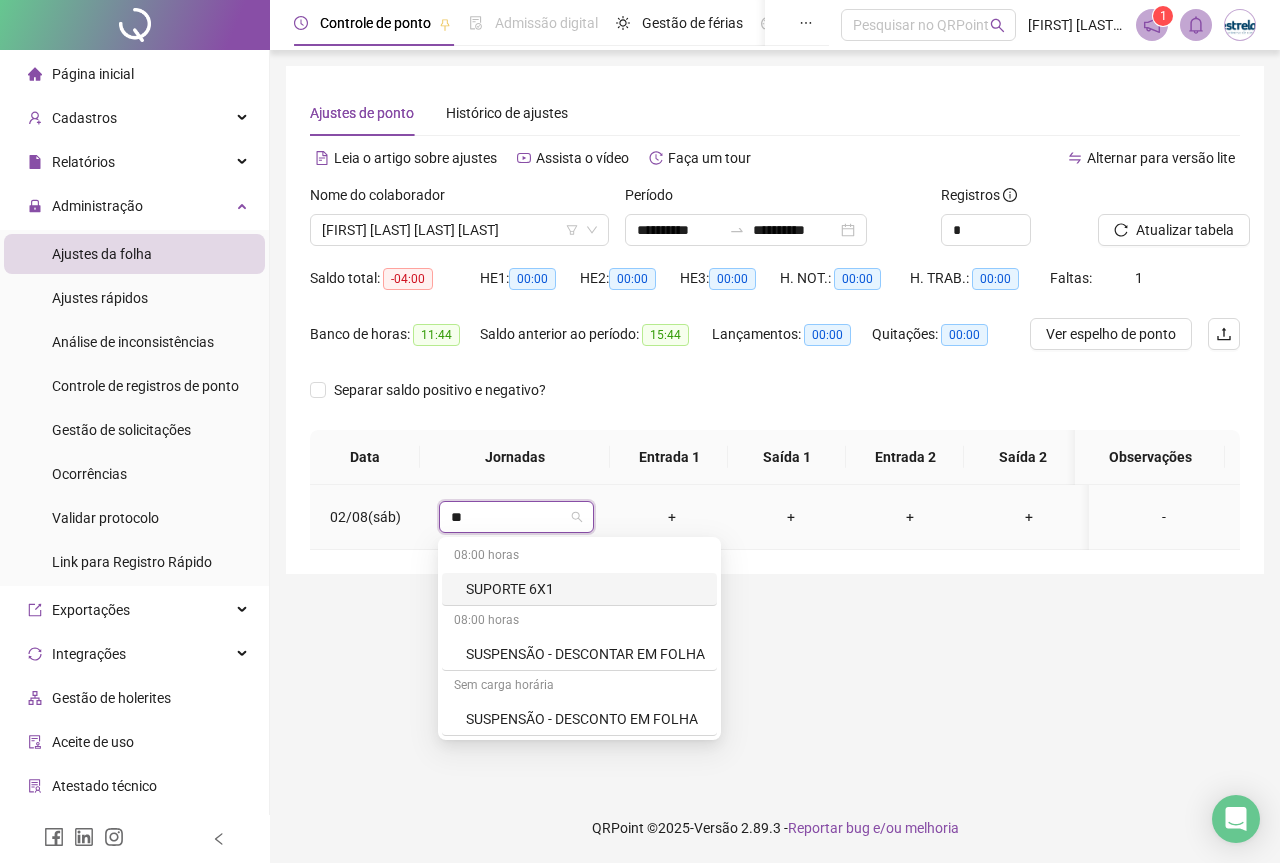 type on "***" 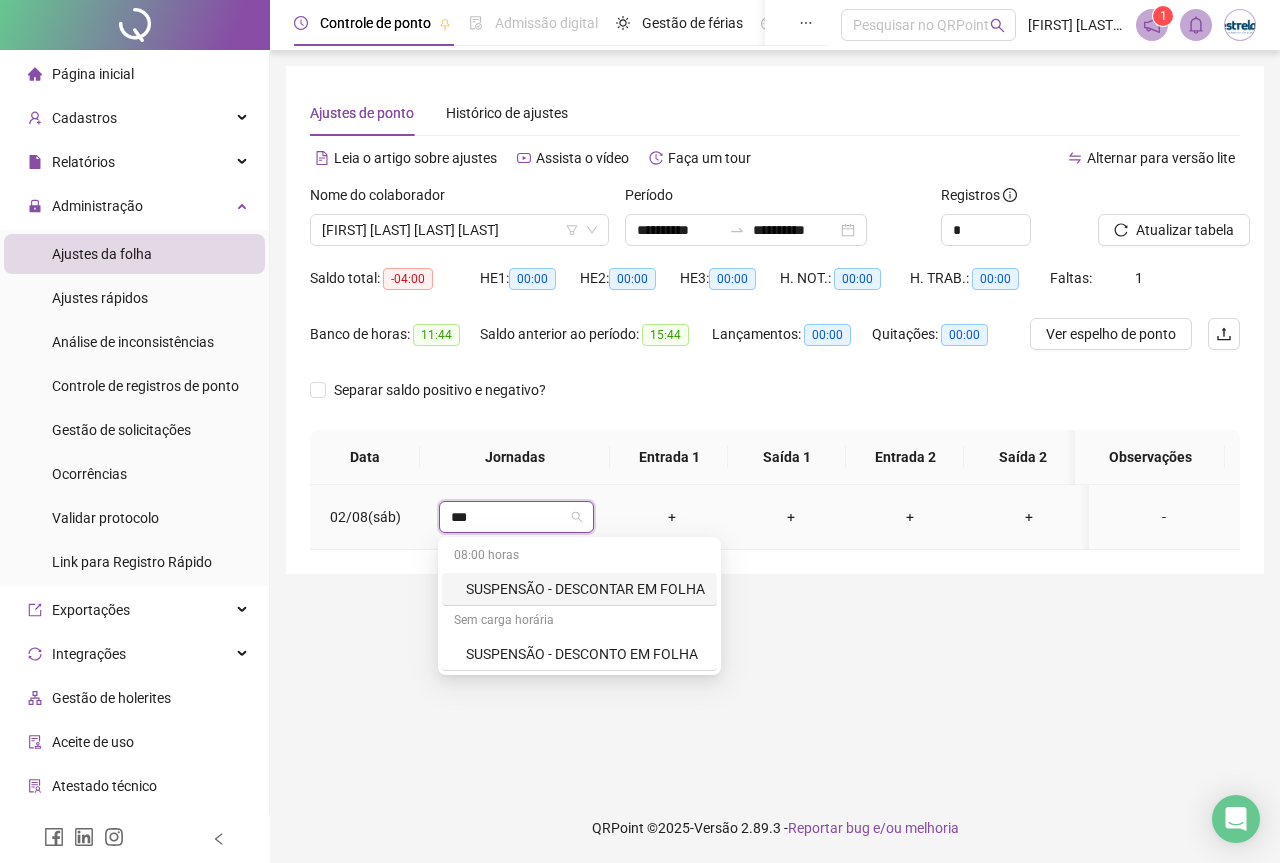 click on "SUSPENSÃO - DESCONTAR EM FOLHA" at bounding box center [585, 589] 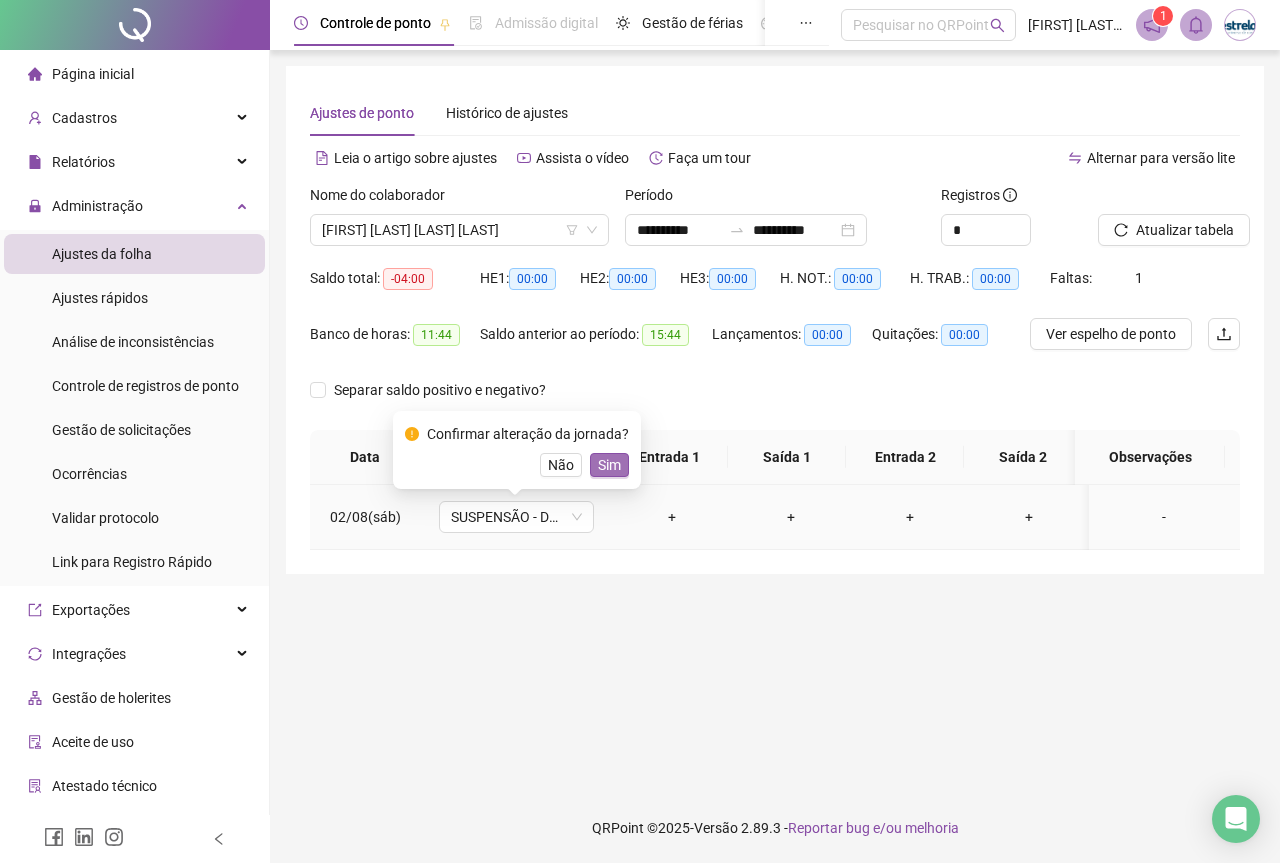 click on "Sim" at bounding box center (609, 465) 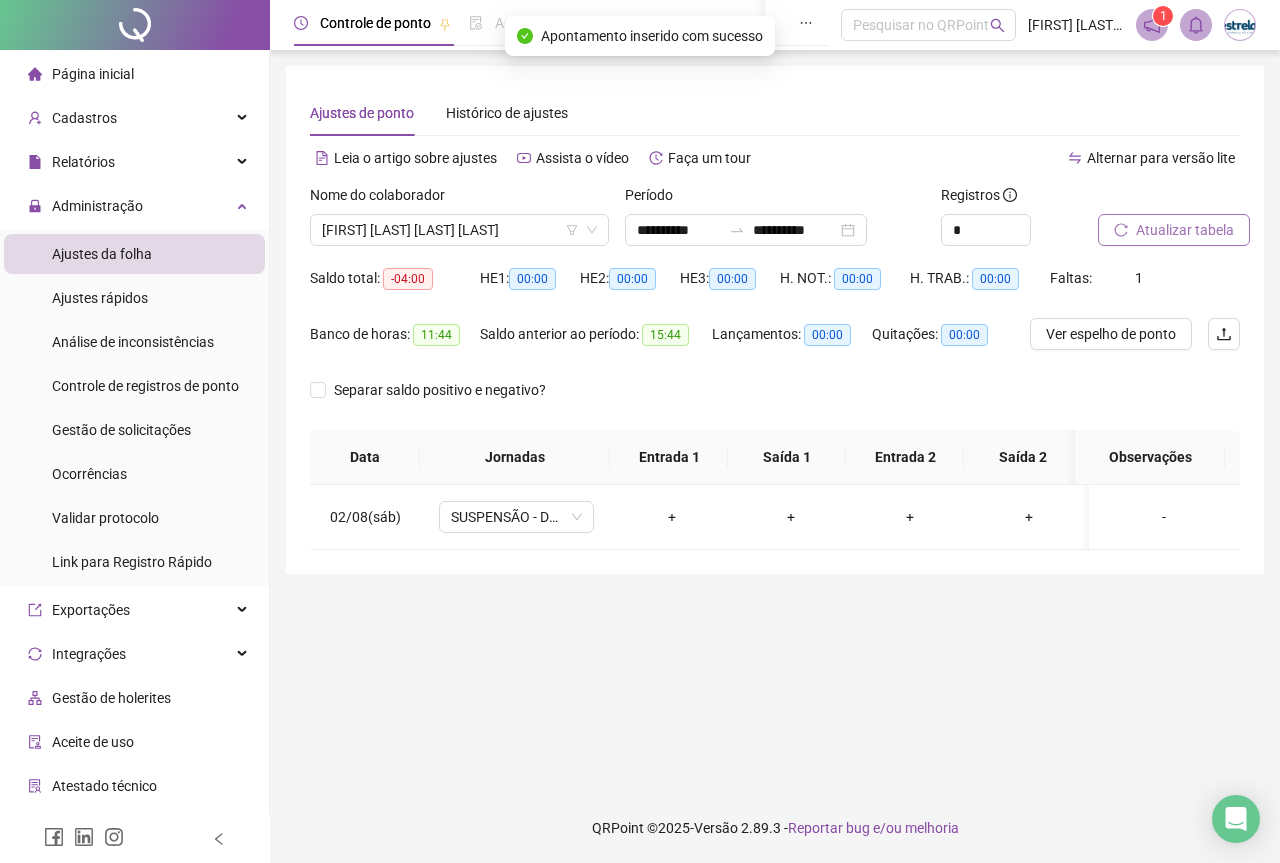 click on "Atualizar tabela" at bounding box center (1174, 230) 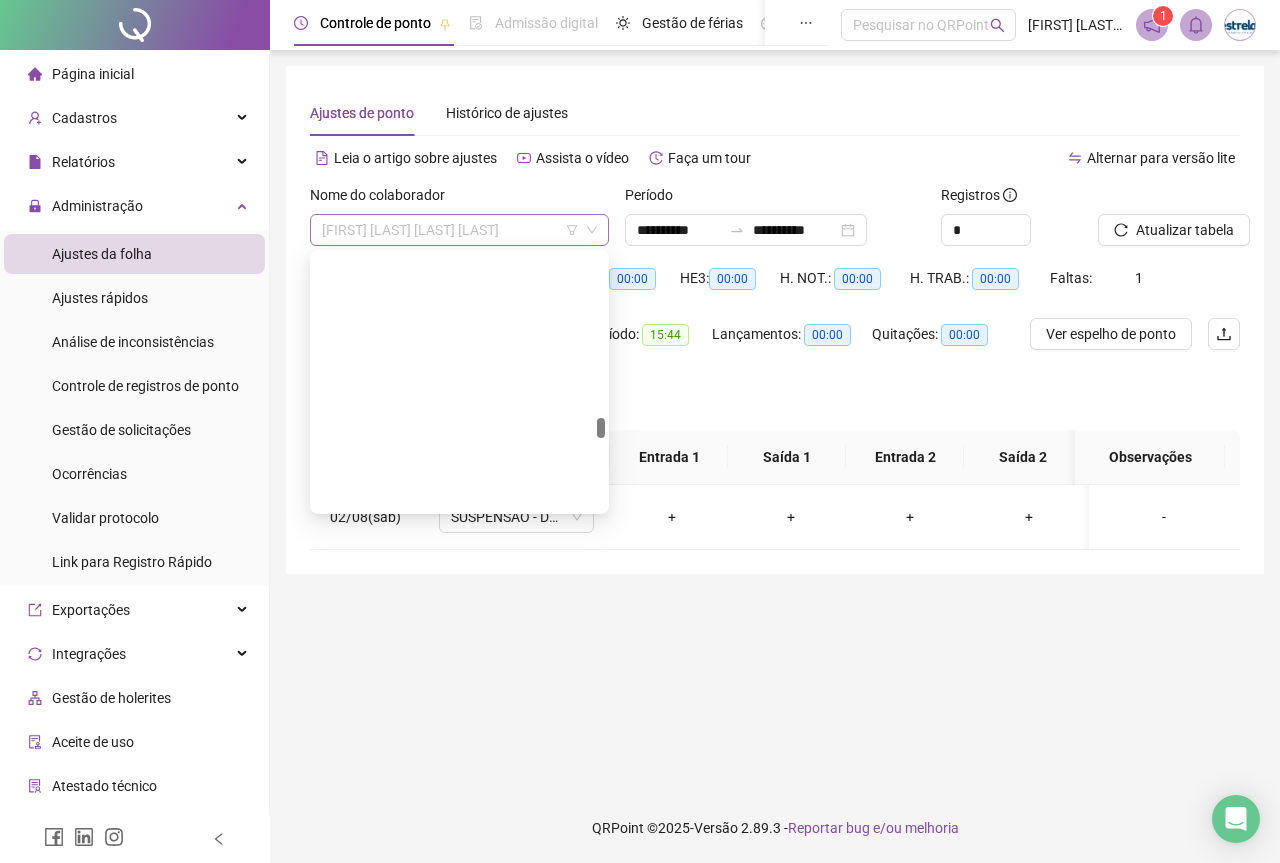 click on "[FIRST] [LAST] [LAST] [LAST]" at bounding box center (459, 230) 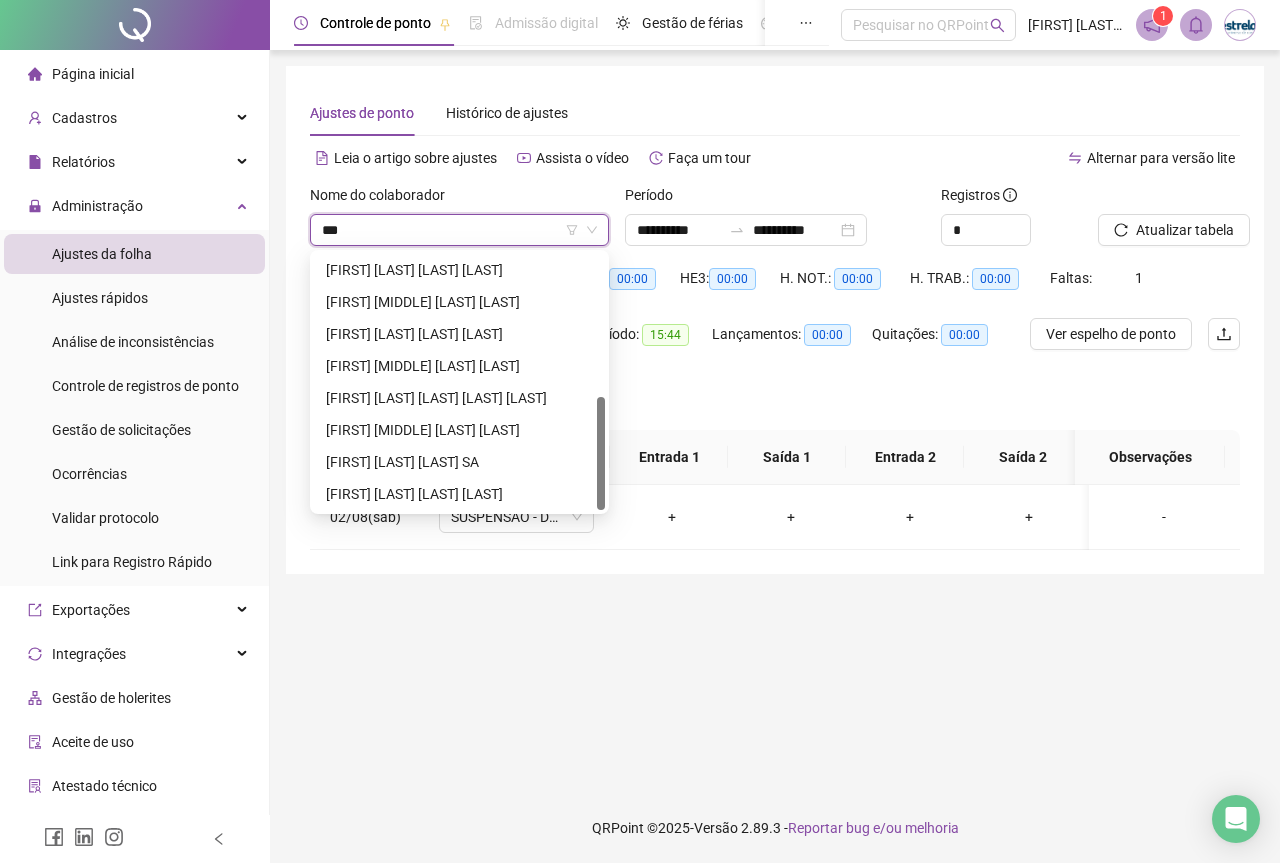 scroll, scrollTop: 0, scrollLeft: 0, axis: both 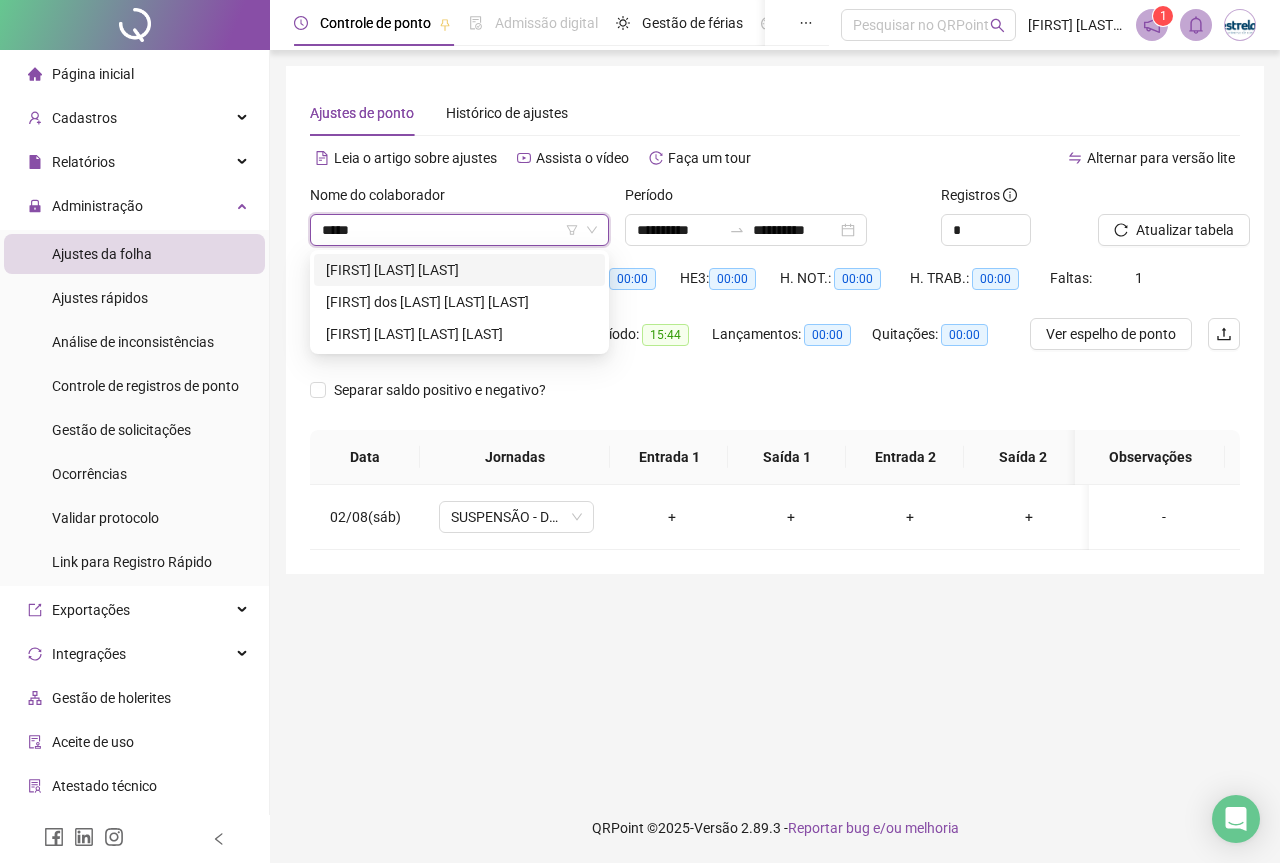 type on "******" 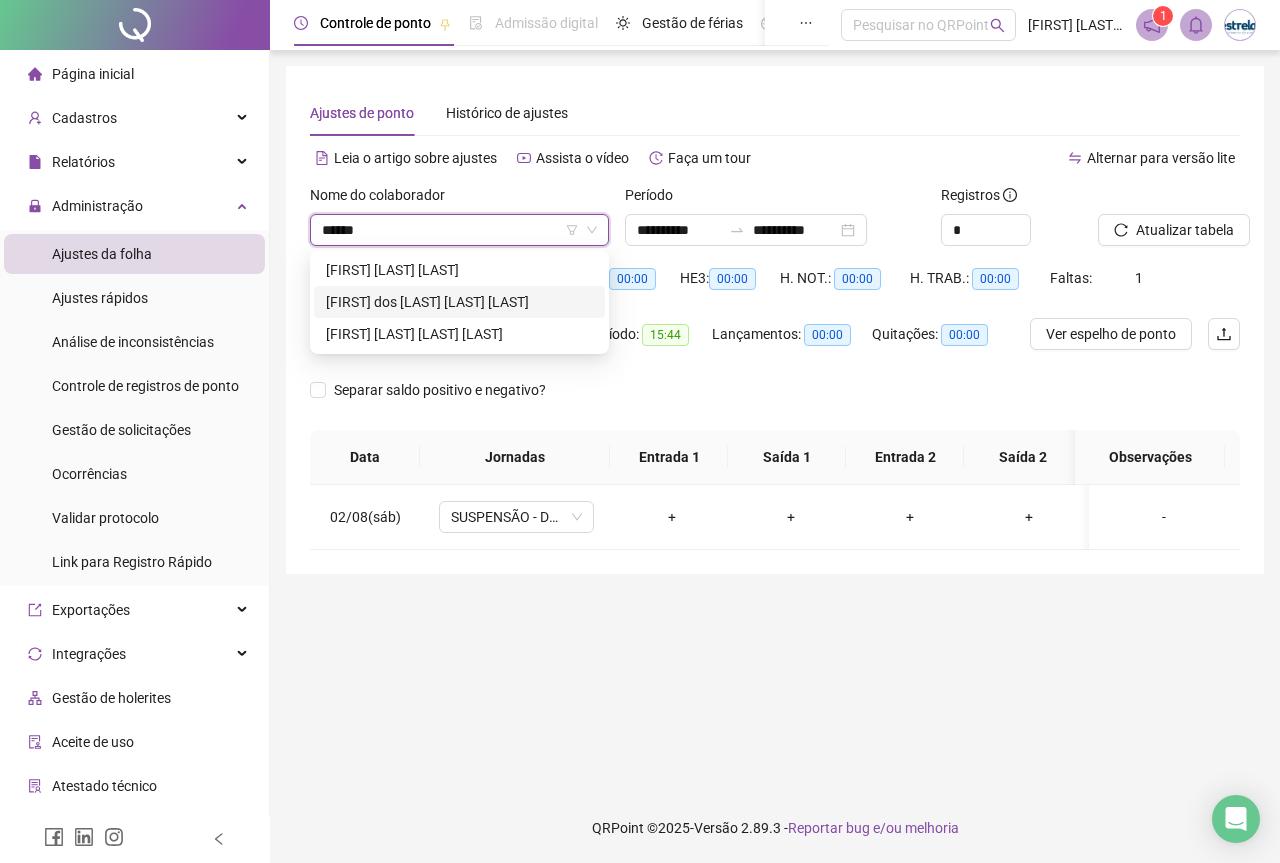 click on "[FIRST] dos [LAST] [LAST] [LAST]" at bounding box center (459, 302) 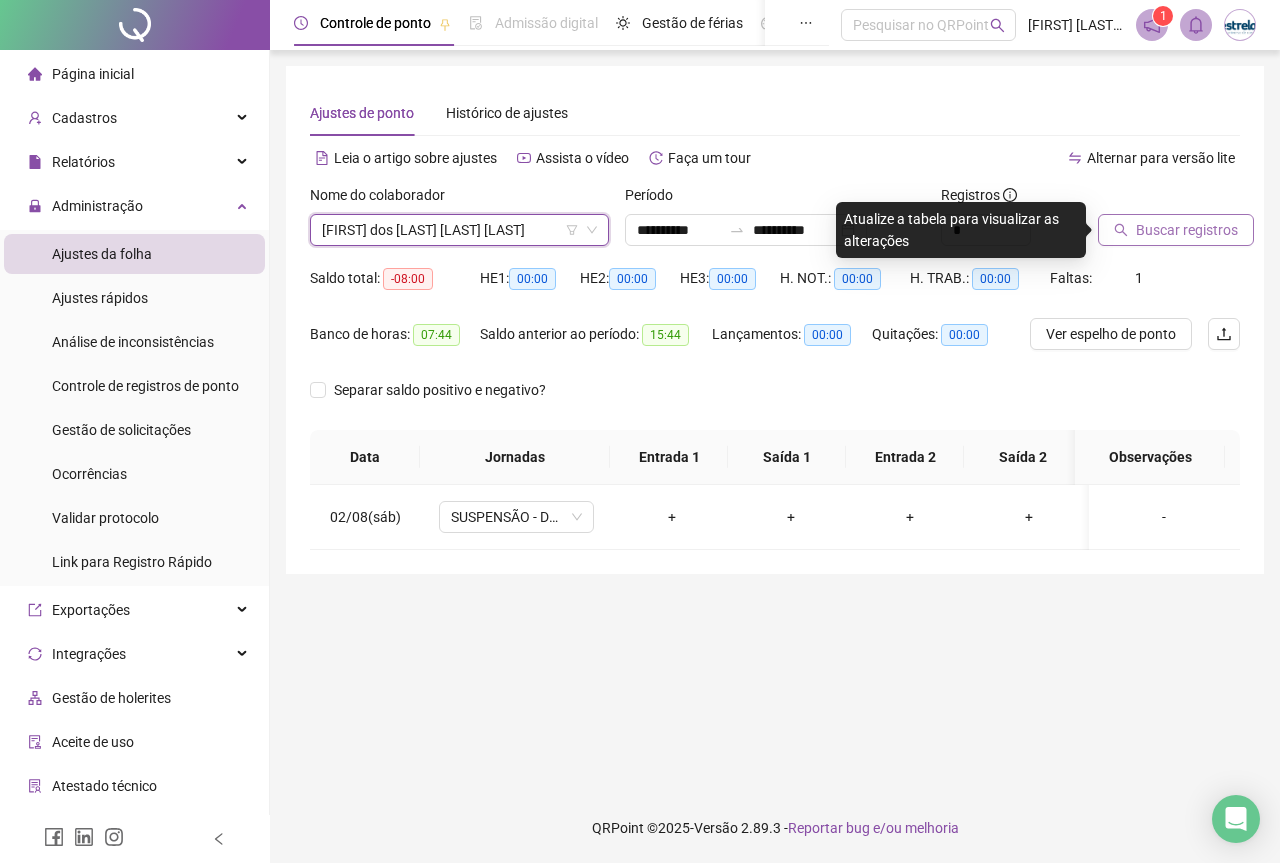 click on "Buscar registros" at bounding box center (1187, 230) 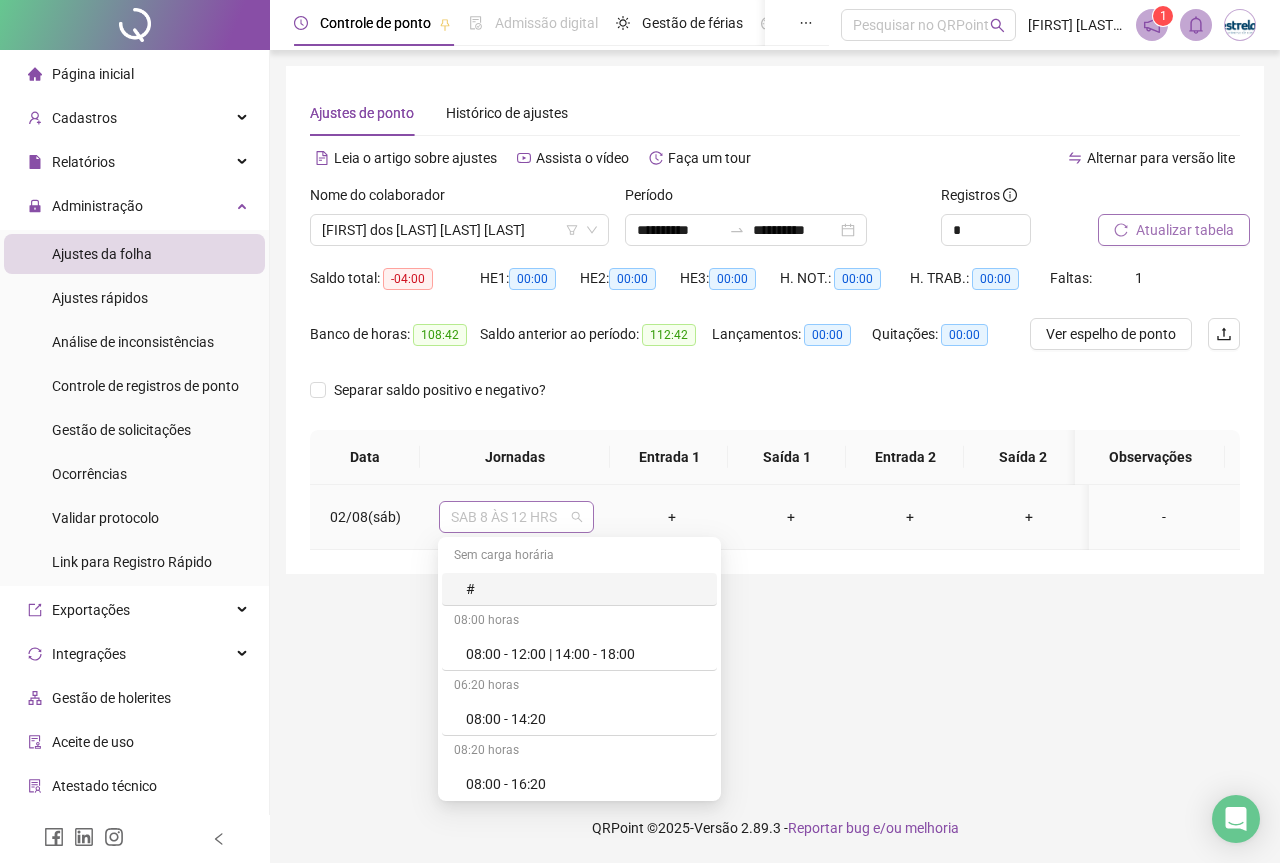 click on "SAB 8 ÀS 12 HRS" at bounding box center [516, 517] 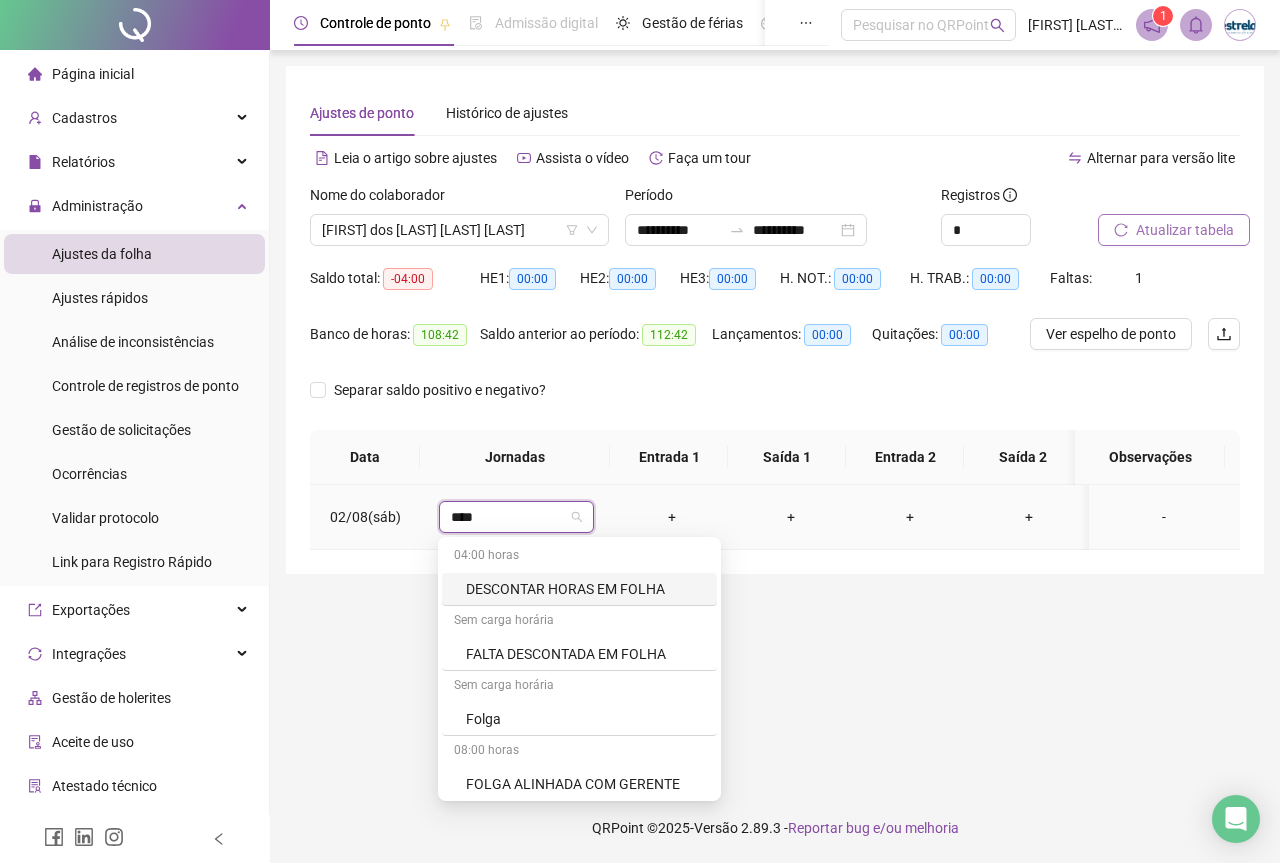 type on "*****" 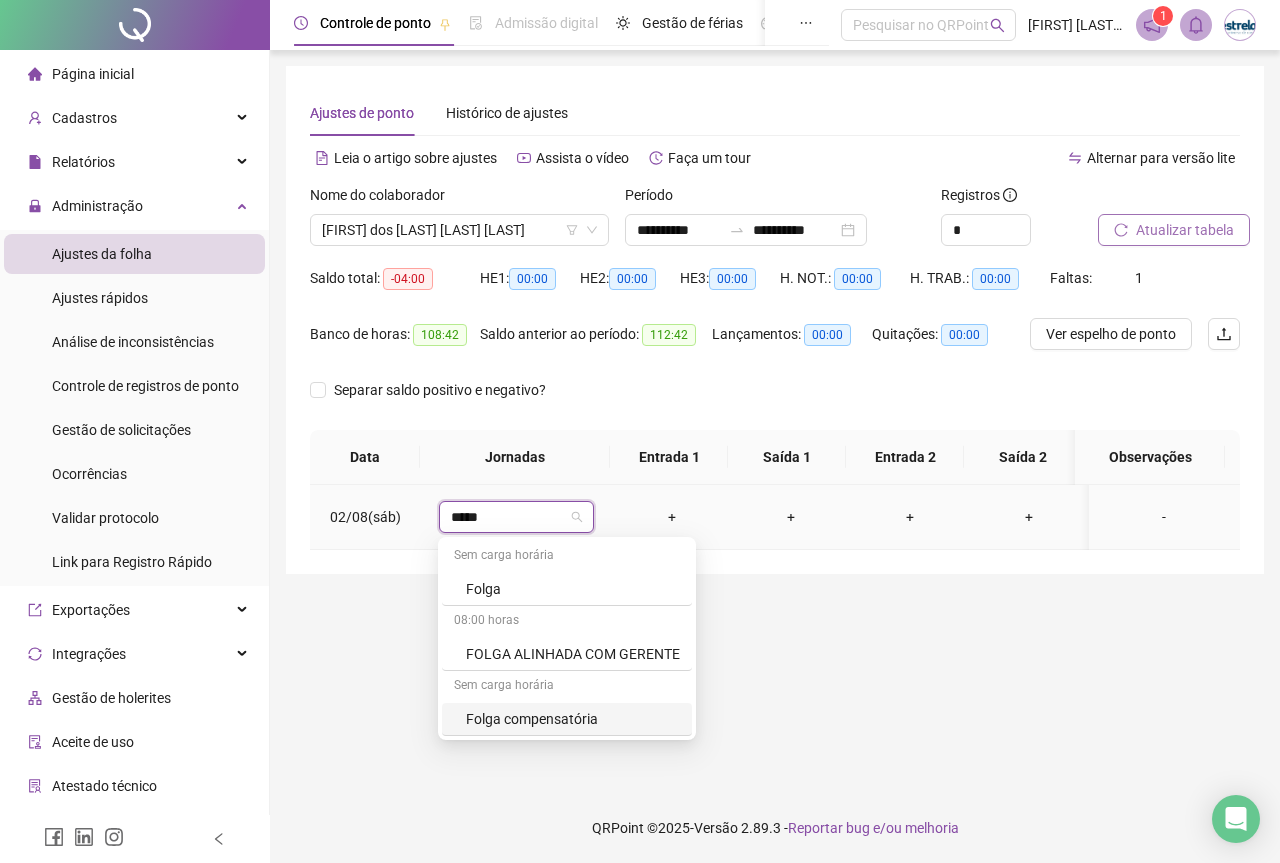 click on "Folga compensatória" at bounding box center (573, 719) 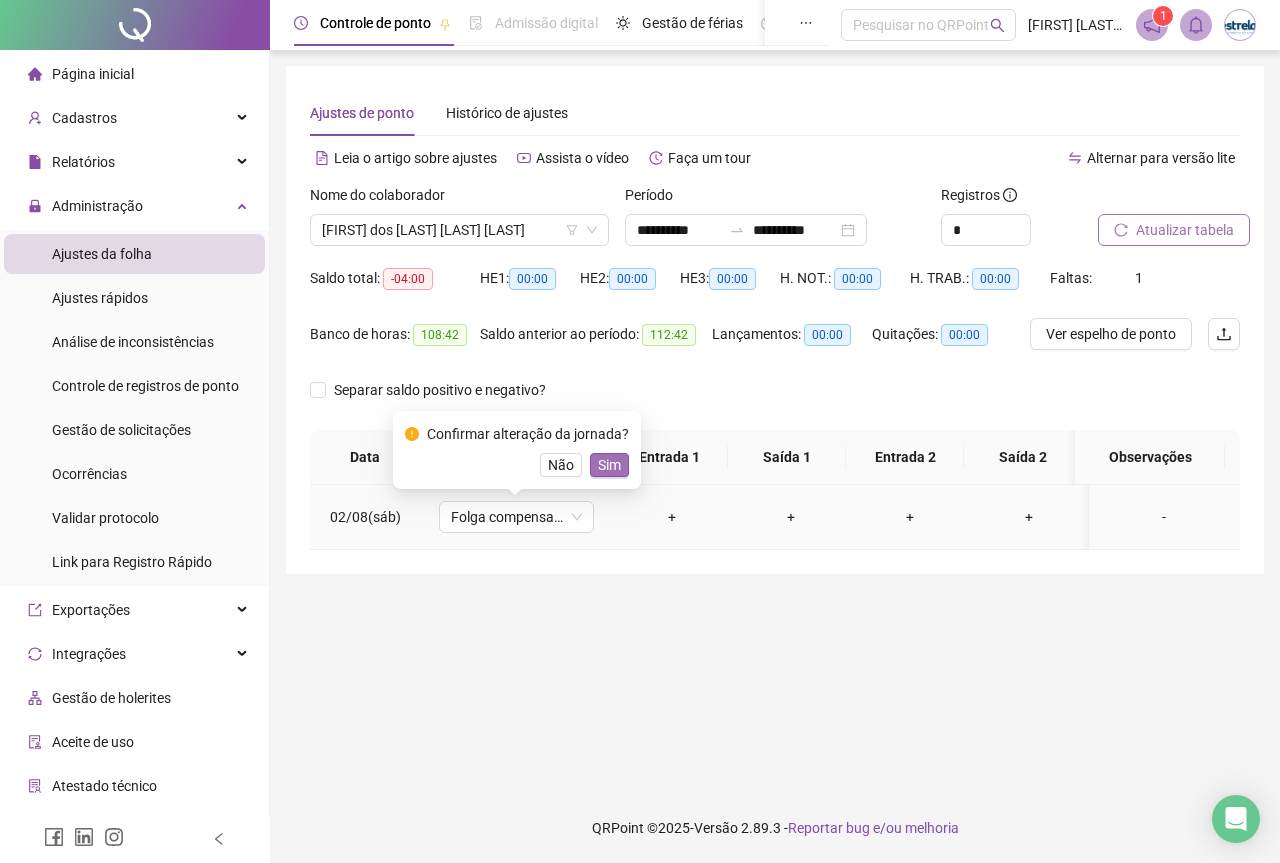 click on "Sim" at bounding box center (609, 465) 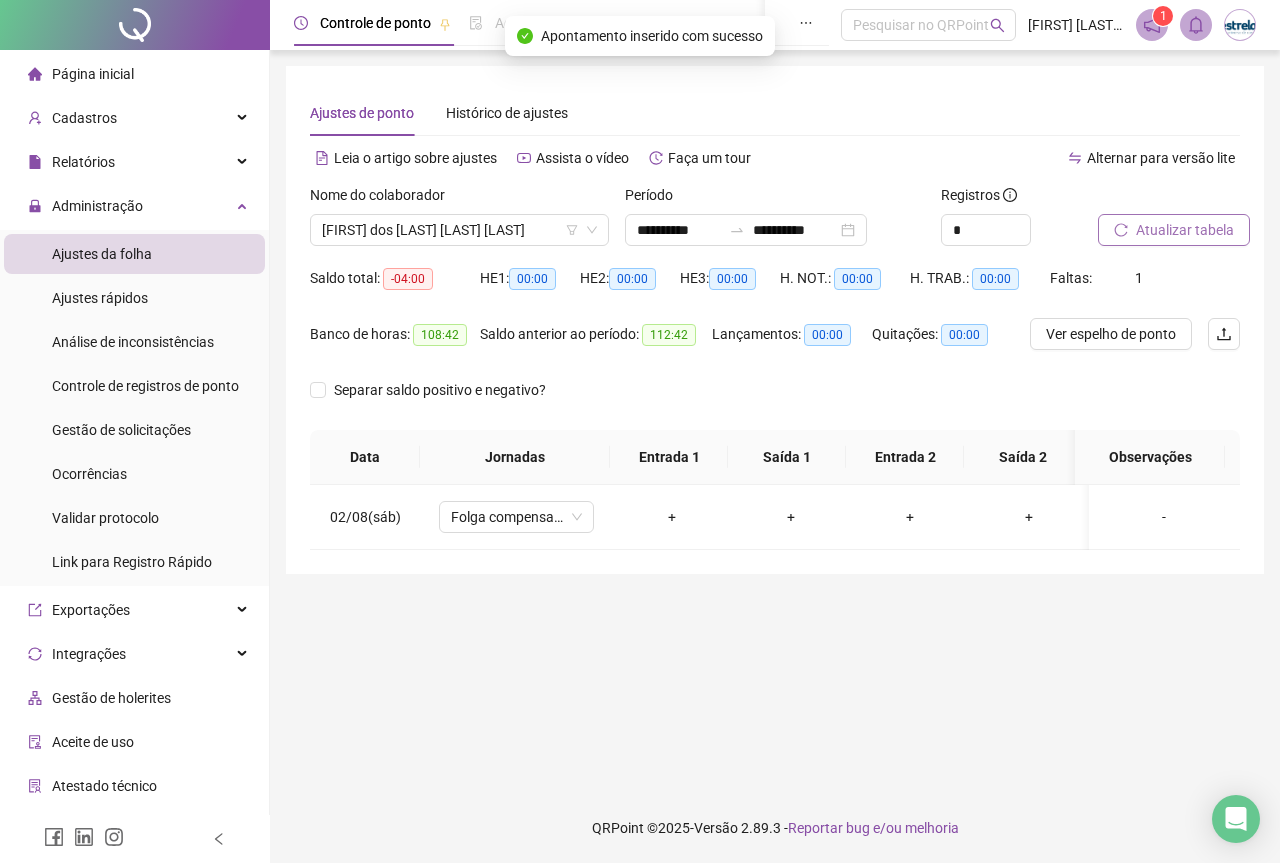 click on "Atualizar tabela" at bounding box center [1185, 230] 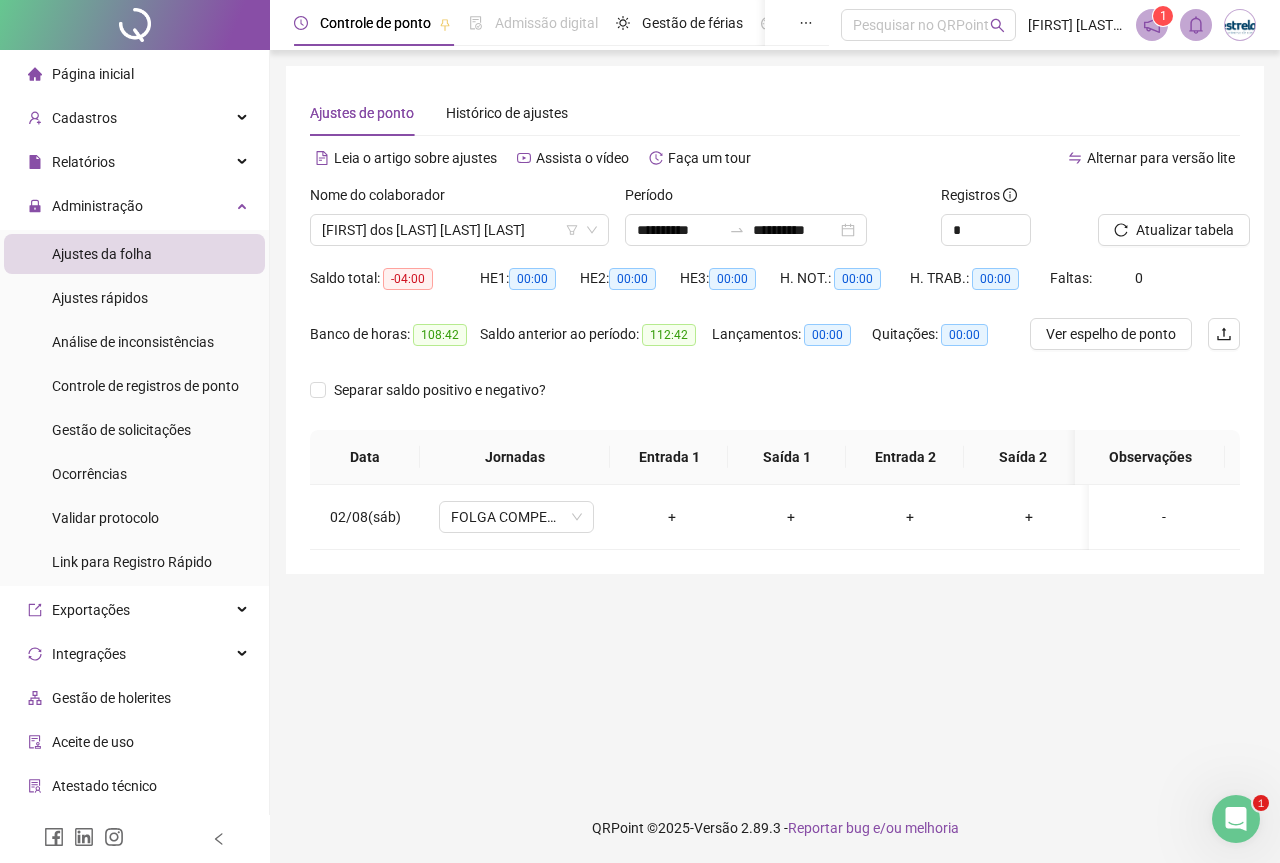 scroll, scrollTop: 0, scrollLeft: 0, axis: both 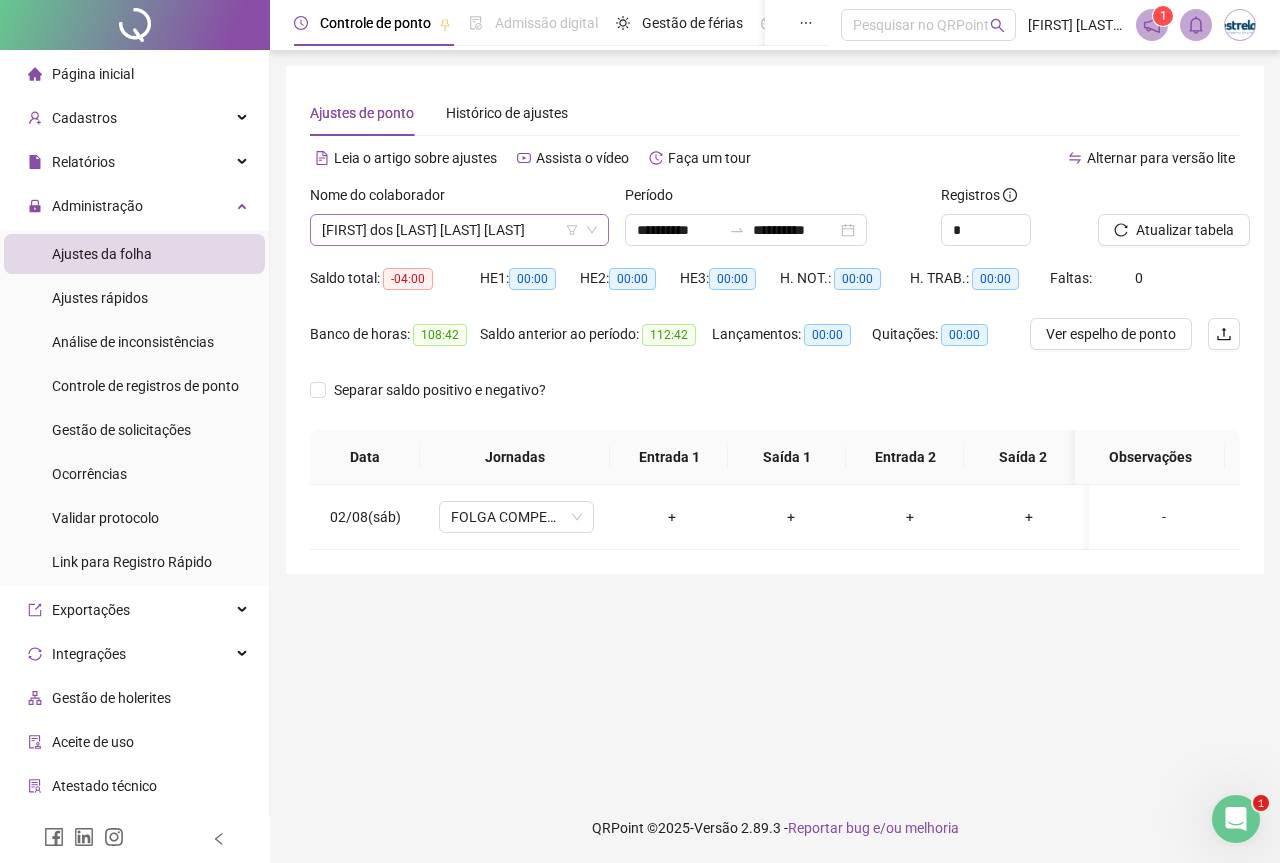 click on "[FIRST] dos [LAST] [LAST] [LAST]" at bounding box center (459, 230) 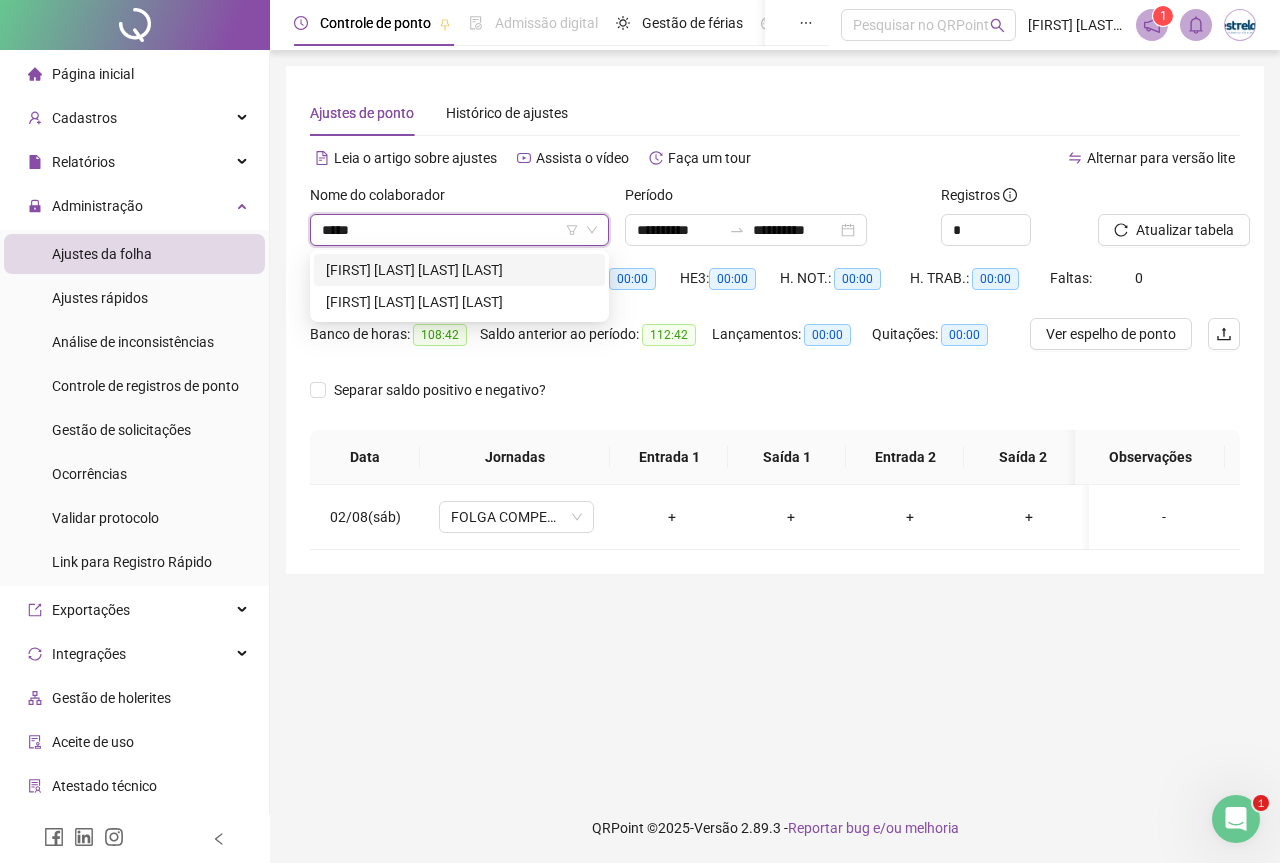 type on "******" 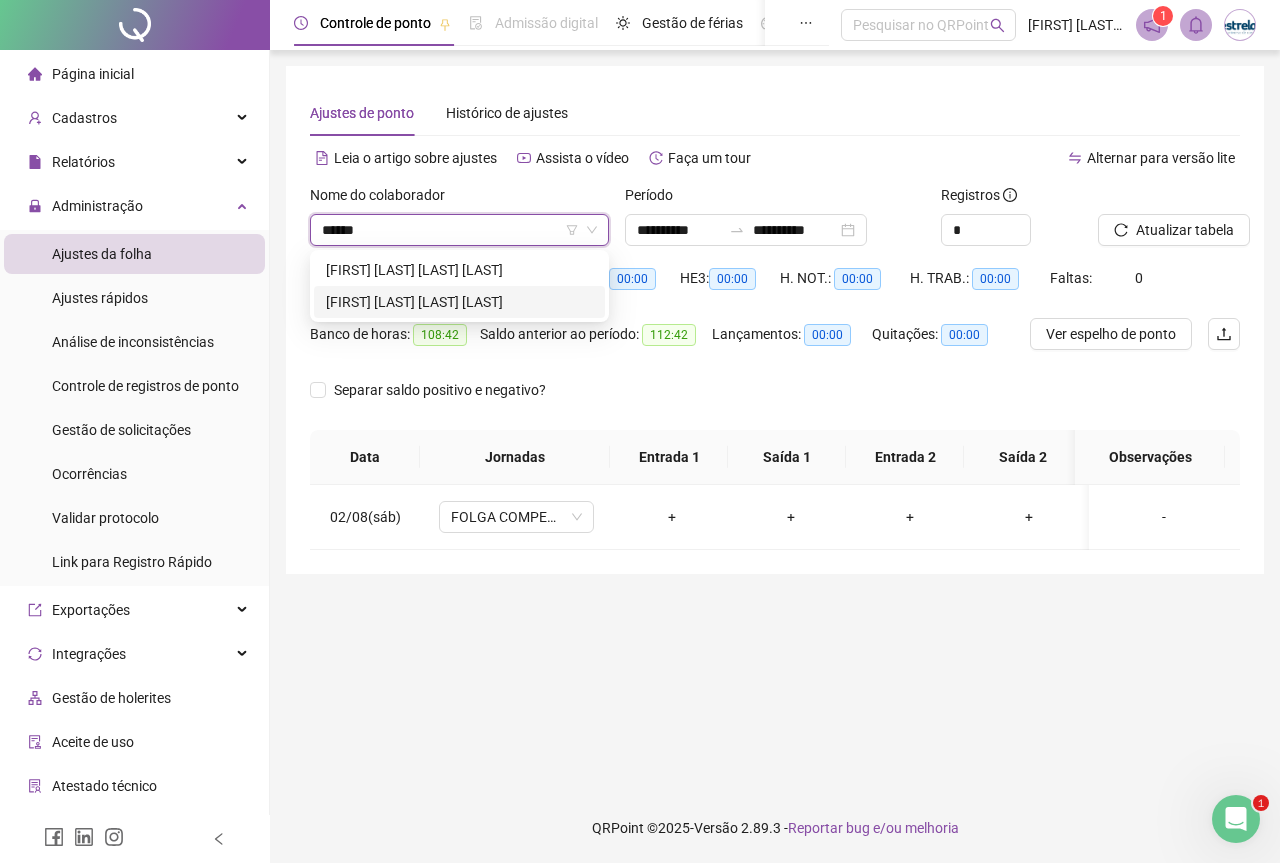 click on "[FIRST] [LAST] [LAST] [LAST]" at bounding box center [459, 302] 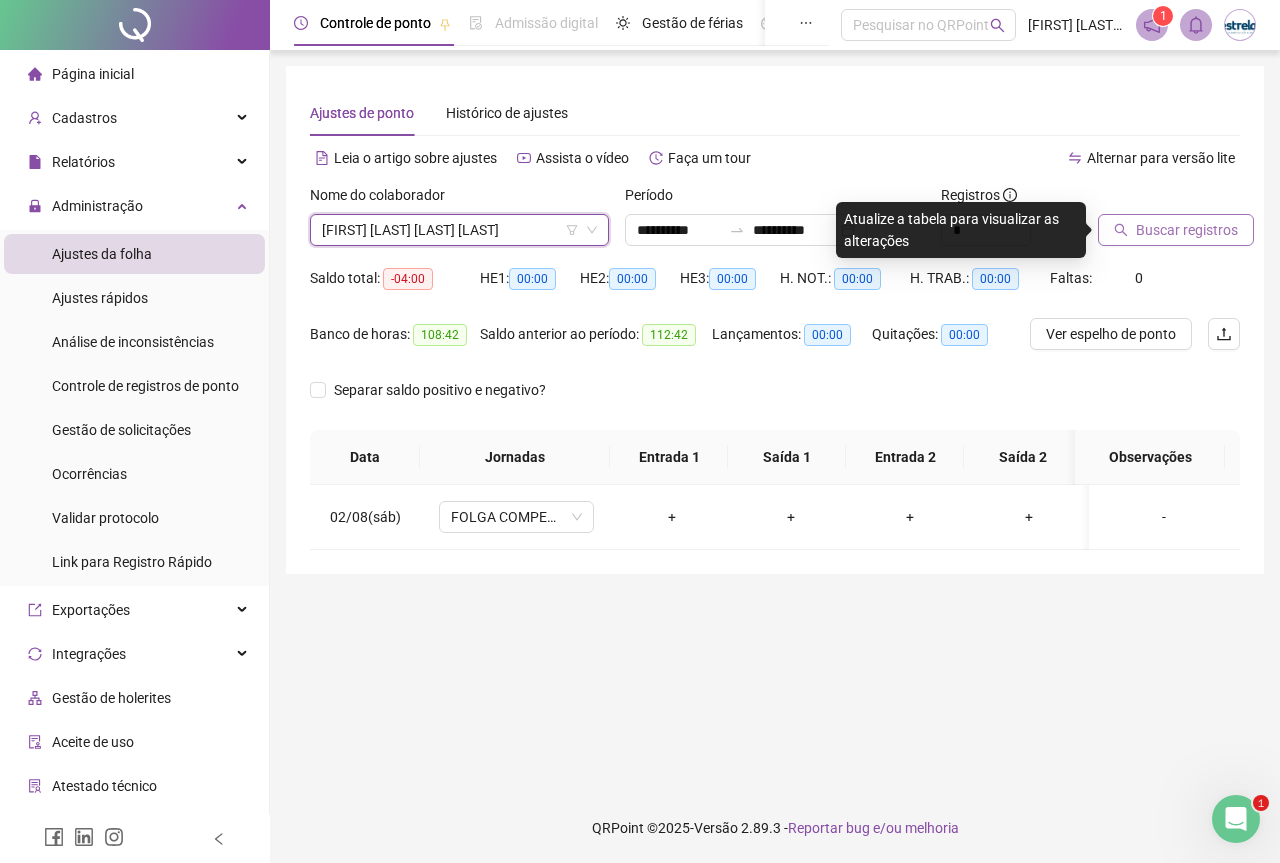 click on "Buscar registros" at bounding box center (1187, 230) 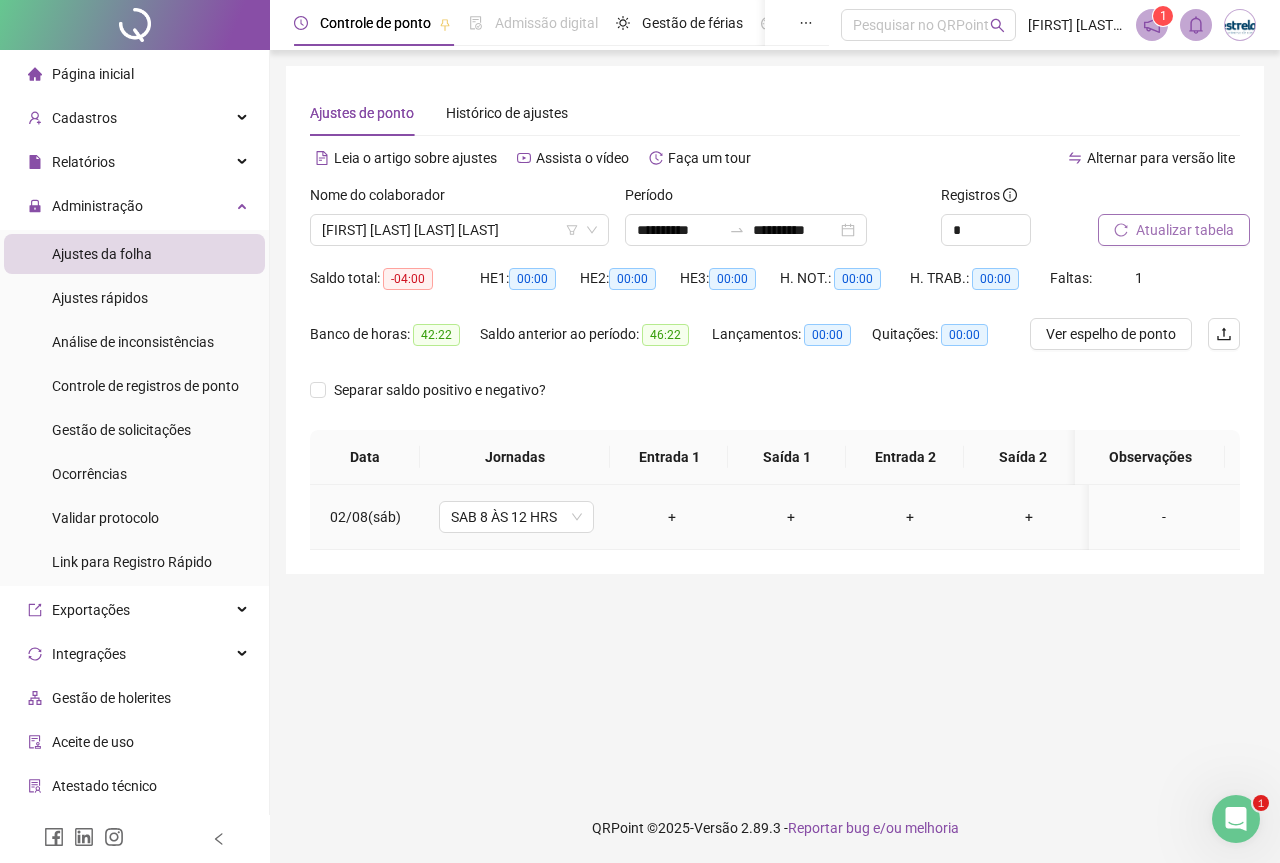 click on "-" at bounding box center [1164, 517] 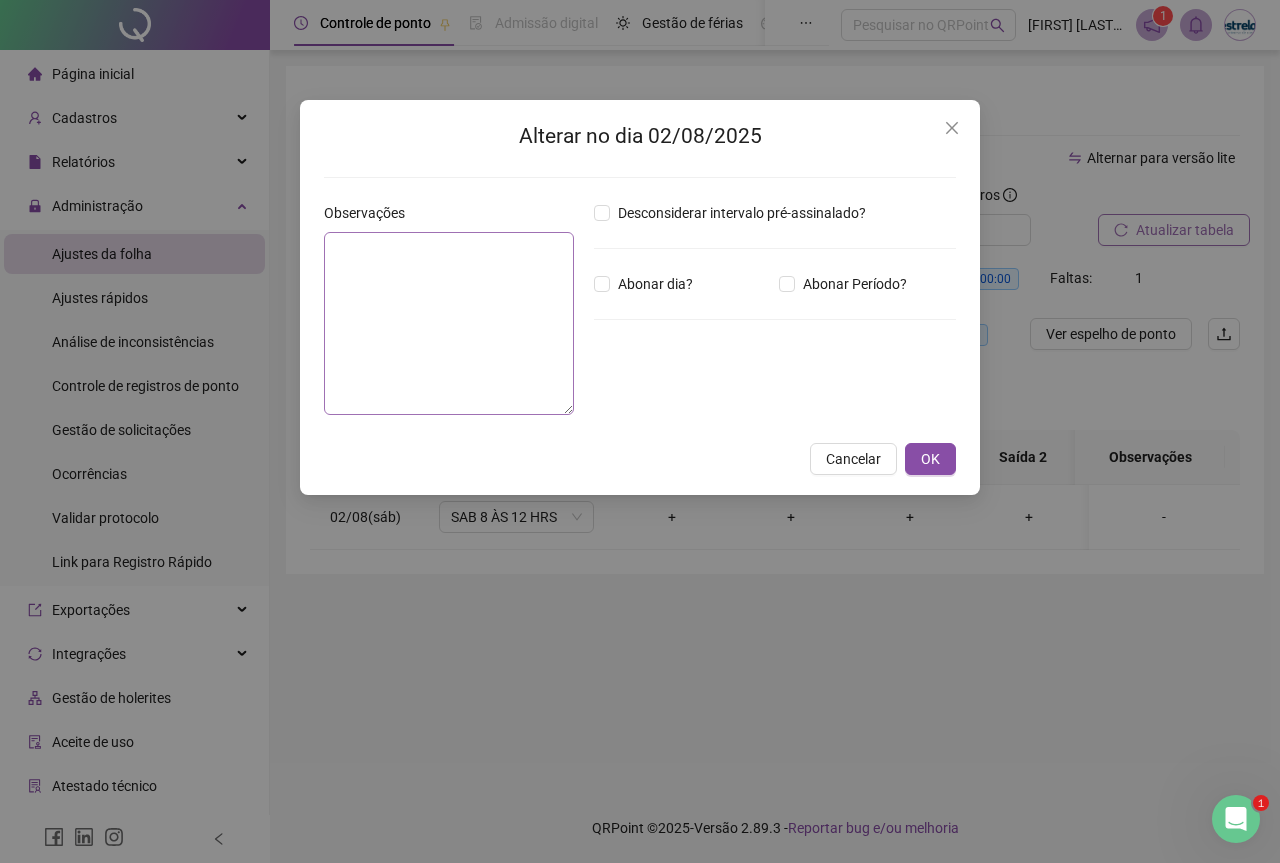 drag, startPoint x: 447, startPoint y: 231, endPoint x: 442, endPoint y: 240, distance: 10.29563 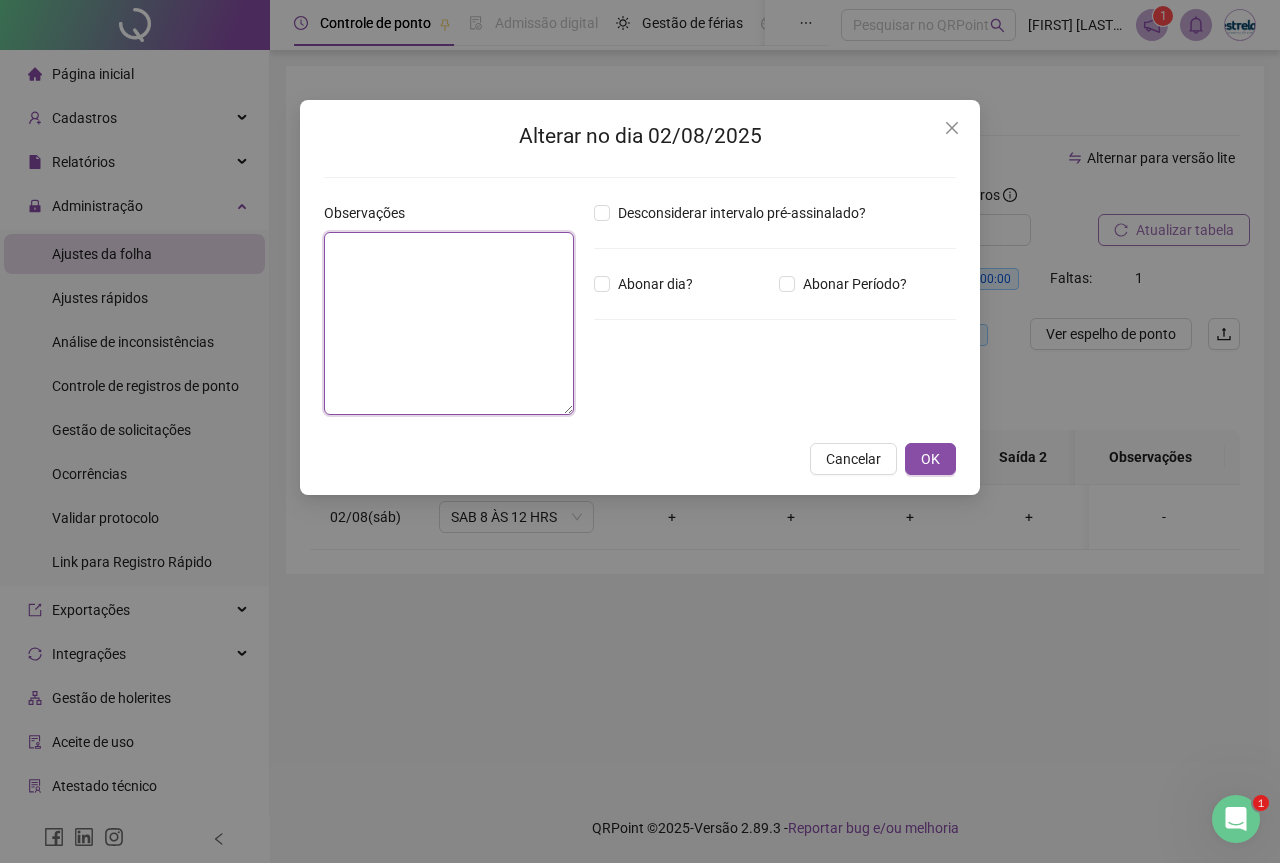 click at bounding box center [449, 323] 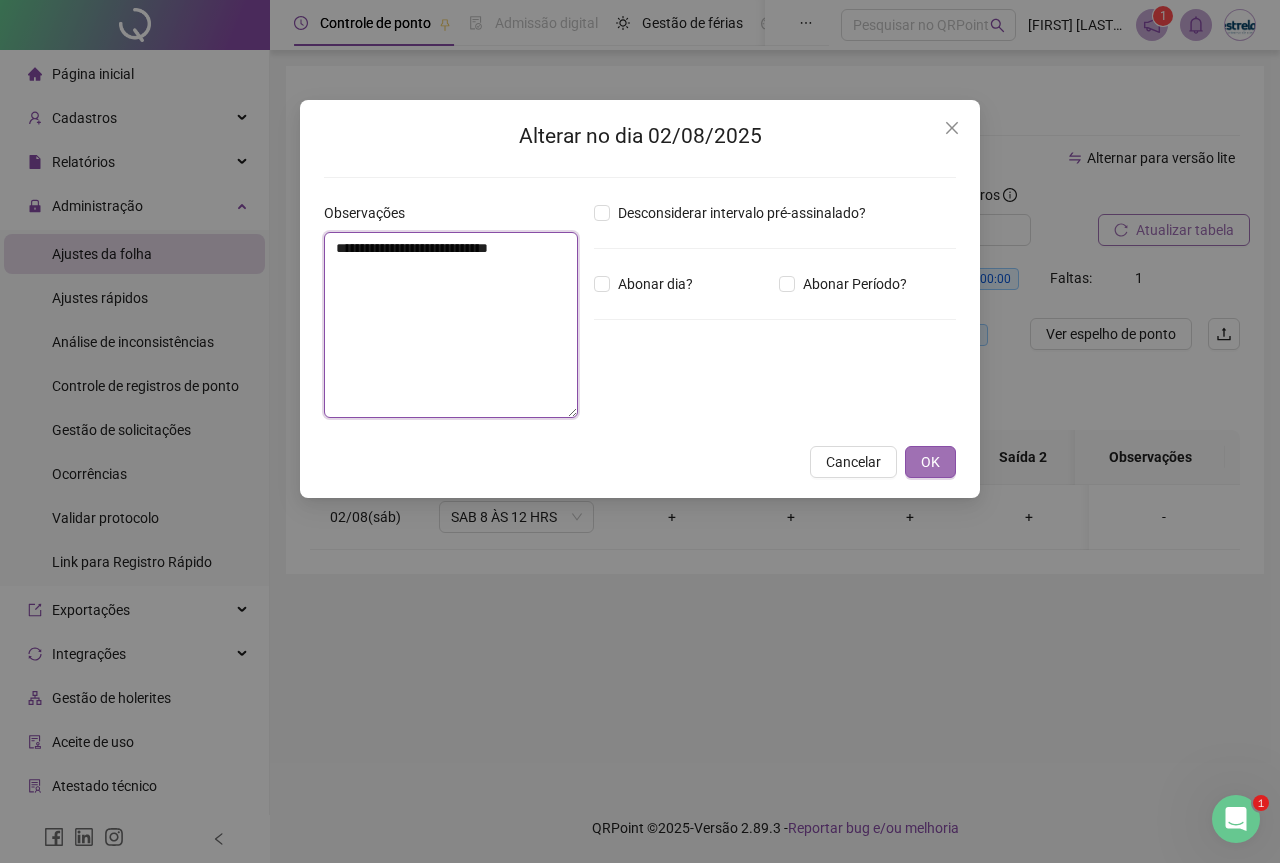 type on "**********" 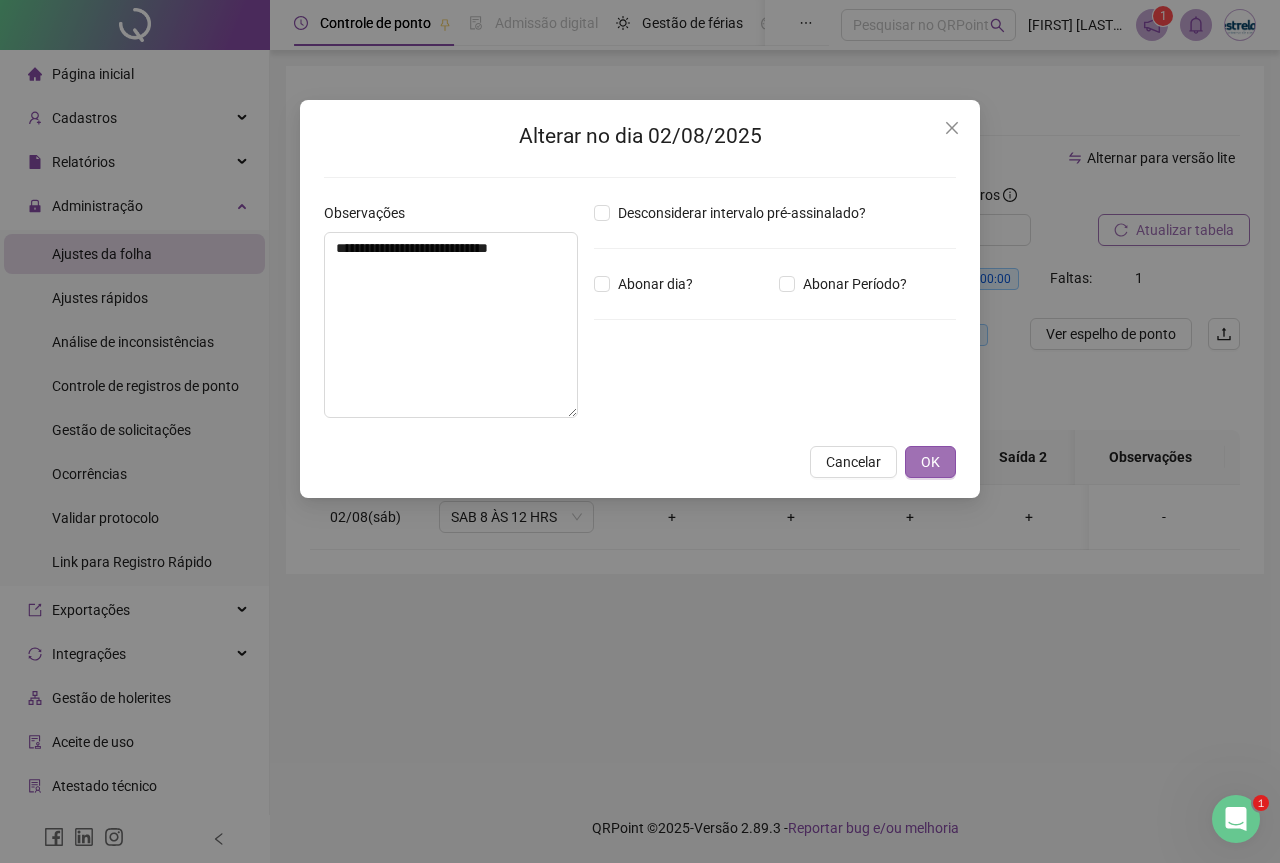 click on "OK" at bounding box center (930, 462) 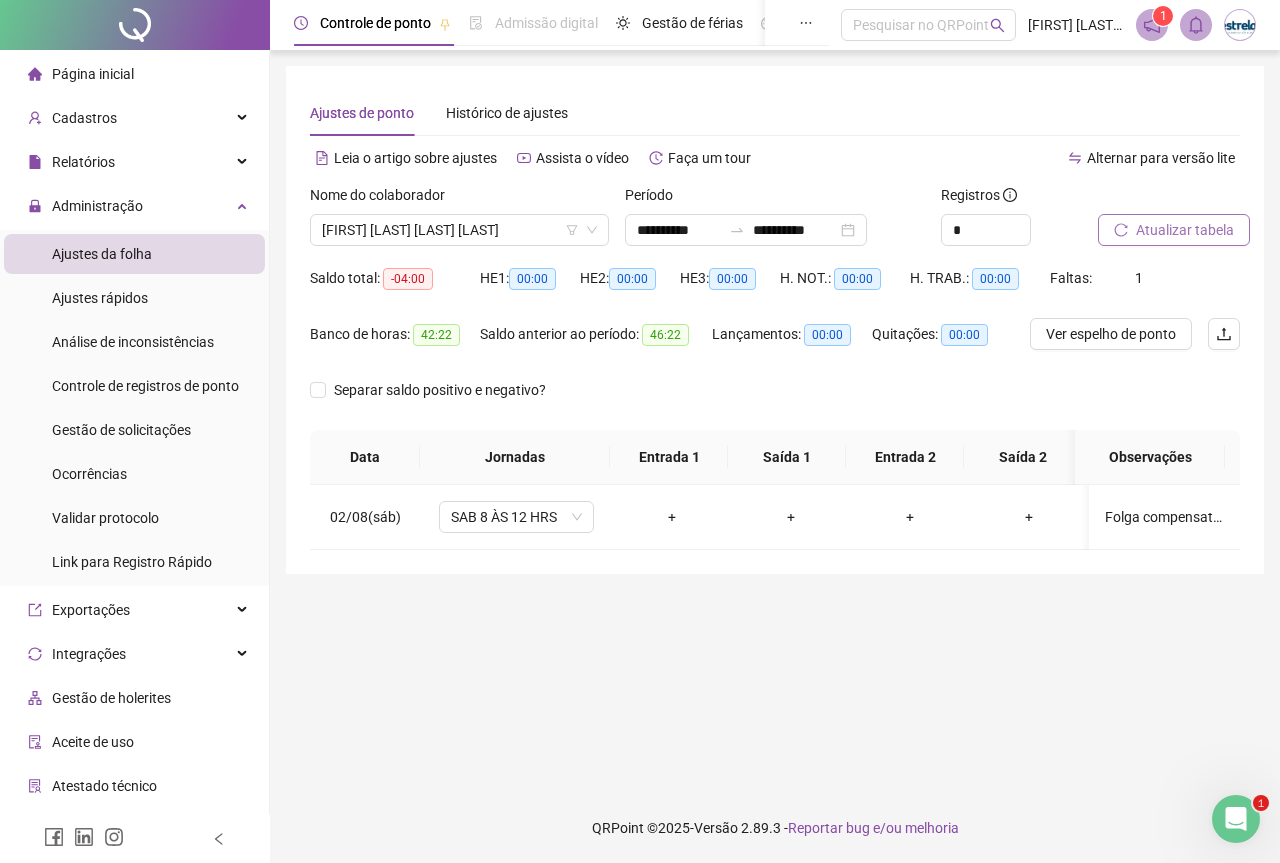 click on "Atualizar tabela" at bounding box center (1185, 230) 